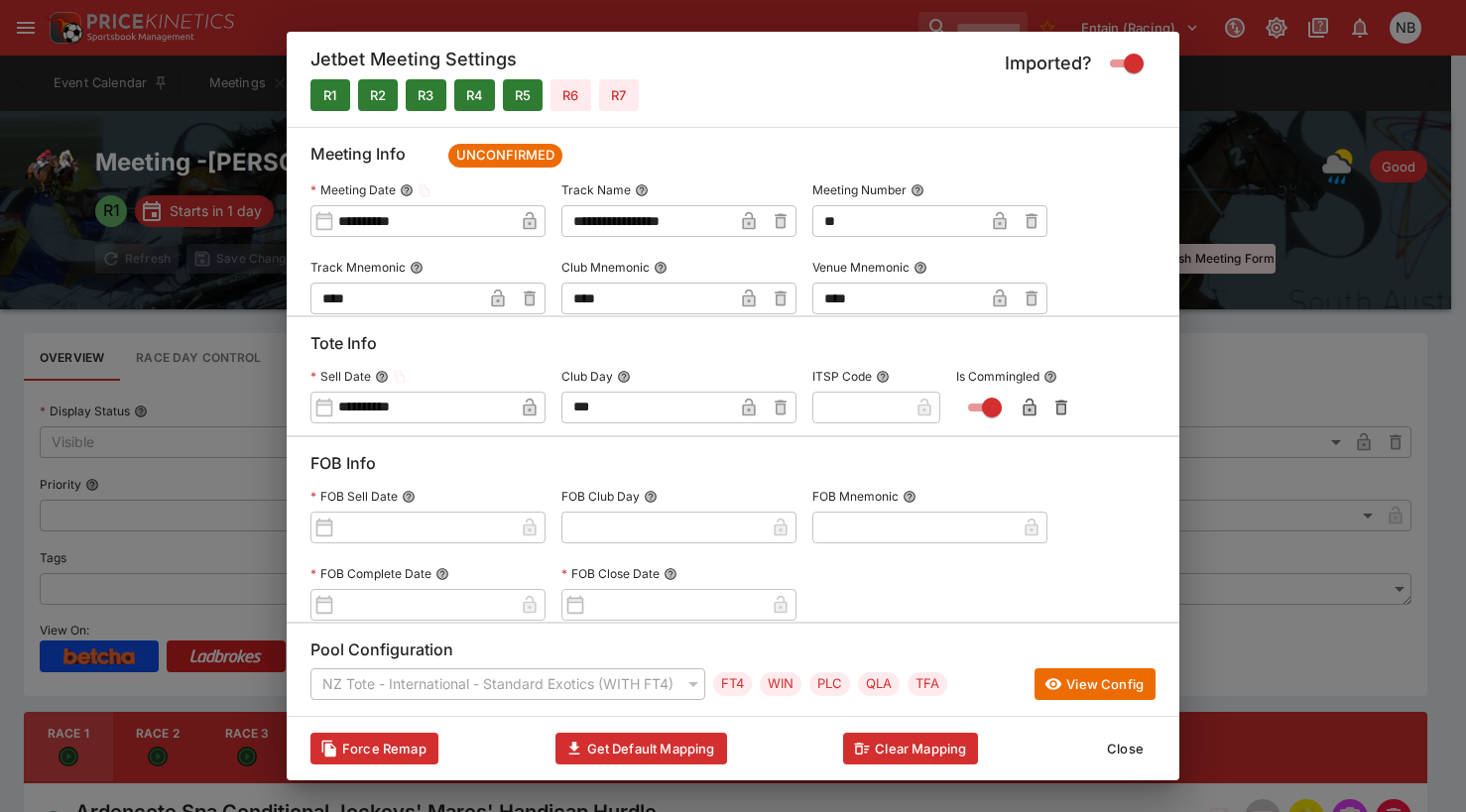 scroll, scrollTop: 0, scrollLeft: 0, axis: both 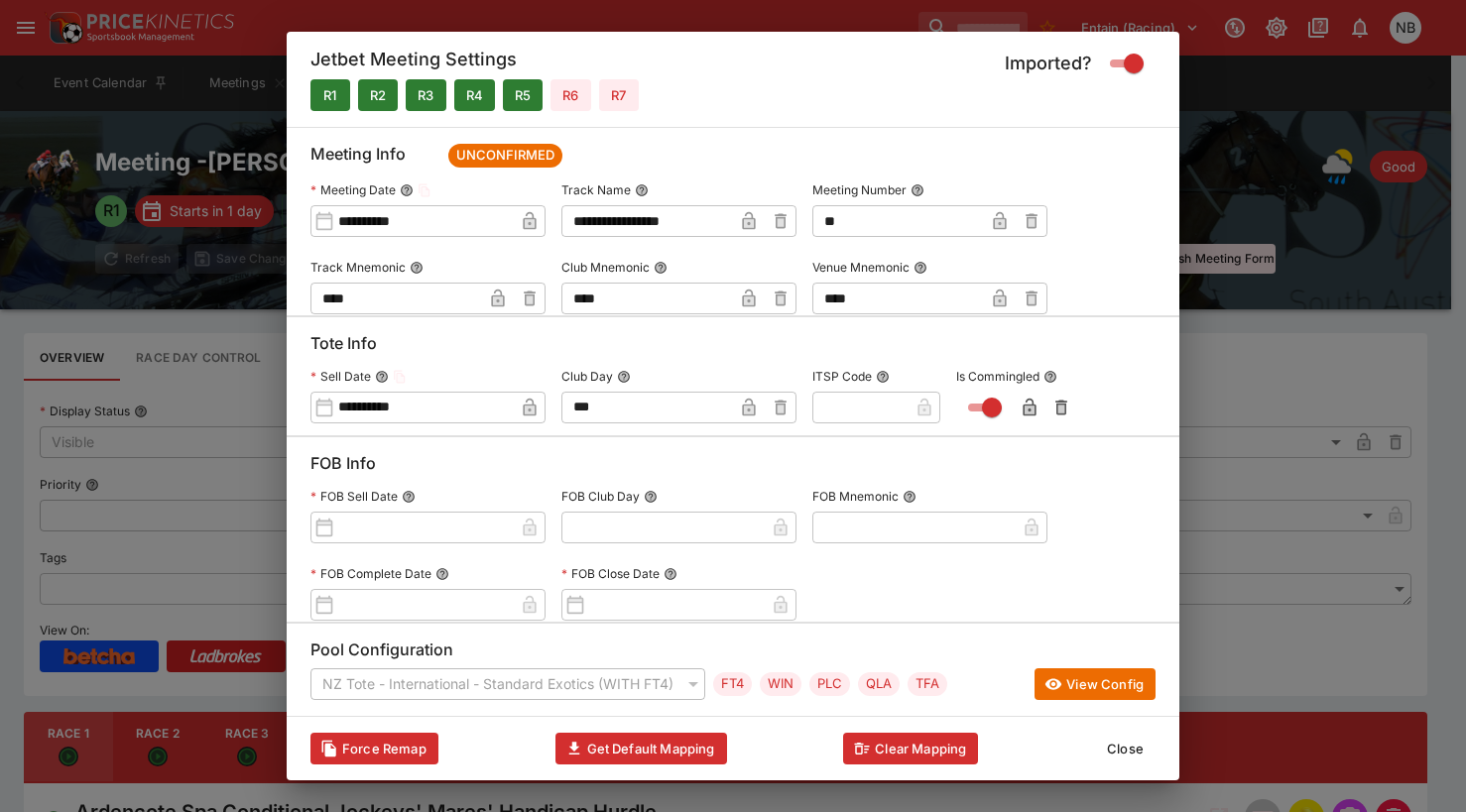click on "View Config" at bounding box center [1095, 684] 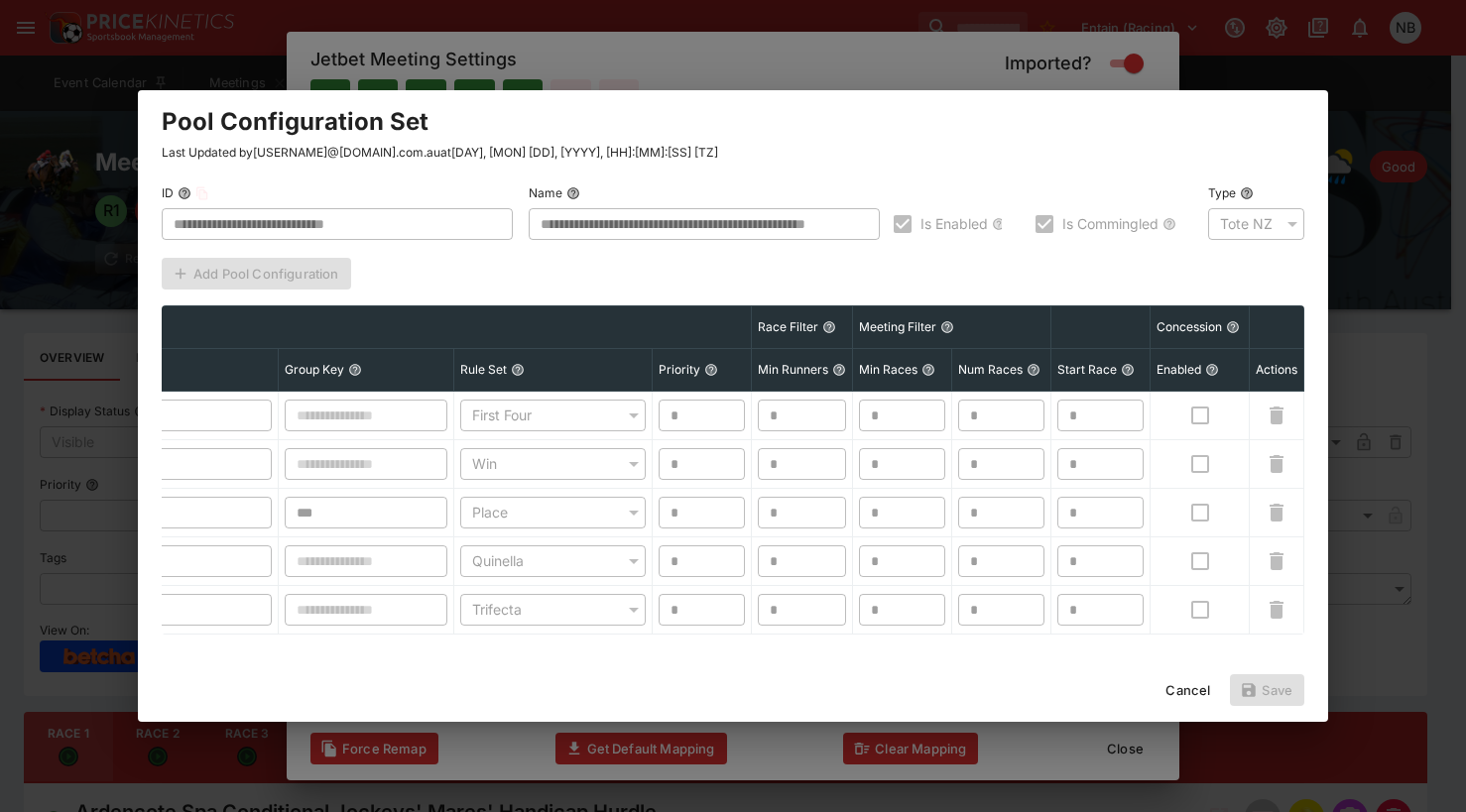 scroll, scrollTop: 0, scrollLeft: 0, axis: both 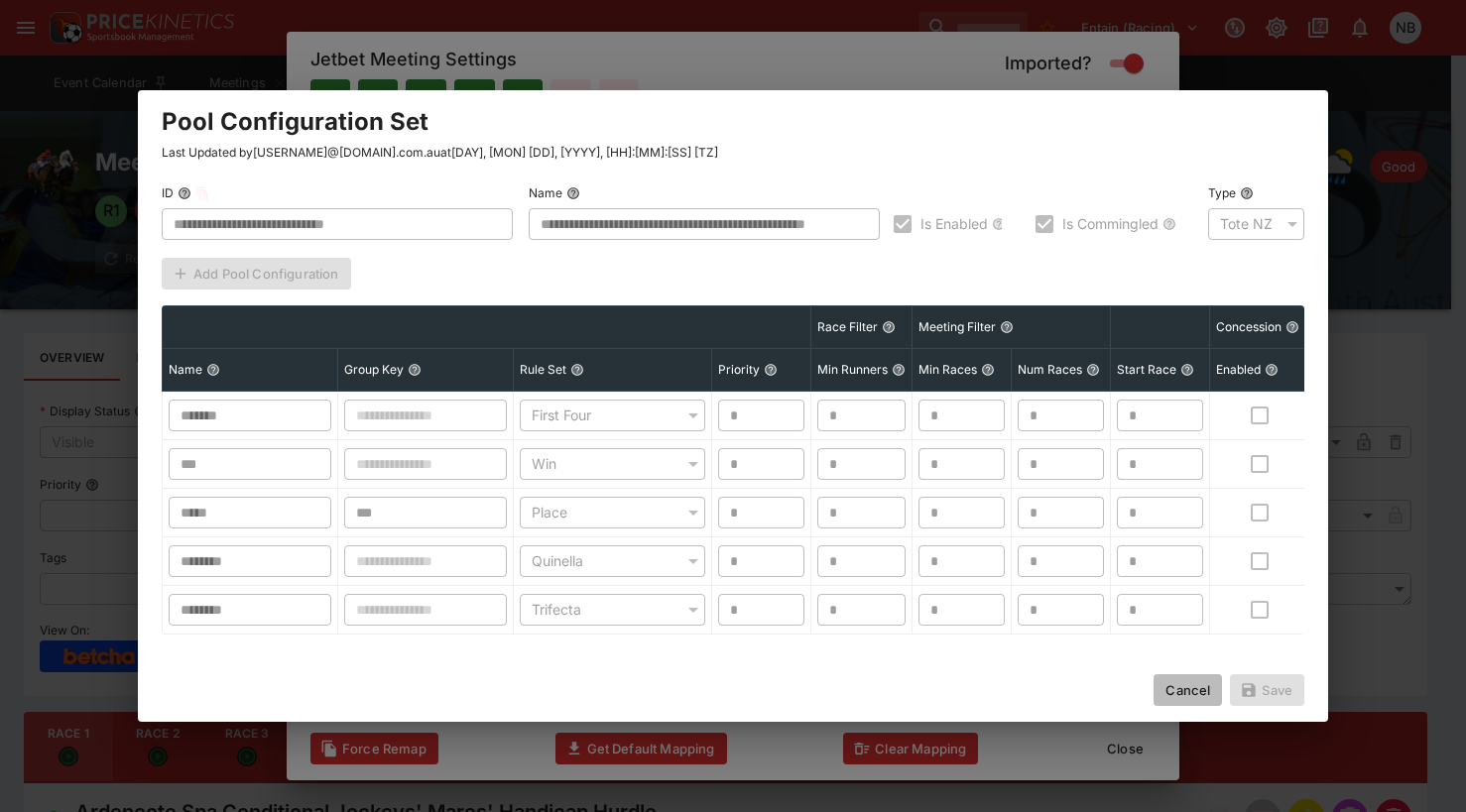 click on "Cancel" at bounding box center [1187, 690] 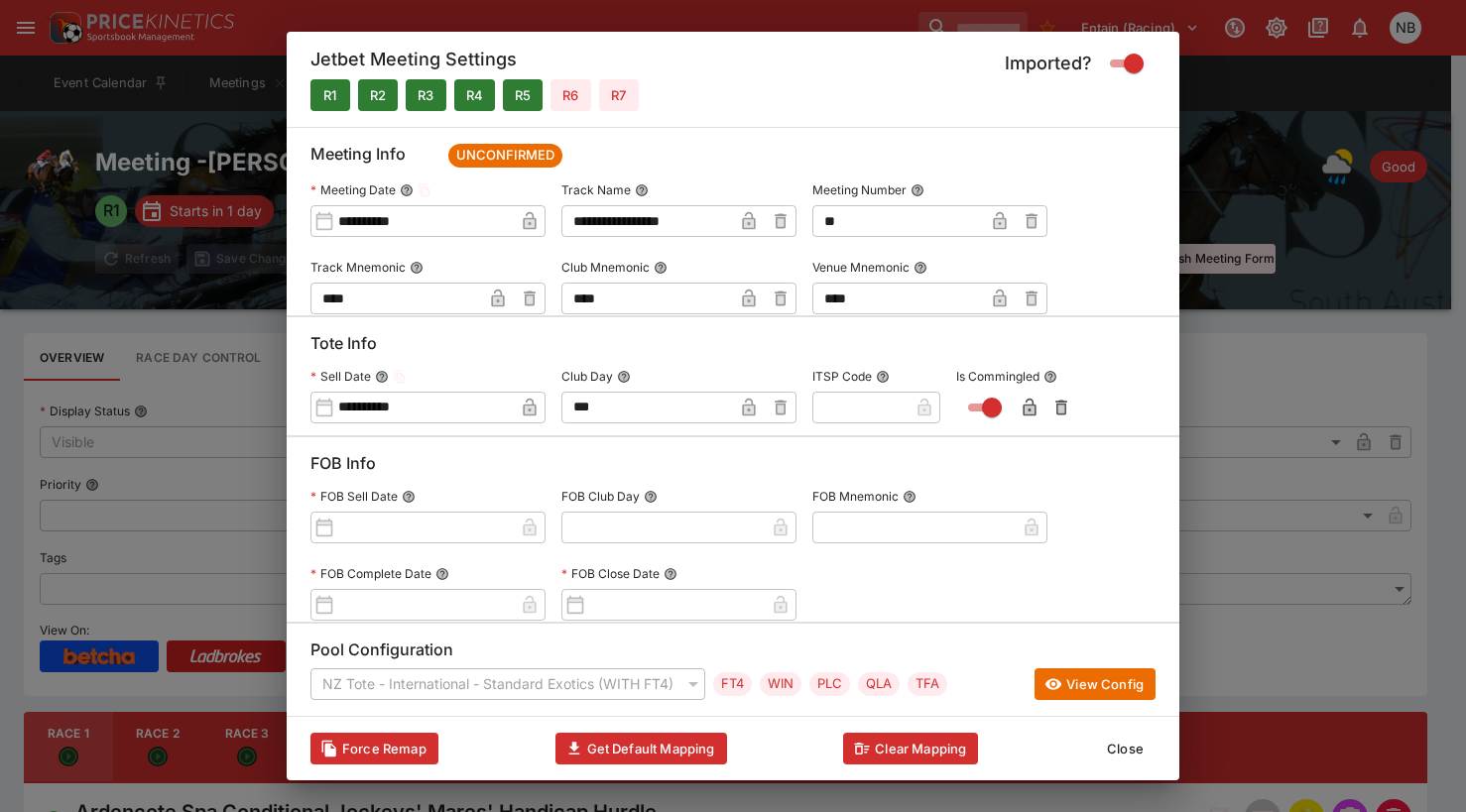 click on "Force Remap Get Default Mapping Clear Mapping Close" at bounding box center (733, 749) 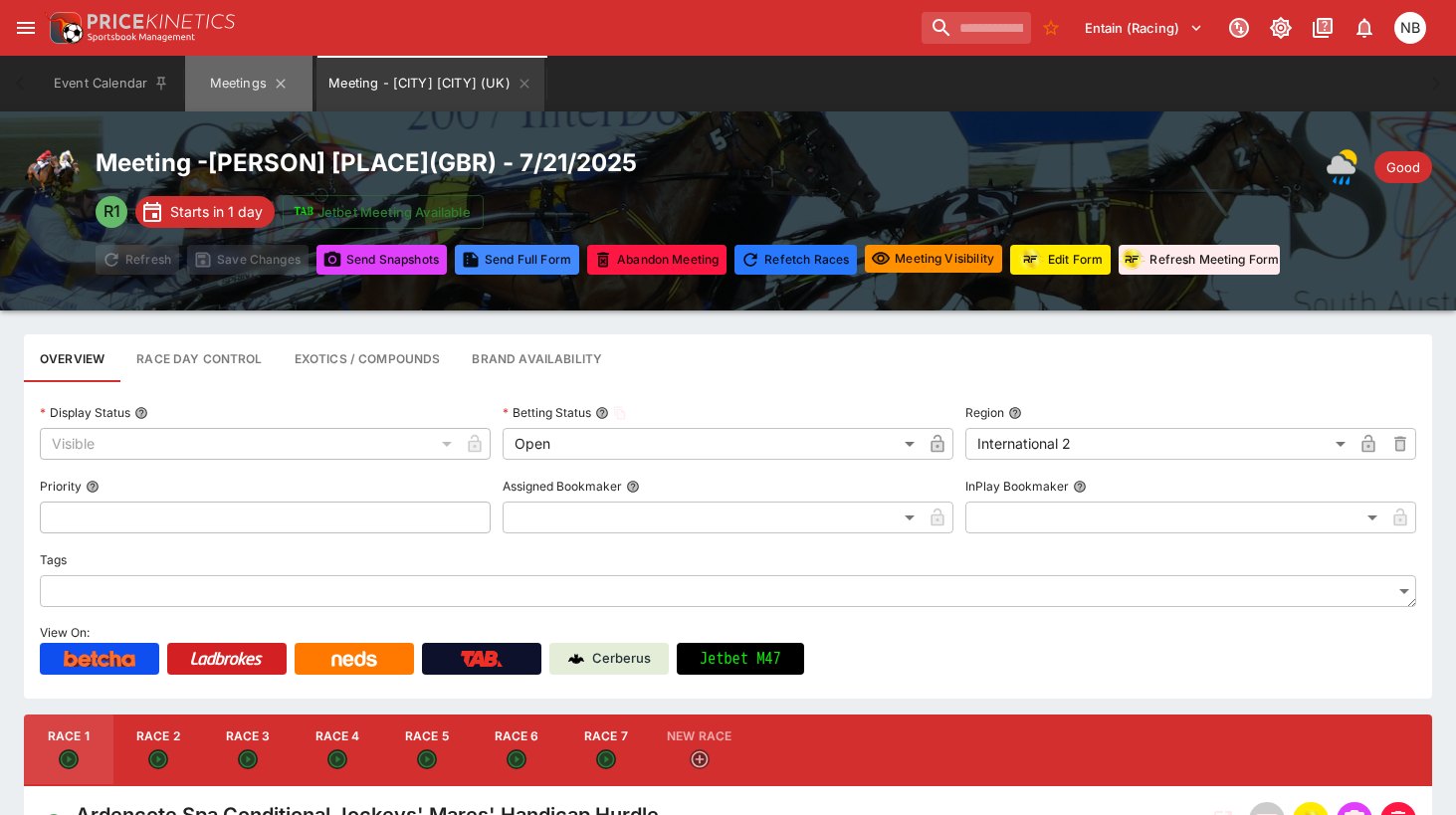 click on "Meetings" at bounding box center (249, 84) 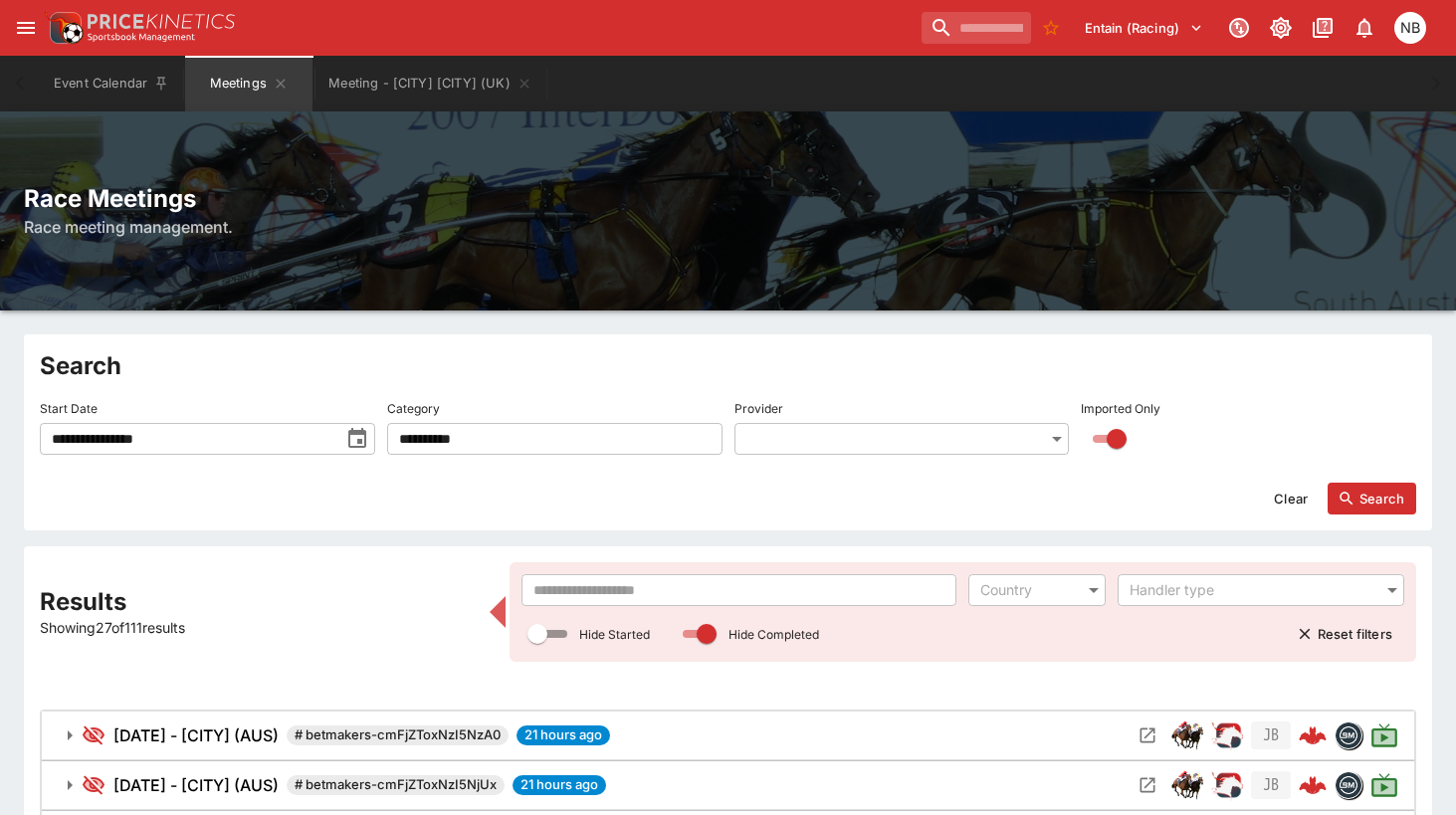 click 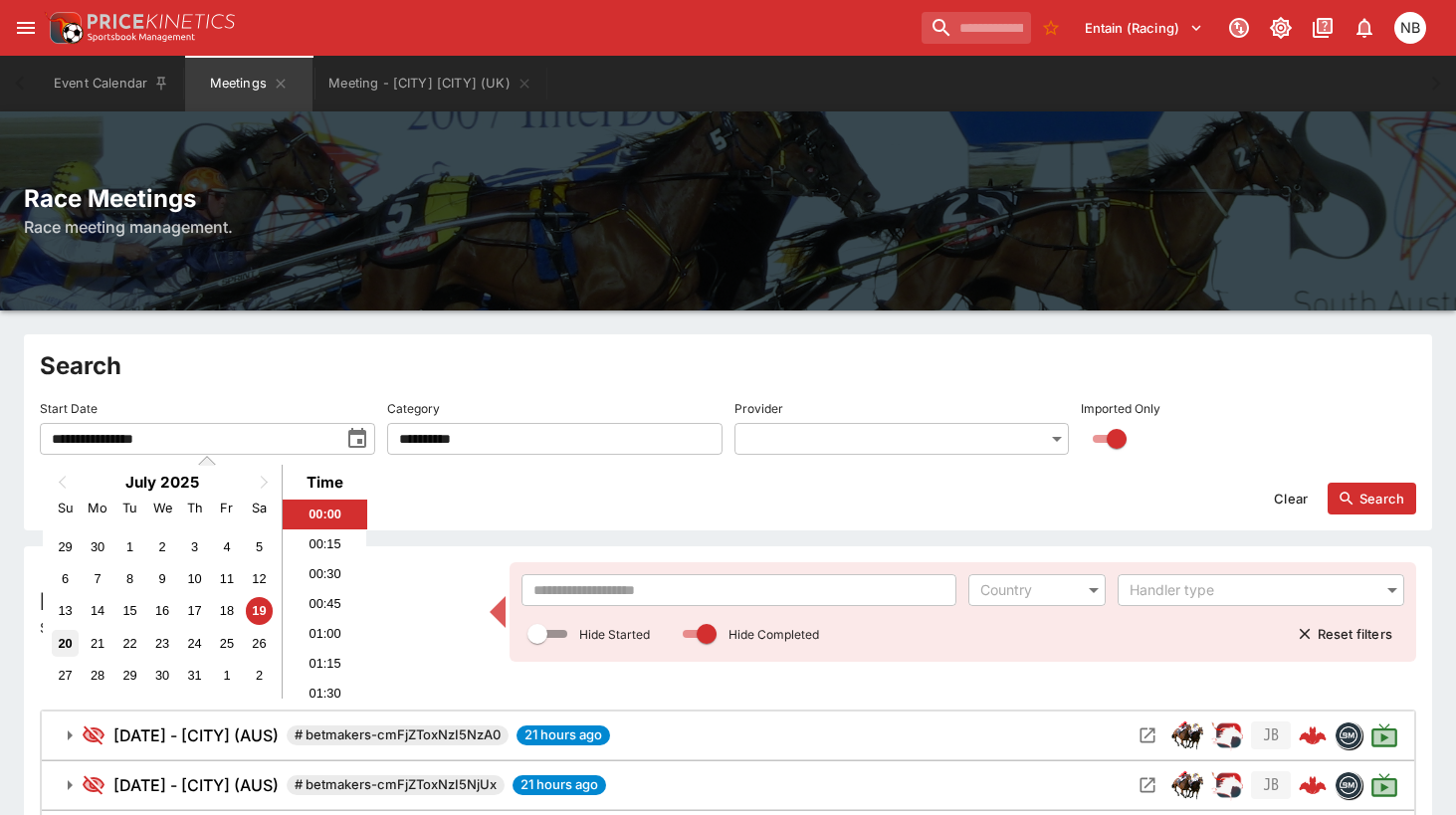 click on "20" at bounding box center (65, 643) 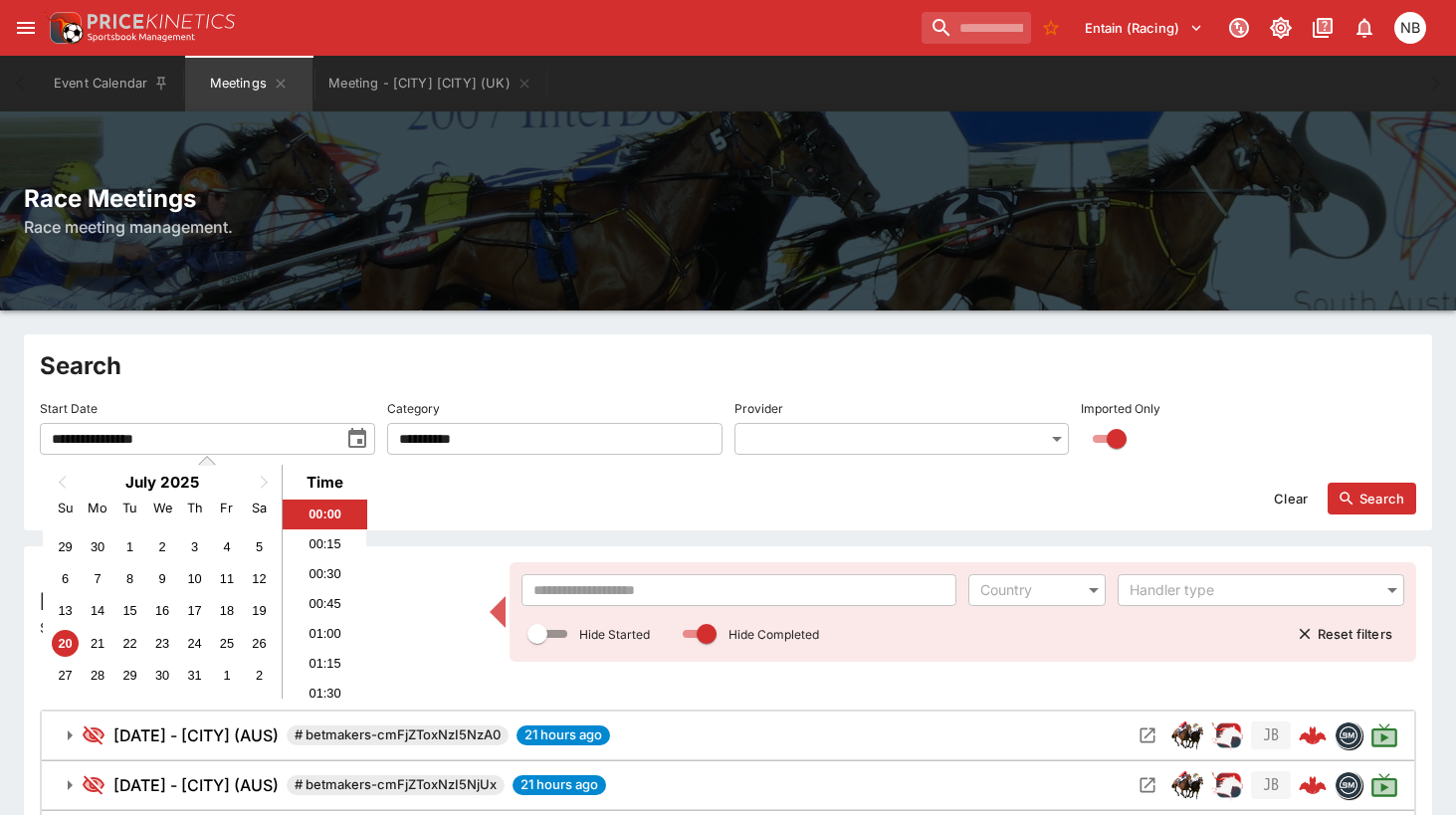 click at bounding box center (739, 590) 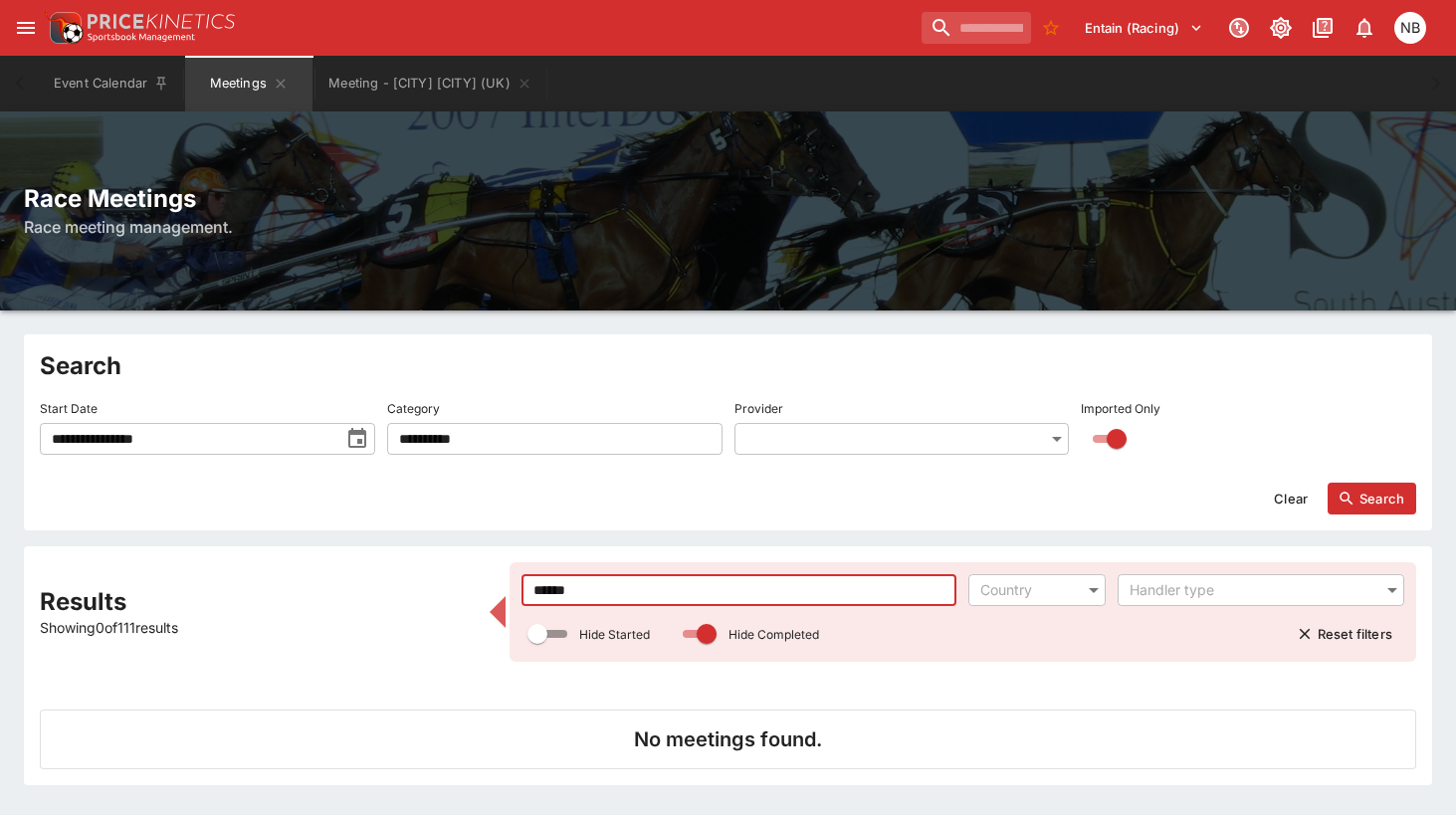 type on "******" 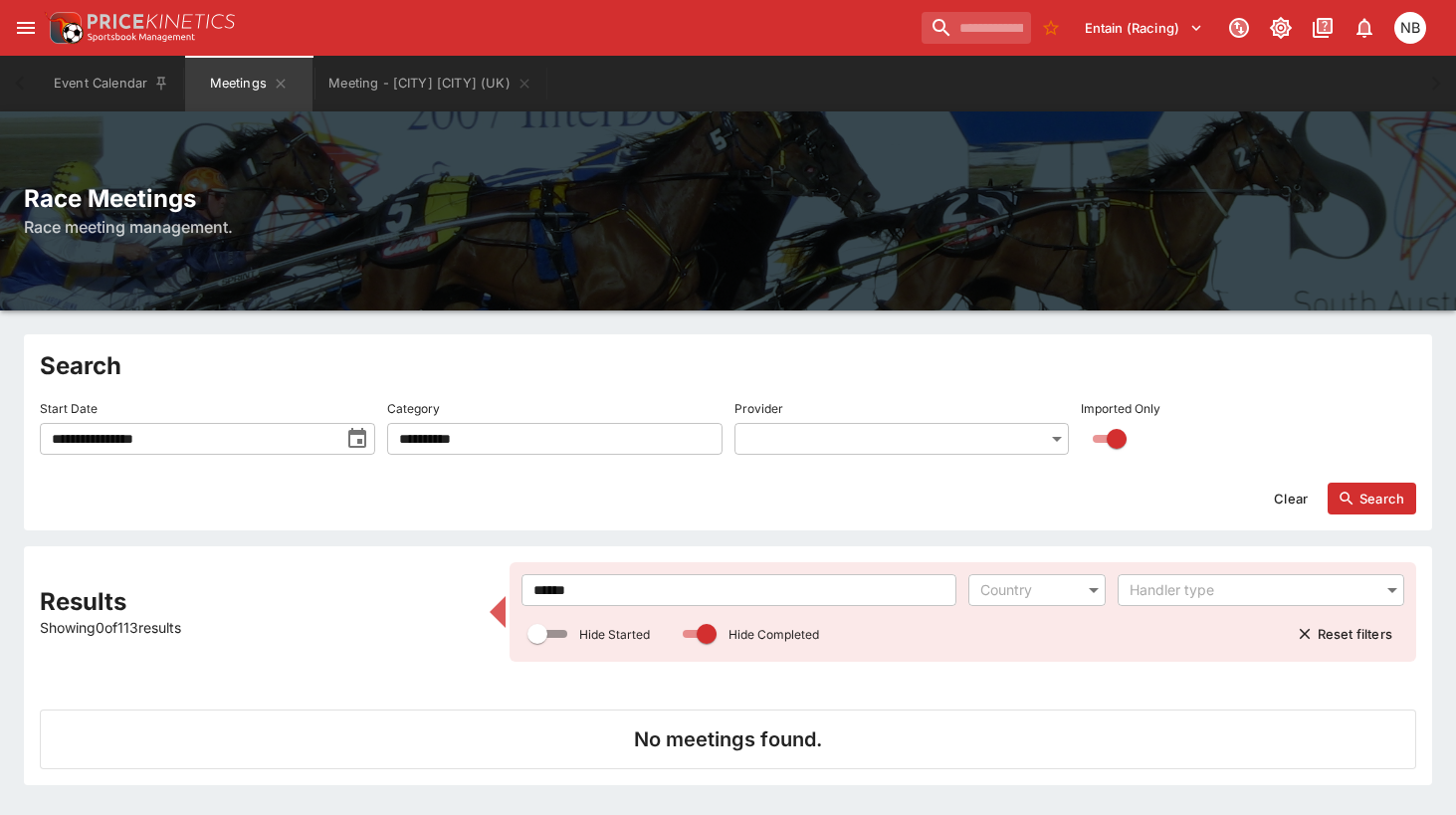 click 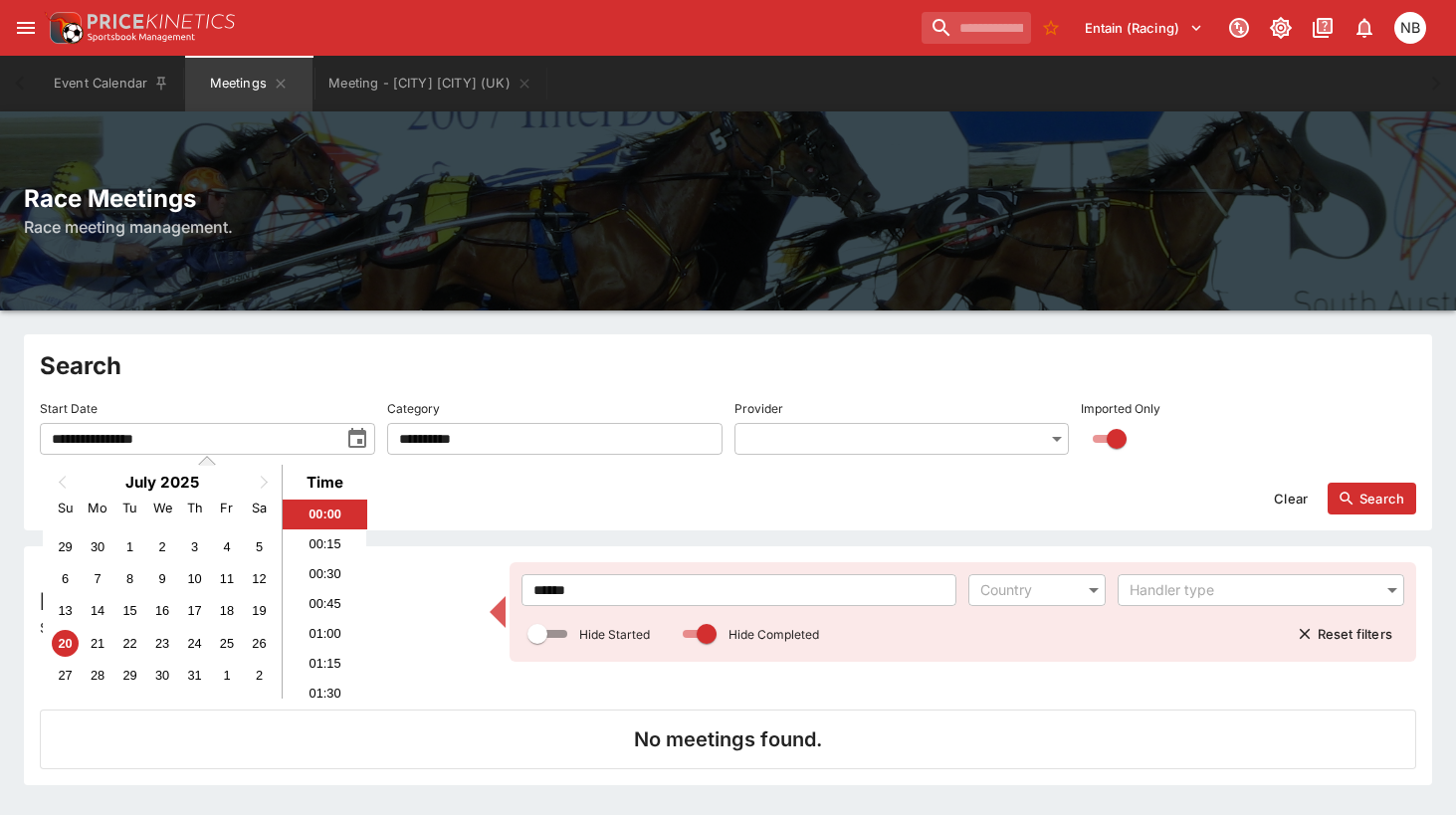 click on "20 21 22 23 24 25 26" at bounding box center (161, 643) 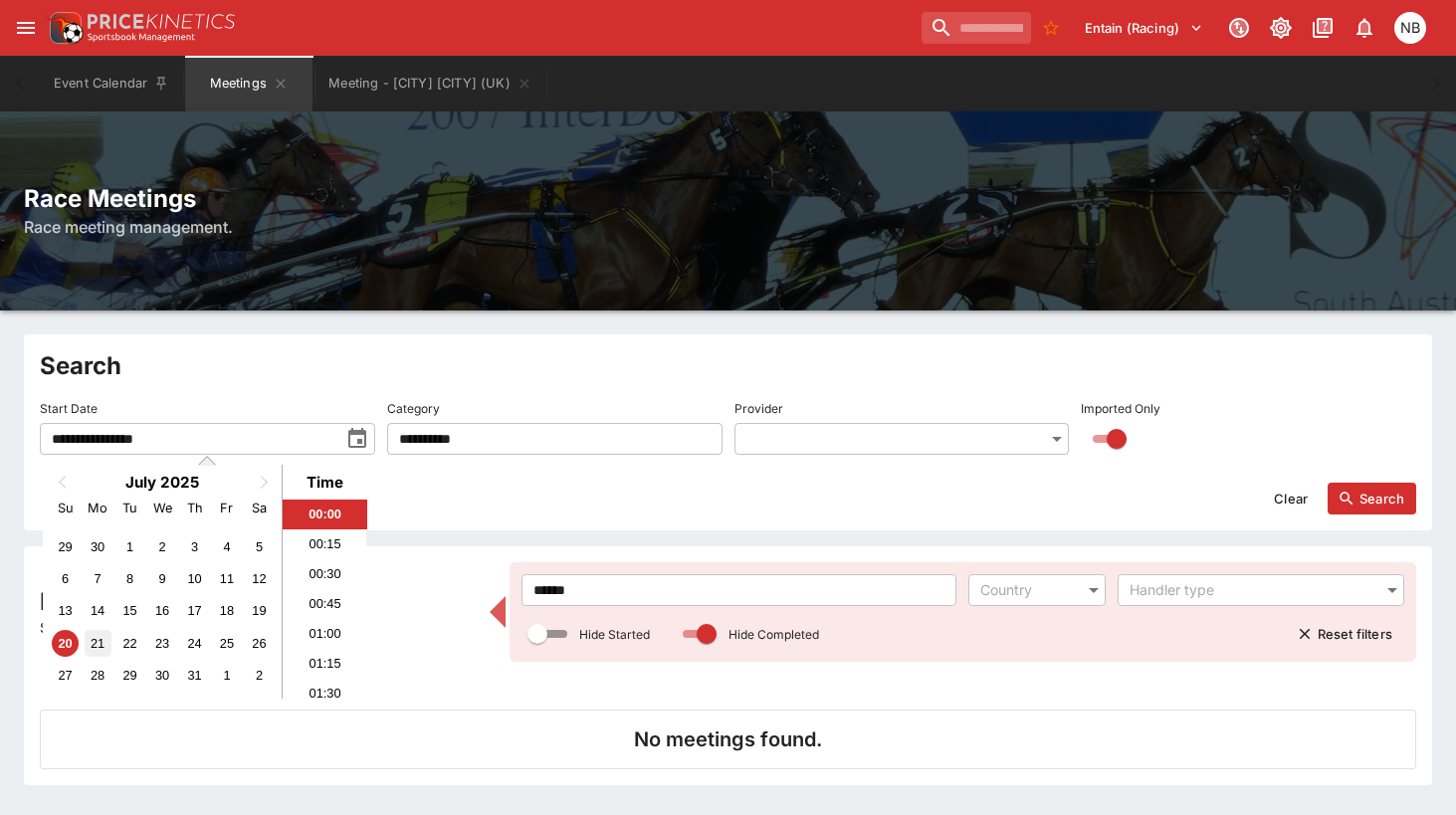 click on "21" at bounding box center (98, 643) 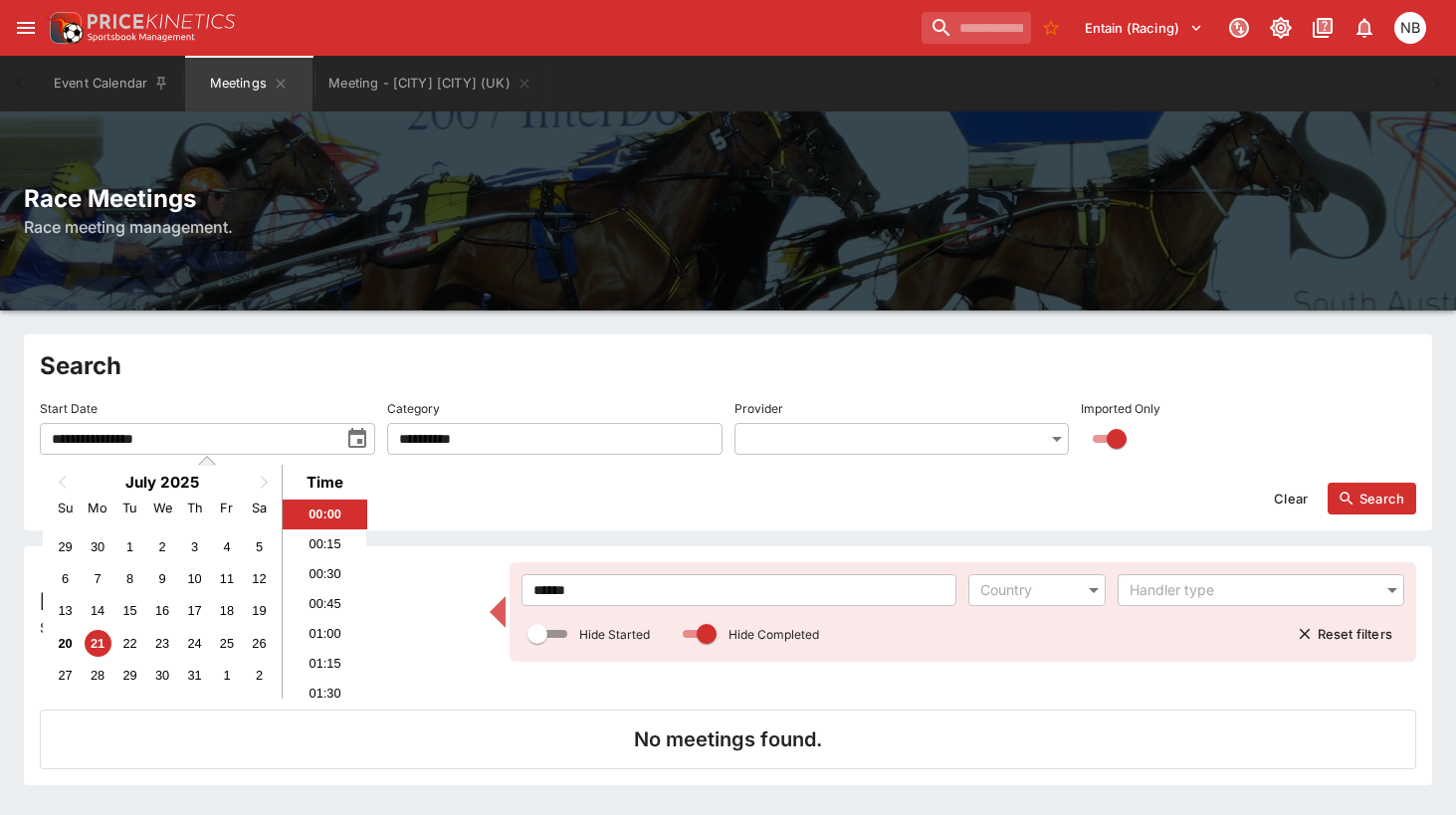 click on "Search" at bounding box center [1371, 499] 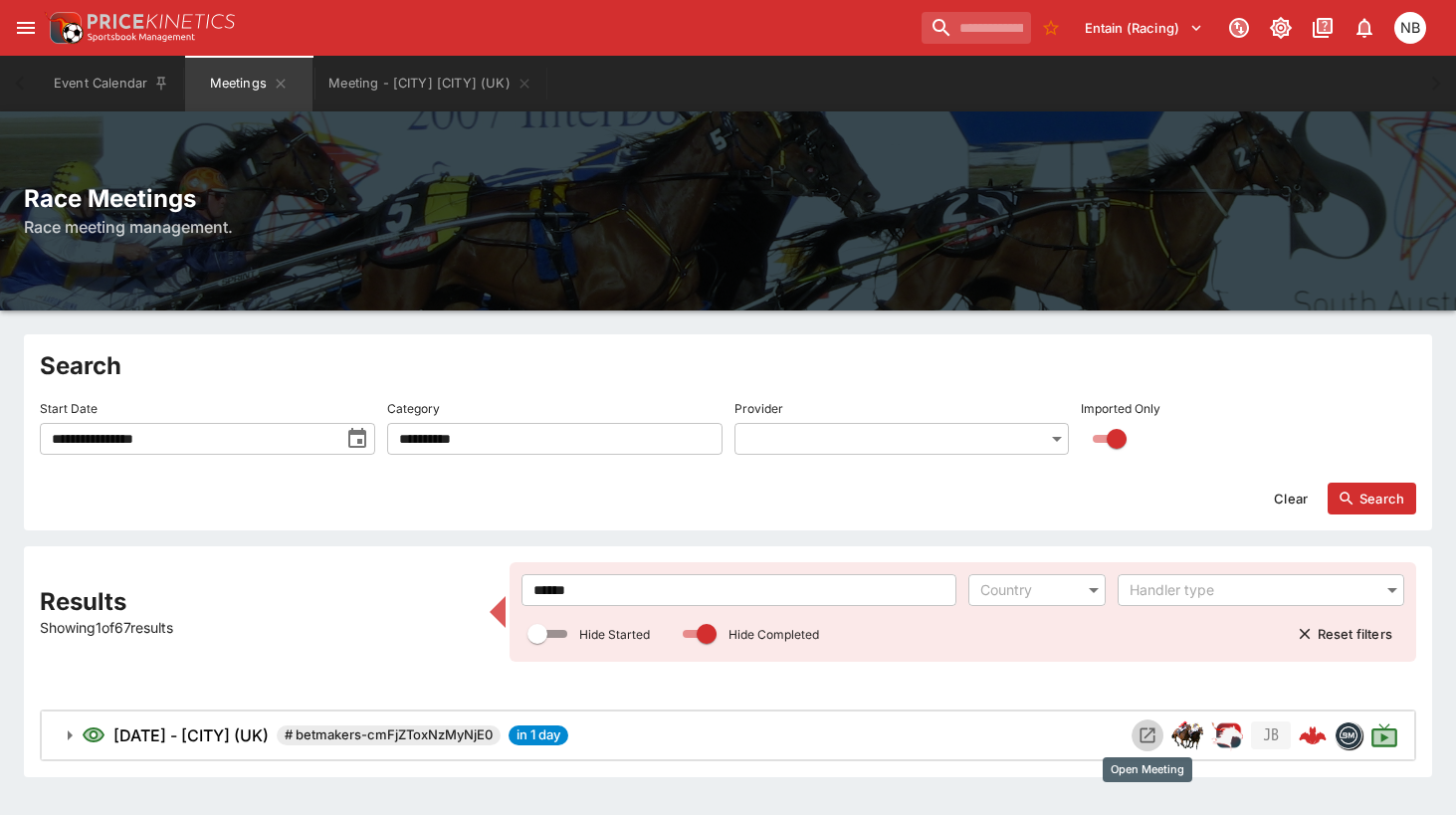 click at bounding box center [1147, 735] 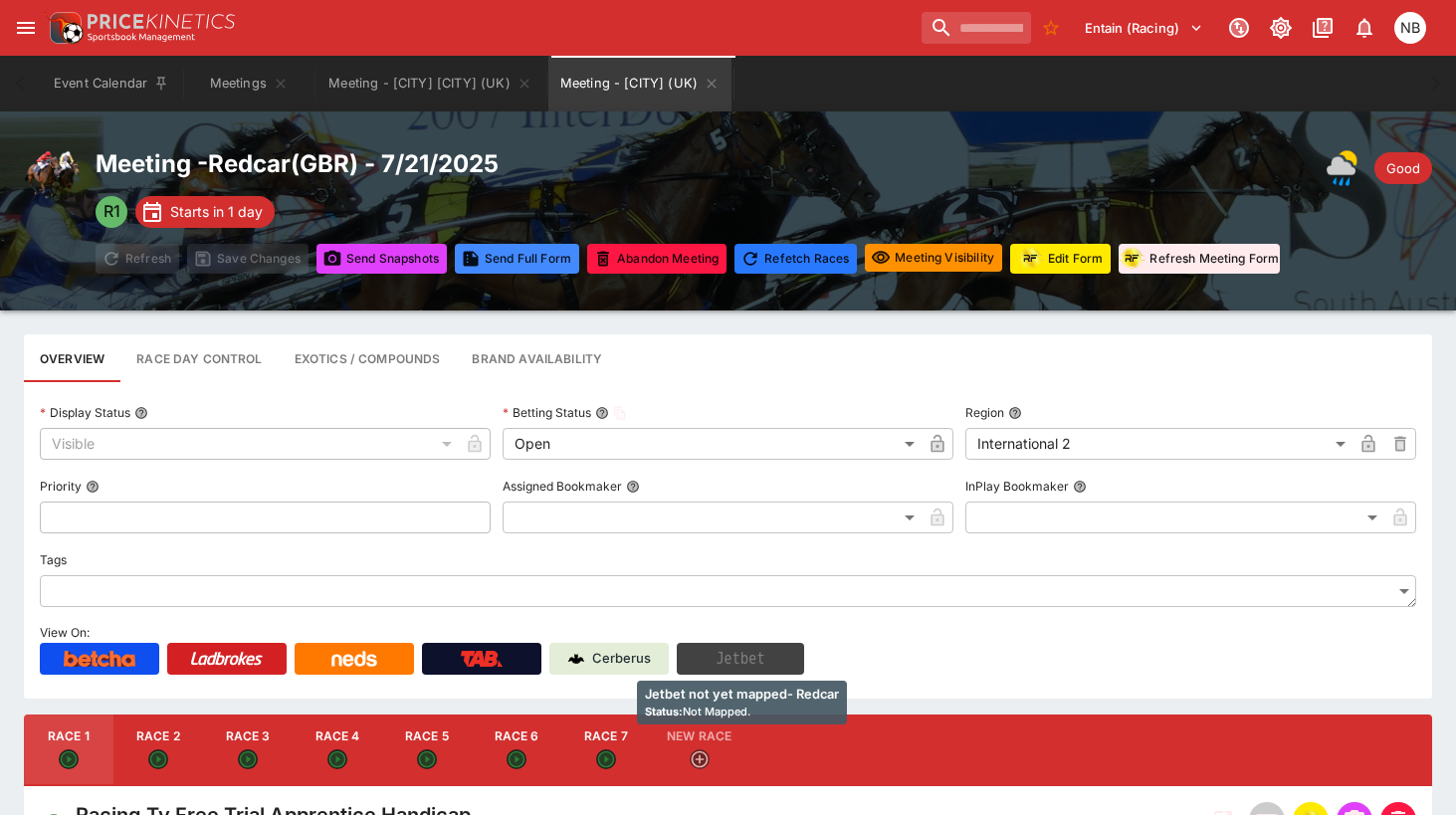 click on "Jetbet" at bounding box center [740, 659] 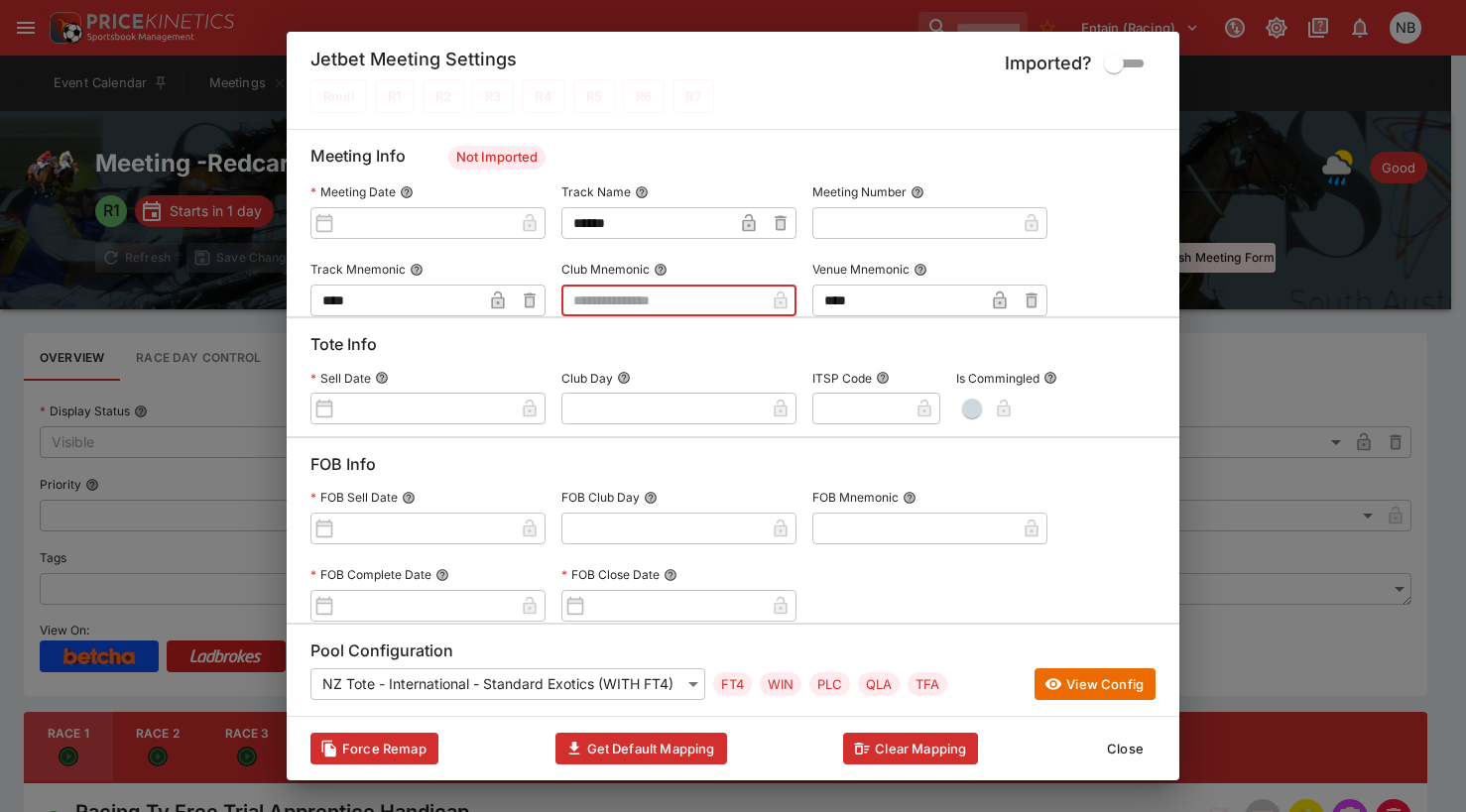 click at bounding box center [663, 300] 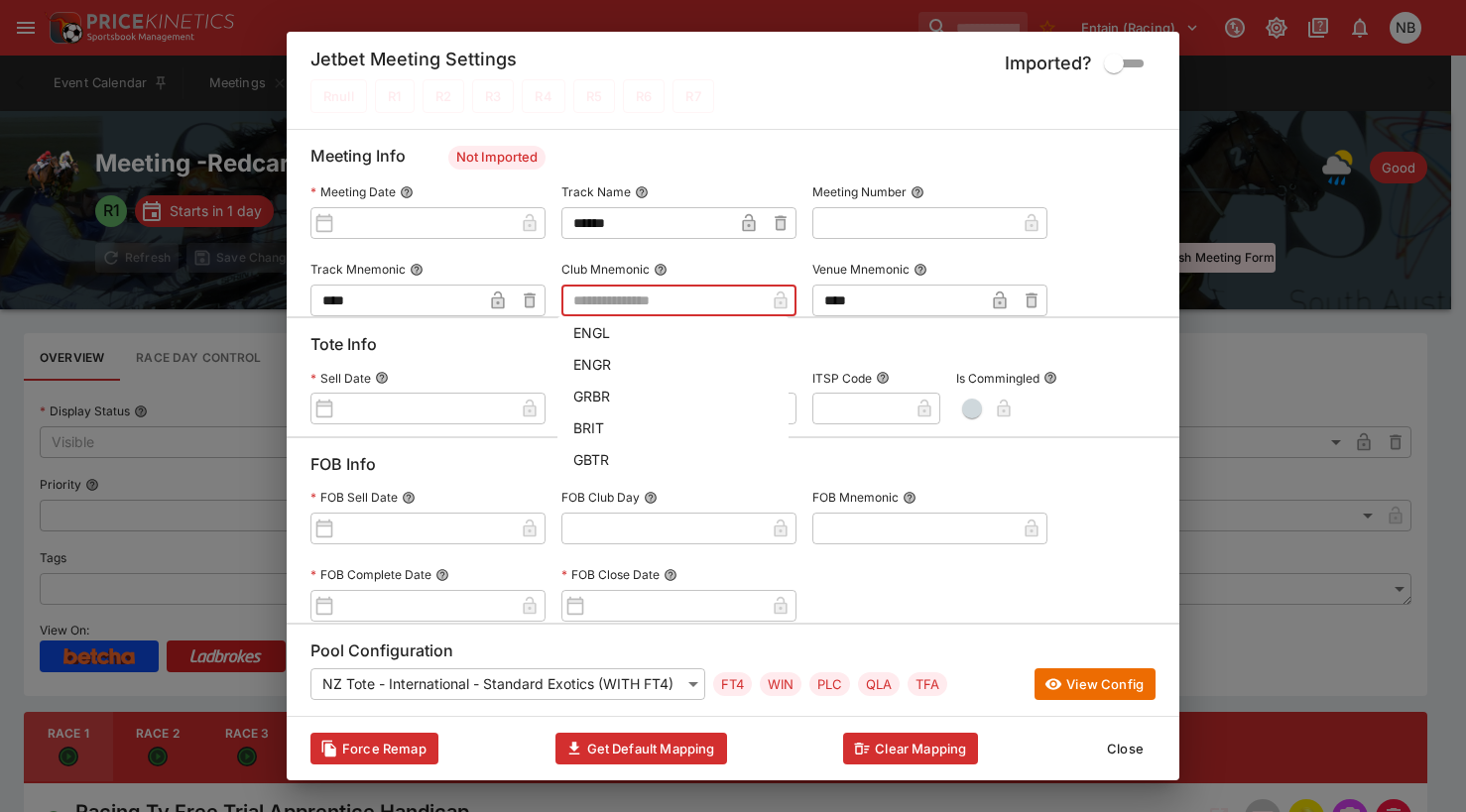 click on "ENGL" at bounding box center [672, 332] 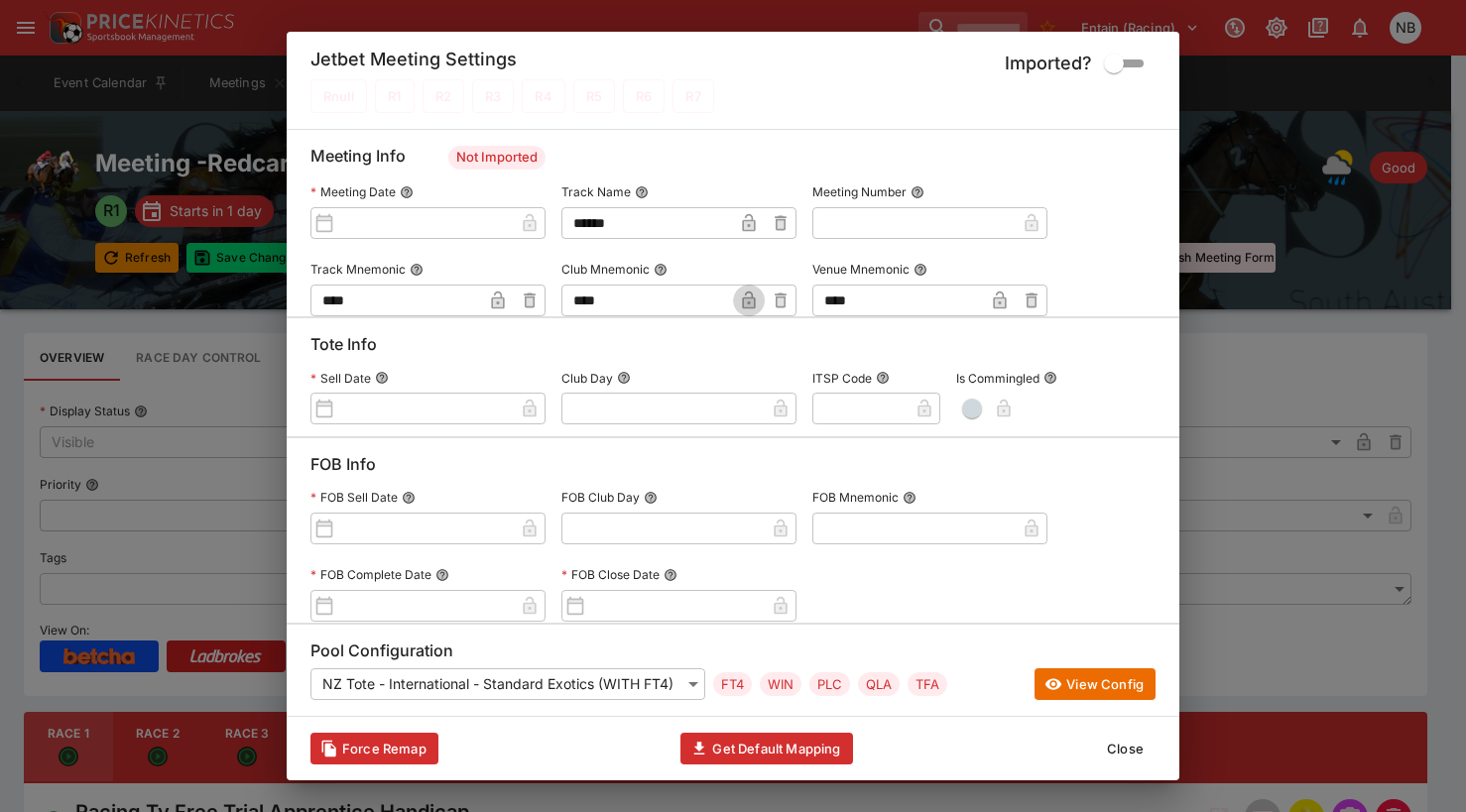 click 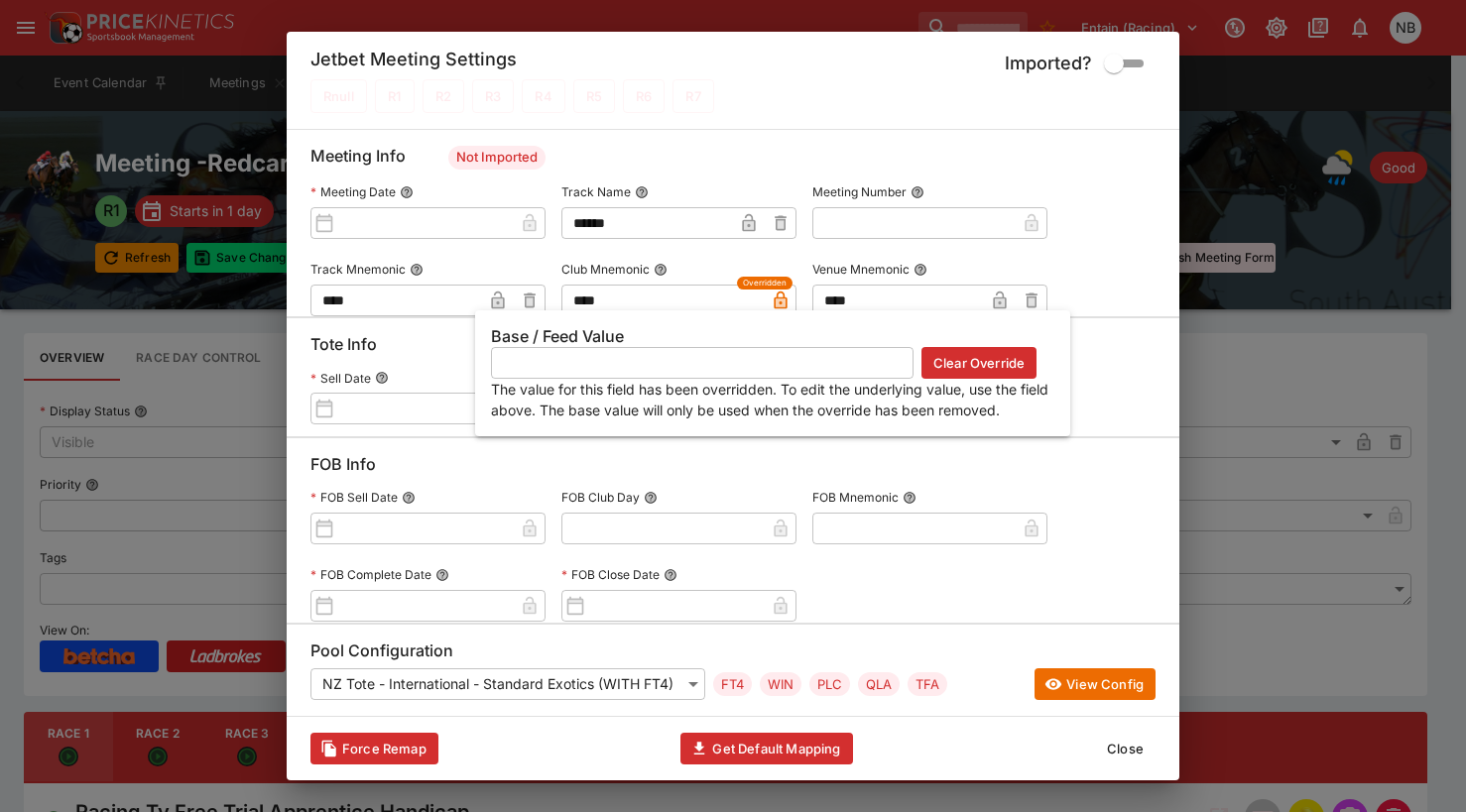 click 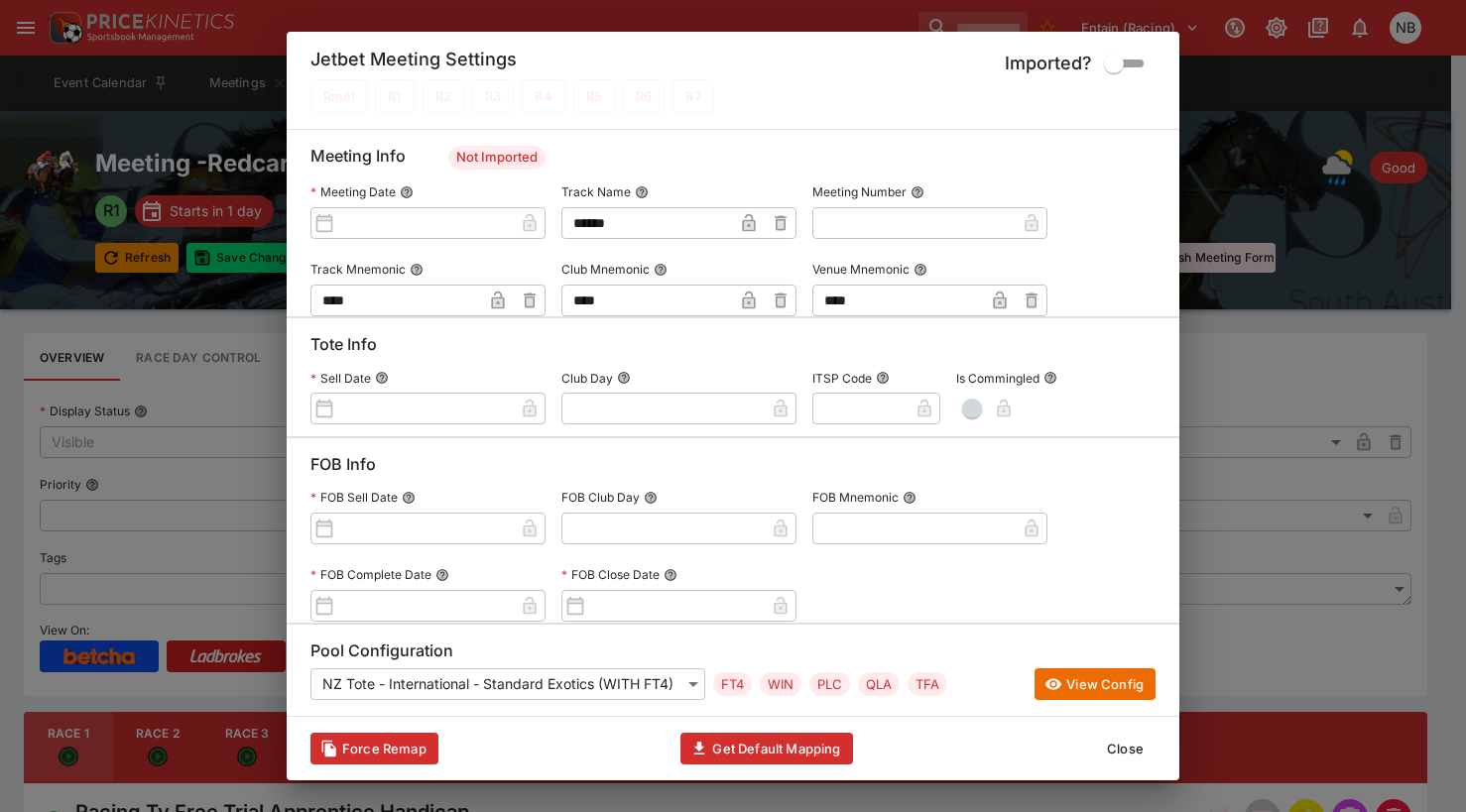 click on "****" at bounding box center (647, 300) 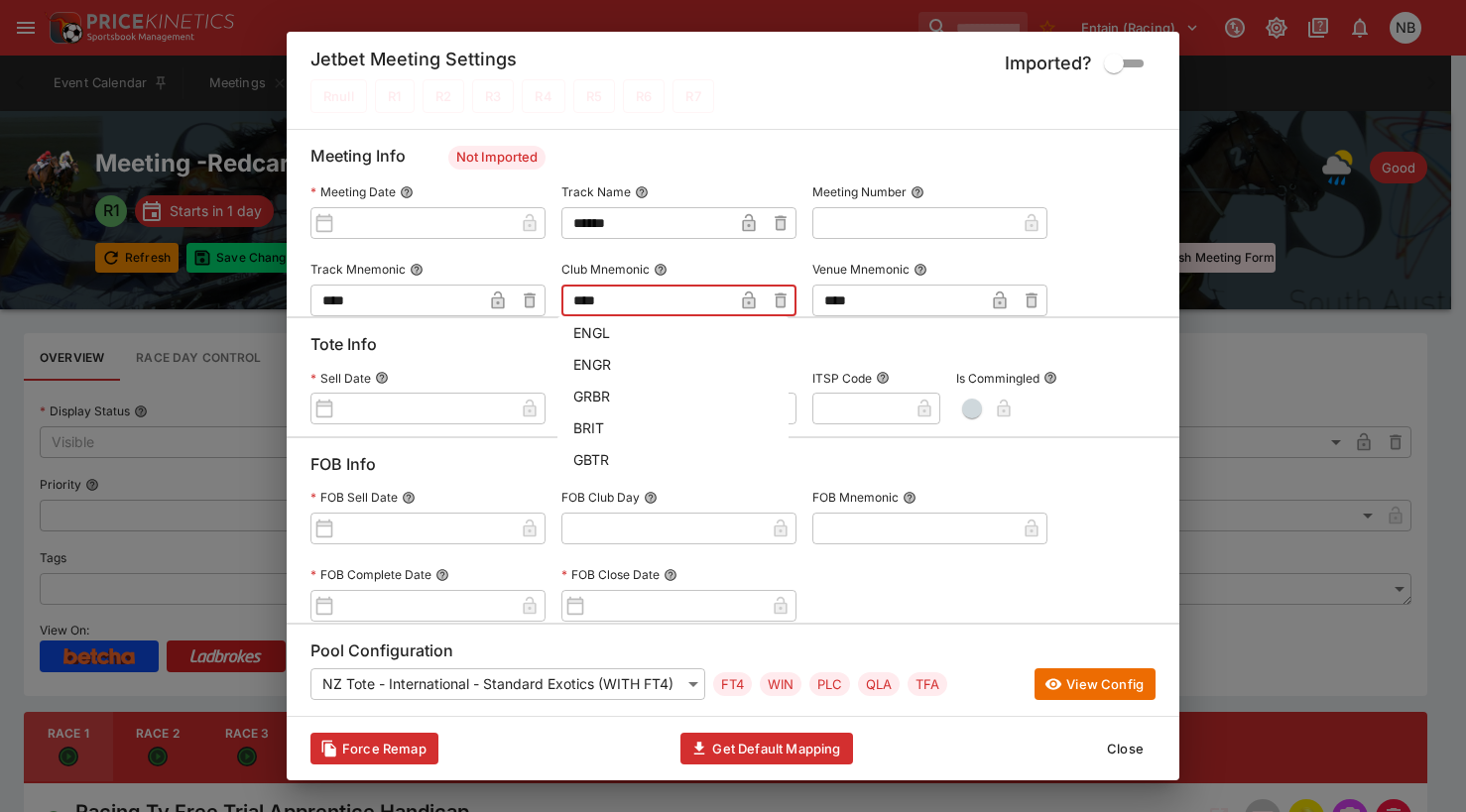 click on "ENGR" at bounding box center (672, 364) 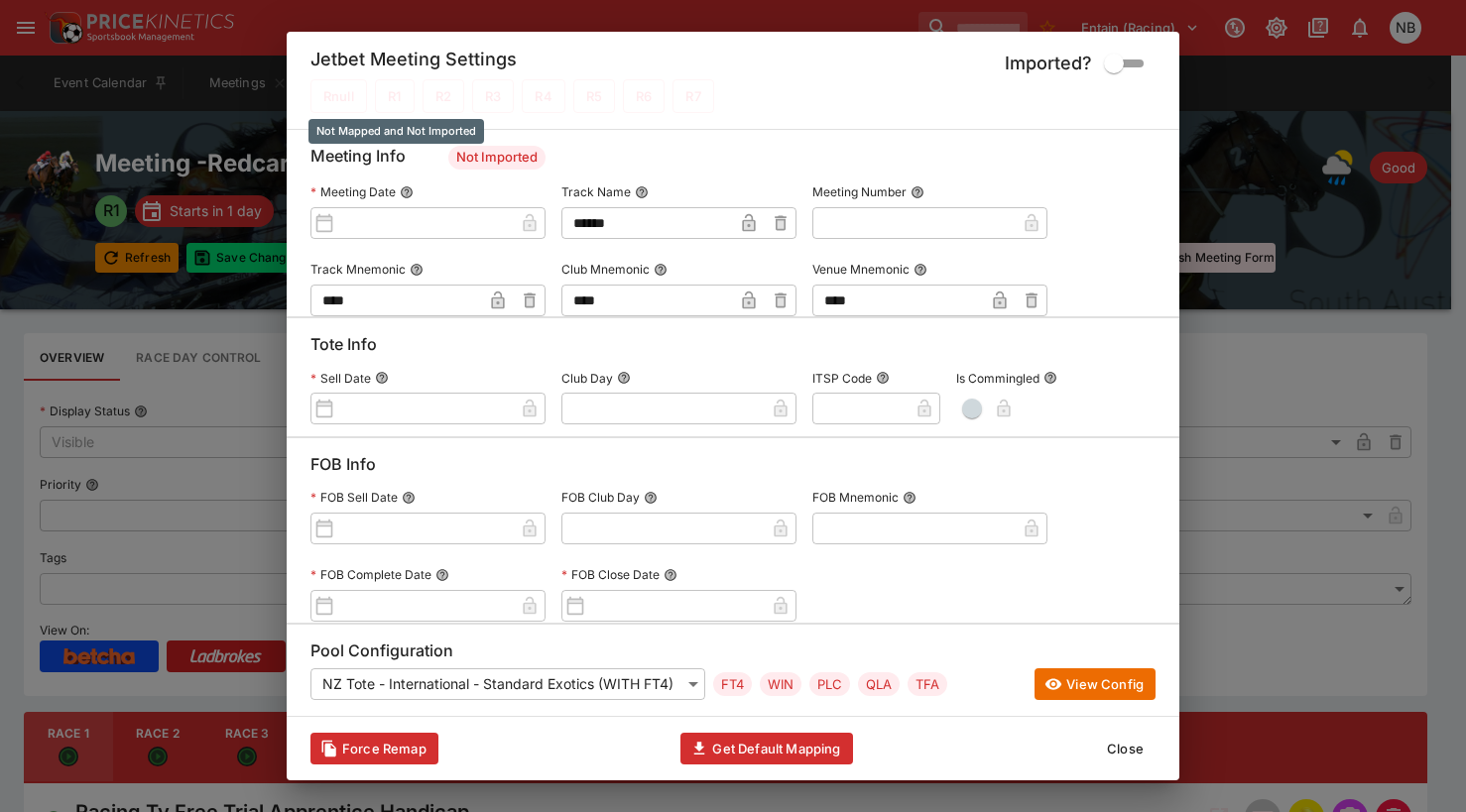 click on "R1" at bounding box center (395, 96) 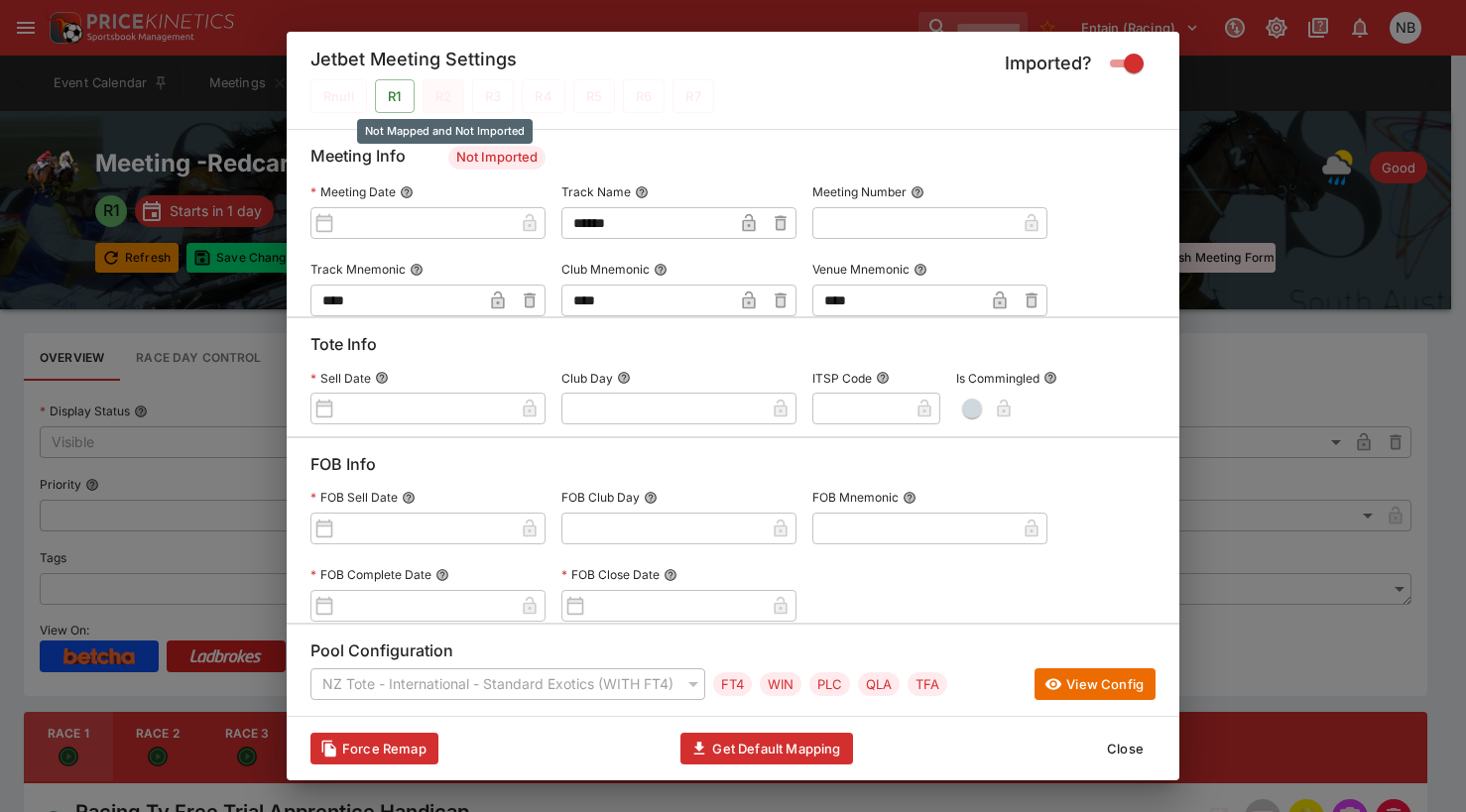 click on "R2" at bounding box center [443, 96] 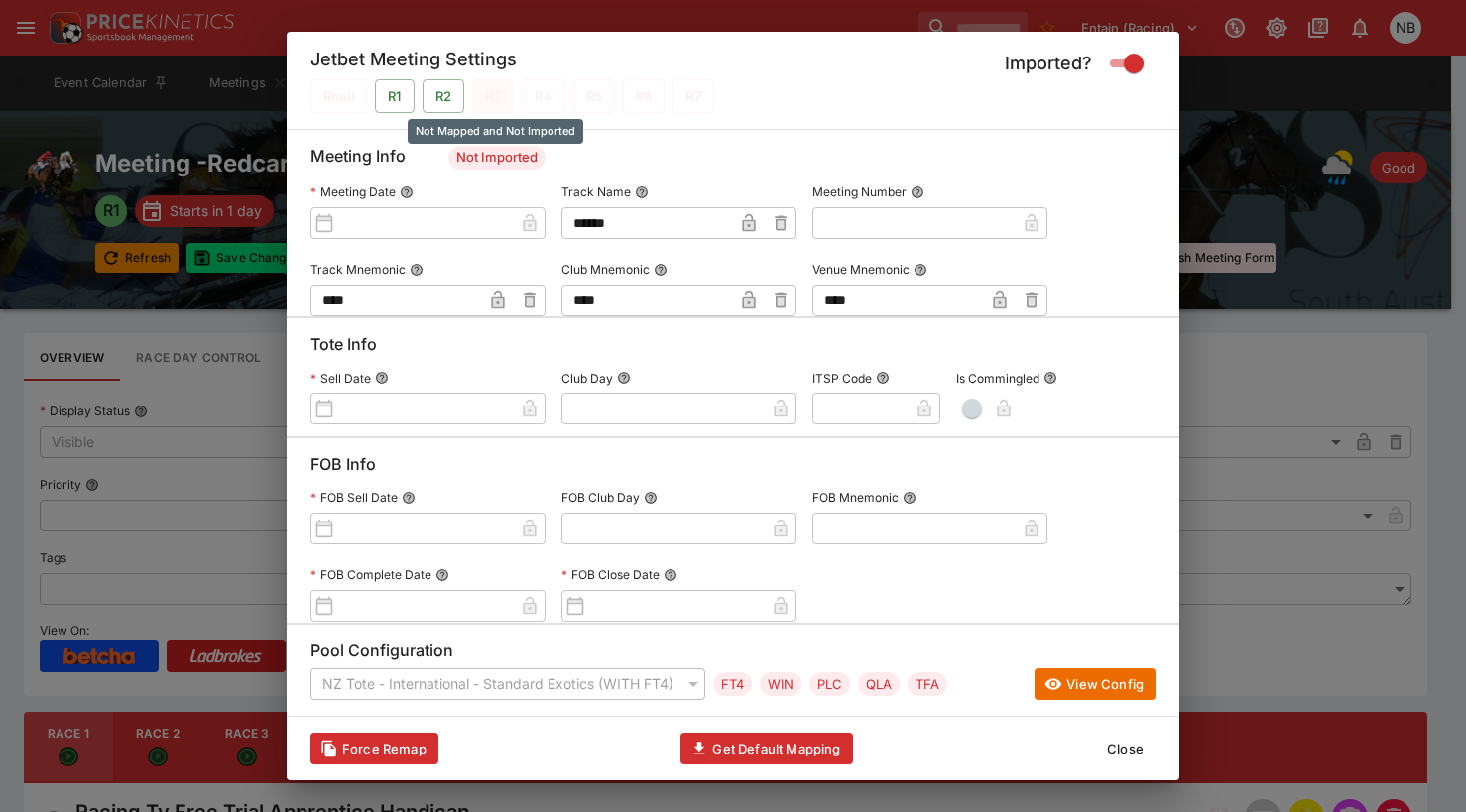 click on "R3" at bounding box center [493, 96] 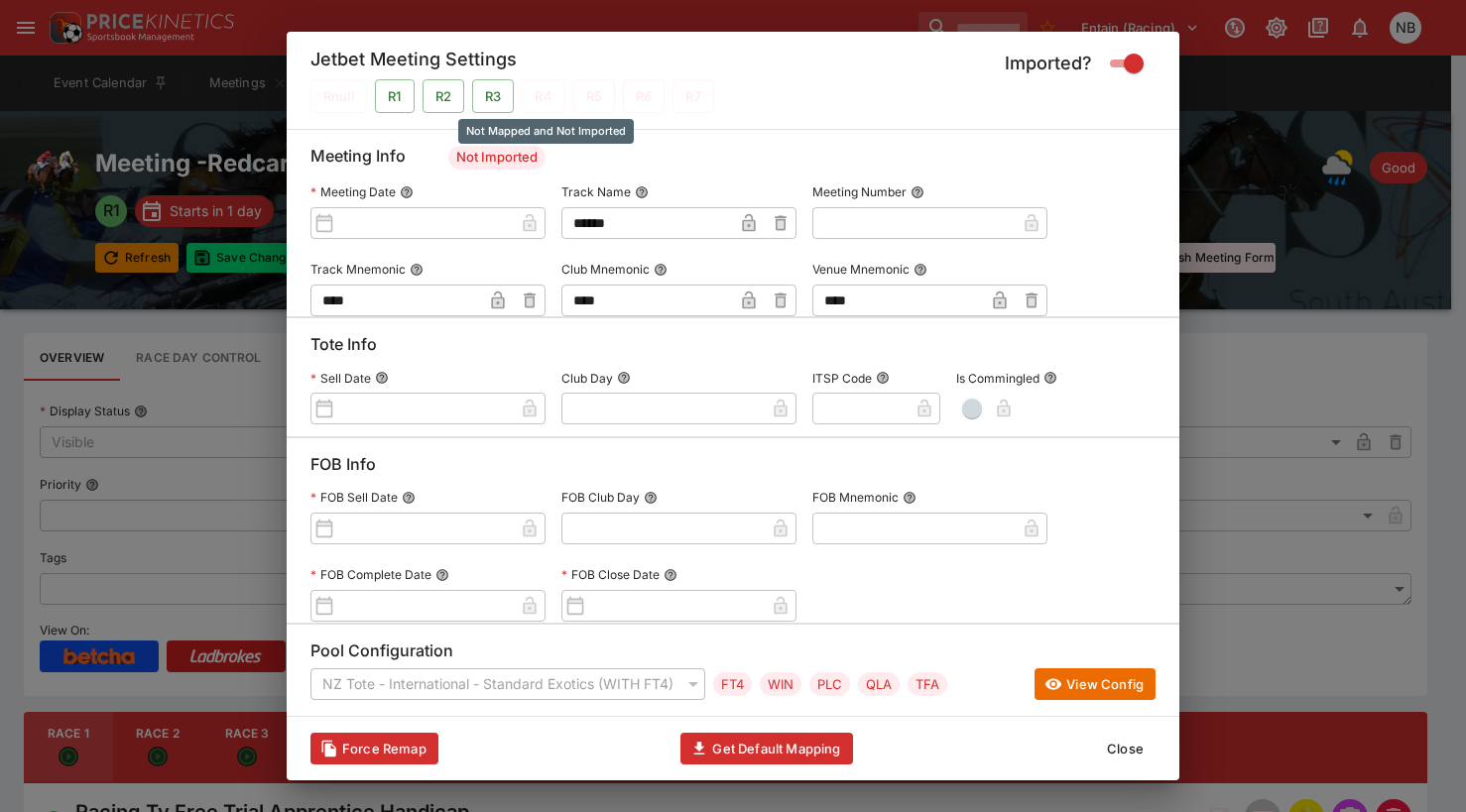 click on "Not Mapped and Not Imported" at bounding box center (546, 129) 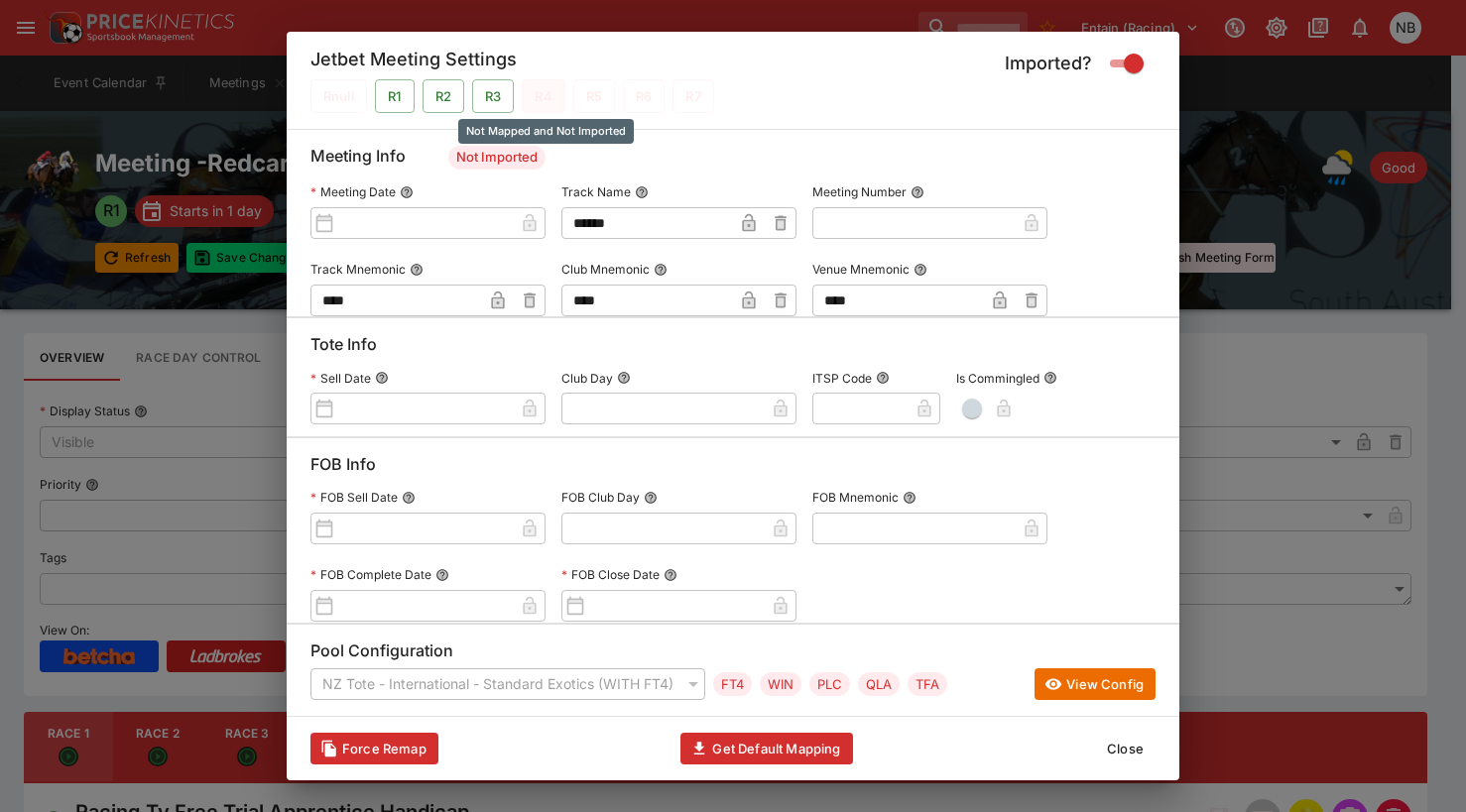 click on "R4" at bounding box center (543, 96) 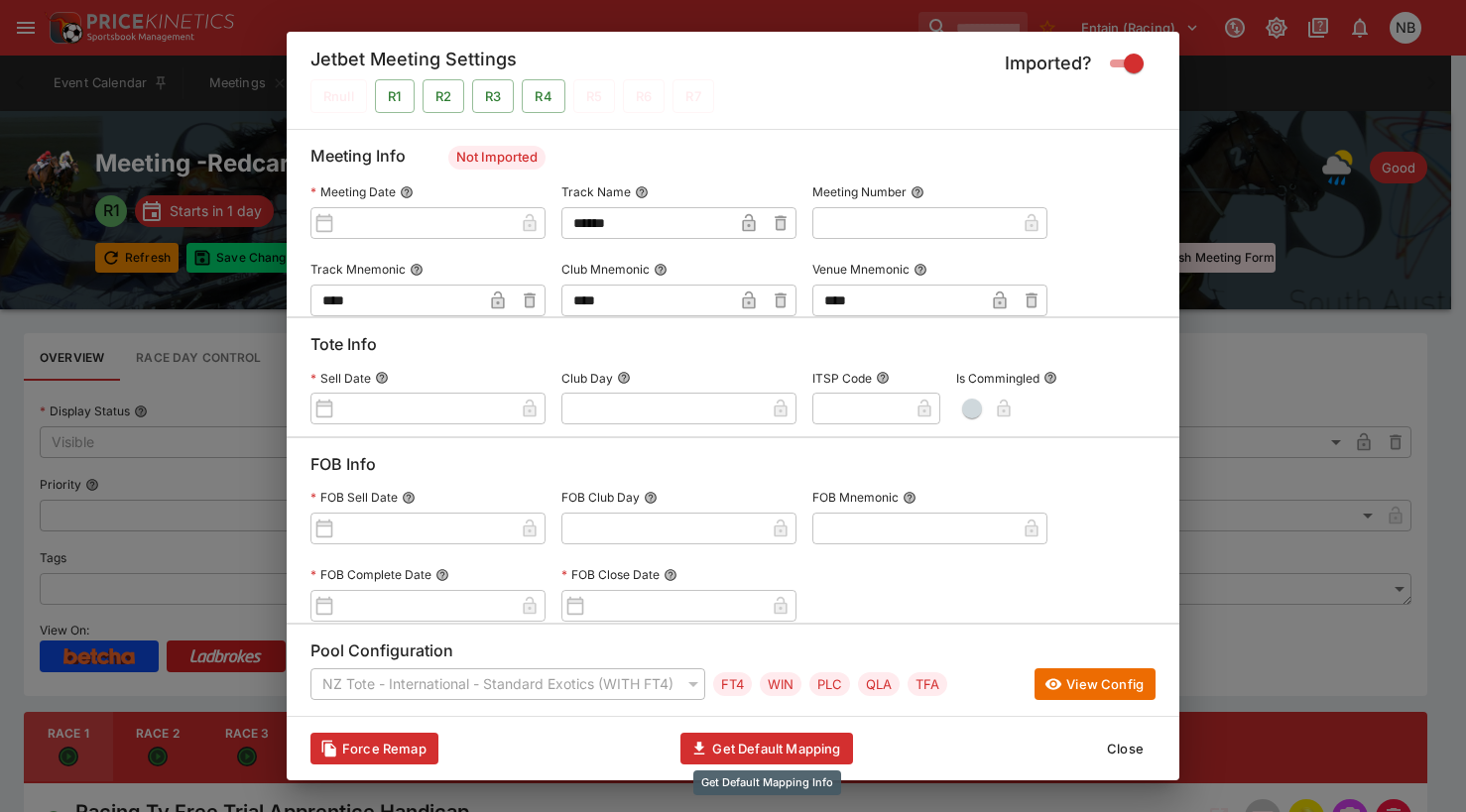 click on "Get Default Mapping" at bounding box center [766, 749] 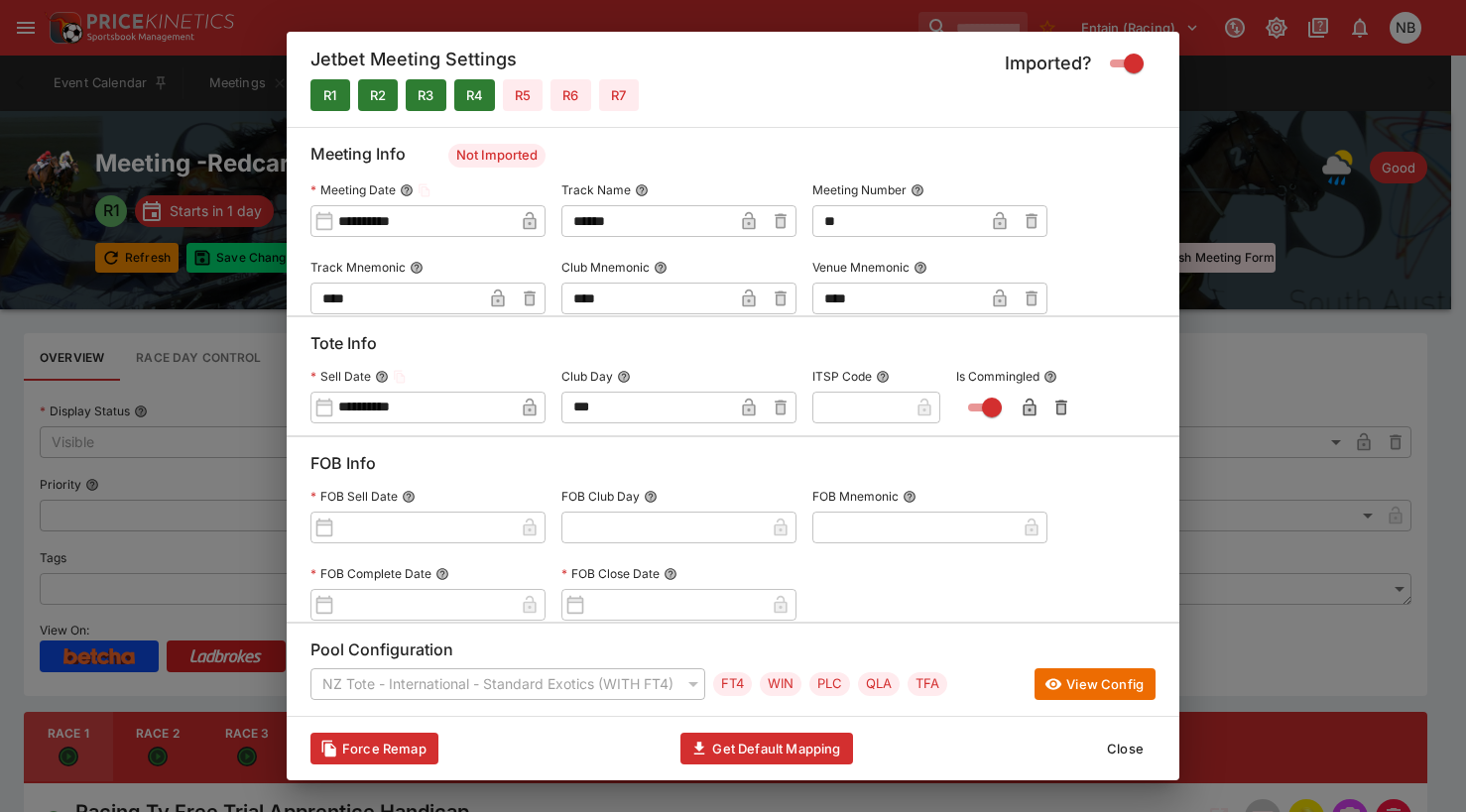 click on "**********" at bounding box center [424, 221] 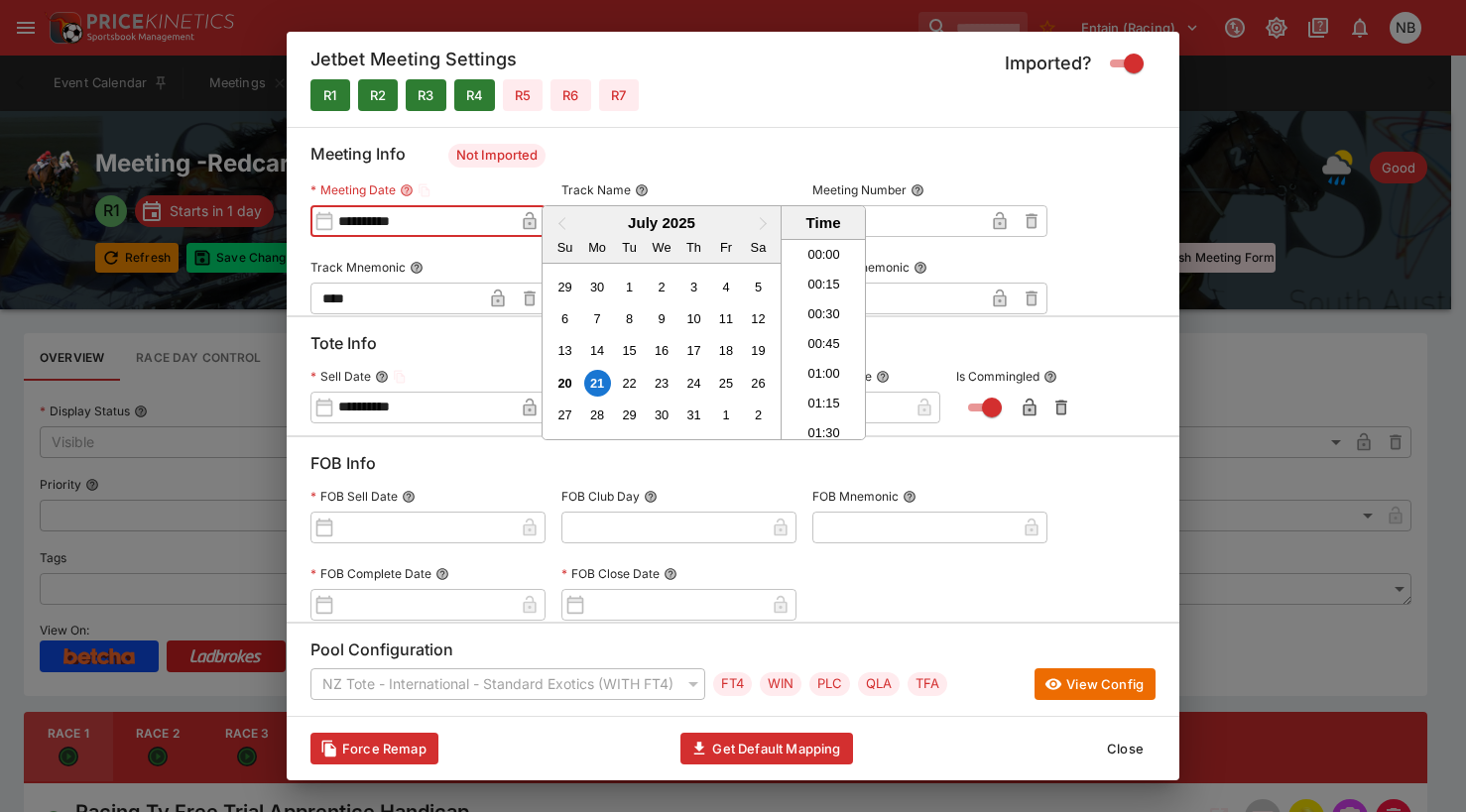scroll, scrollTop: 1343, scrollLeft: 0, axis: vertical 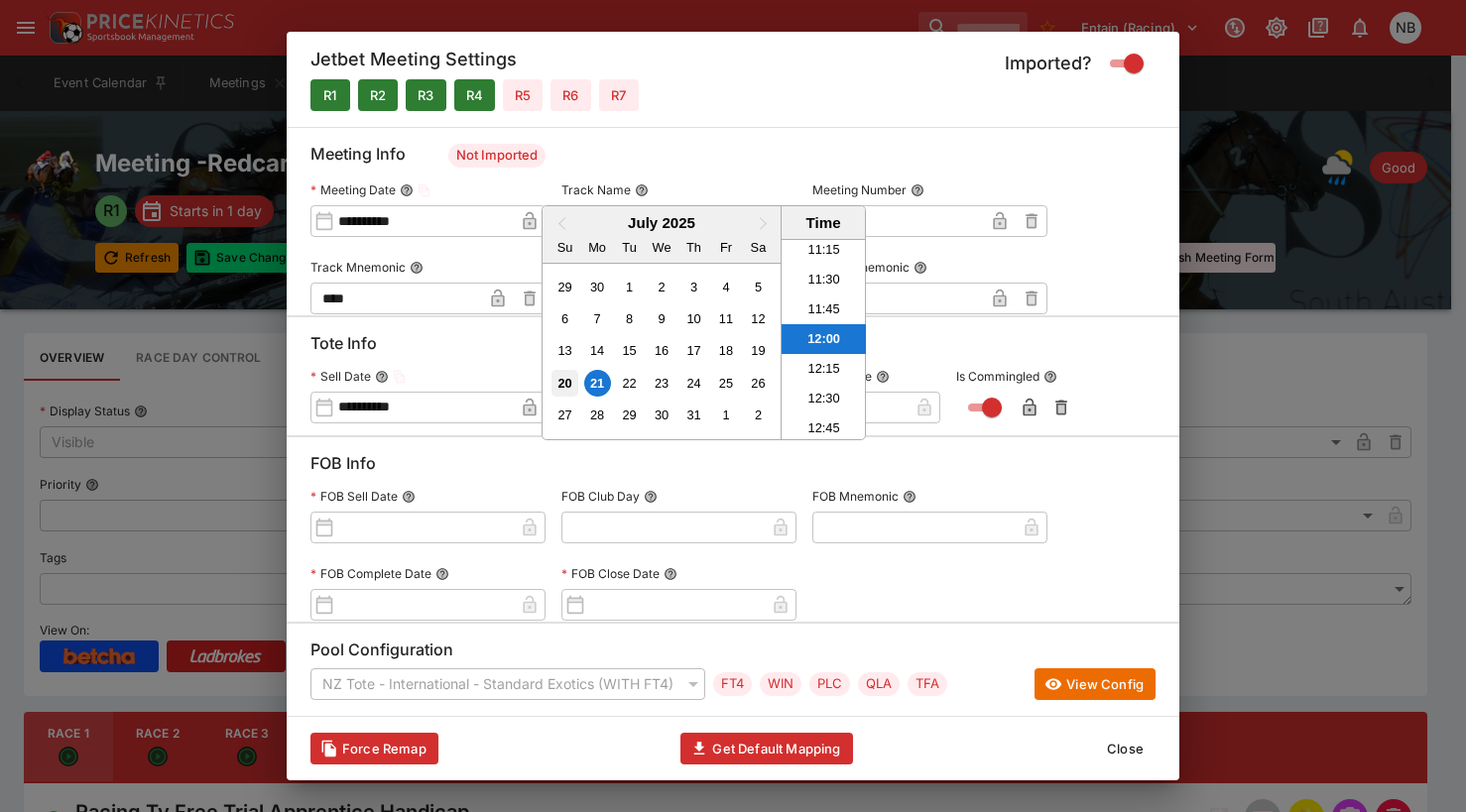 click on "20" at bounding box center (564, 383) 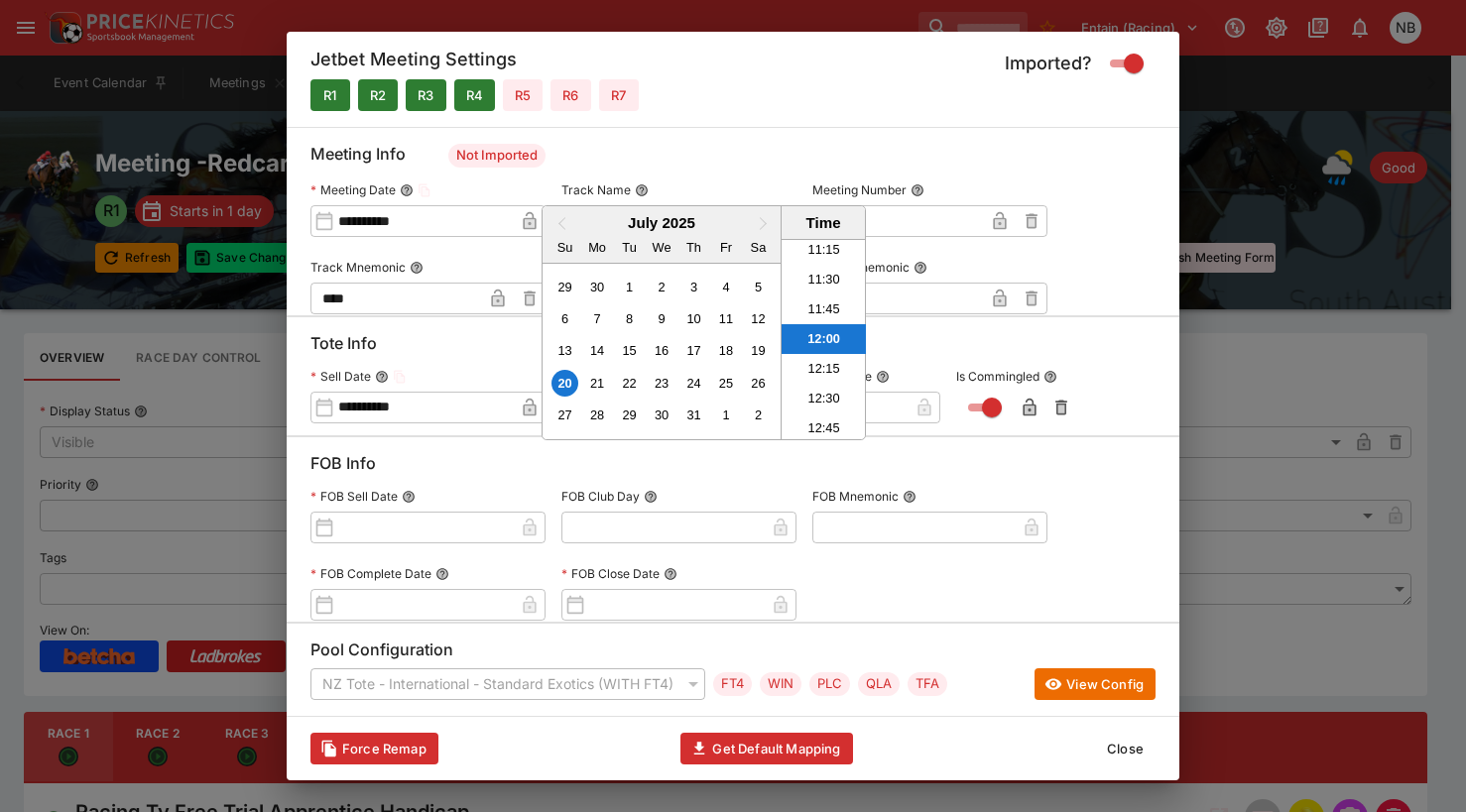 click at bounding box center (733, 406) 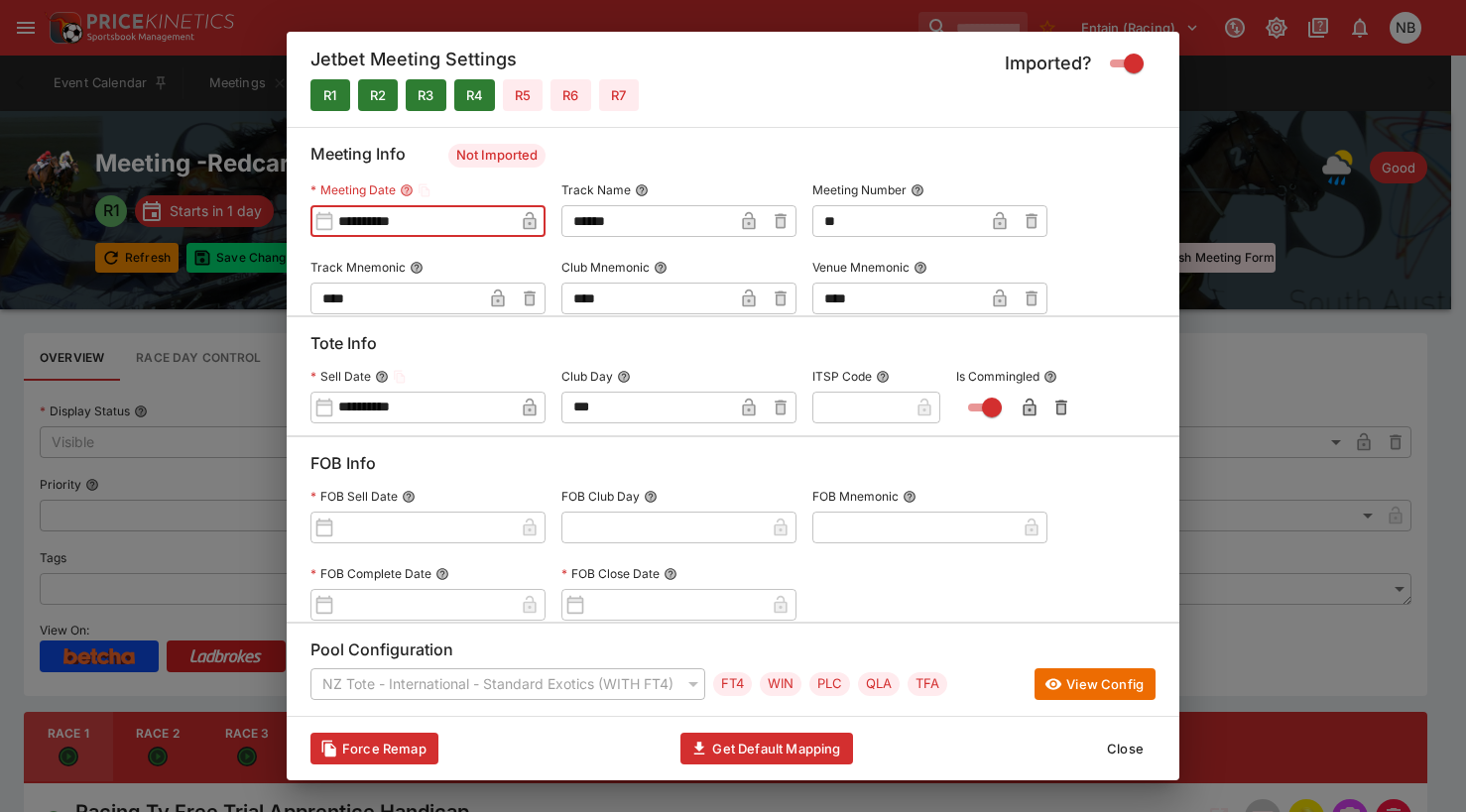 click on "**********" at bounding box center (424, 407) 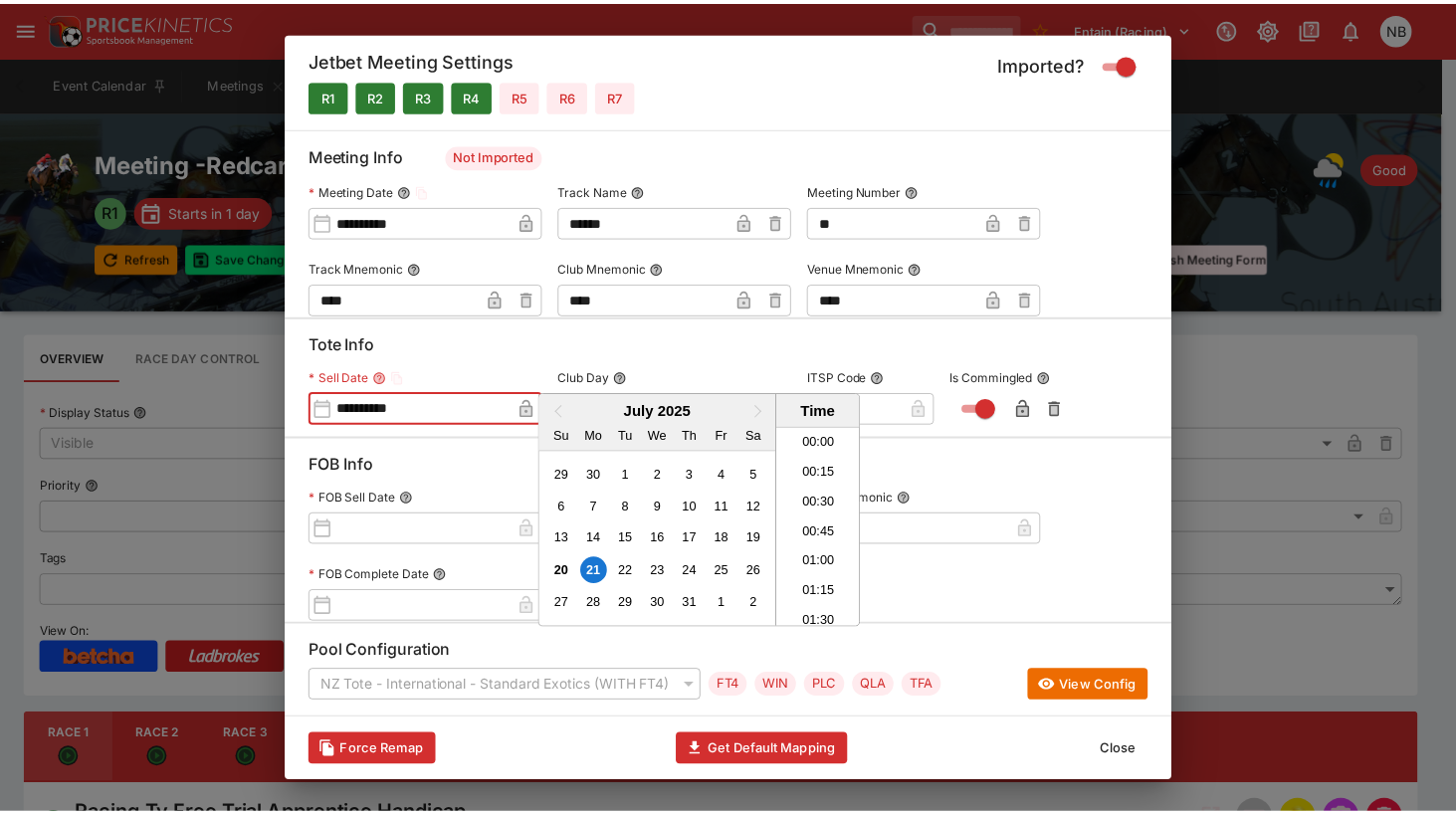 scroll, scrollTop: 1348, scrollLeft: 0, axis: vertical 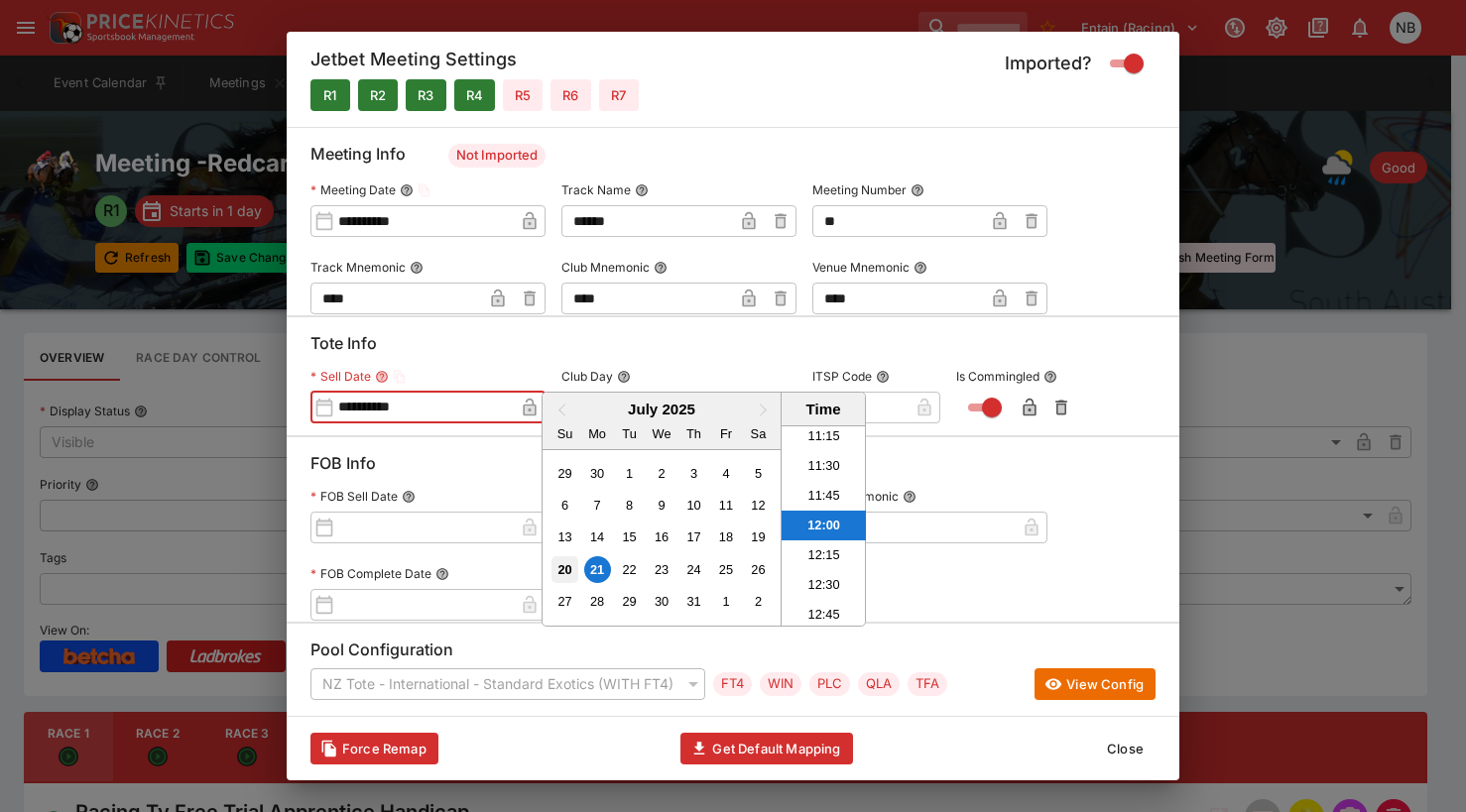 click on "20" at bounding box center [564, 569] 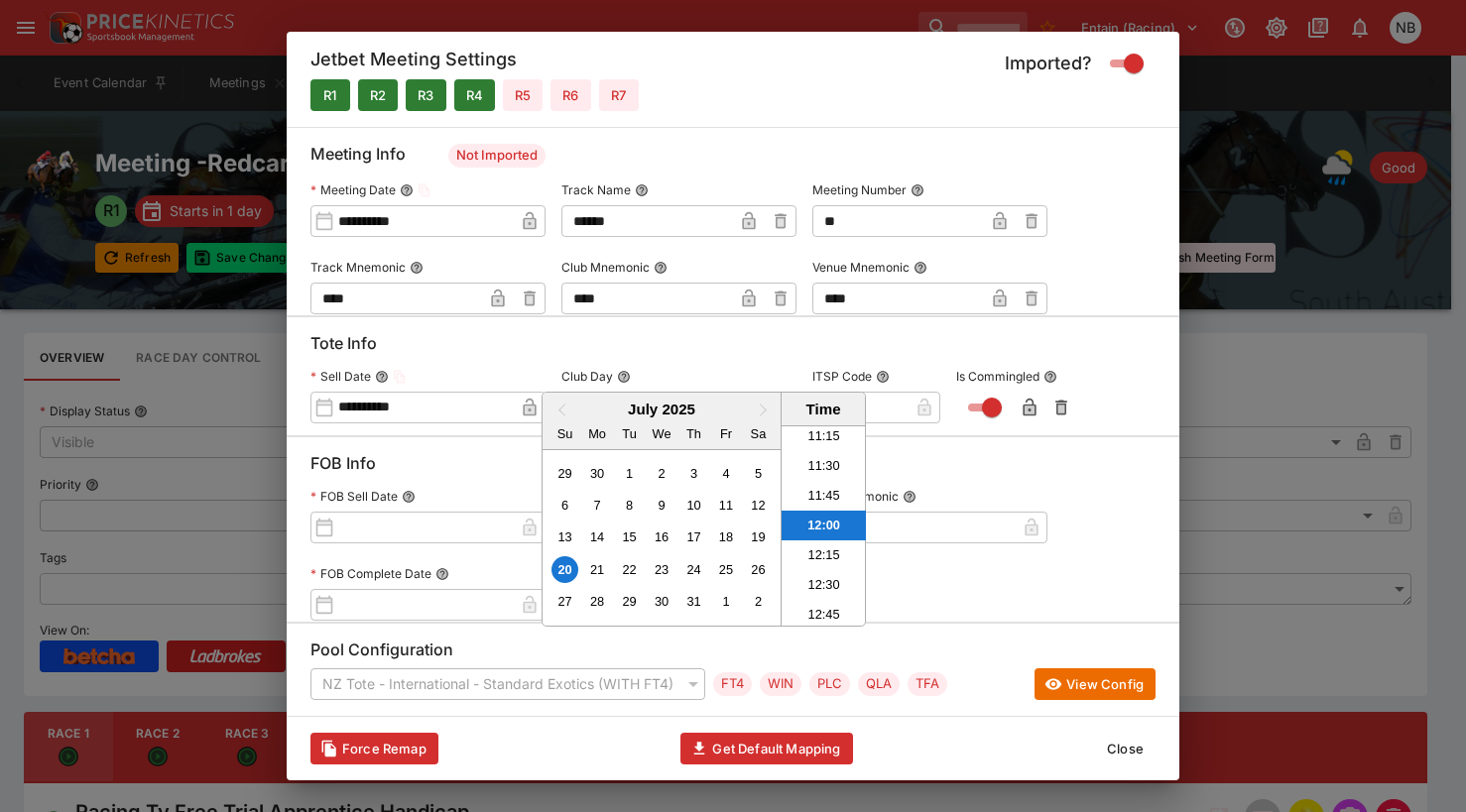 click at bounding box center [733, 406] 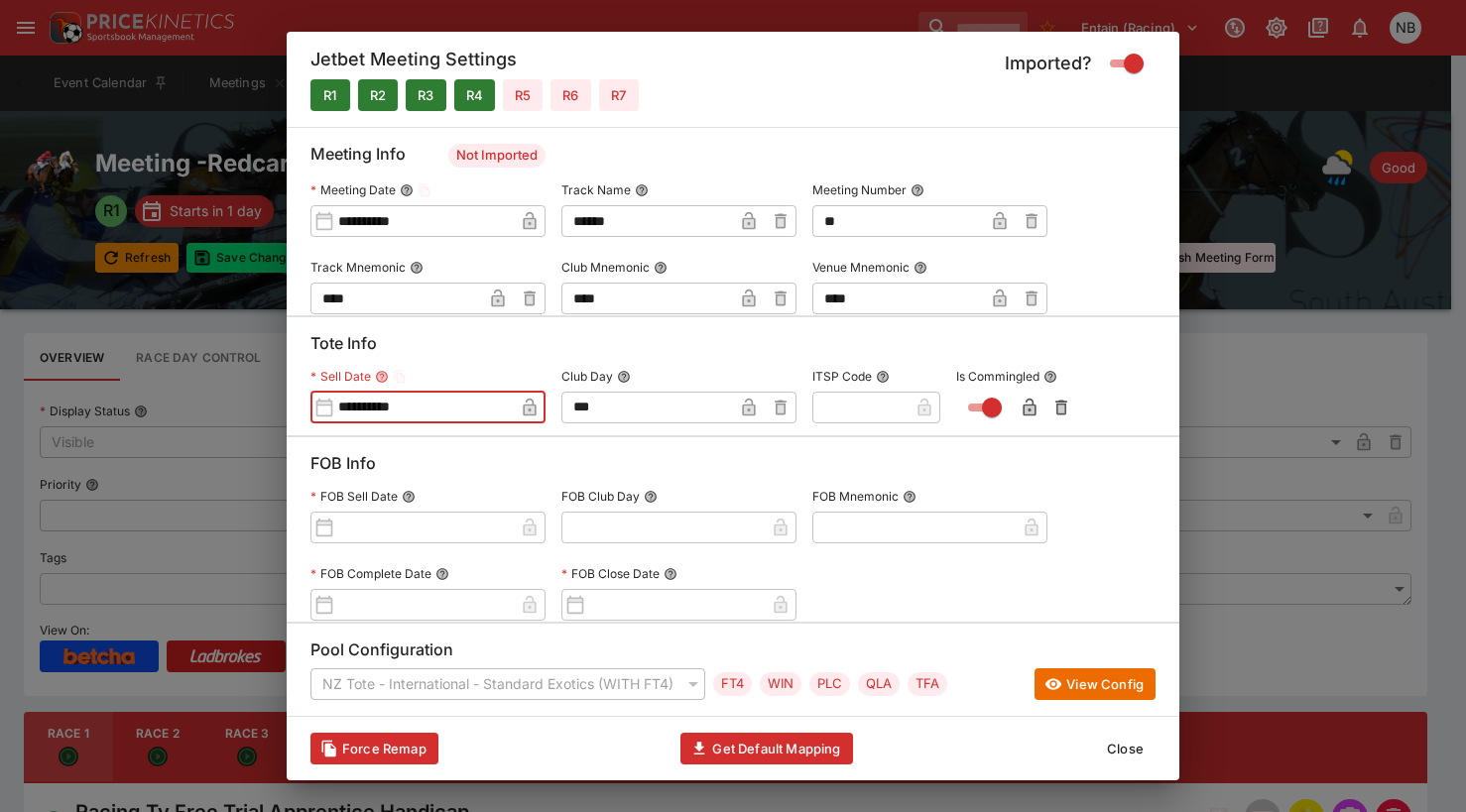 click on "**" at bounding box center [898, 221] 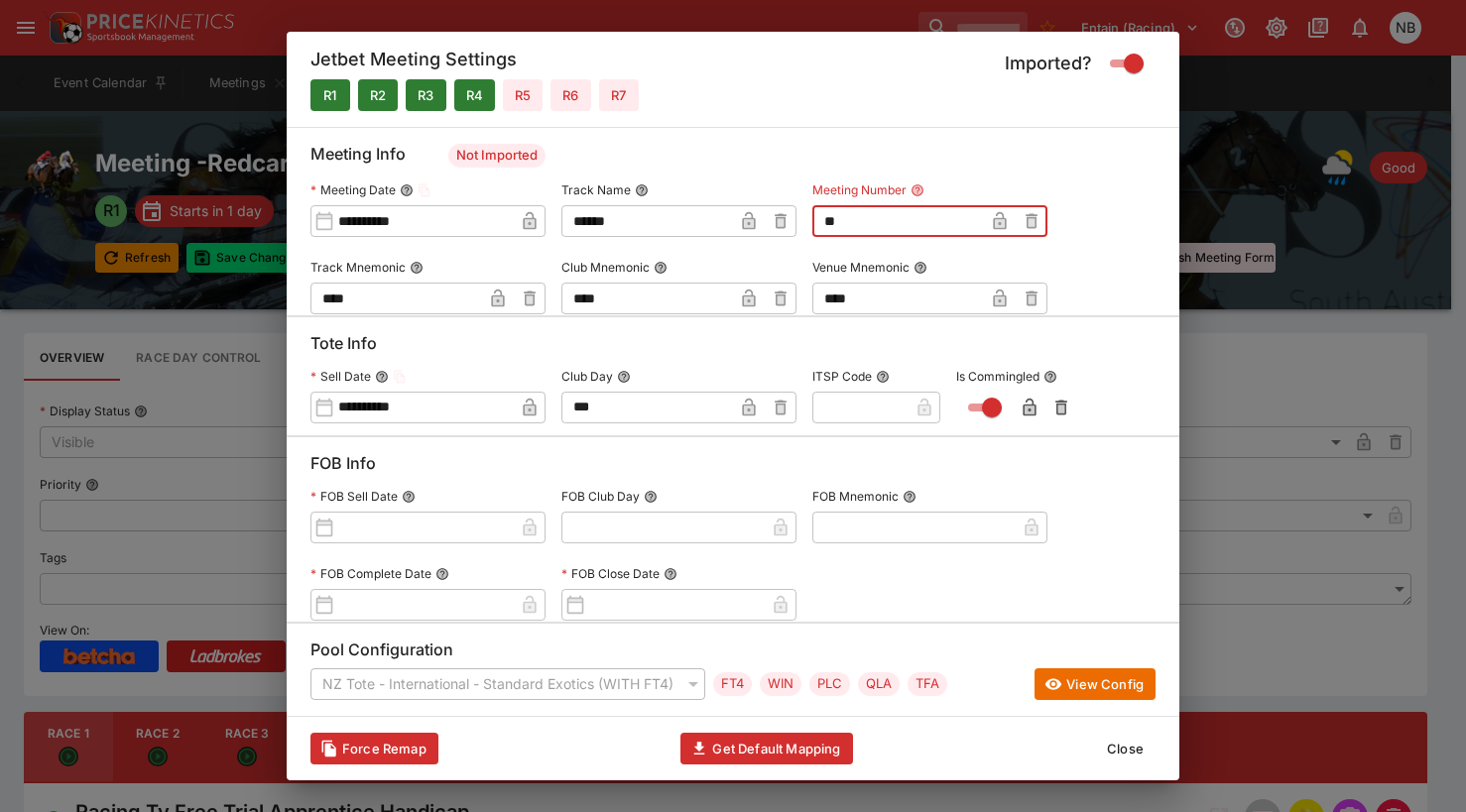 type on "*" 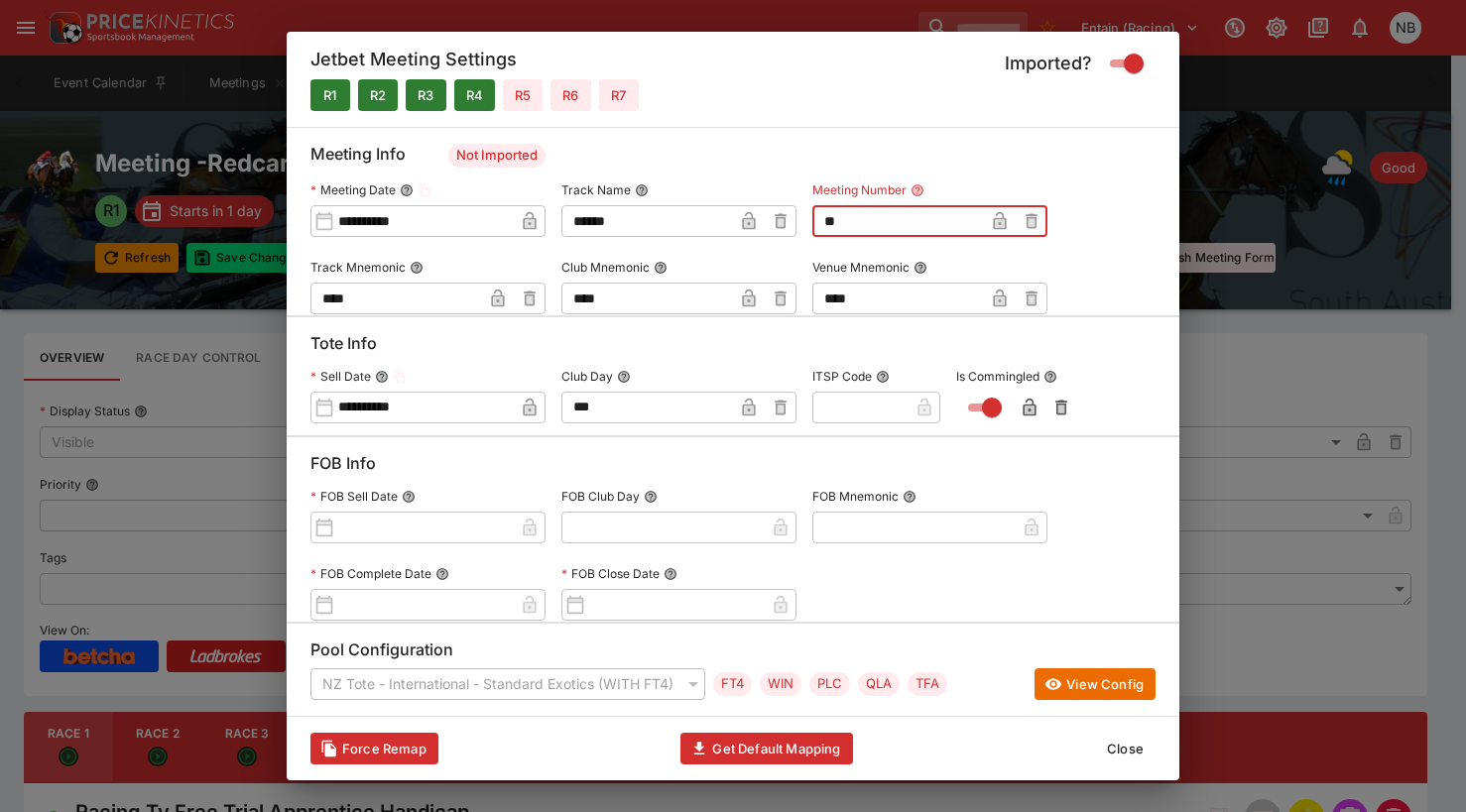 click on "Close" at bounding box center [1125, 749] 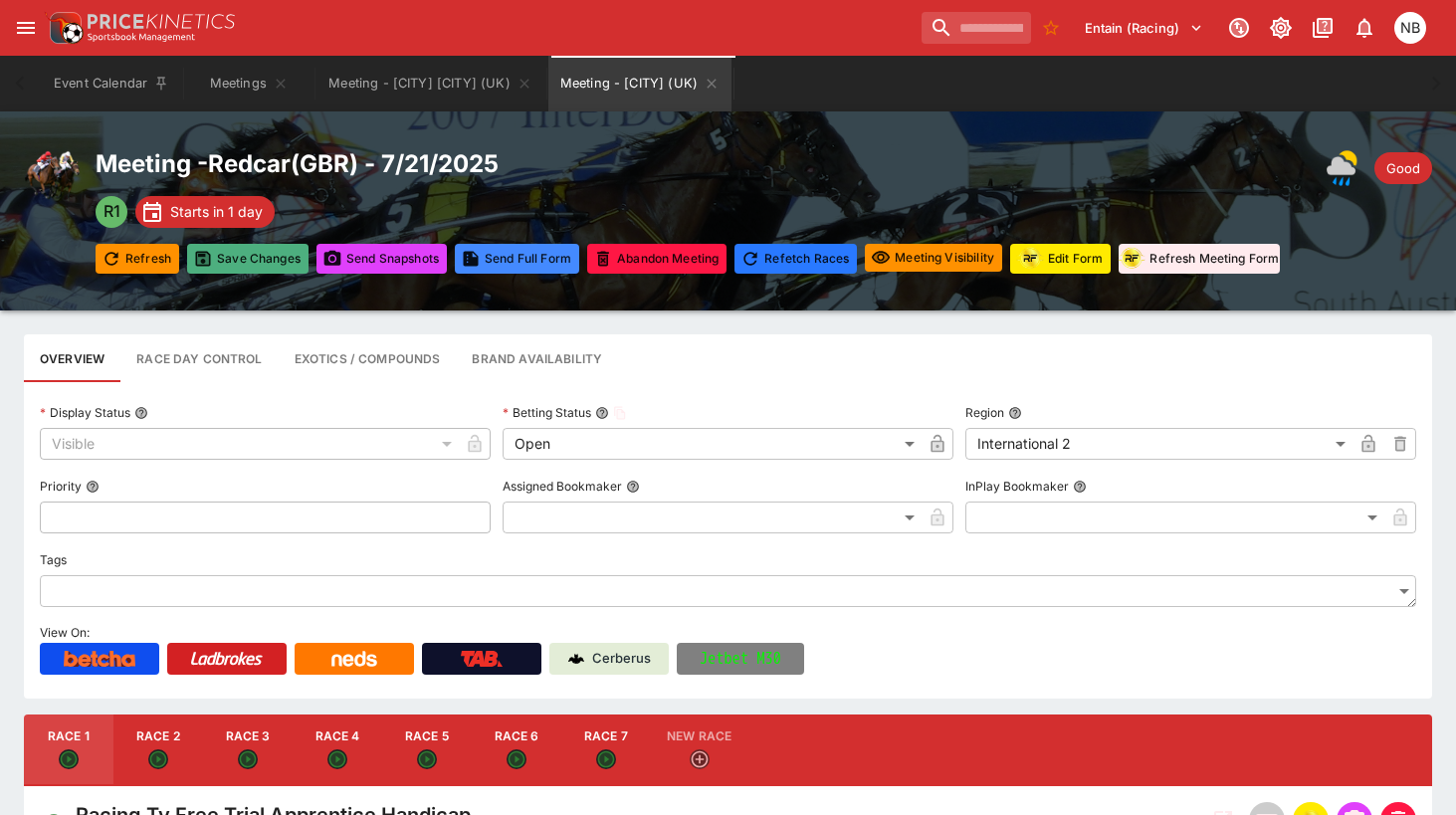 click on "Save Changes" at bounding box center [248, 259] 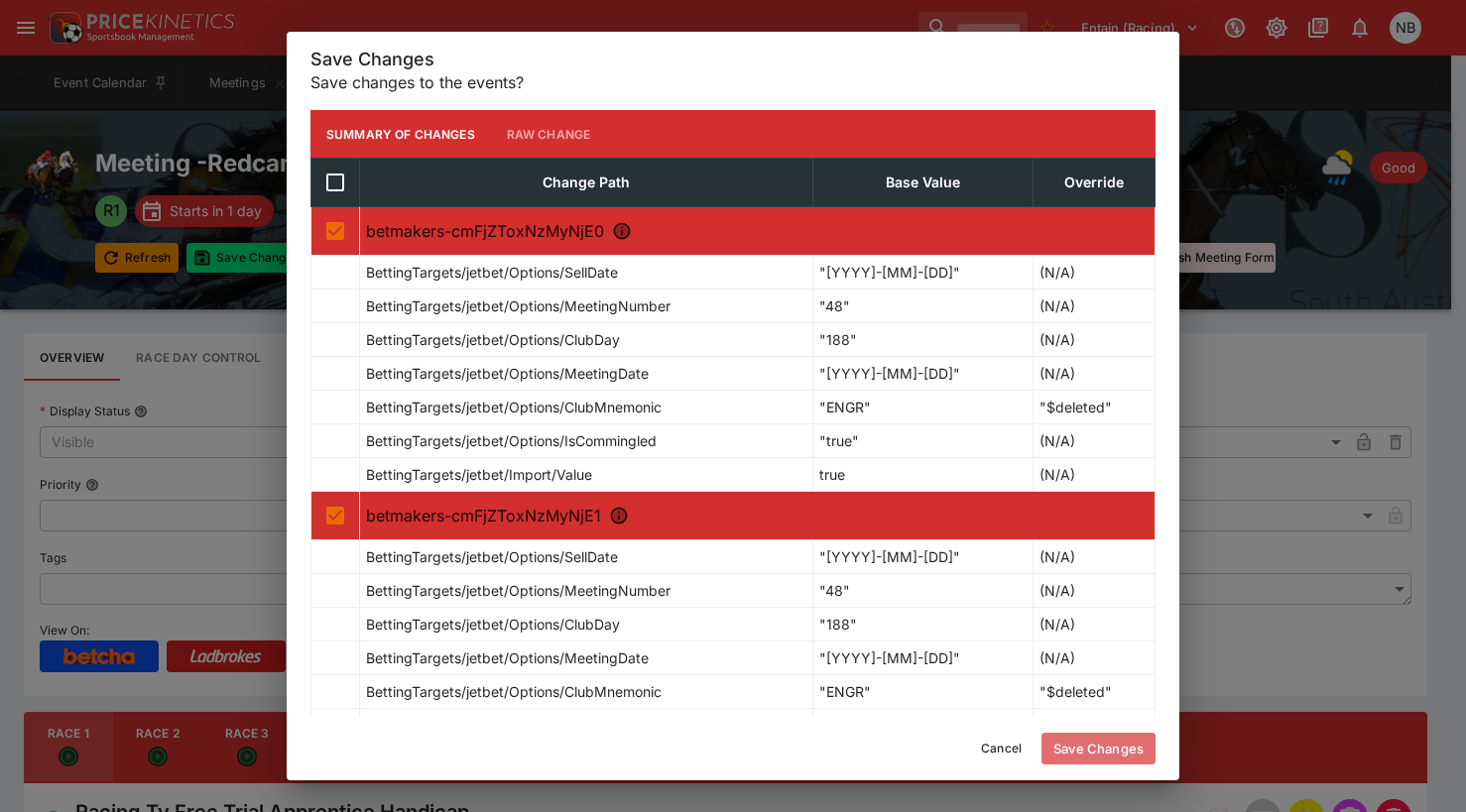 click on "Save Changes" at bounding box center (1098, 749) 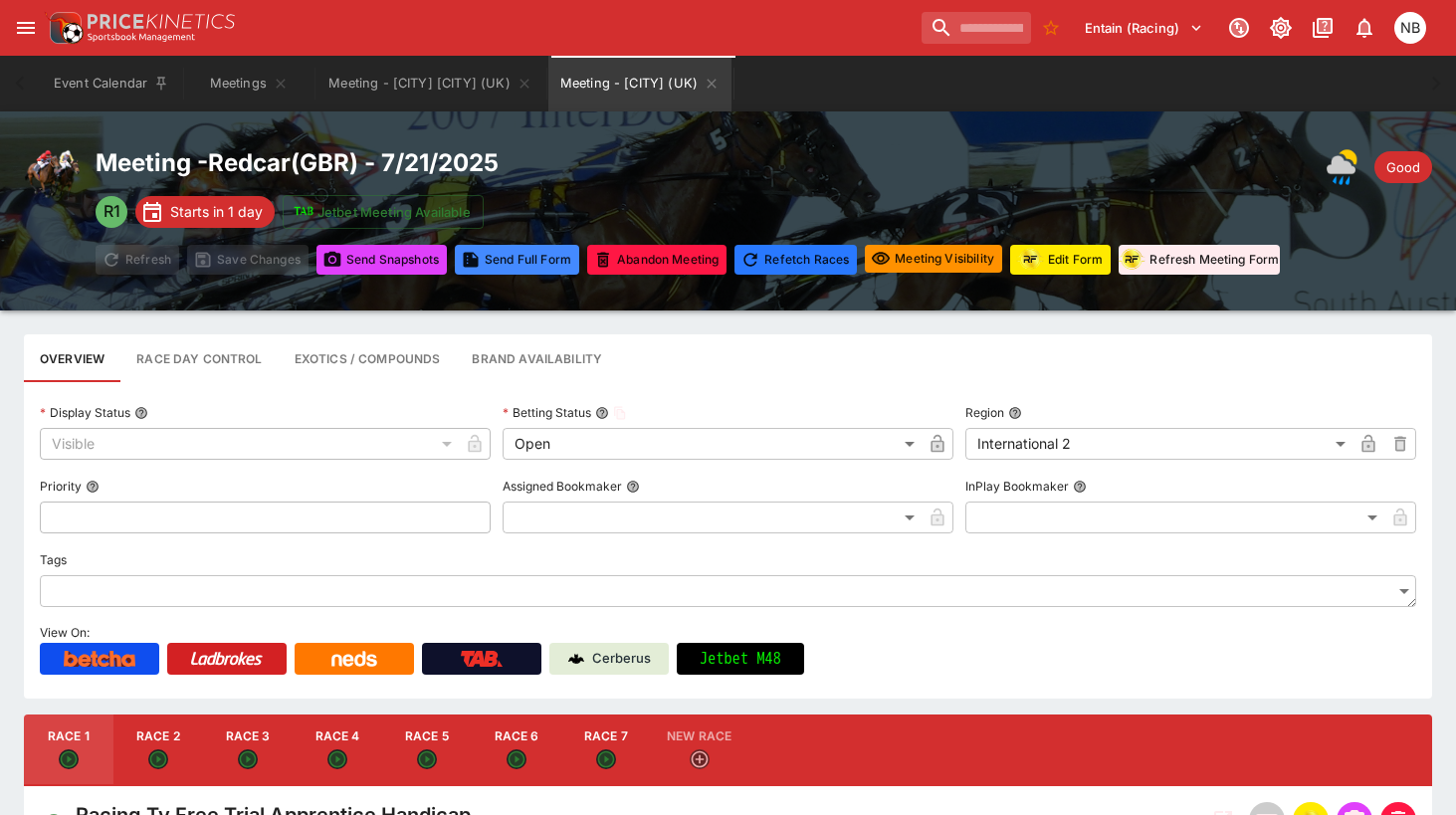 click on "**********" at bounding box center [728, 540] 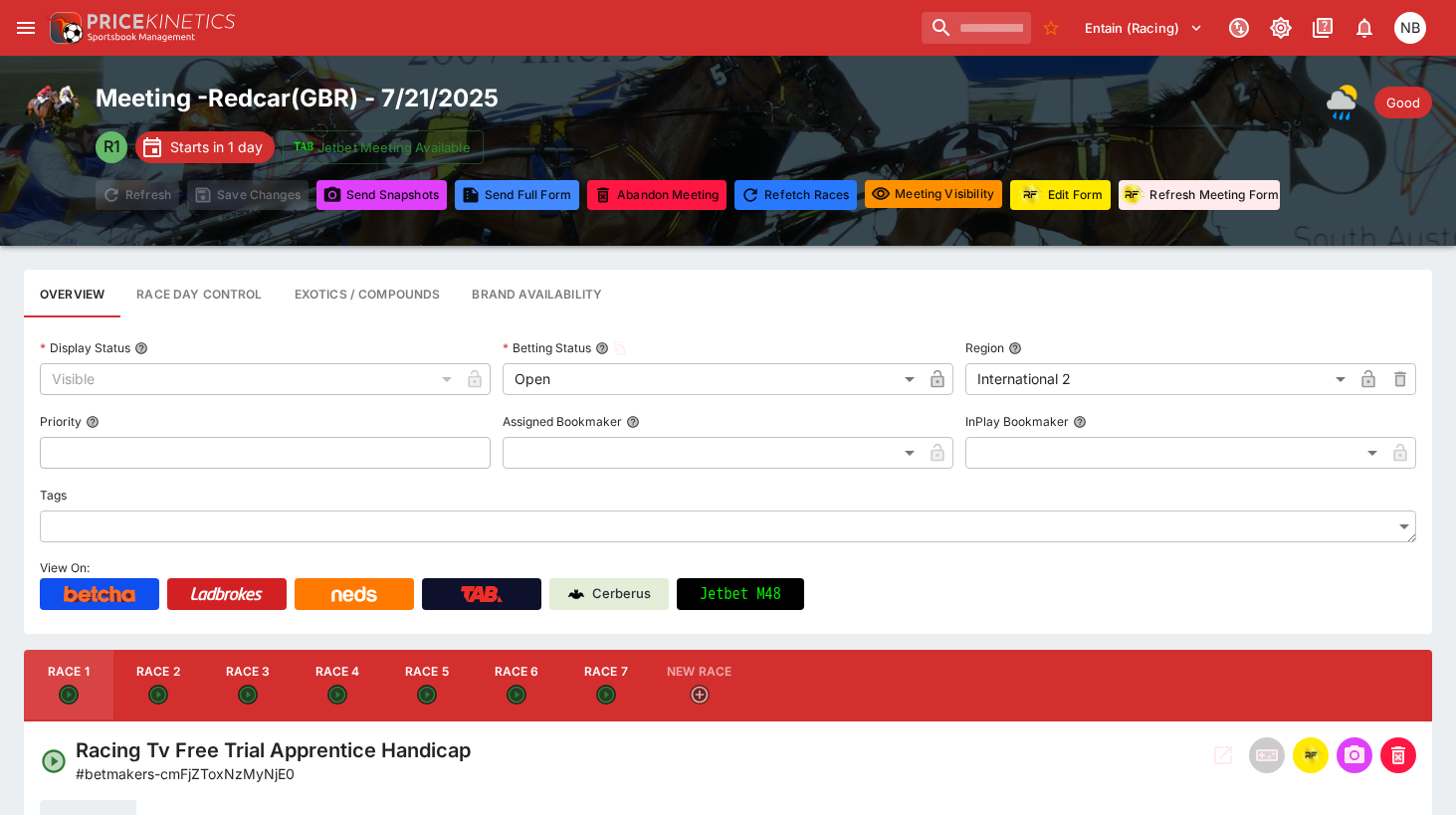 scroll, scrollTop: 100, scrollLeft: 0, axis: vertical 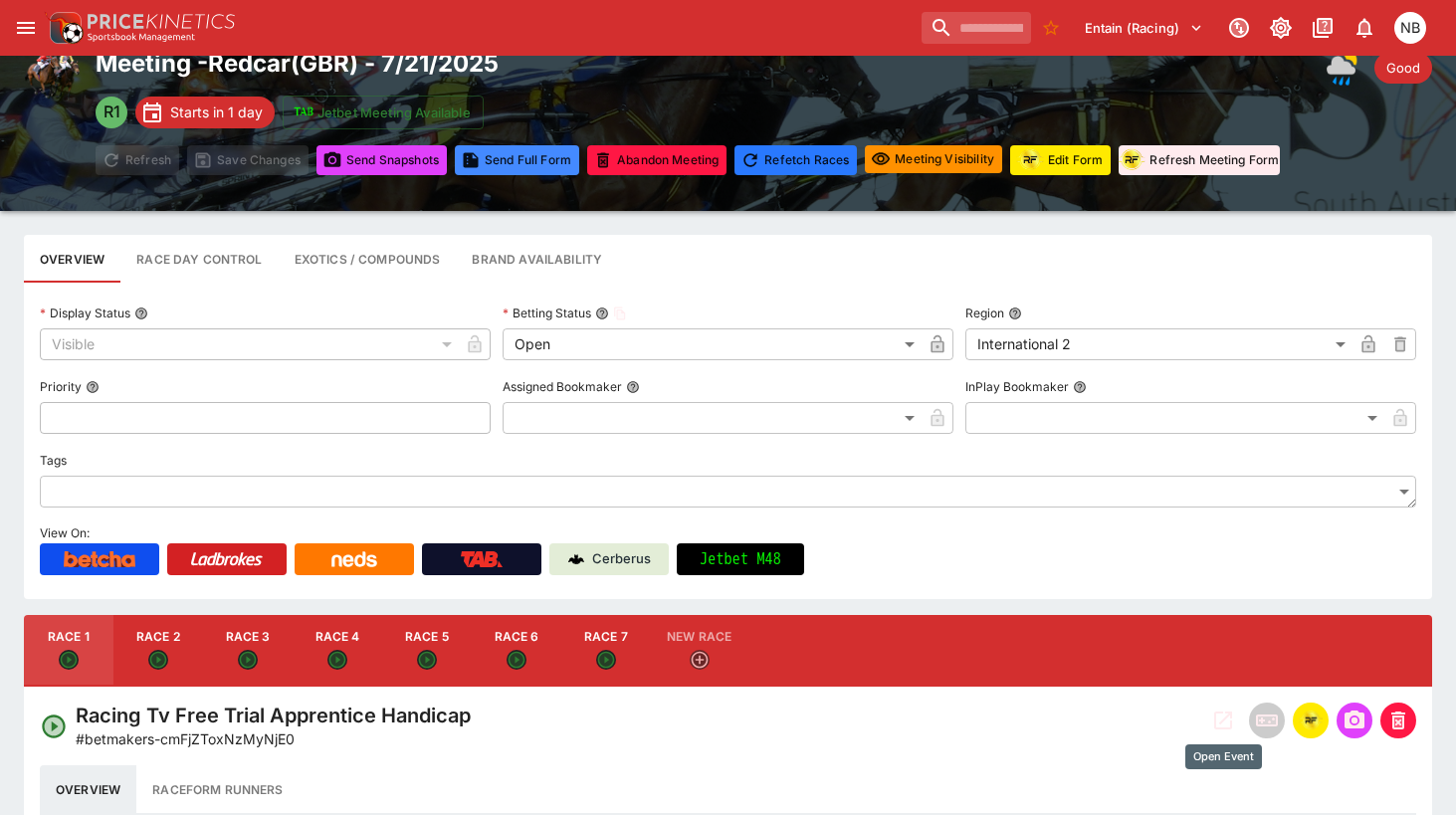 click 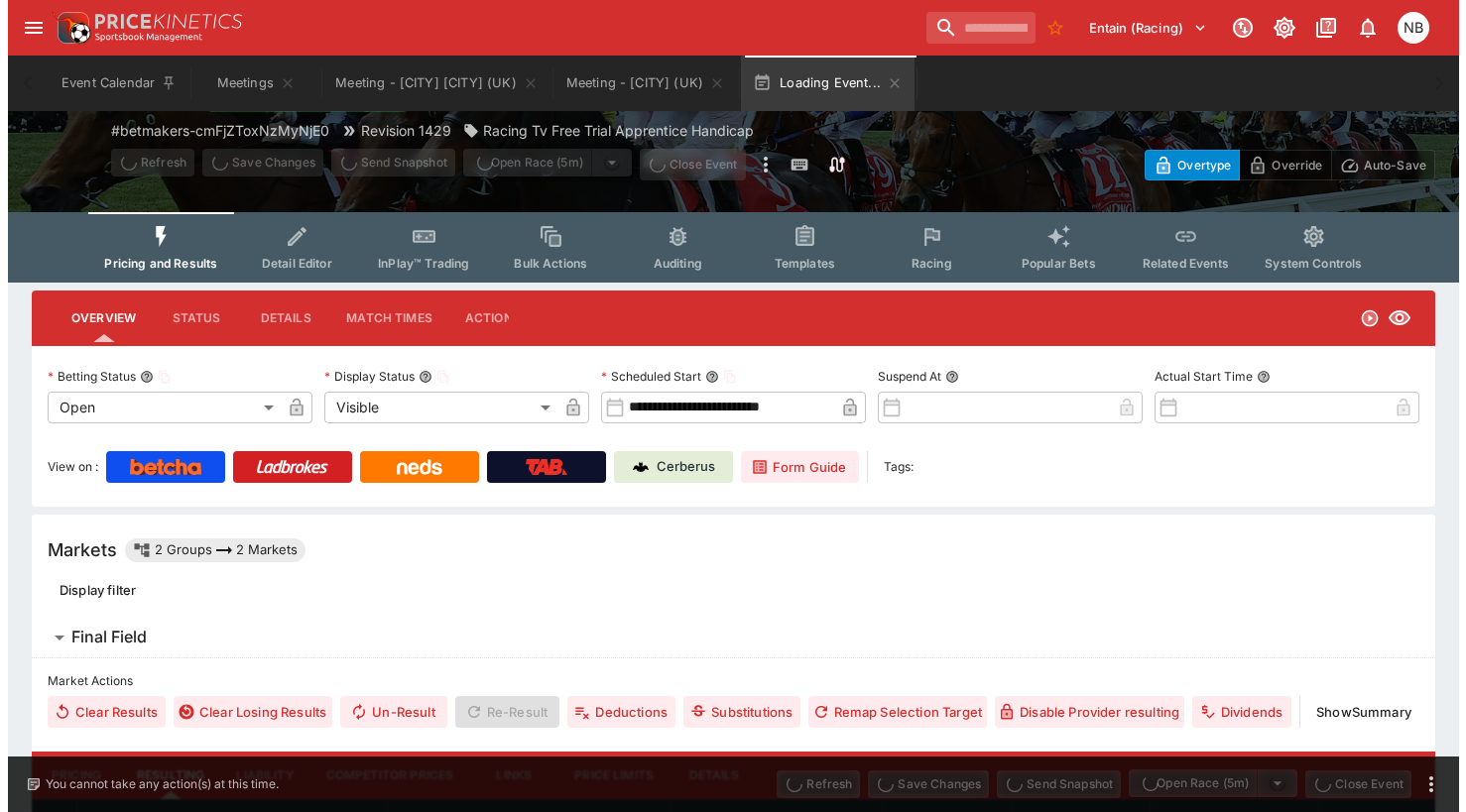 scroll, scrollTop: 0, scrollLeft: 0, axis: both 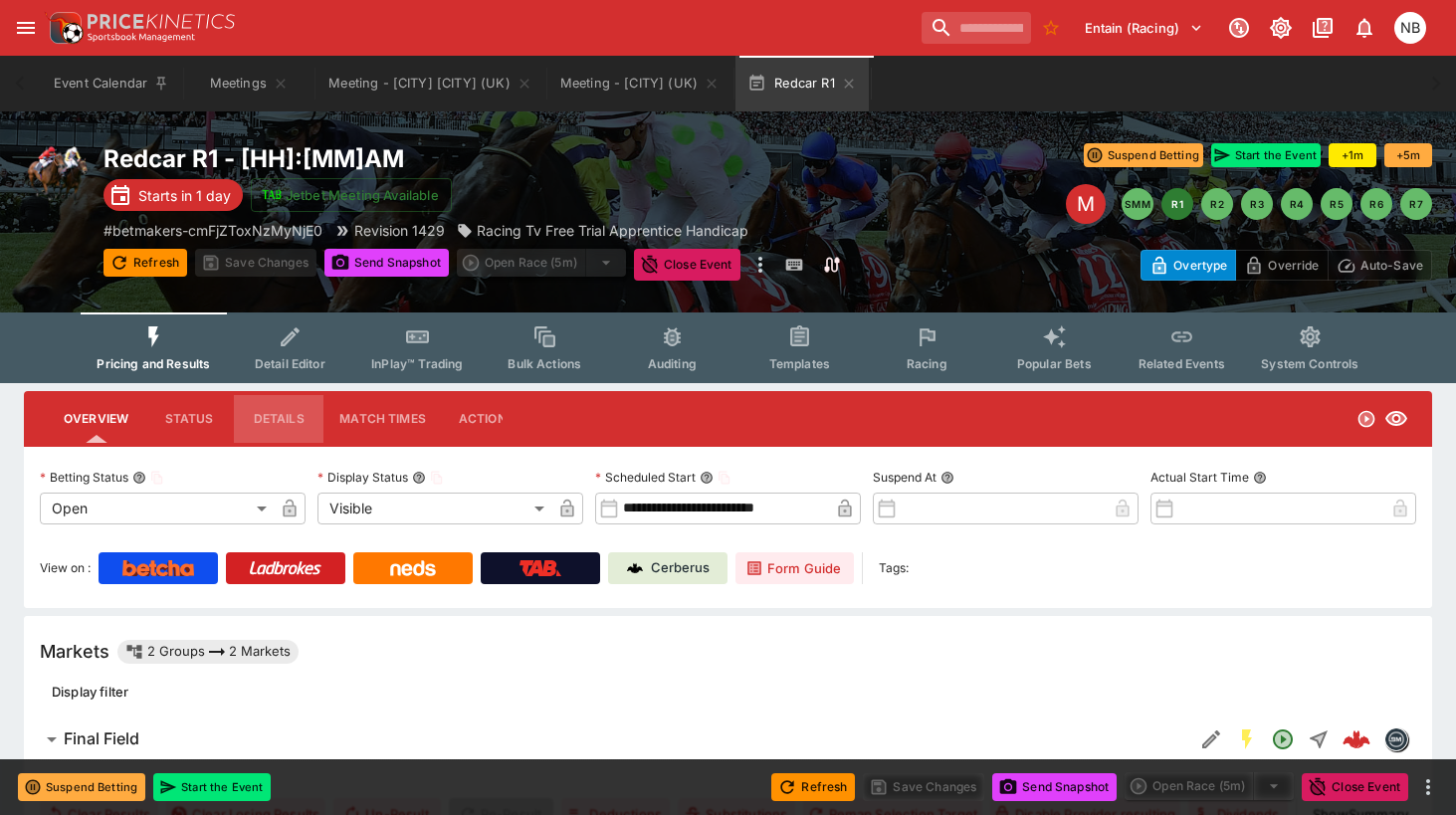 click on "Details" at bounding box center [279, 419] 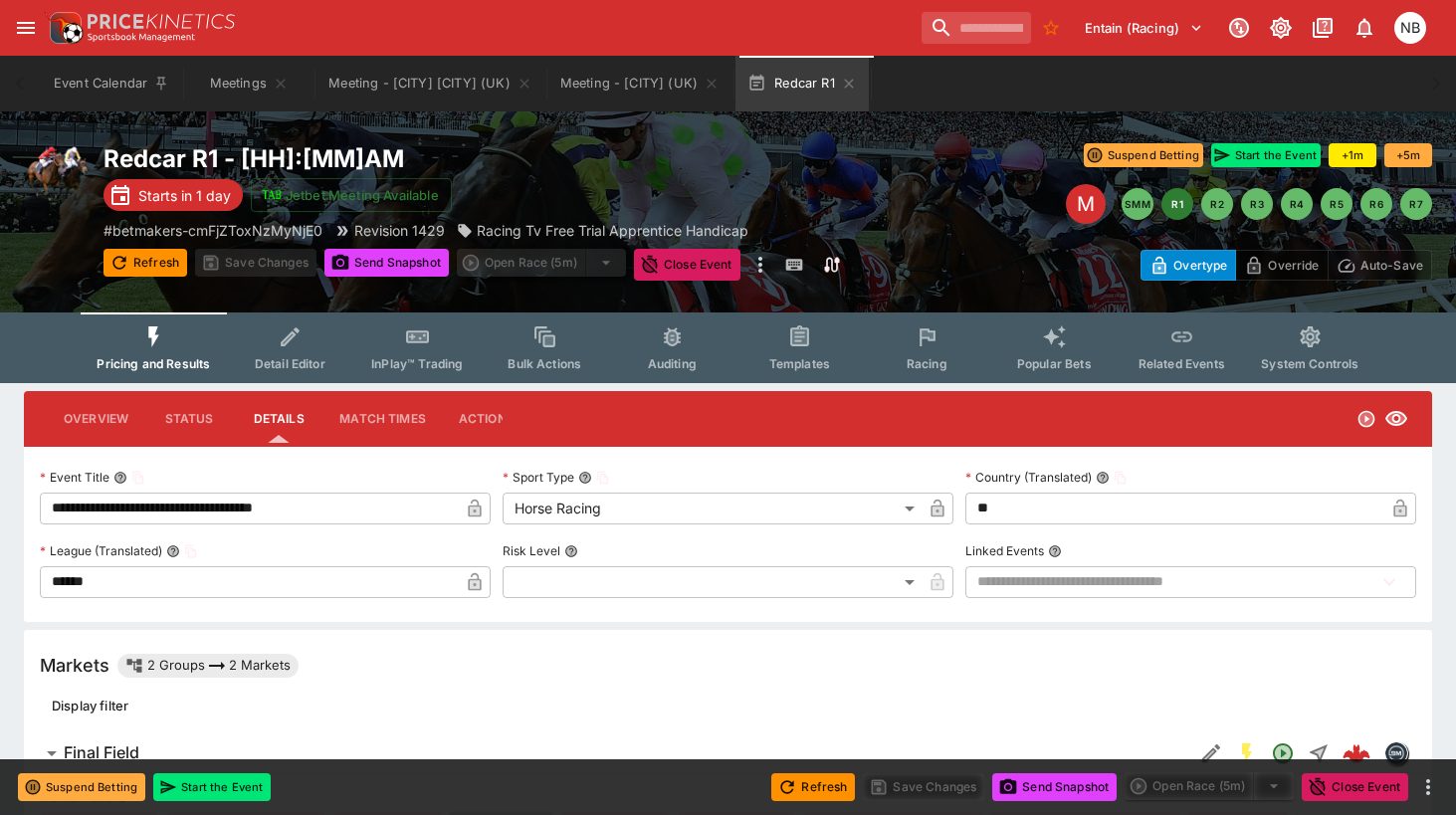 click on "Detail Editor" at bounding box center (290, 347) 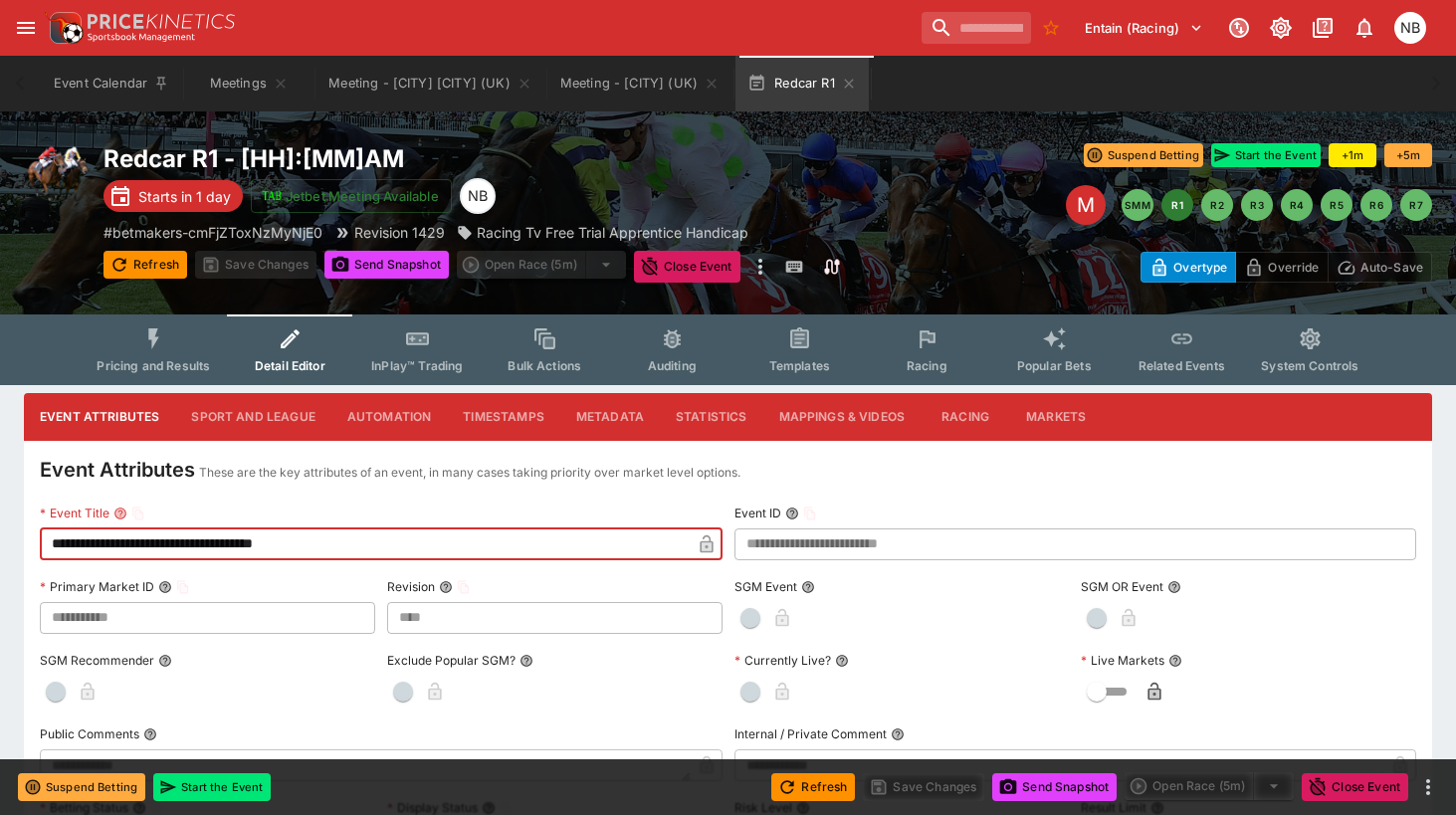 click on "**********" at bounding box center (365, 544) 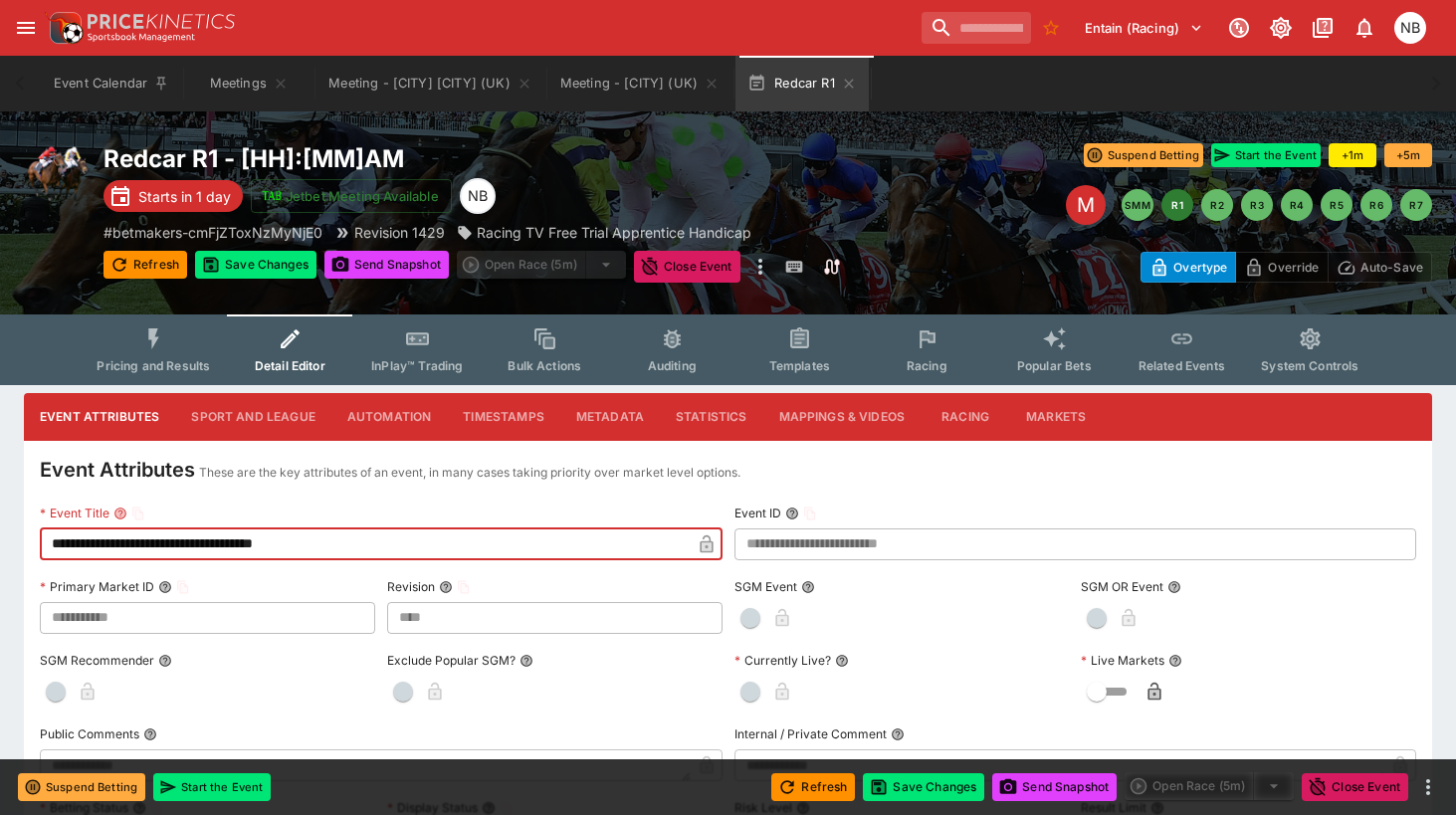 type on "**********" 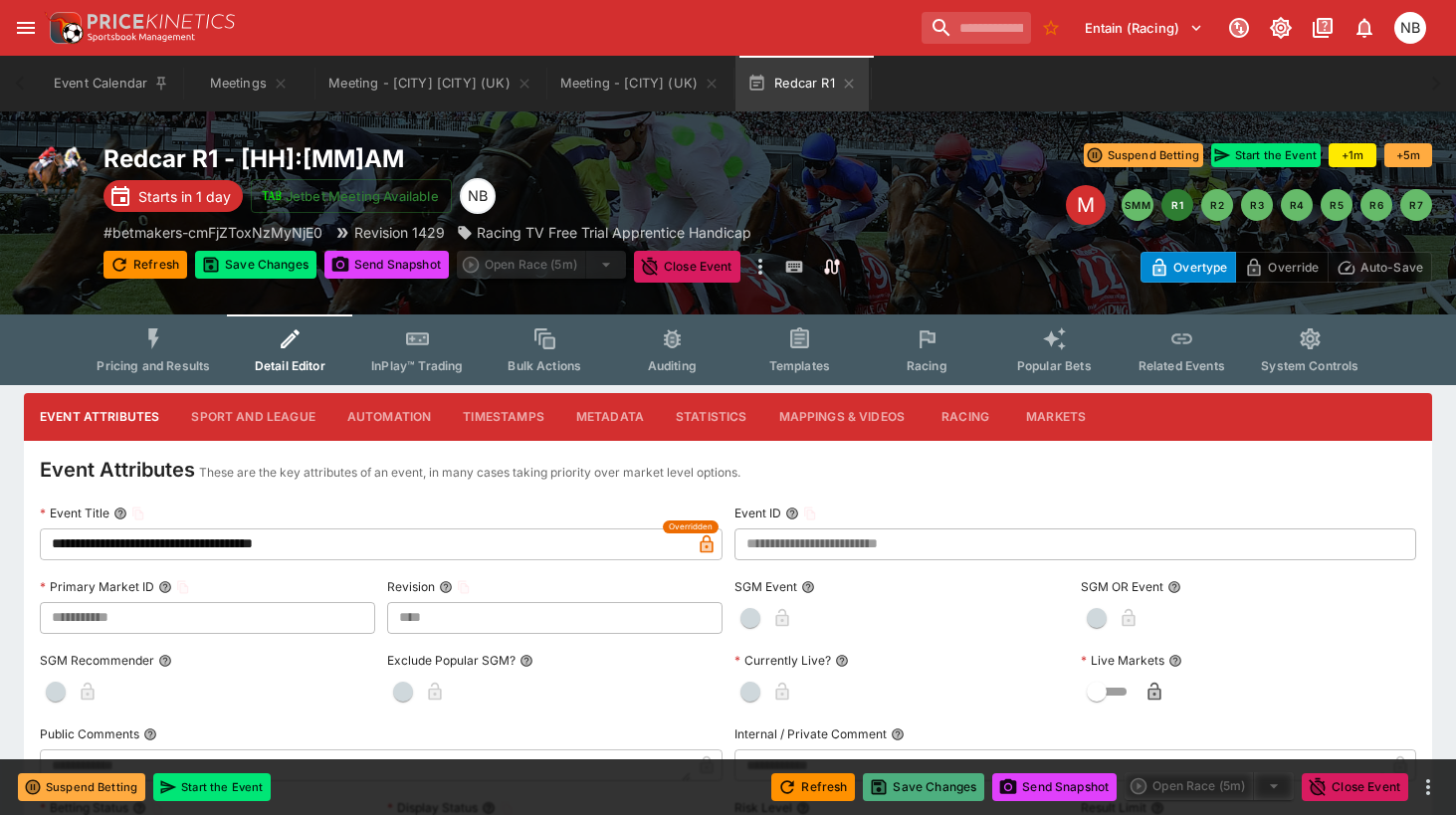 click on "Save Changes" at bounding box center (924, 787) 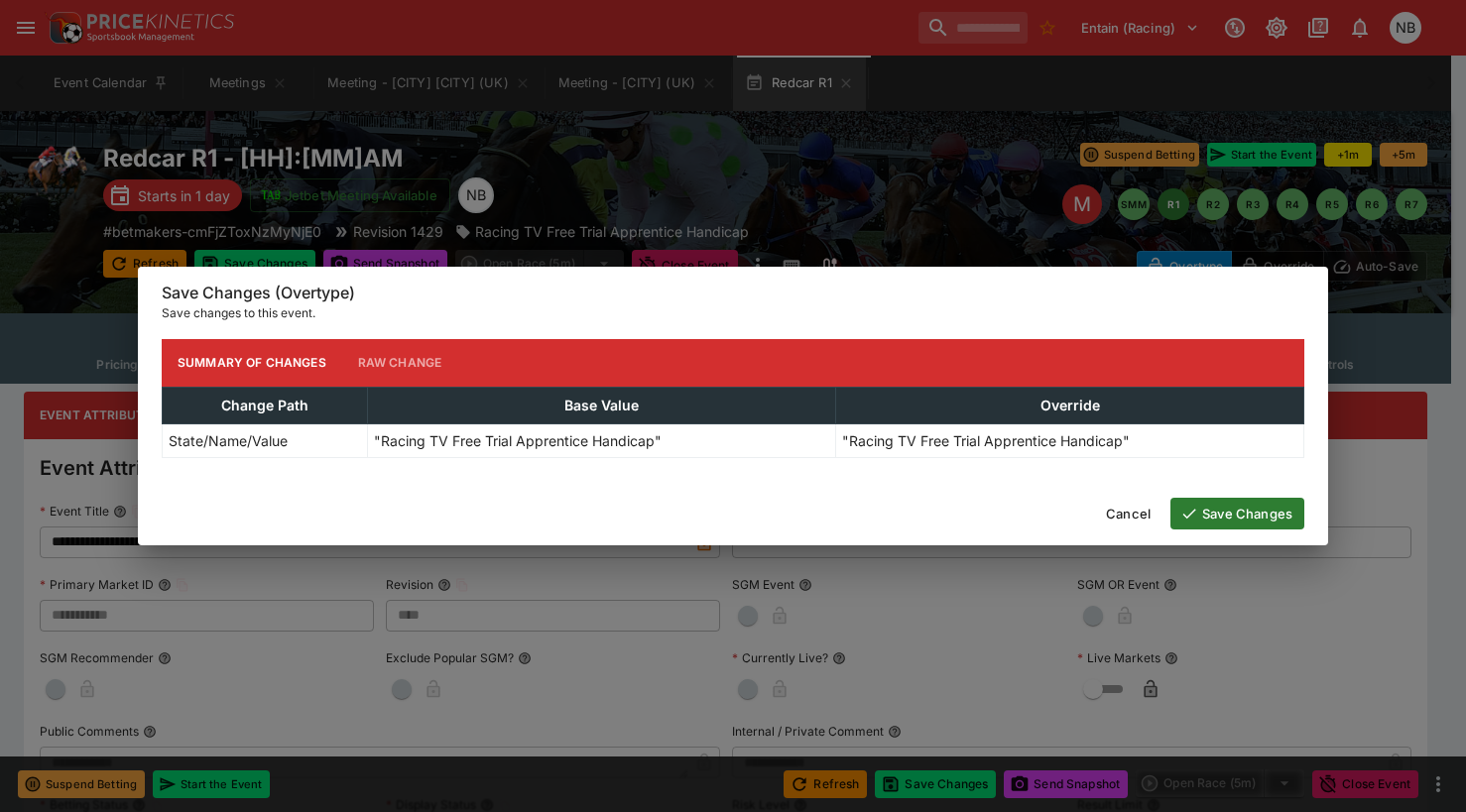 click on "Cancel Save Changes" at bounding box center [733, 514] 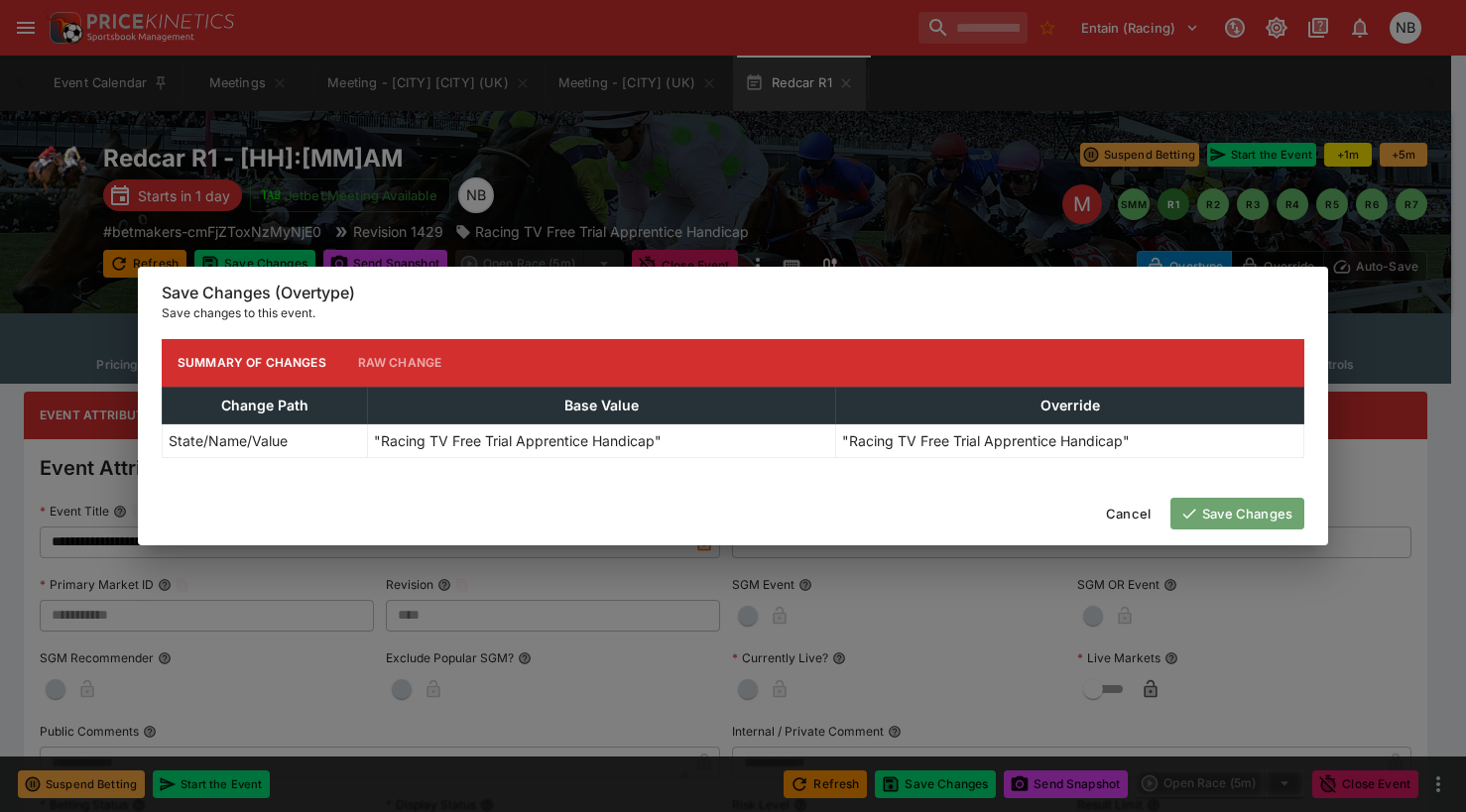 click on "Save Changes" at bounding box center (1237, 514) 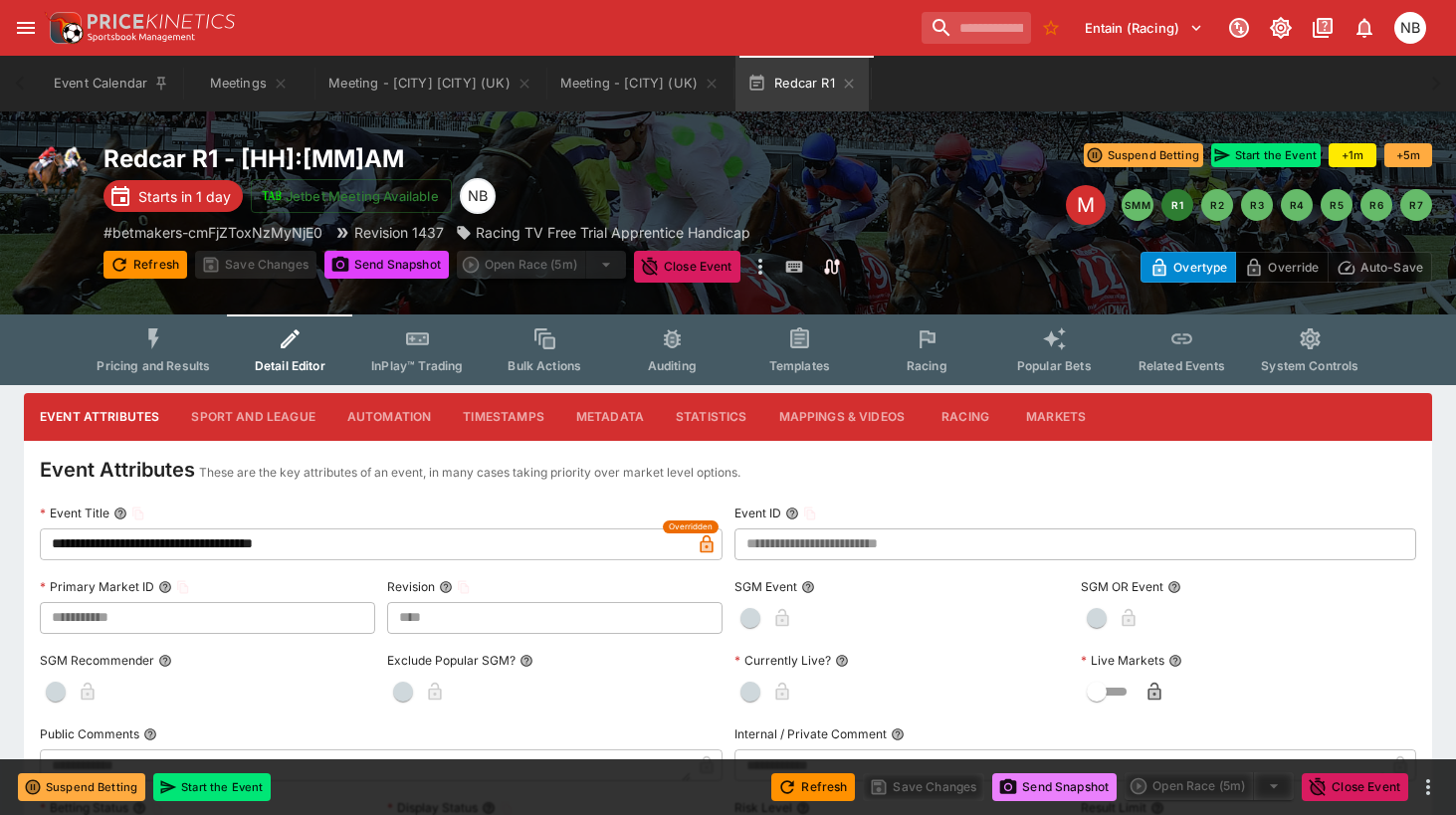 click on "Send Snapshot" at bounding box center [1054, 787] 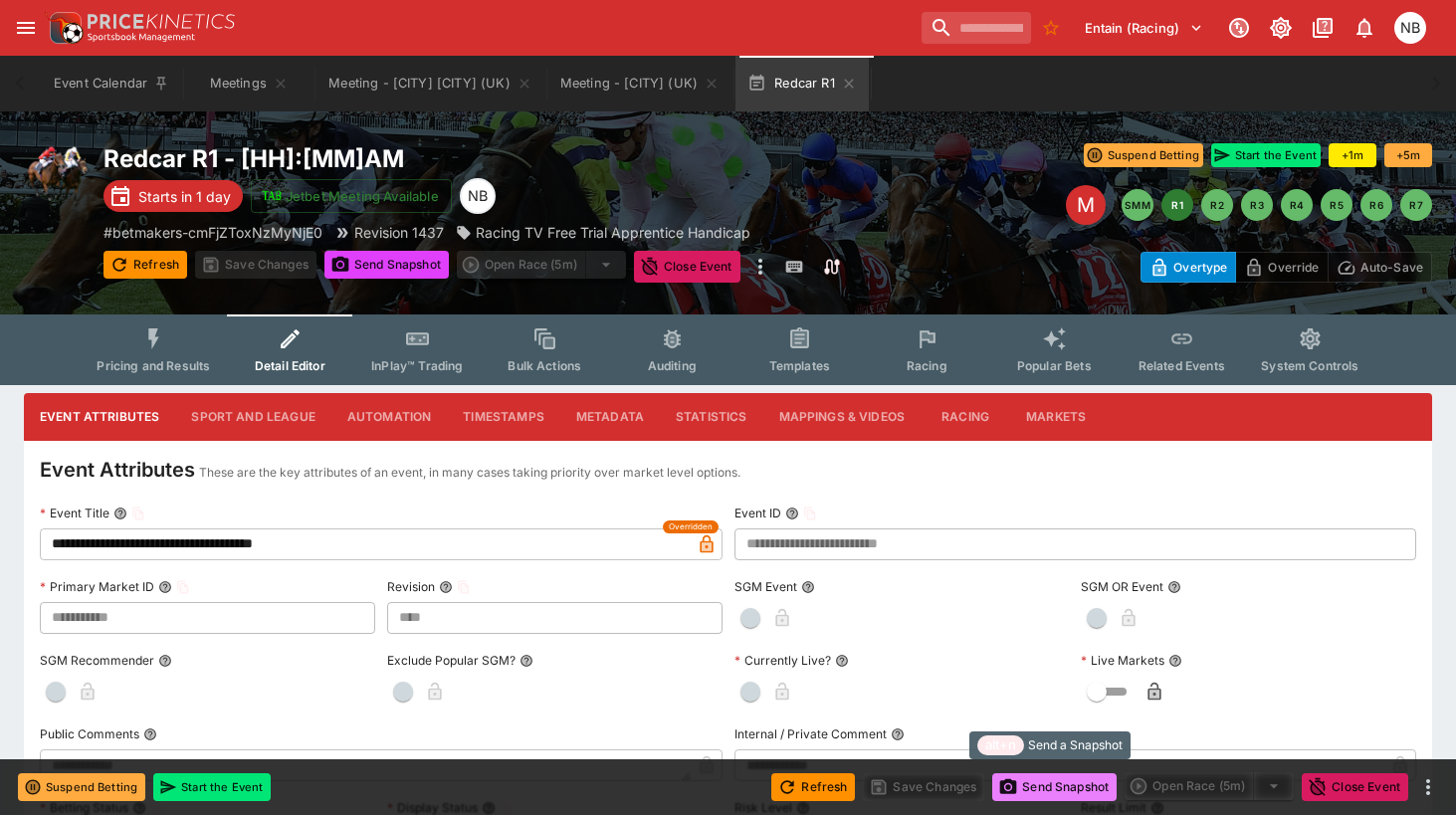 type on "****" 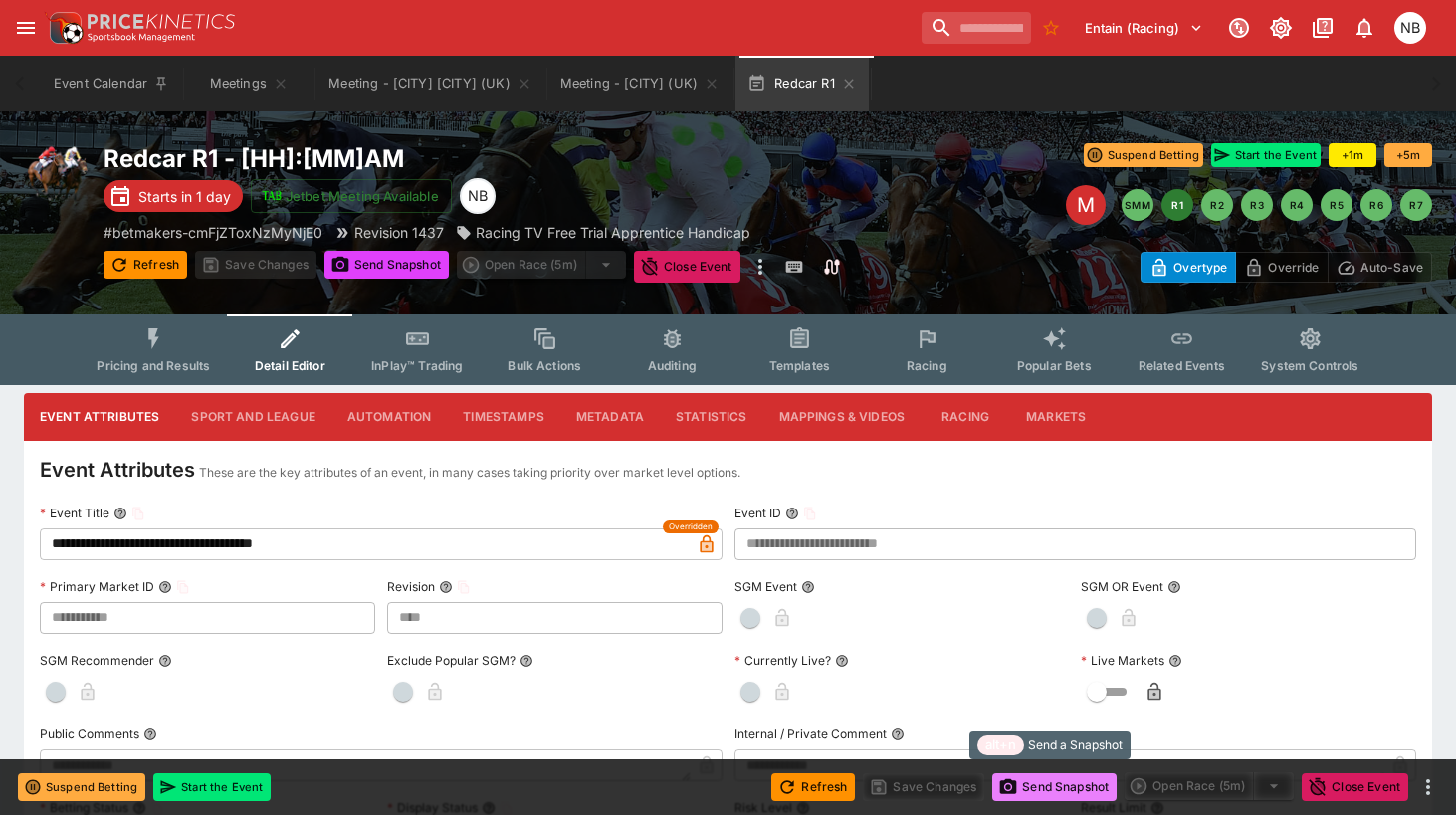type on "**********" 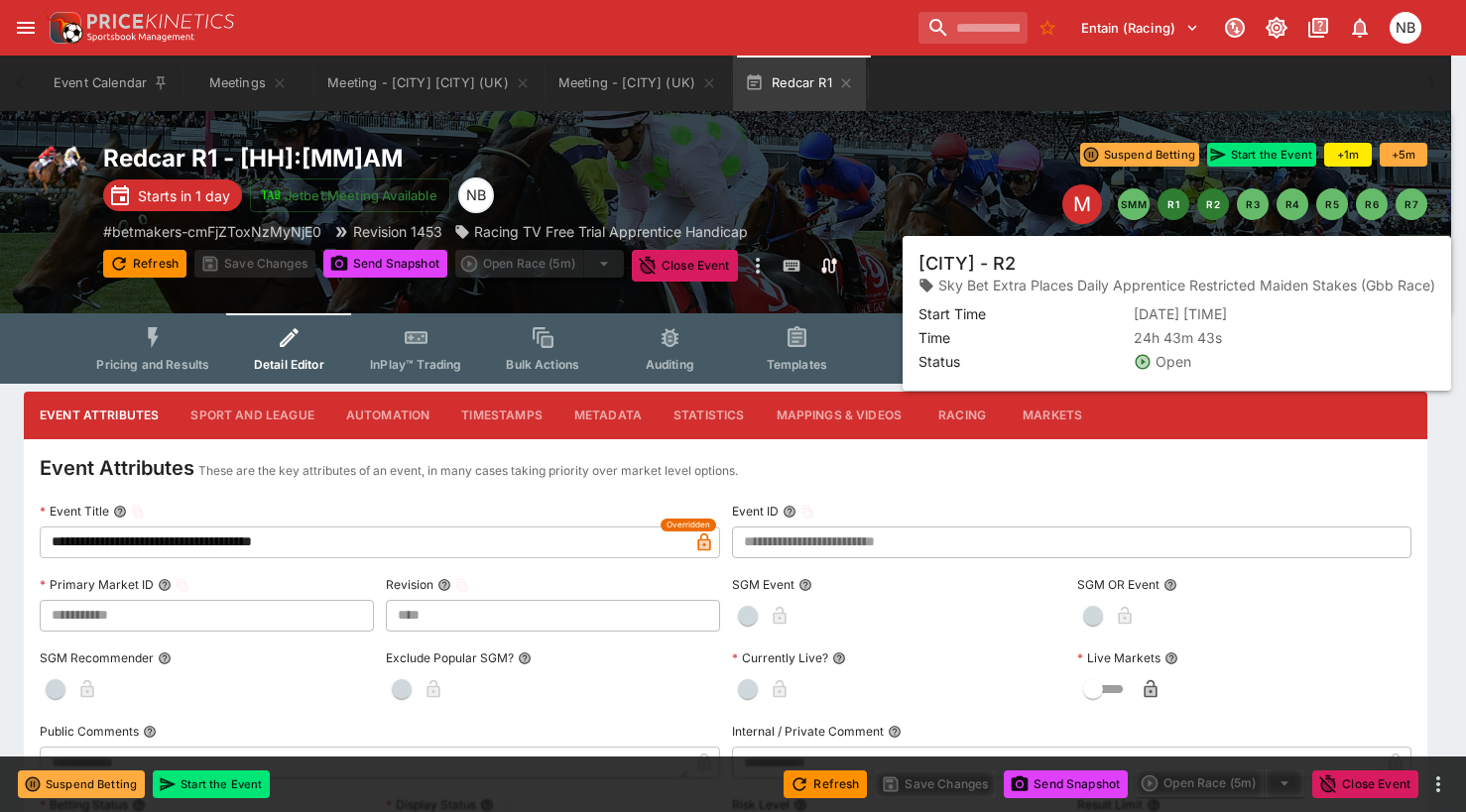 click on "R2" at bounding box center (1213, 204) 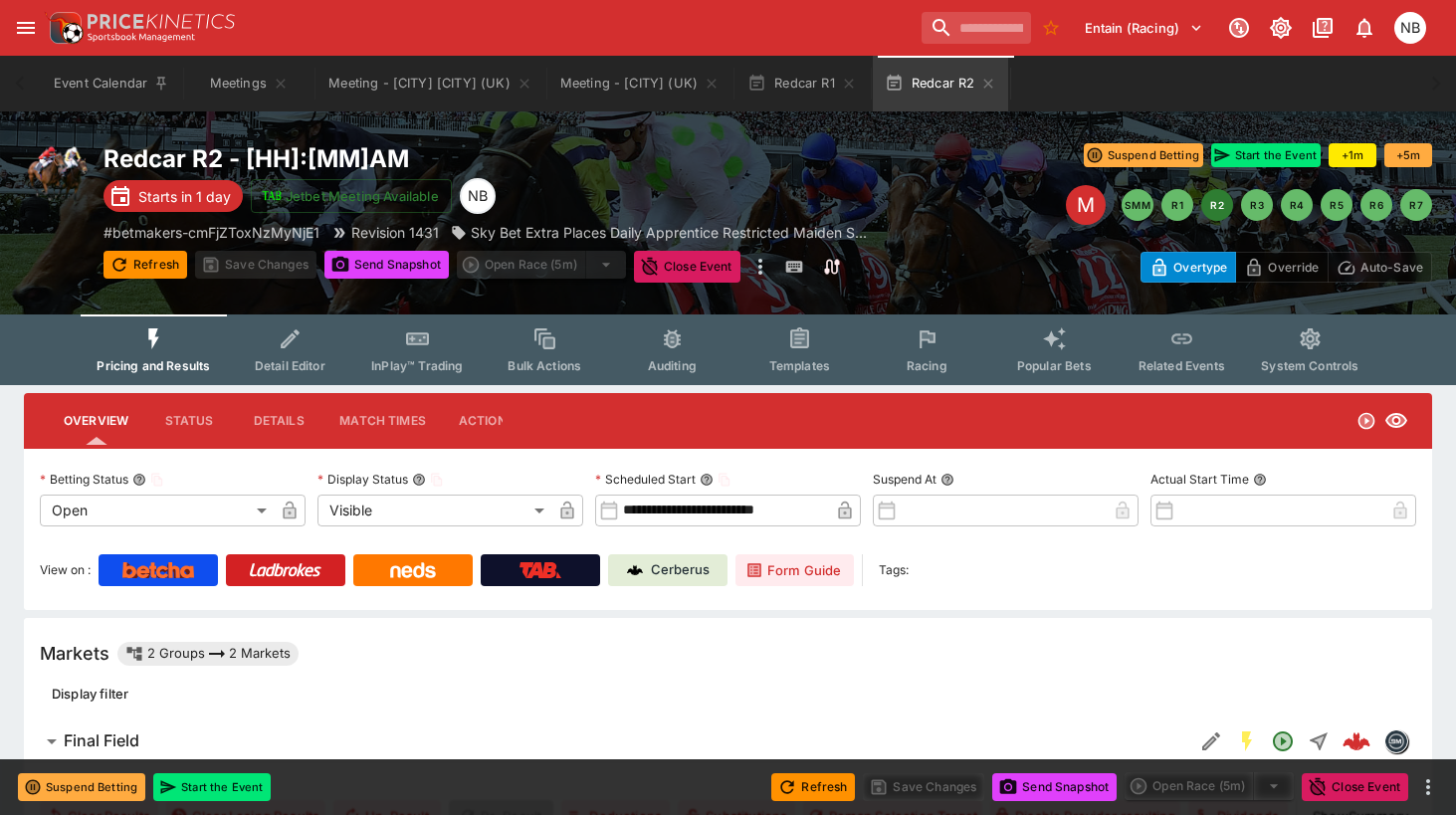 click 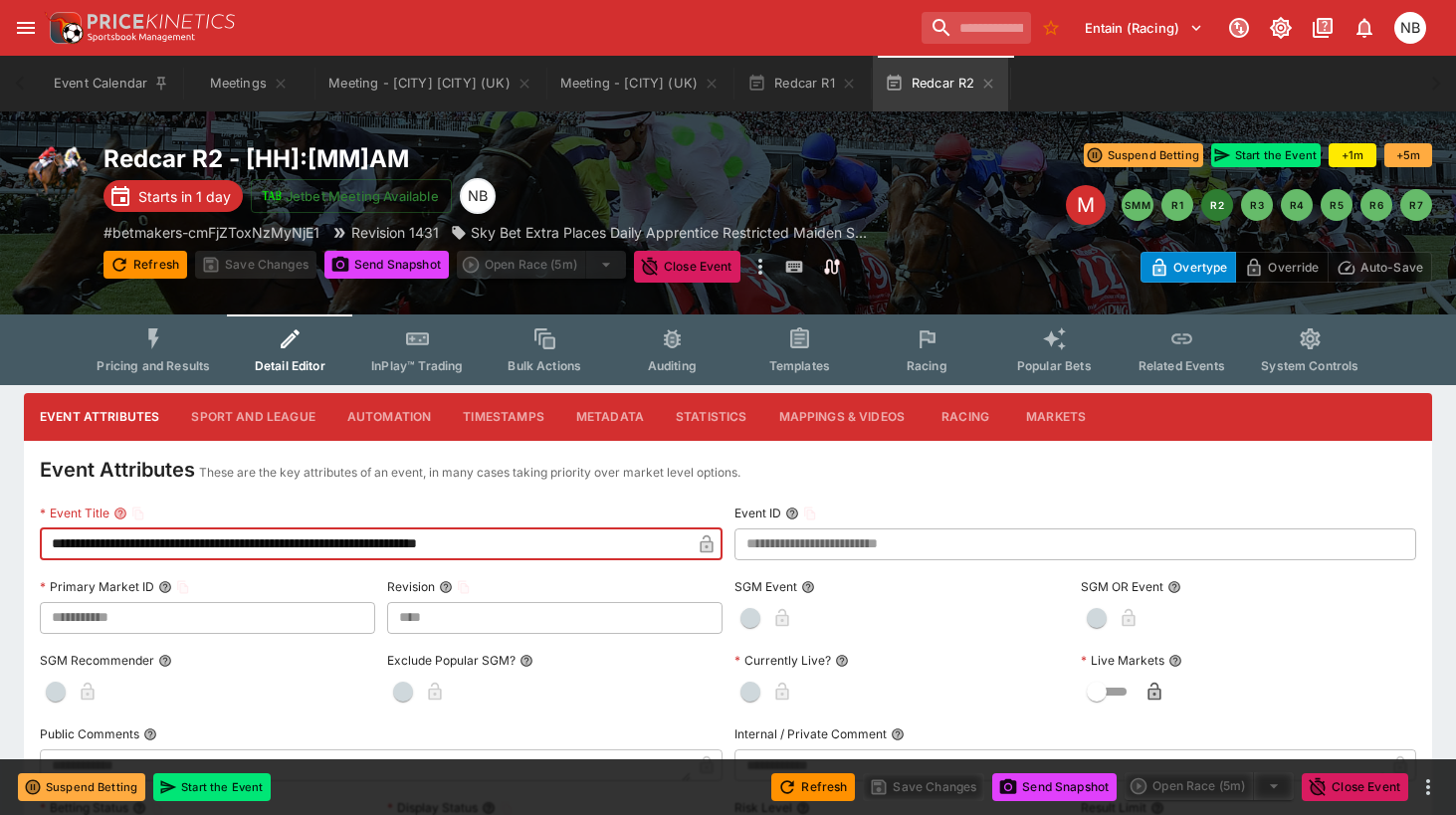click on "**********" at bounding box center (365, 544) 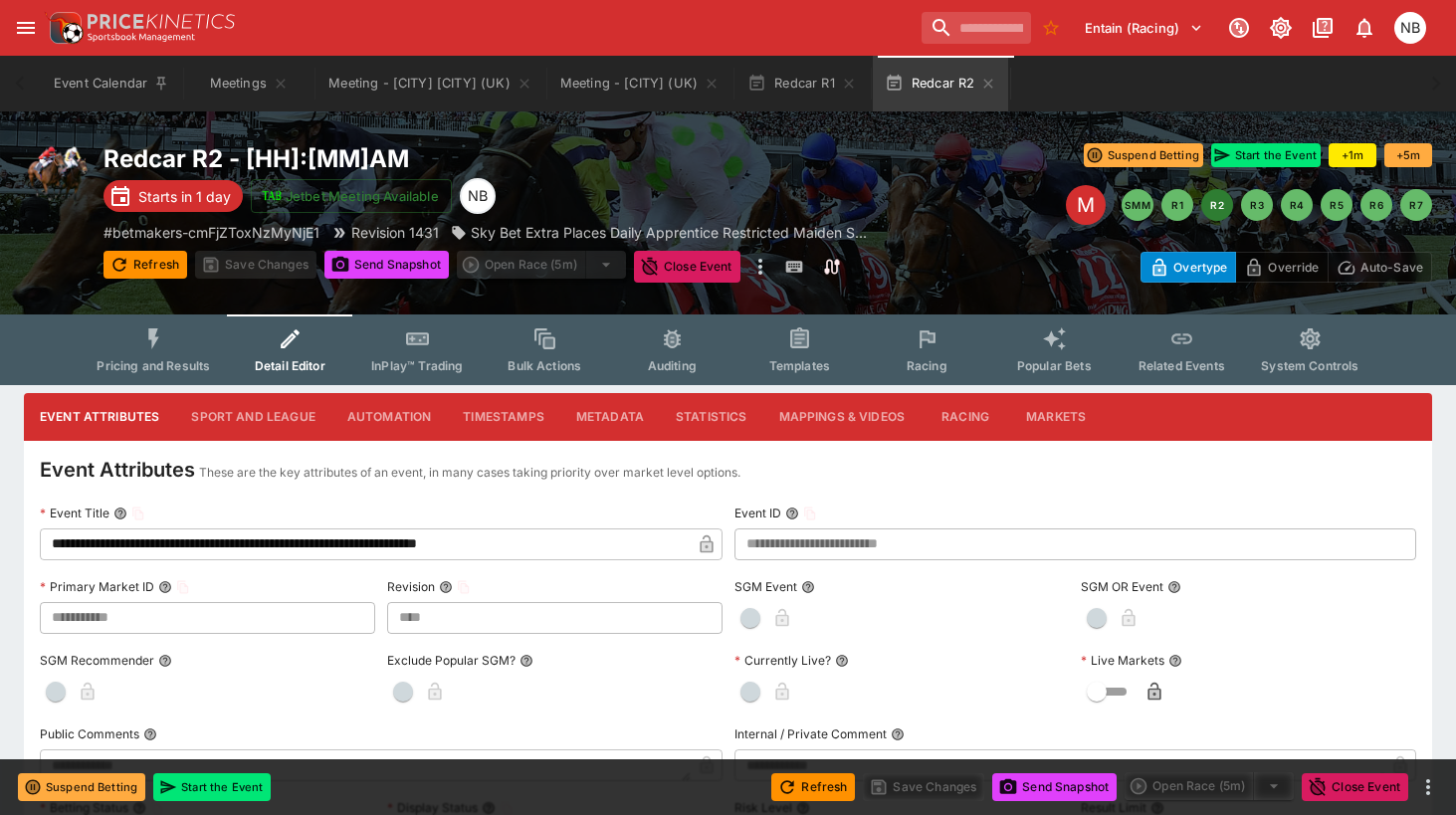 click on "**********" at bounding box center (365, 544) 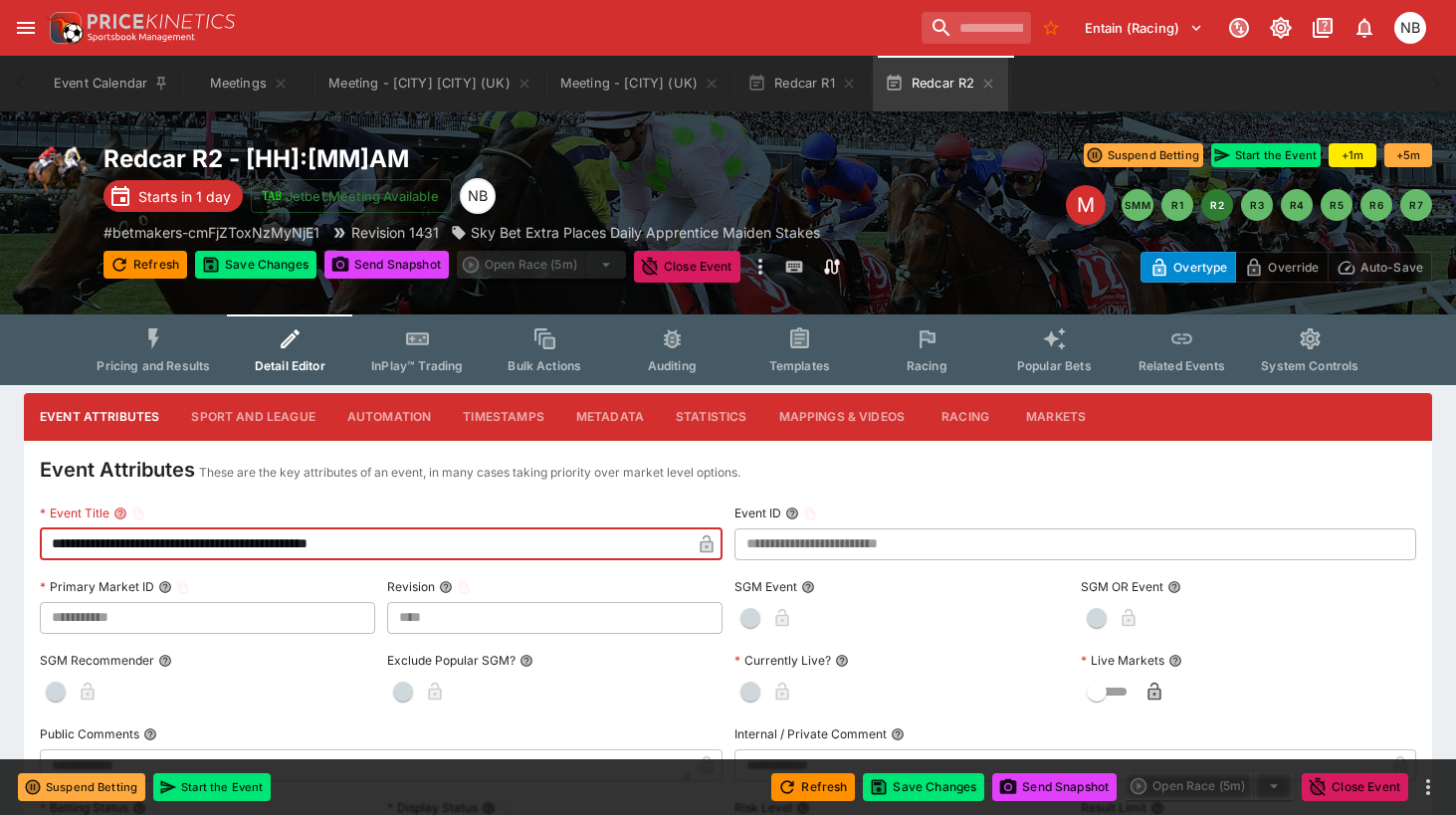 type on "**********" 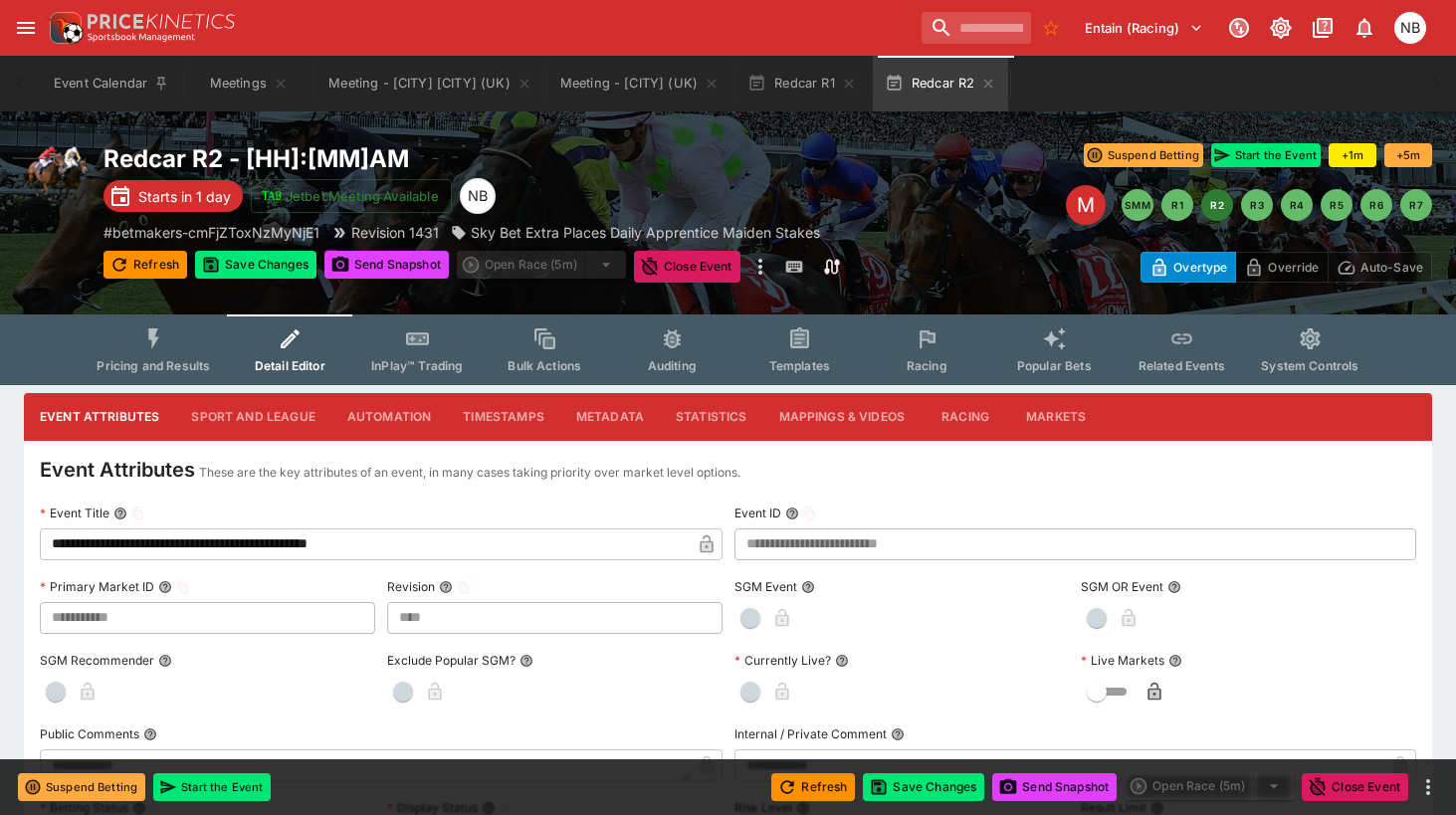 click on "**********" at bounding box center (728, 1526) 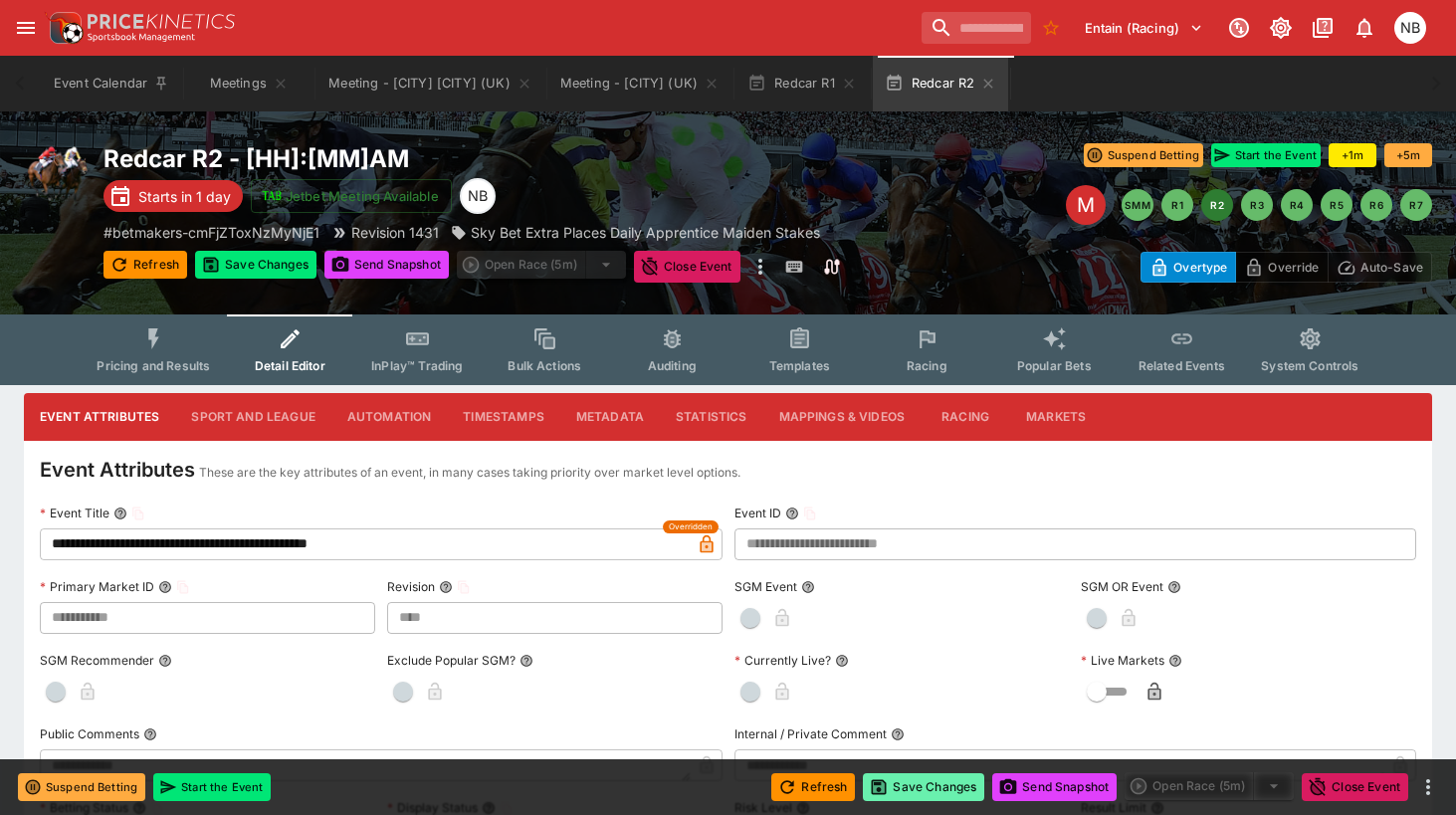 click on "Save Changes" at bounding box center [924, 787] 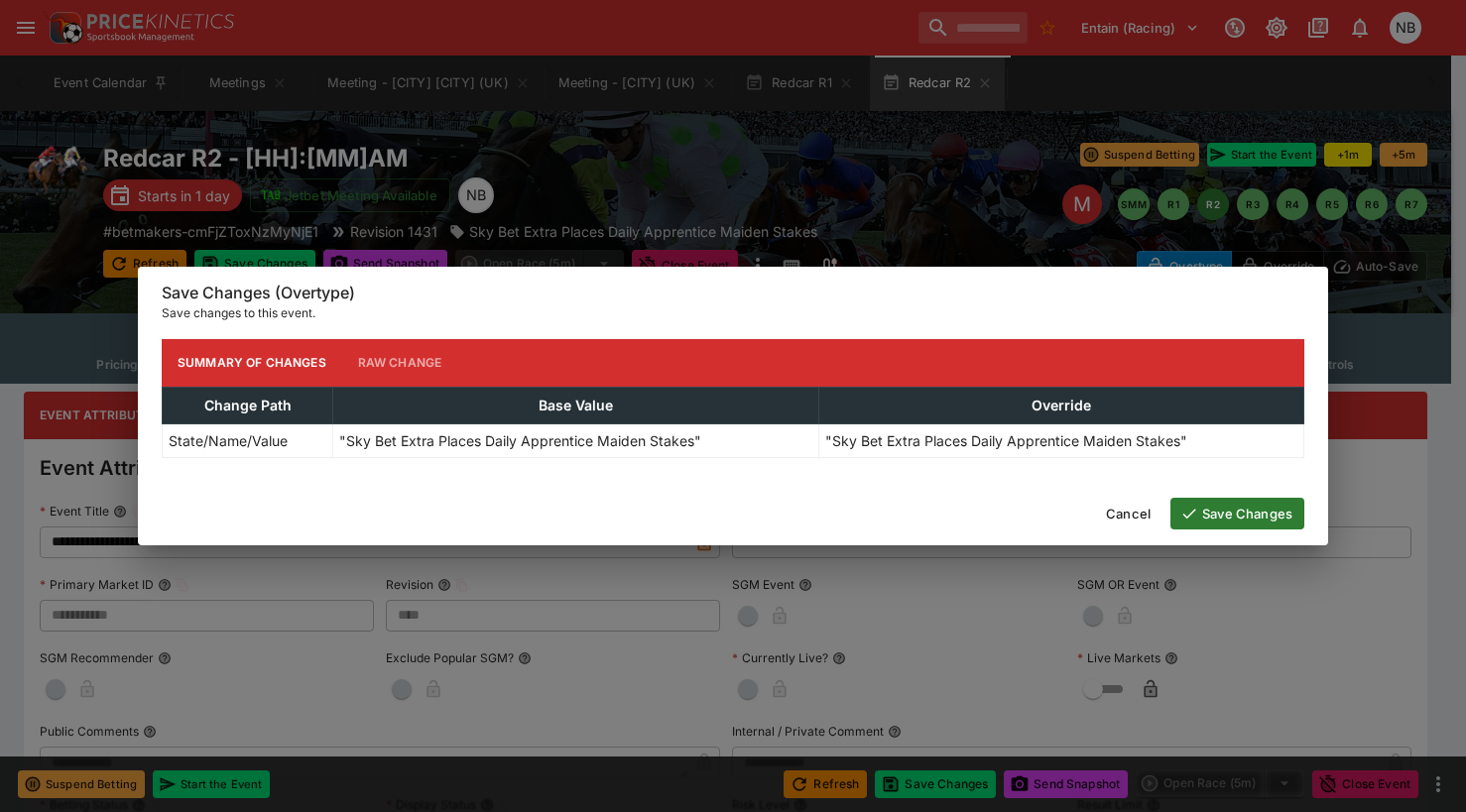click on "Save Changes" at bounding box center [1237, 514] 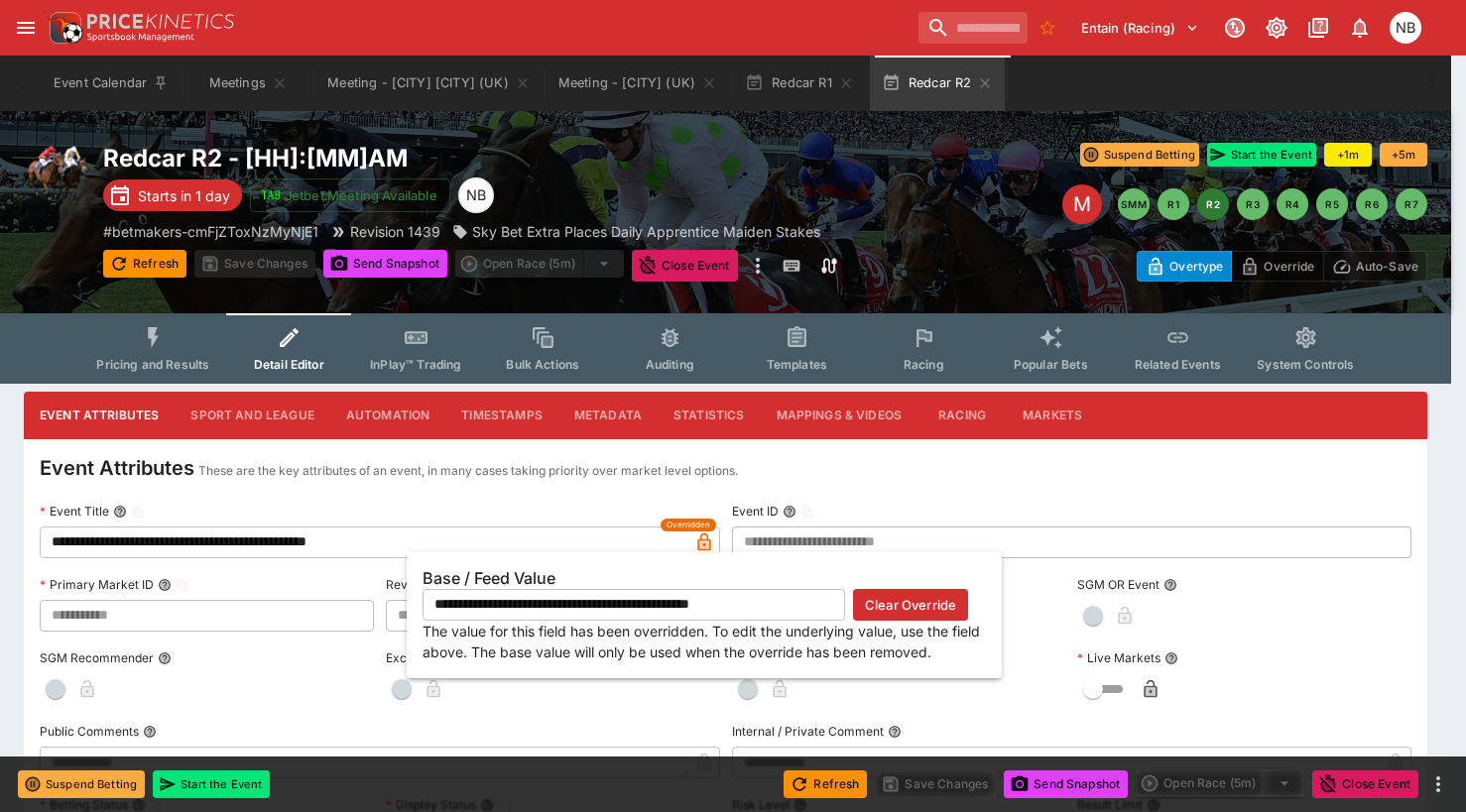 click on "Clear Override" at bounding box center (911, 605) 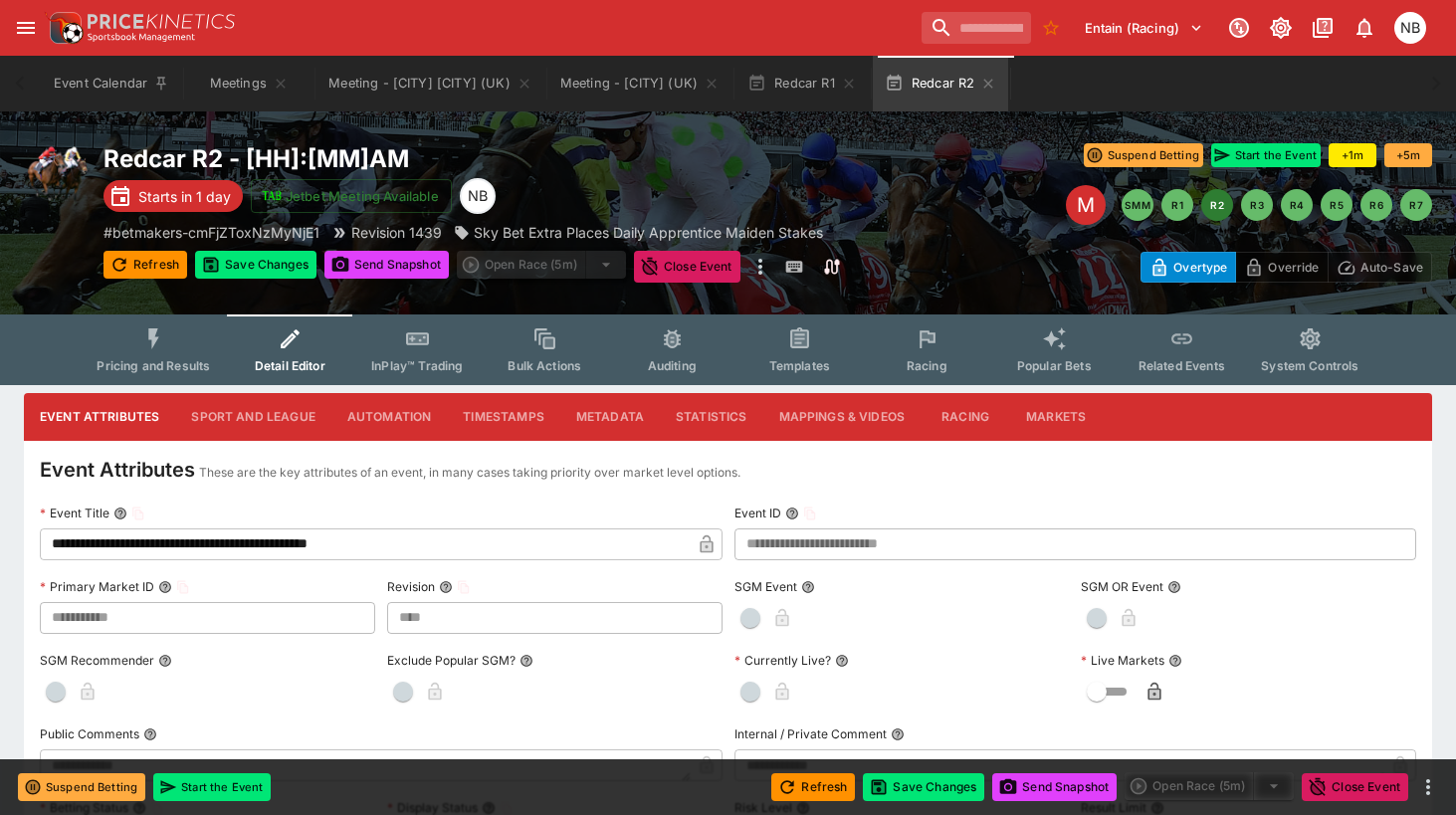 click on "**********" at bounding box center [365, 544] 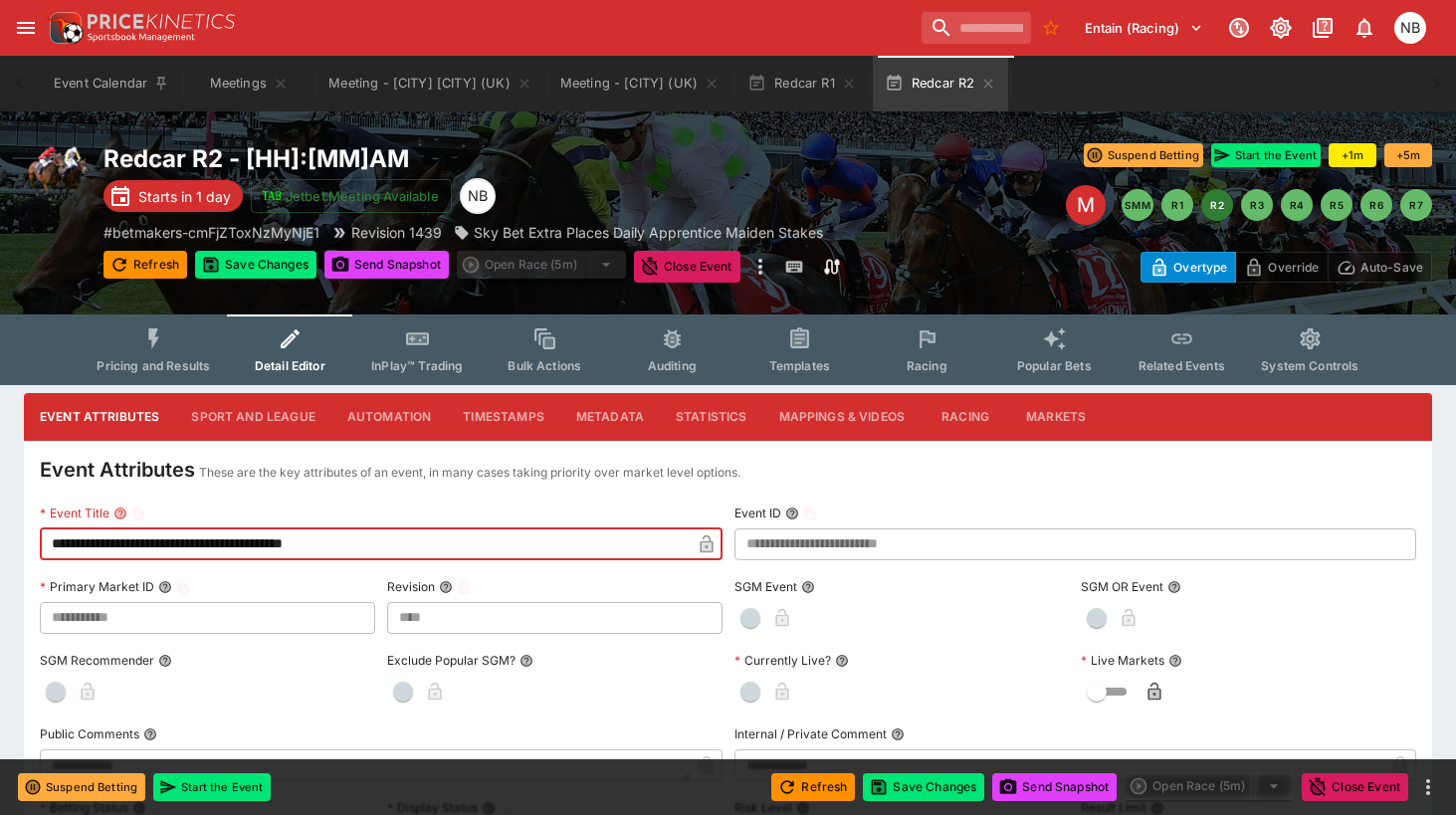 type on "**********" 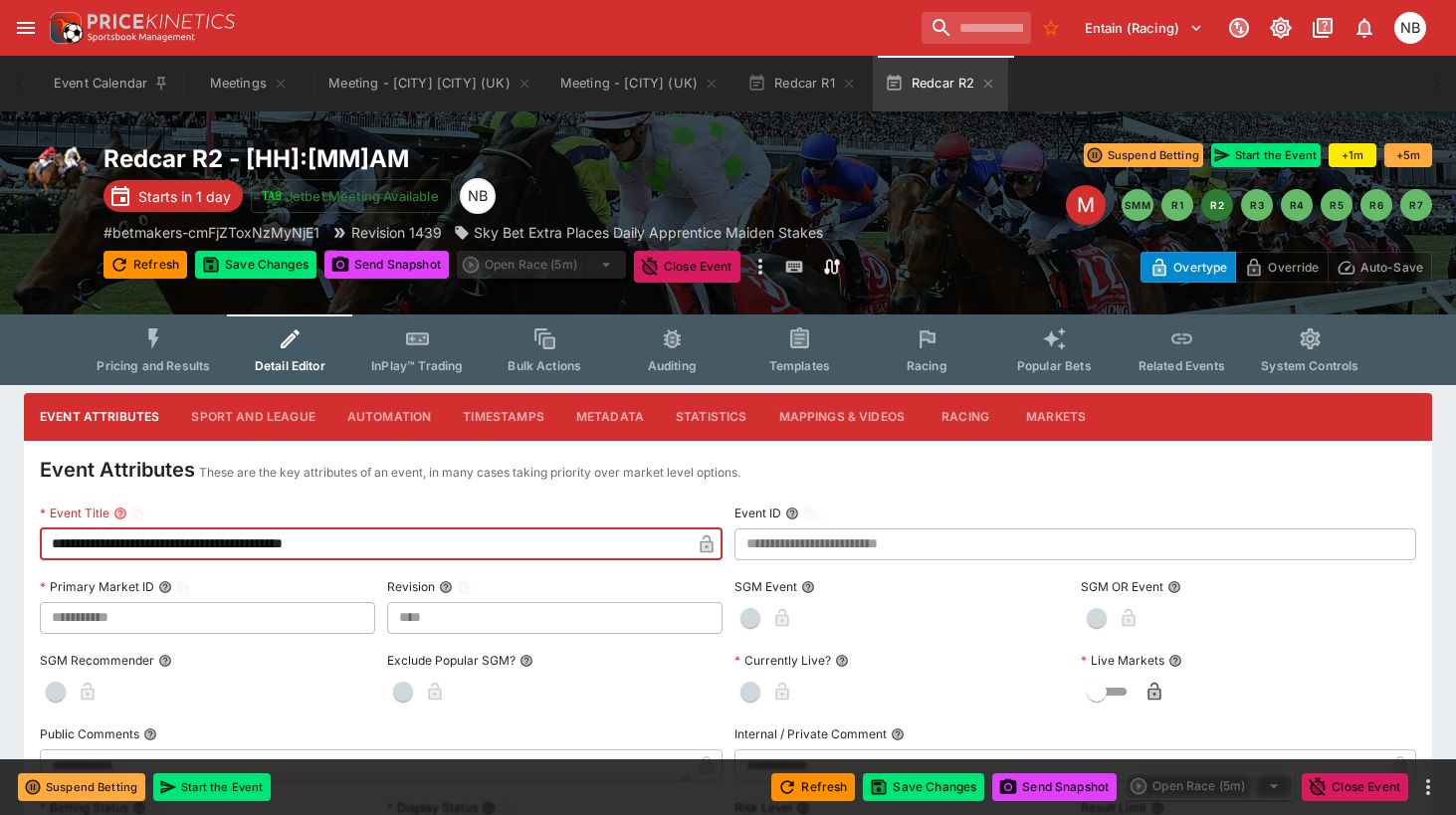 click 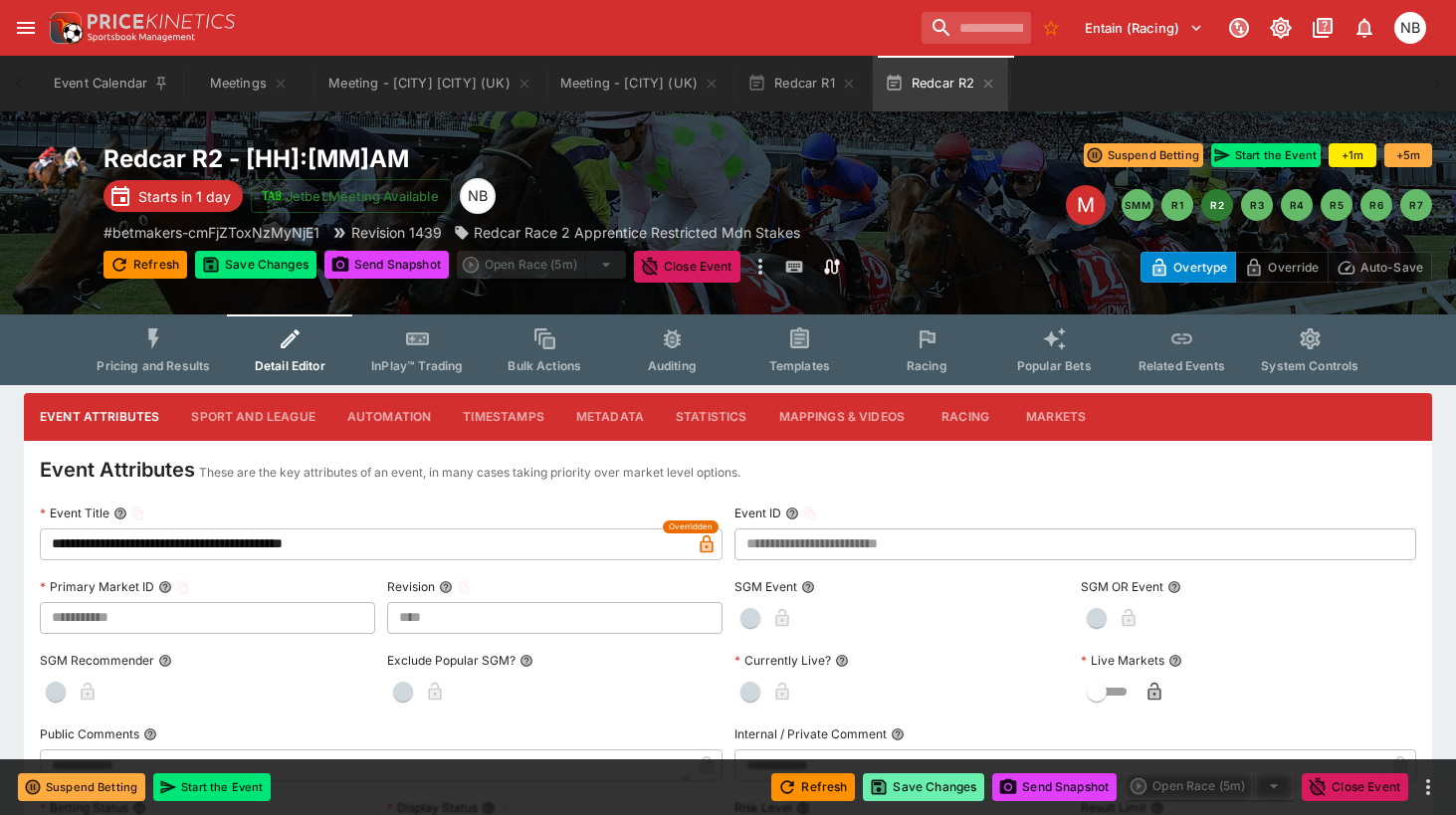 click on "Save Changes" at bounding box center [924, 787] 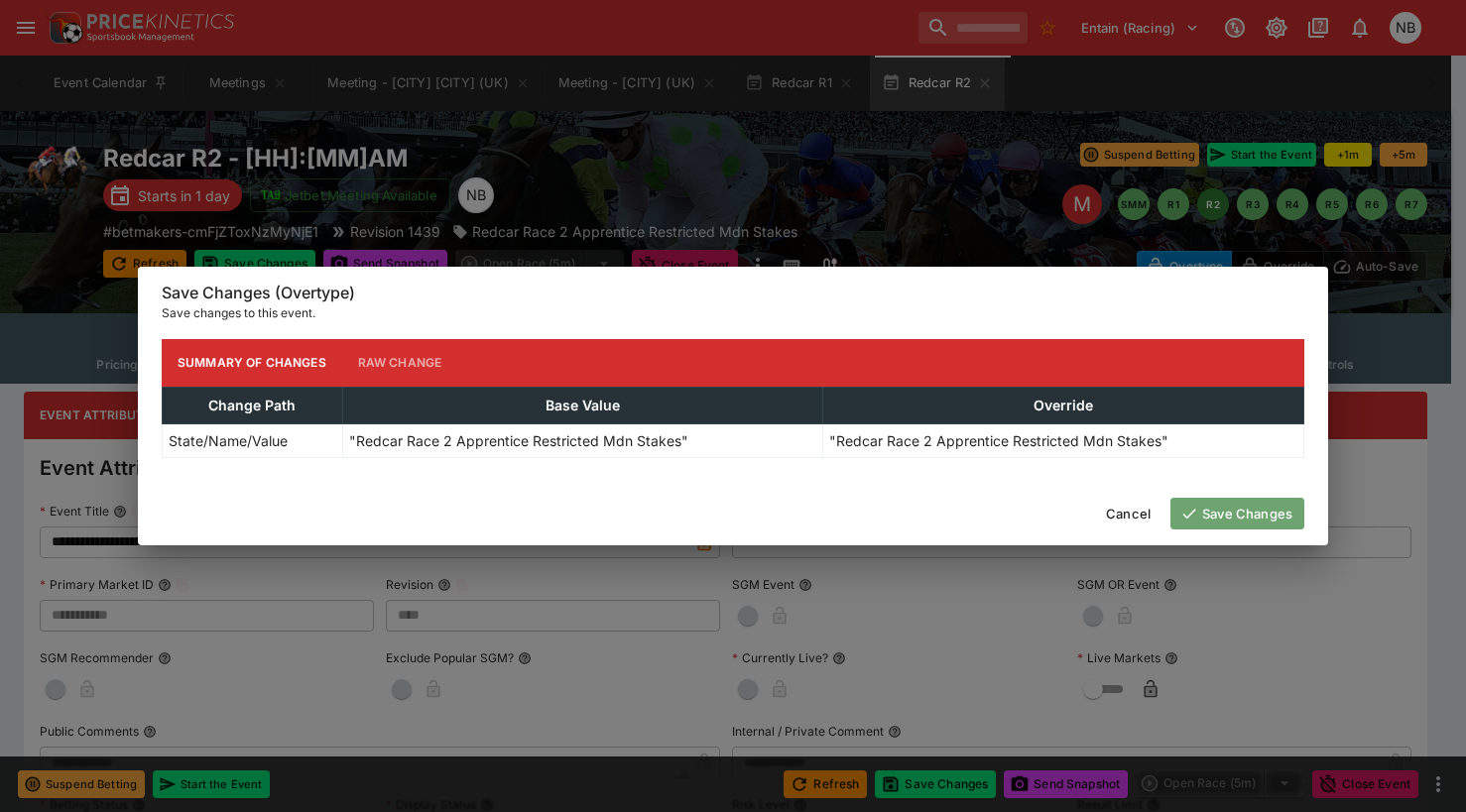 click on "Save Changes" at bounding box center [1237, 514] 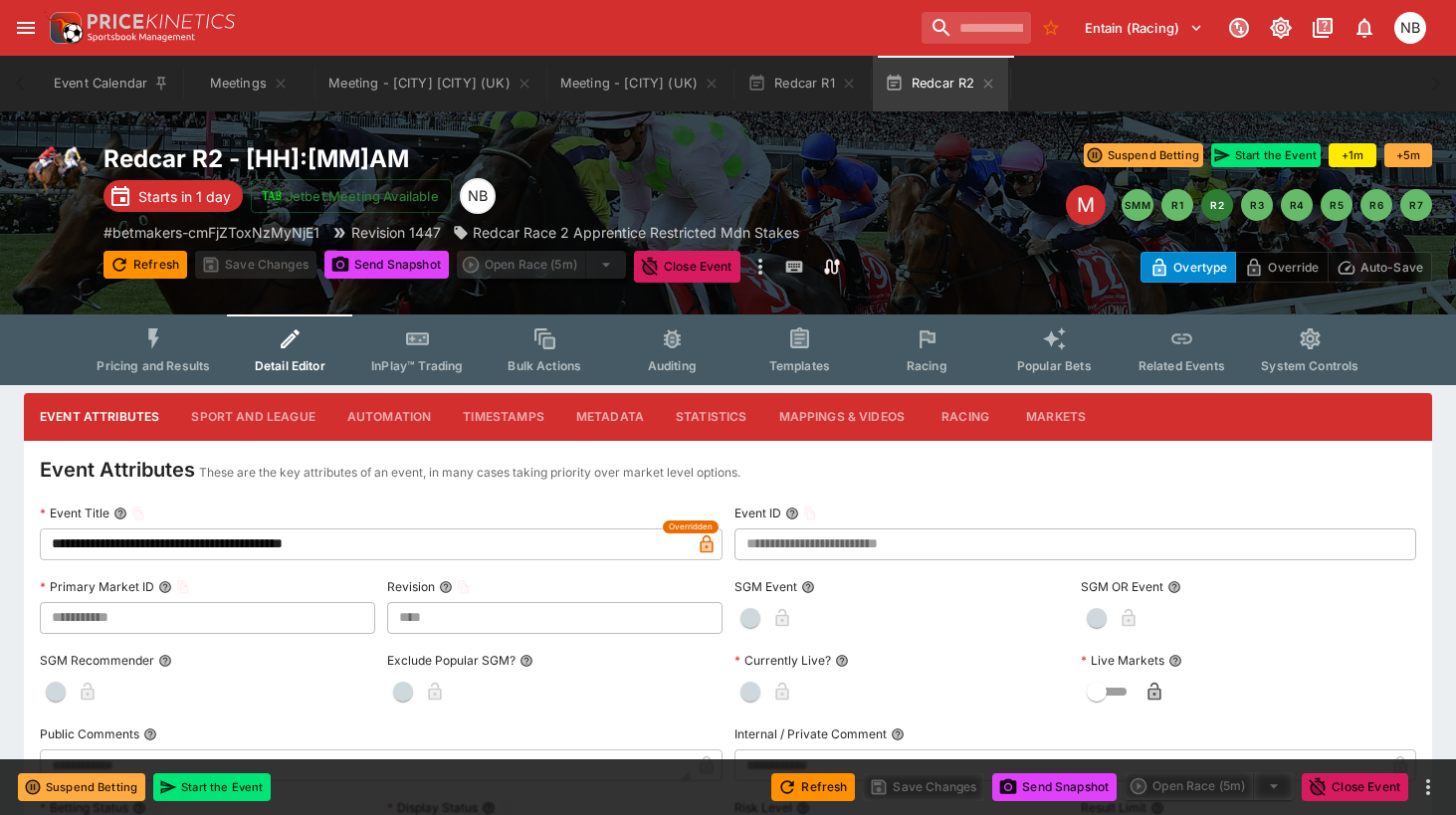 type on "****" 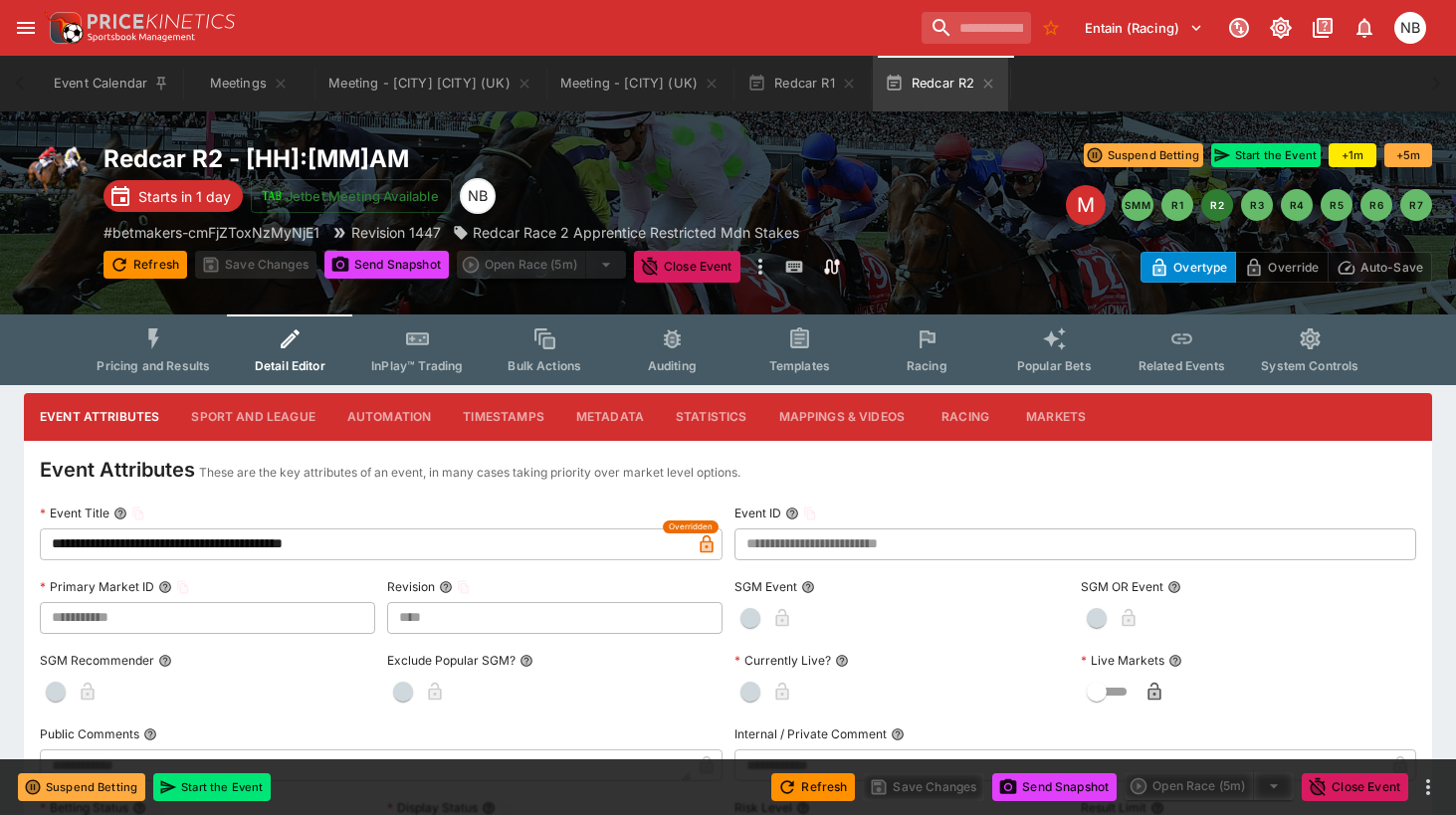 type on "**********" 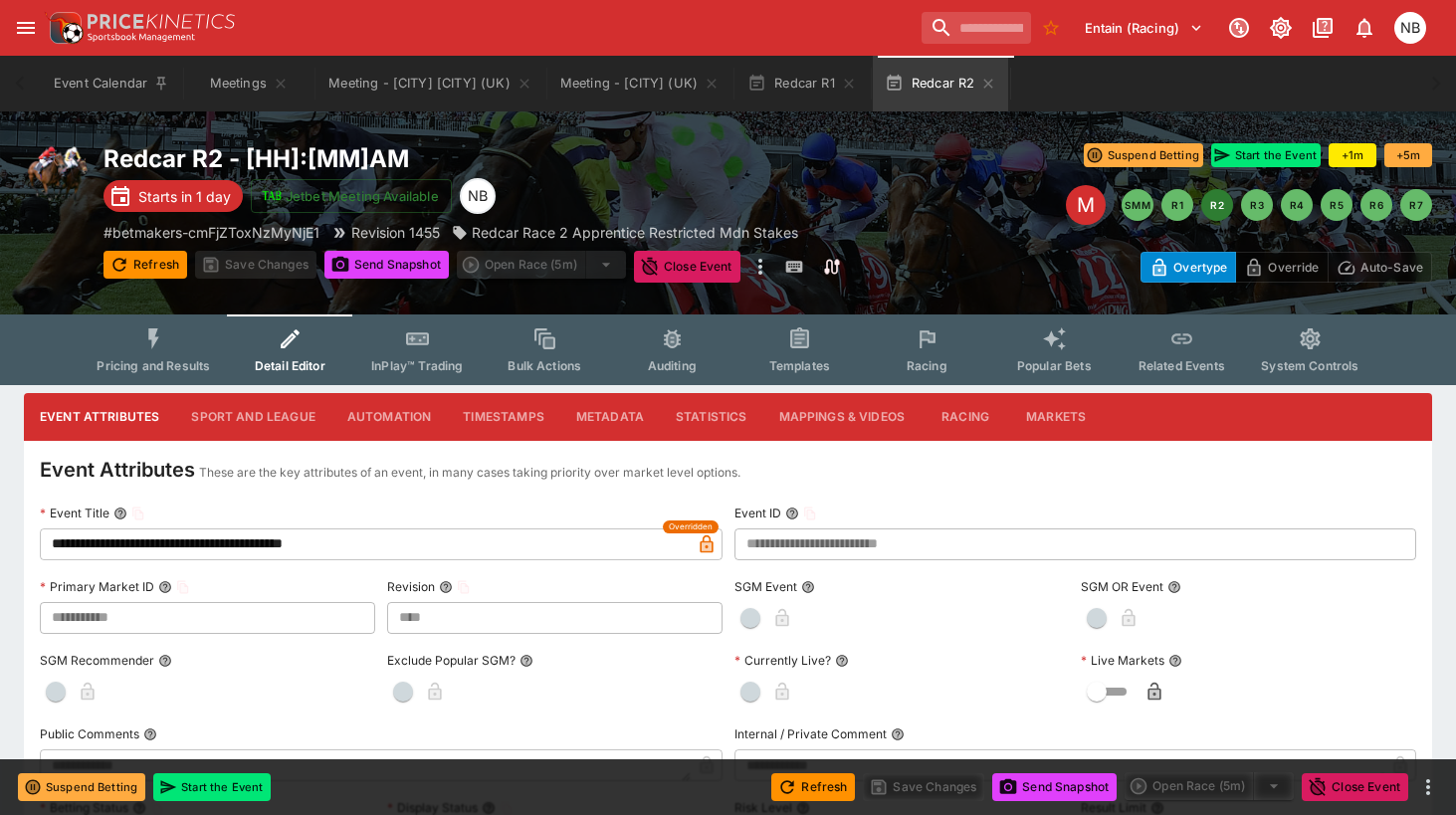 type on "****" 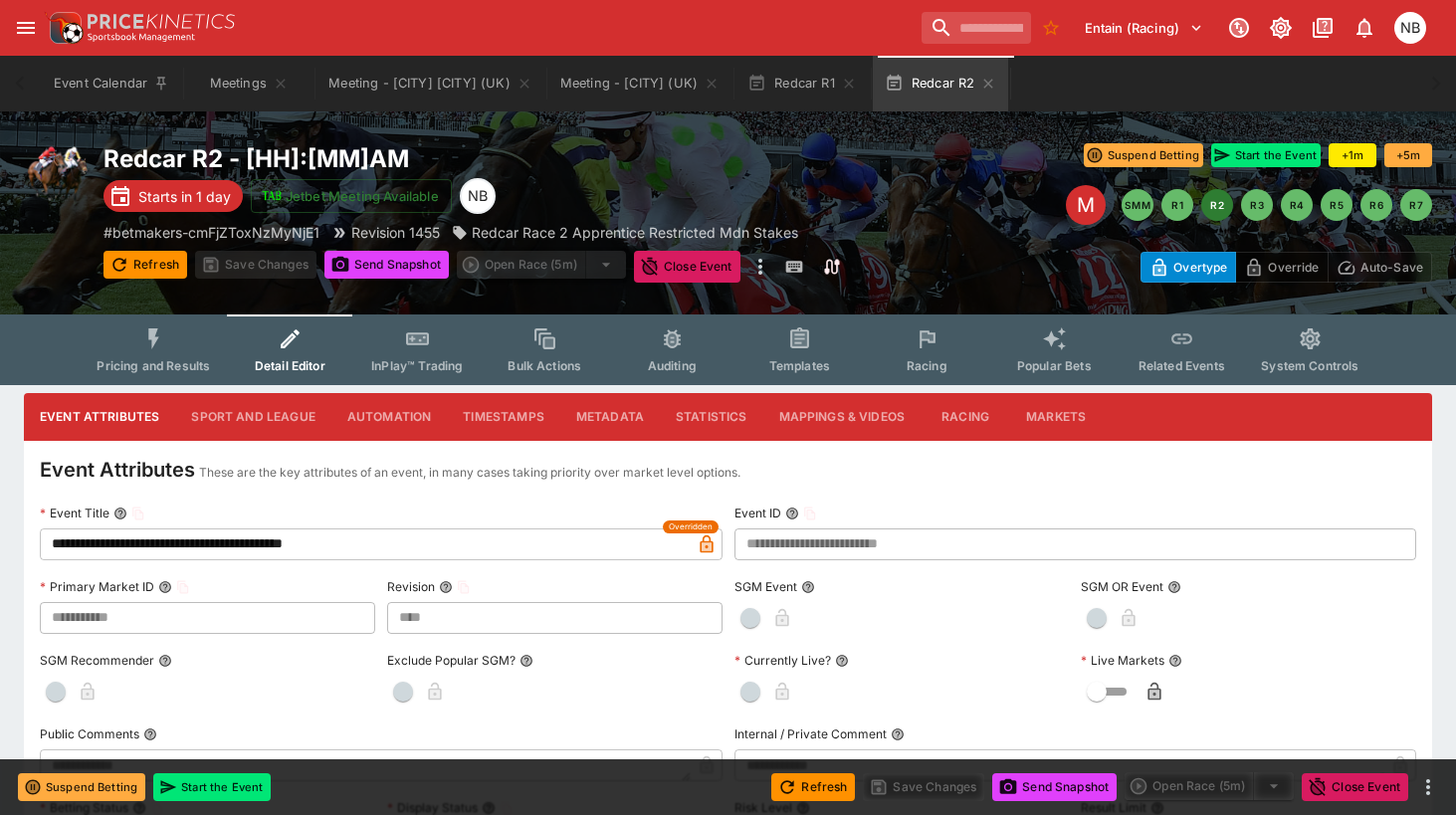 type on "**********" 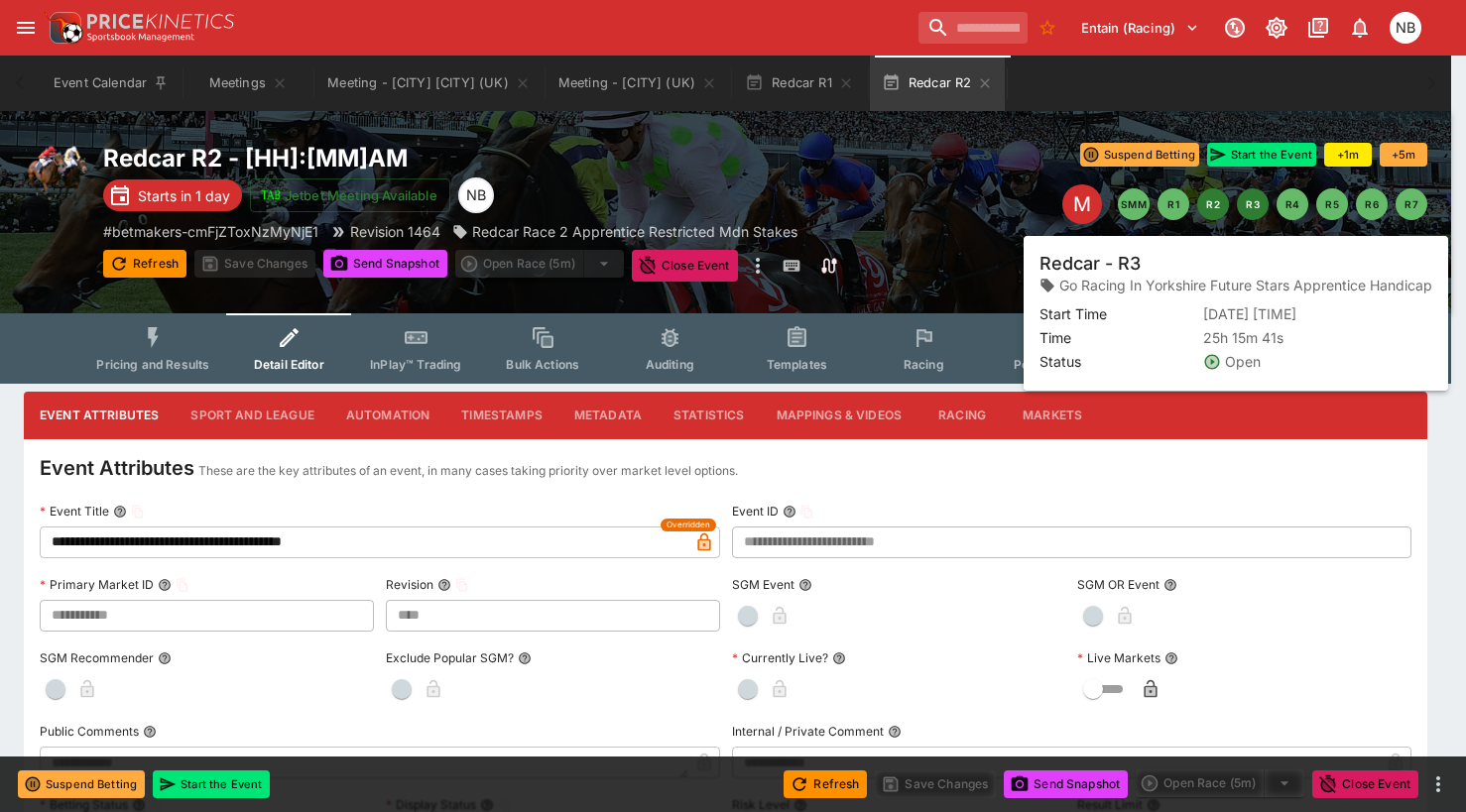 click on "R3" at bounding box center (1253, 204) 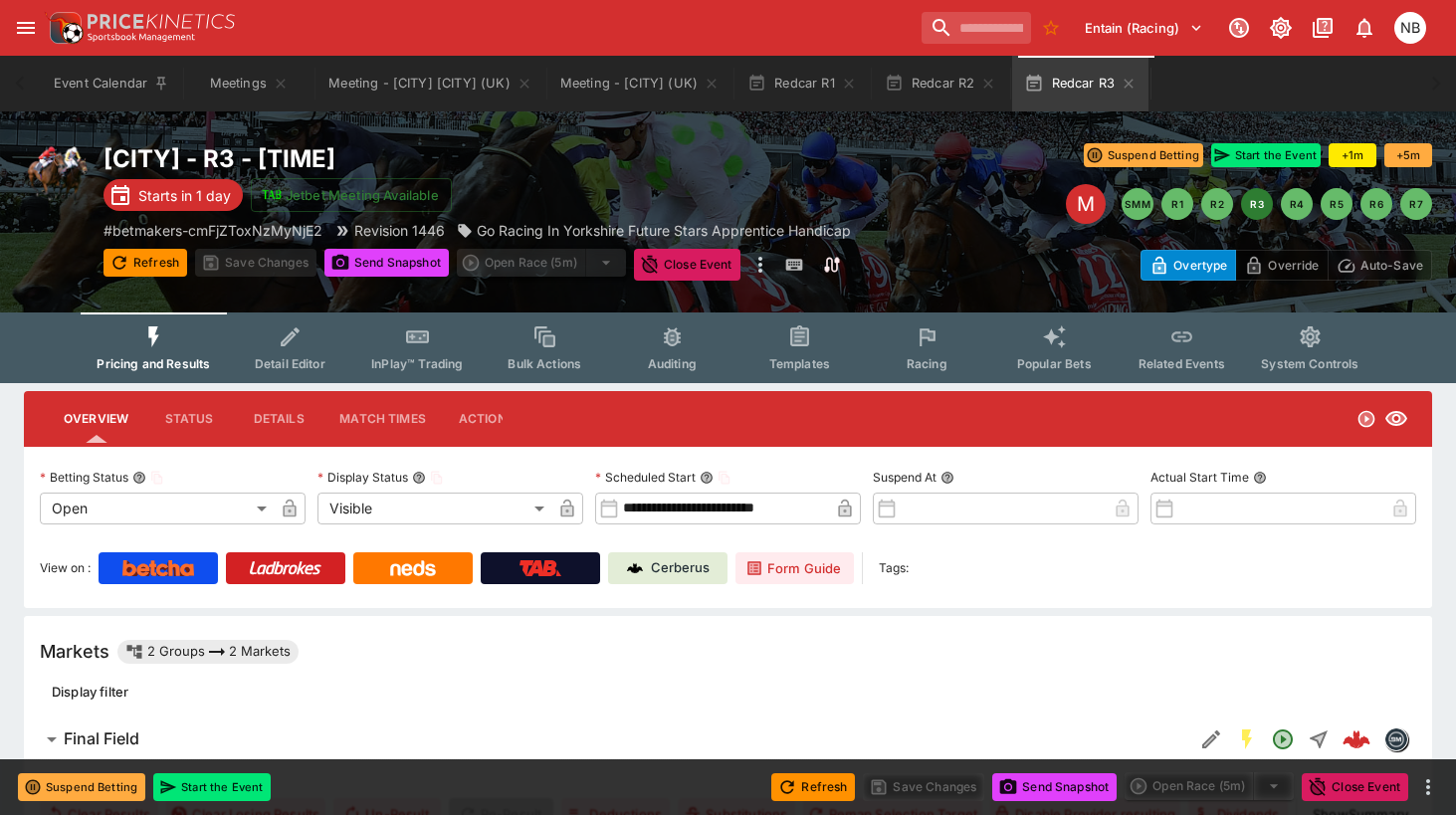 click on "Detail Editor" at bounding box center [290, 347] 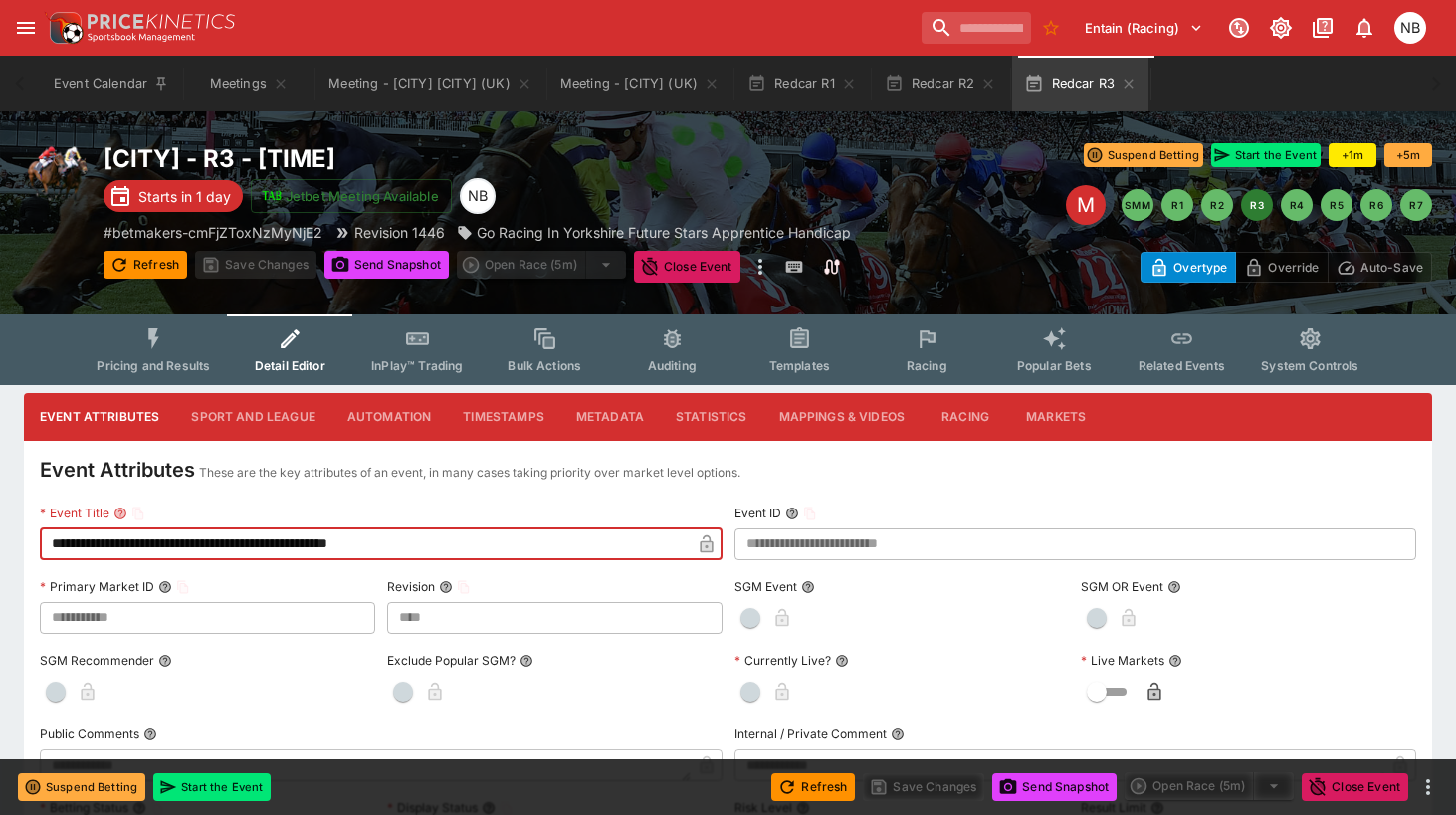 drag, startPoint x: 287, startPoint y: 542, endPoint x: -4, endPoint y: 536, distance: 291.06185 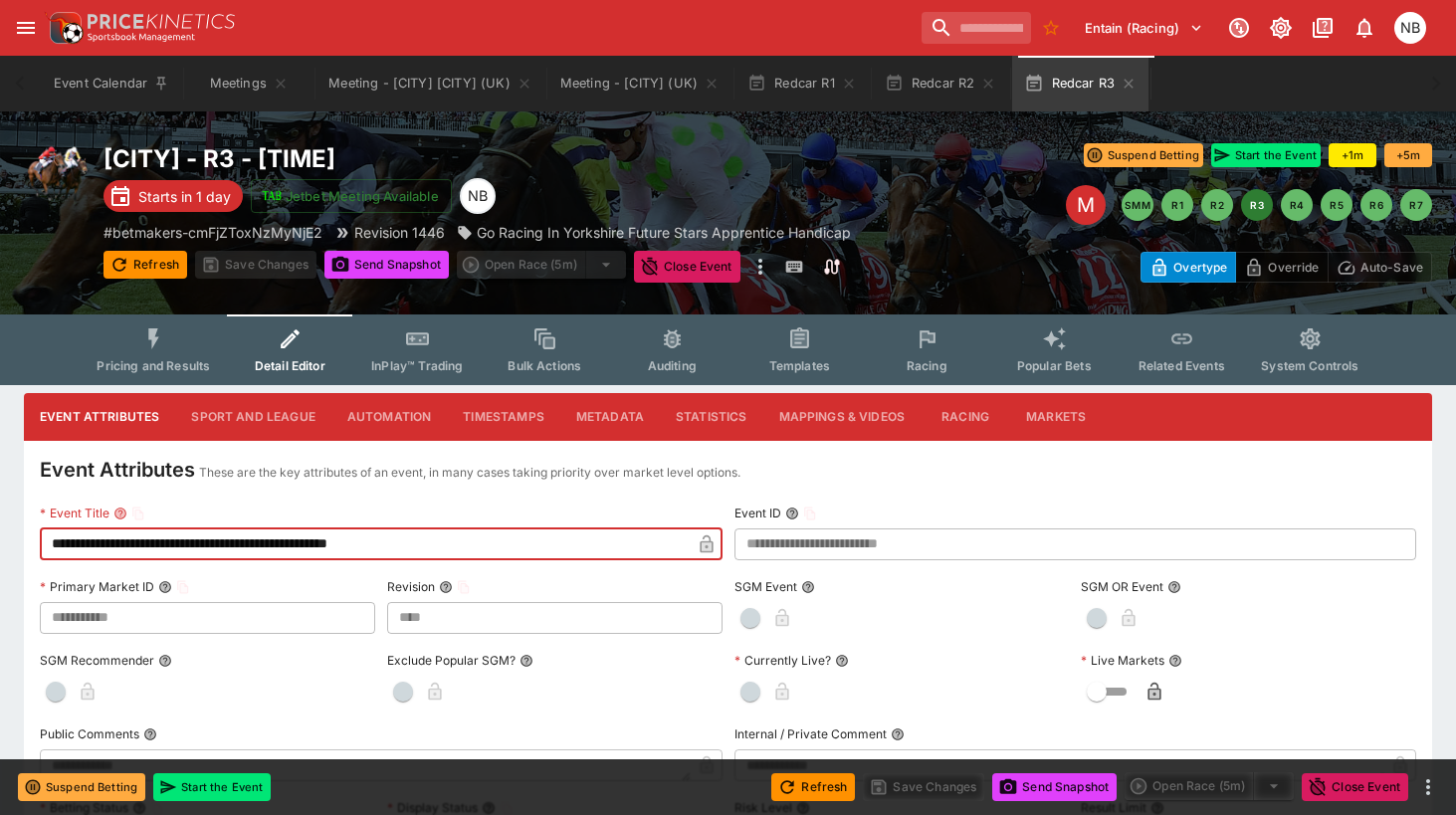 click on "**********" at bounding box center (728, 1347) 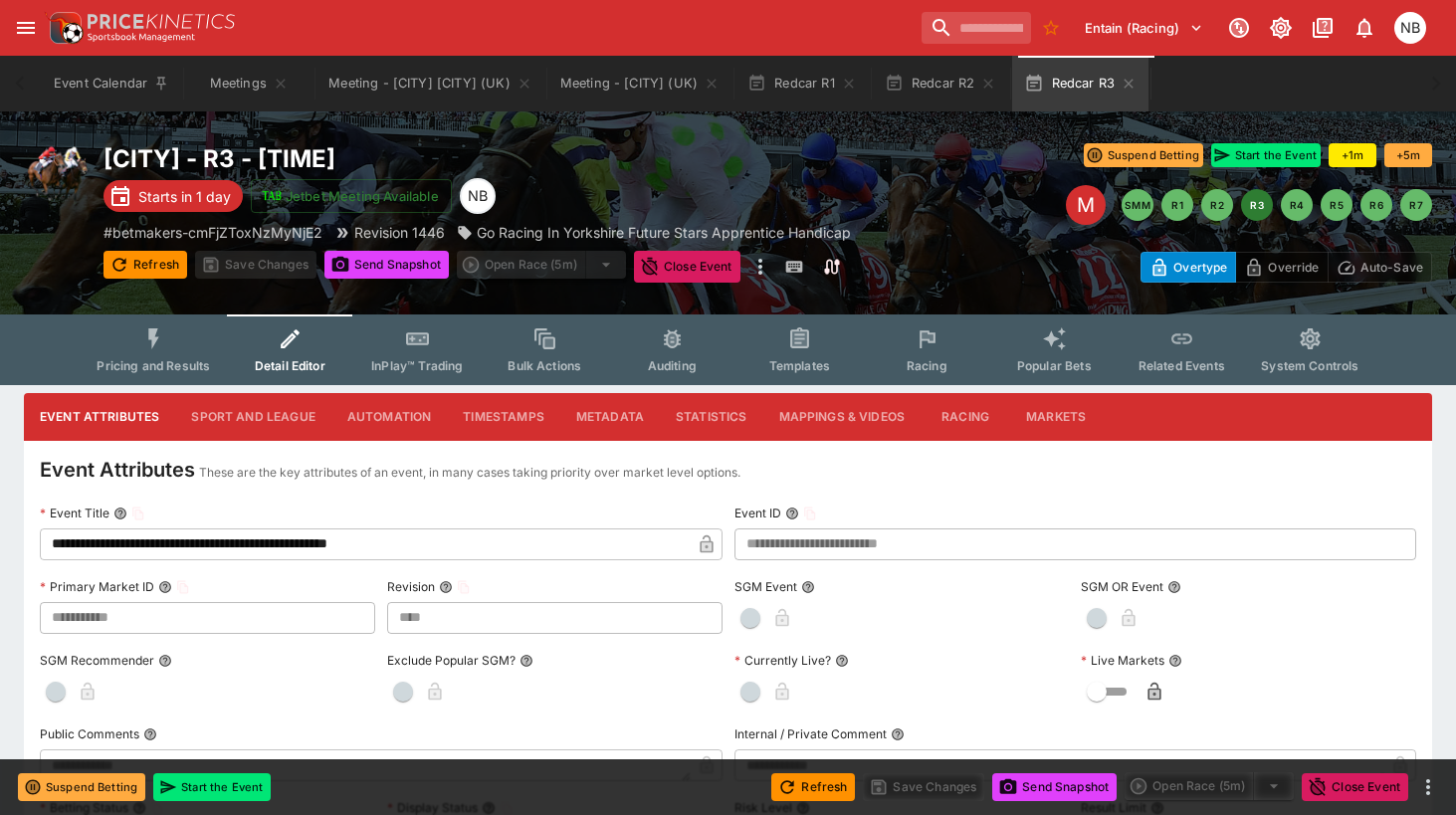 click on "Entain (Racing) NB" at bounding box center (737, 28) 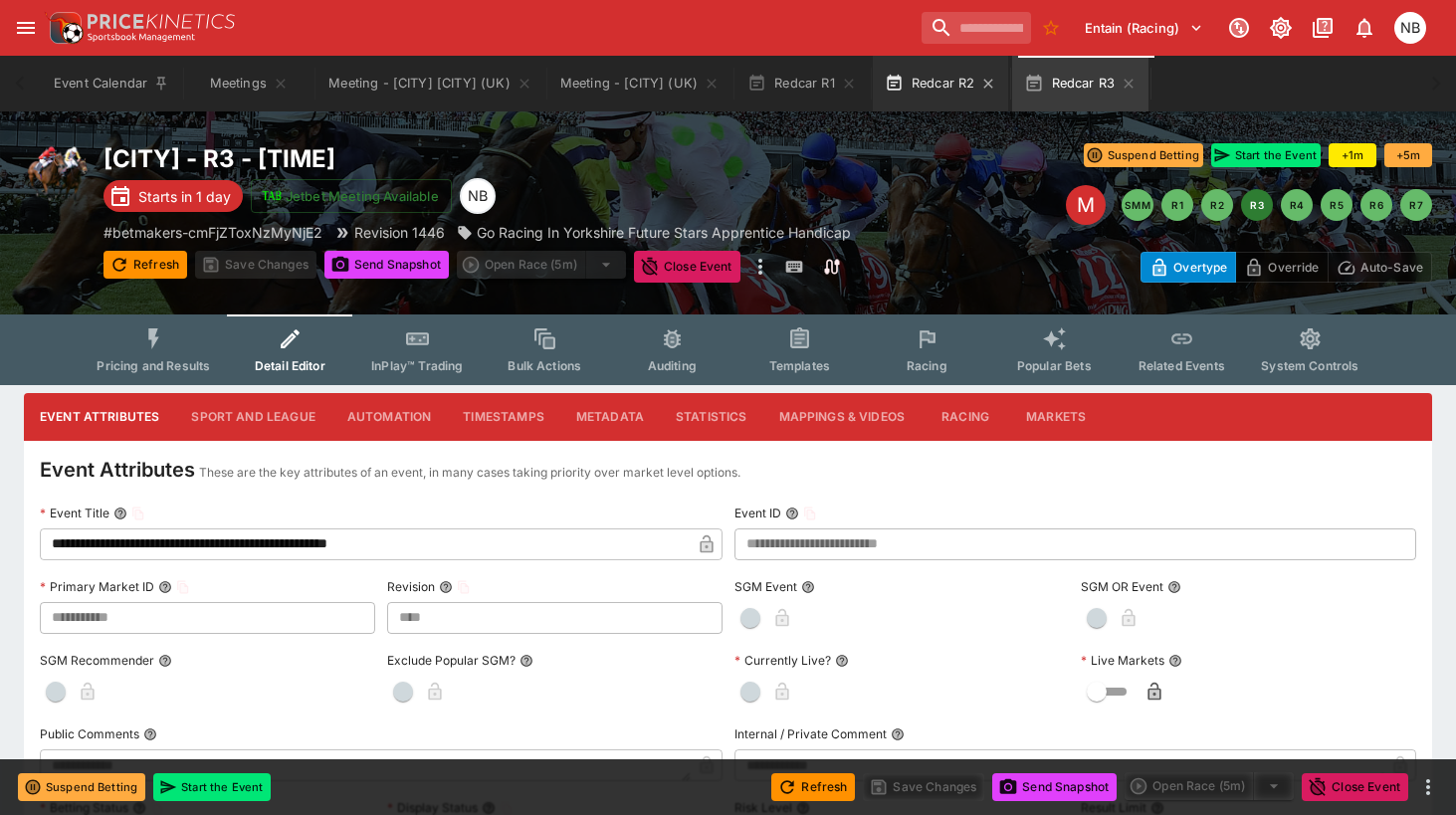 click on "Redcar R2" at bounding box center (940, 84) 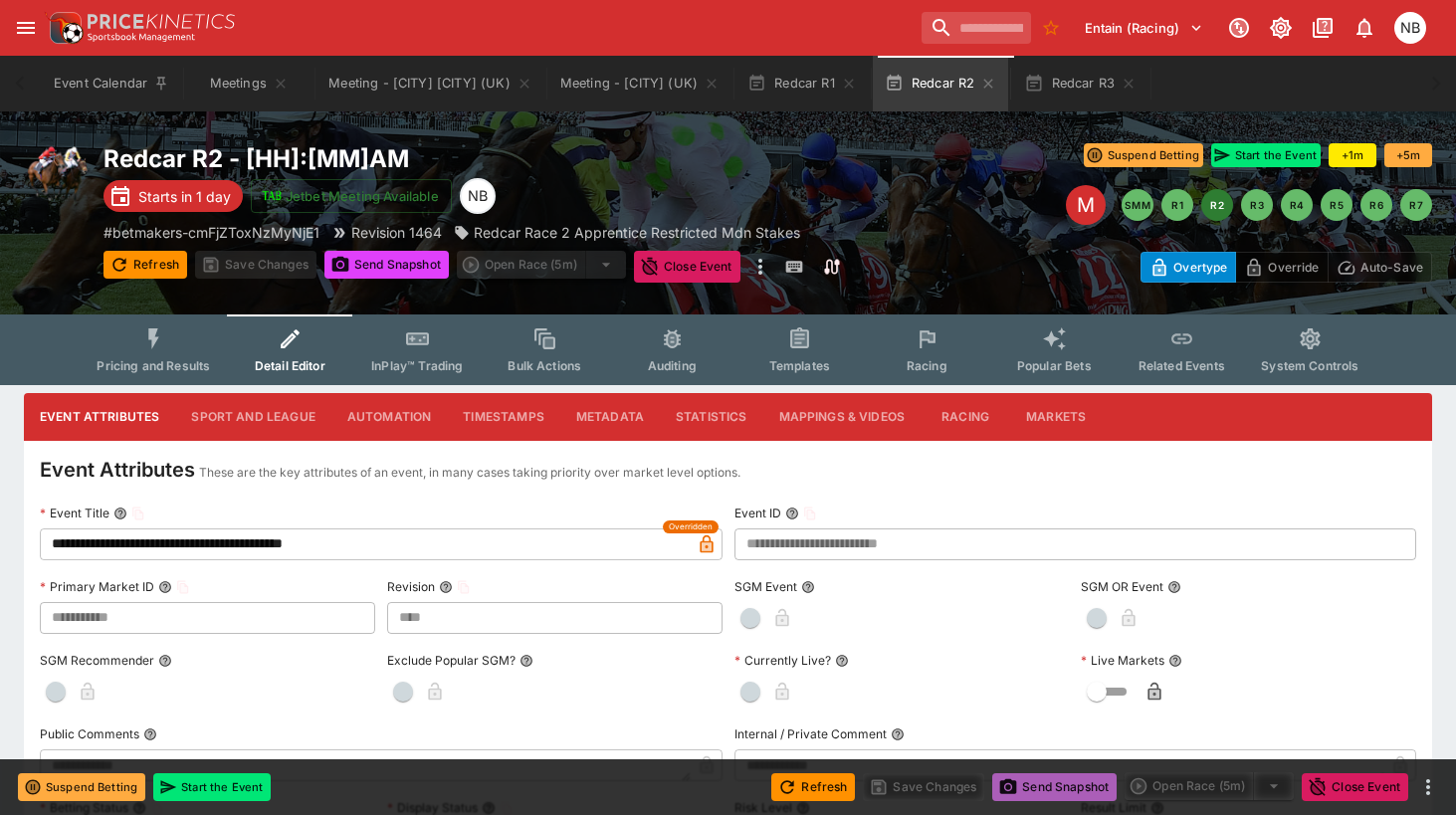 click on "Send Snapshot" at bounding box center (1054, 787) 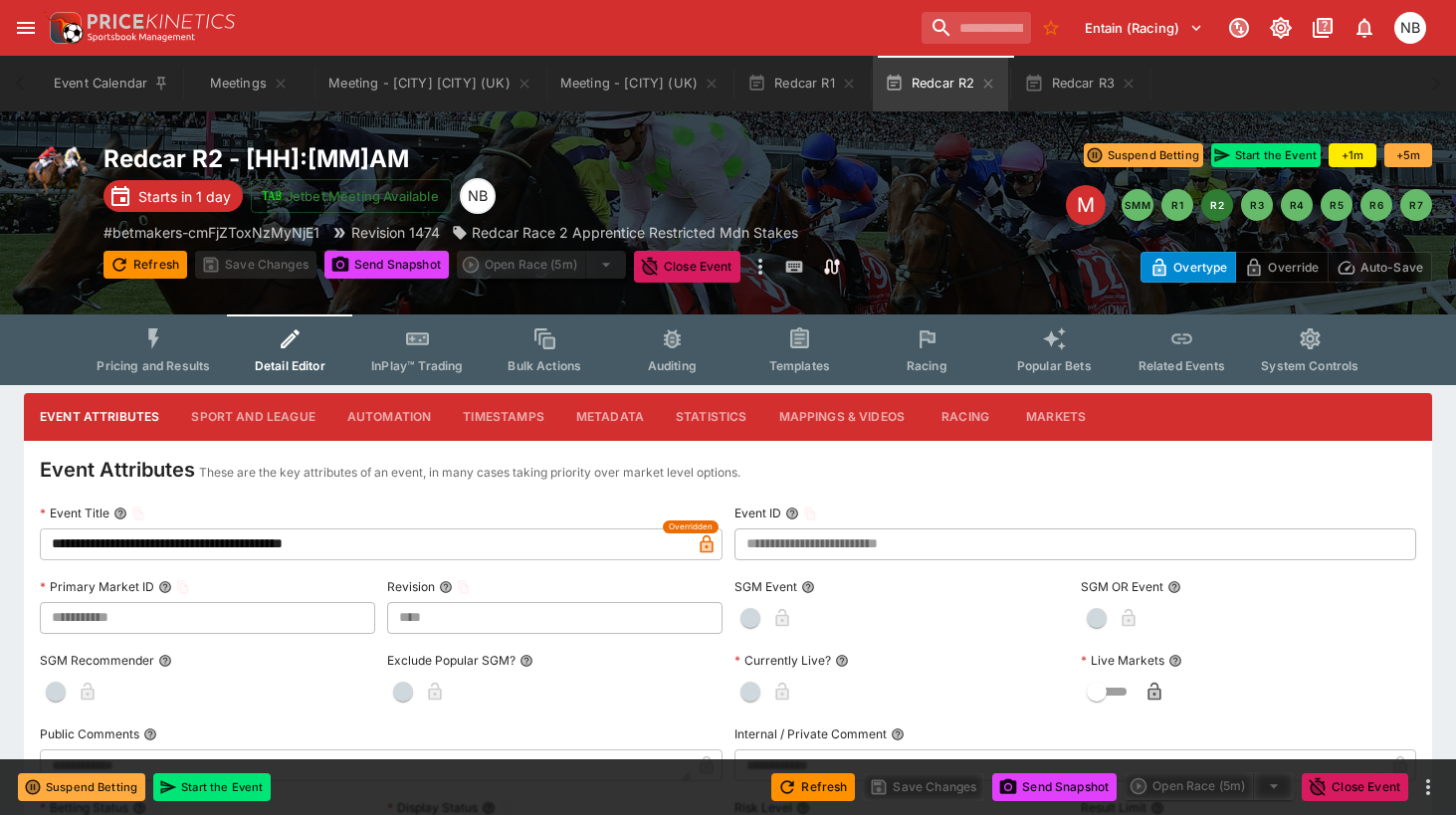 type on "****" 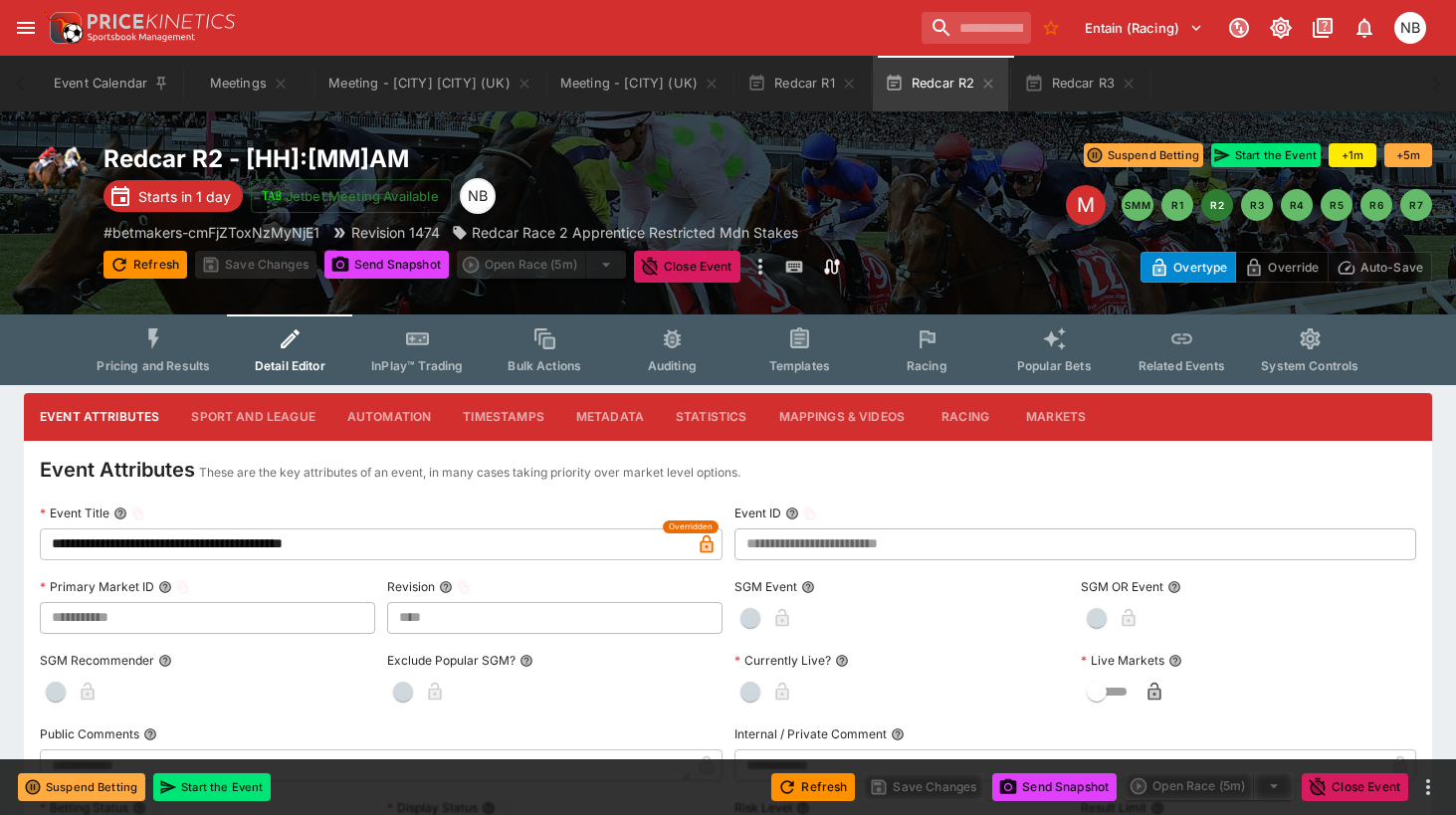 type on "**********" 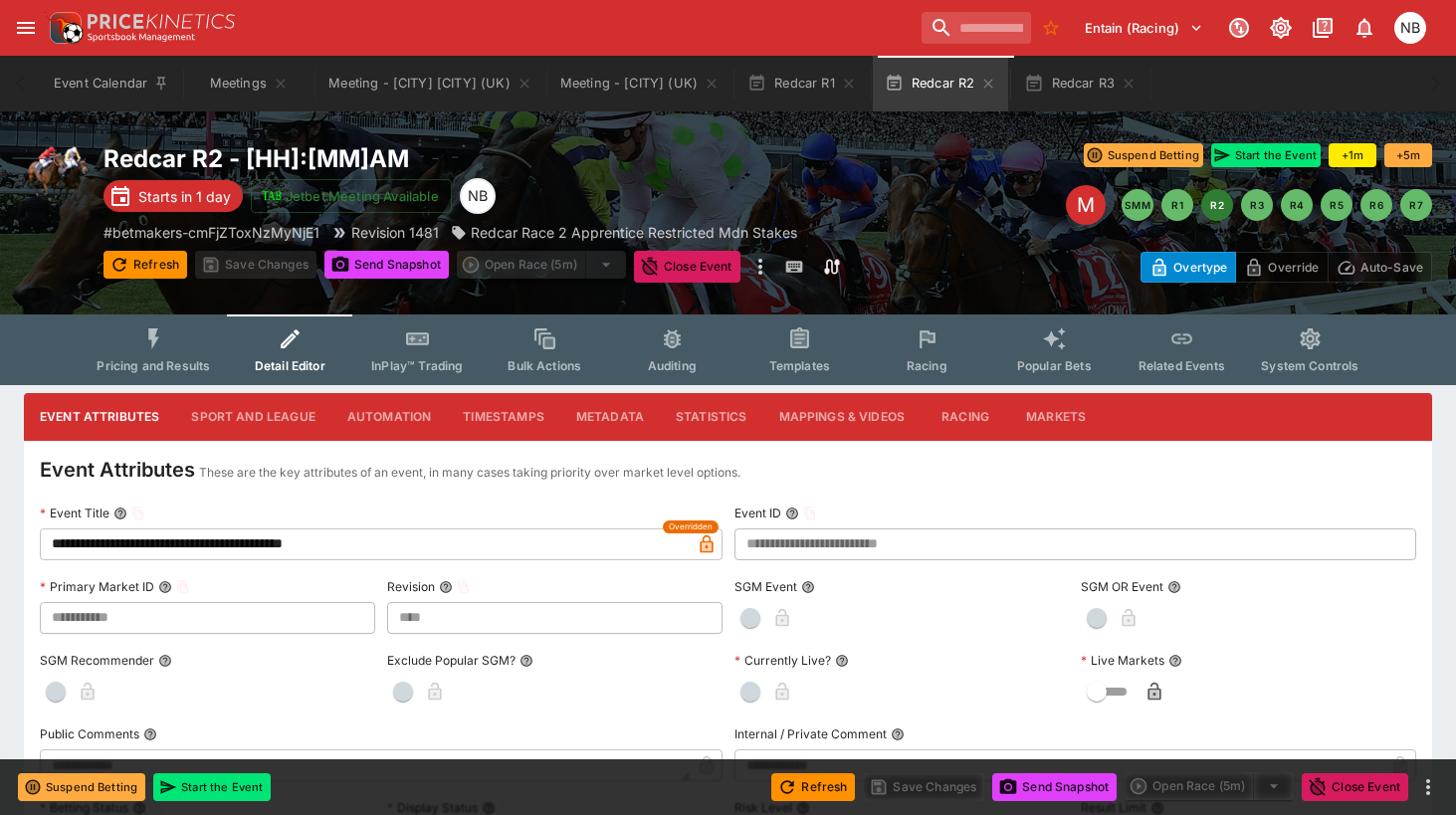 click on "Entain (Racing) NB" at bounding box center (737, 28) 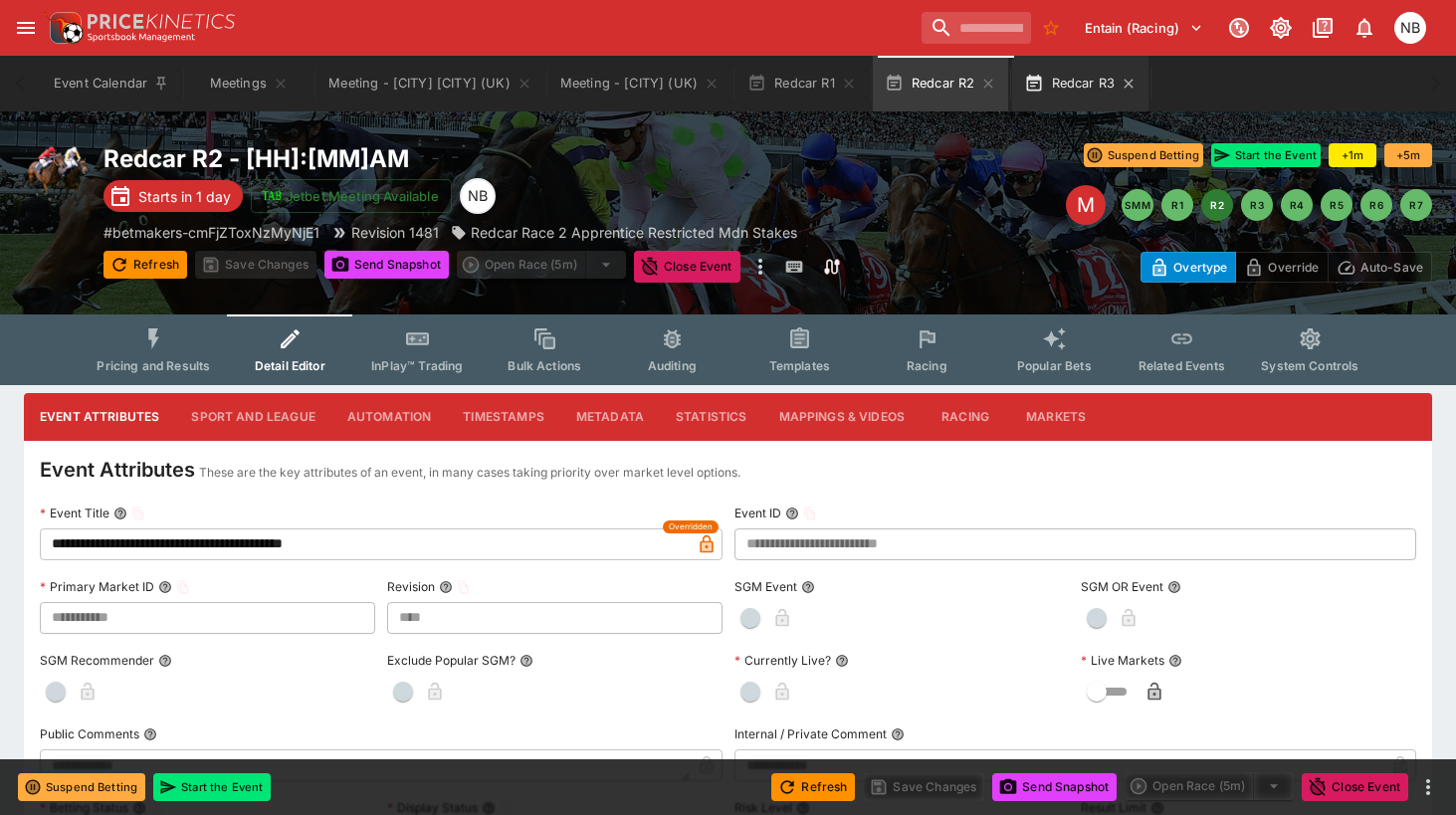 click on "Redcar R3" at bounding box center [1080, 84] 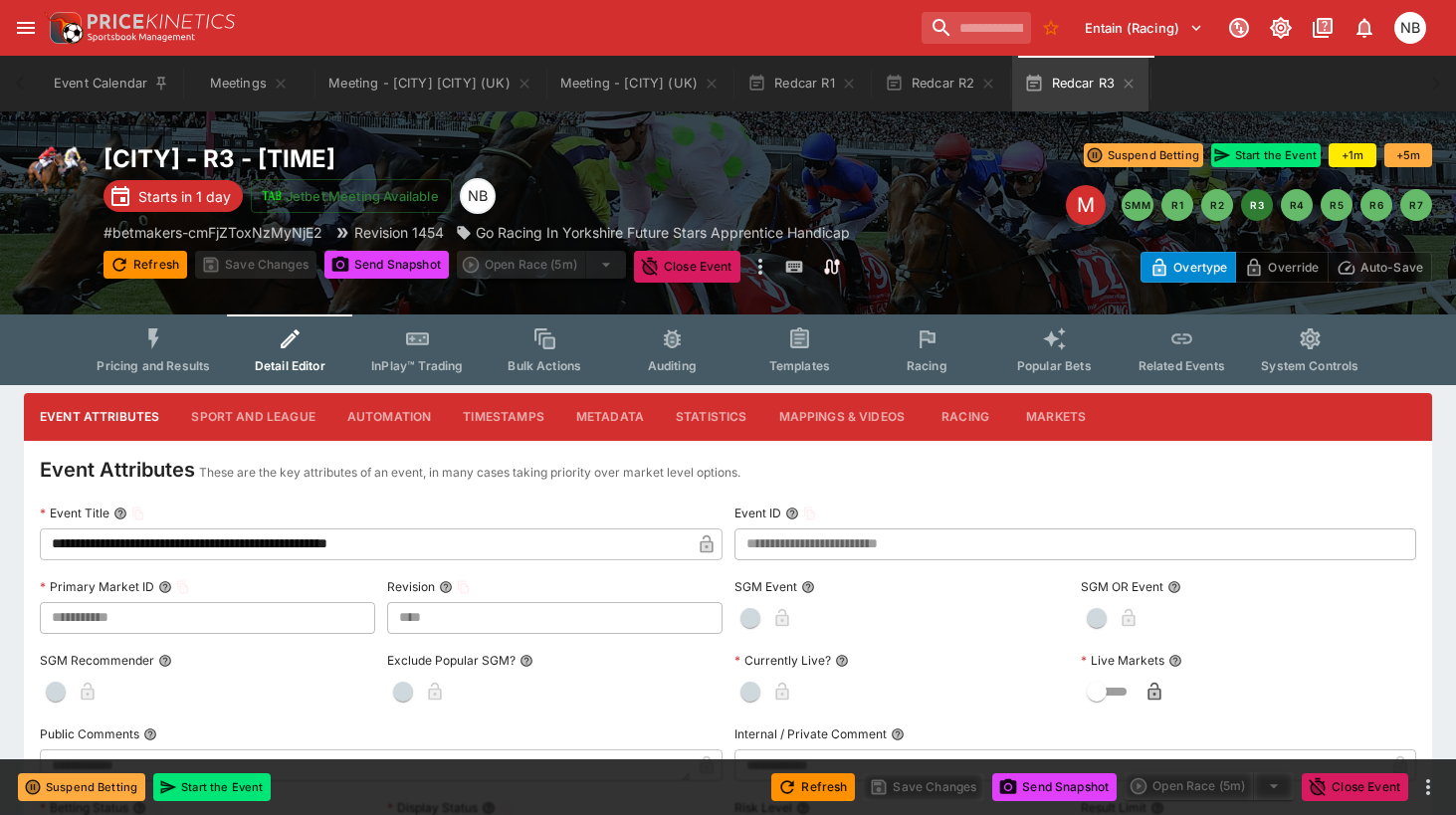 click on "**********" at bounding box center [365, 544] 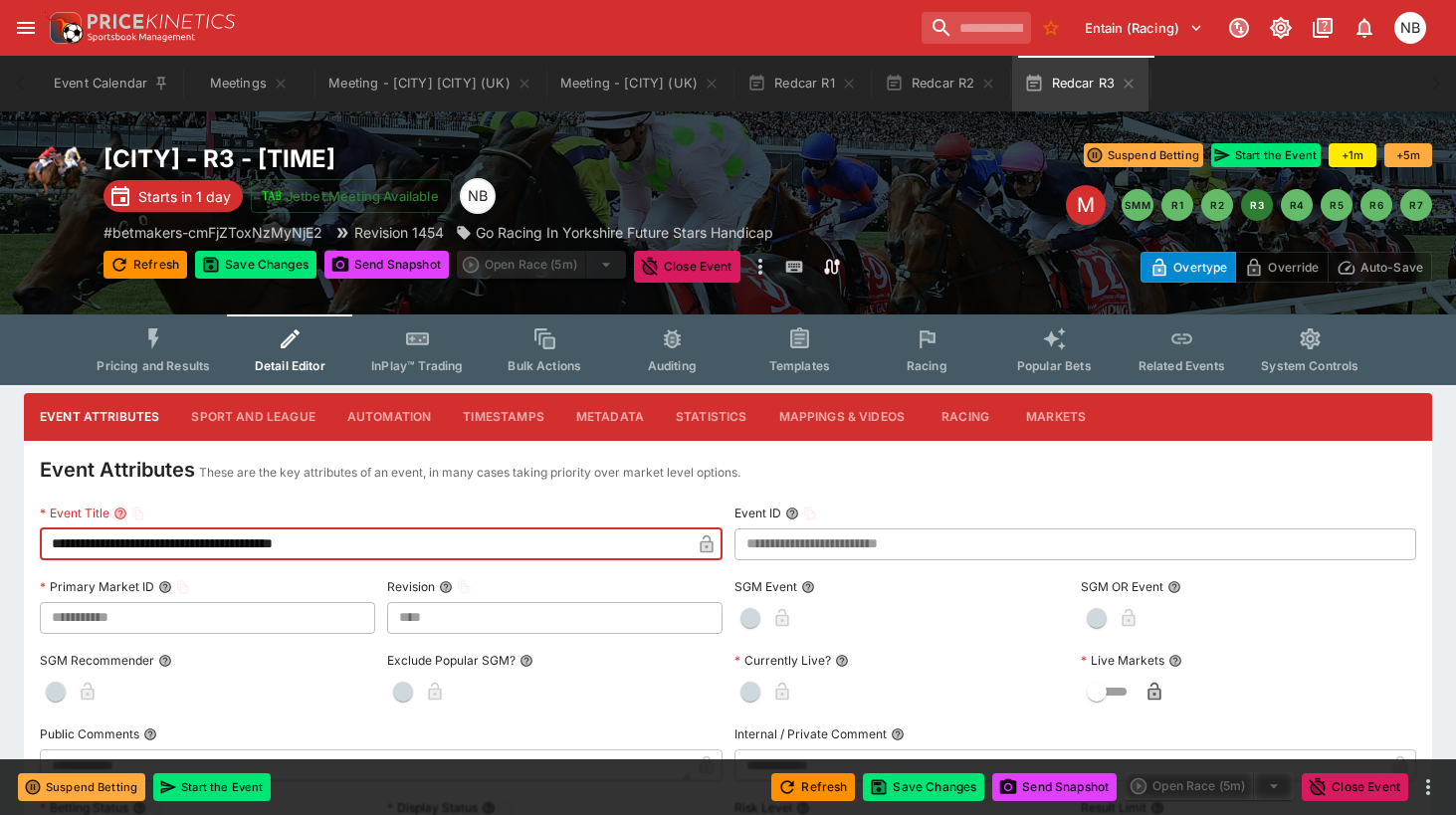 type on "**********" 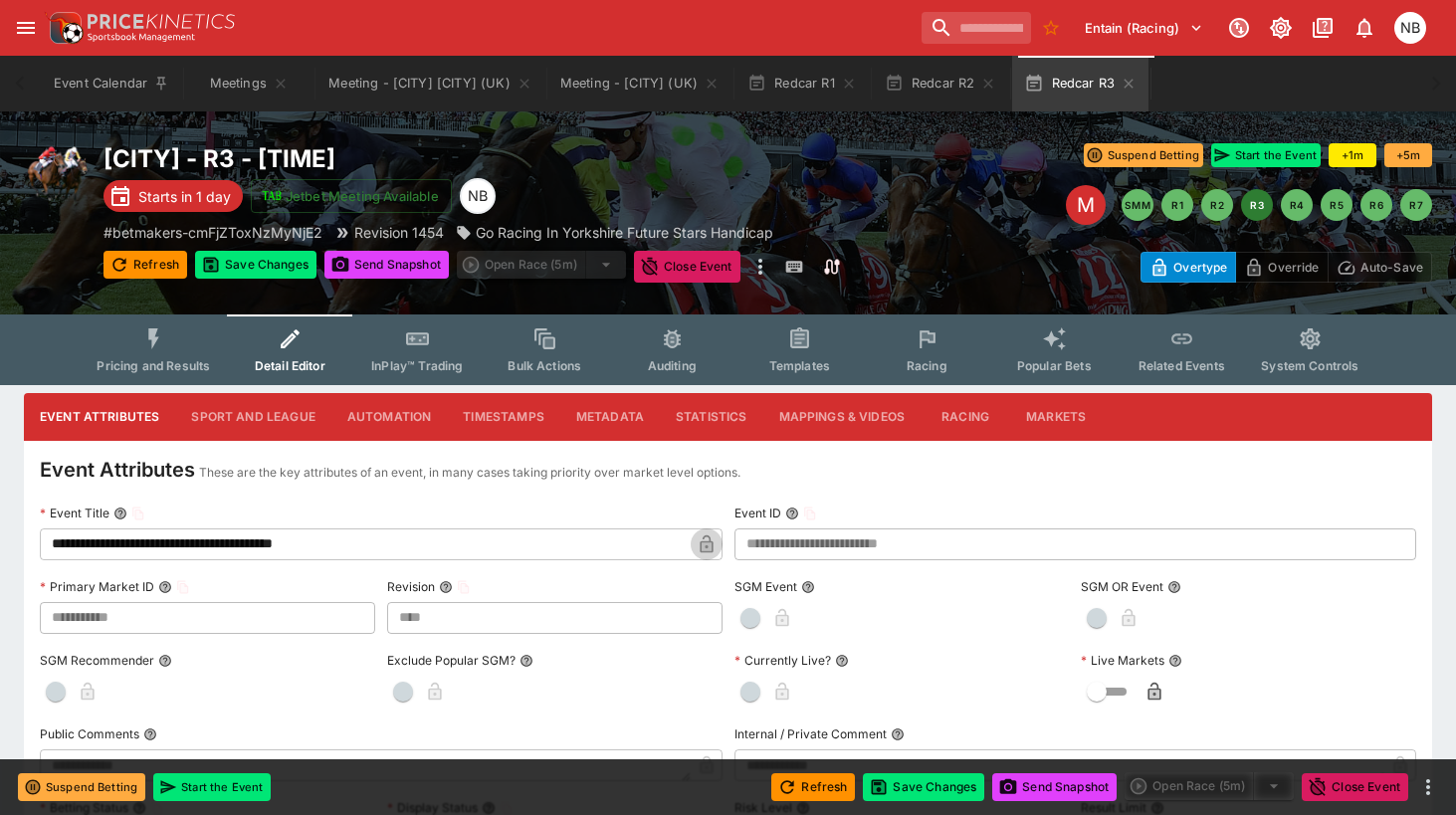 click at bounding box center [707, 544] 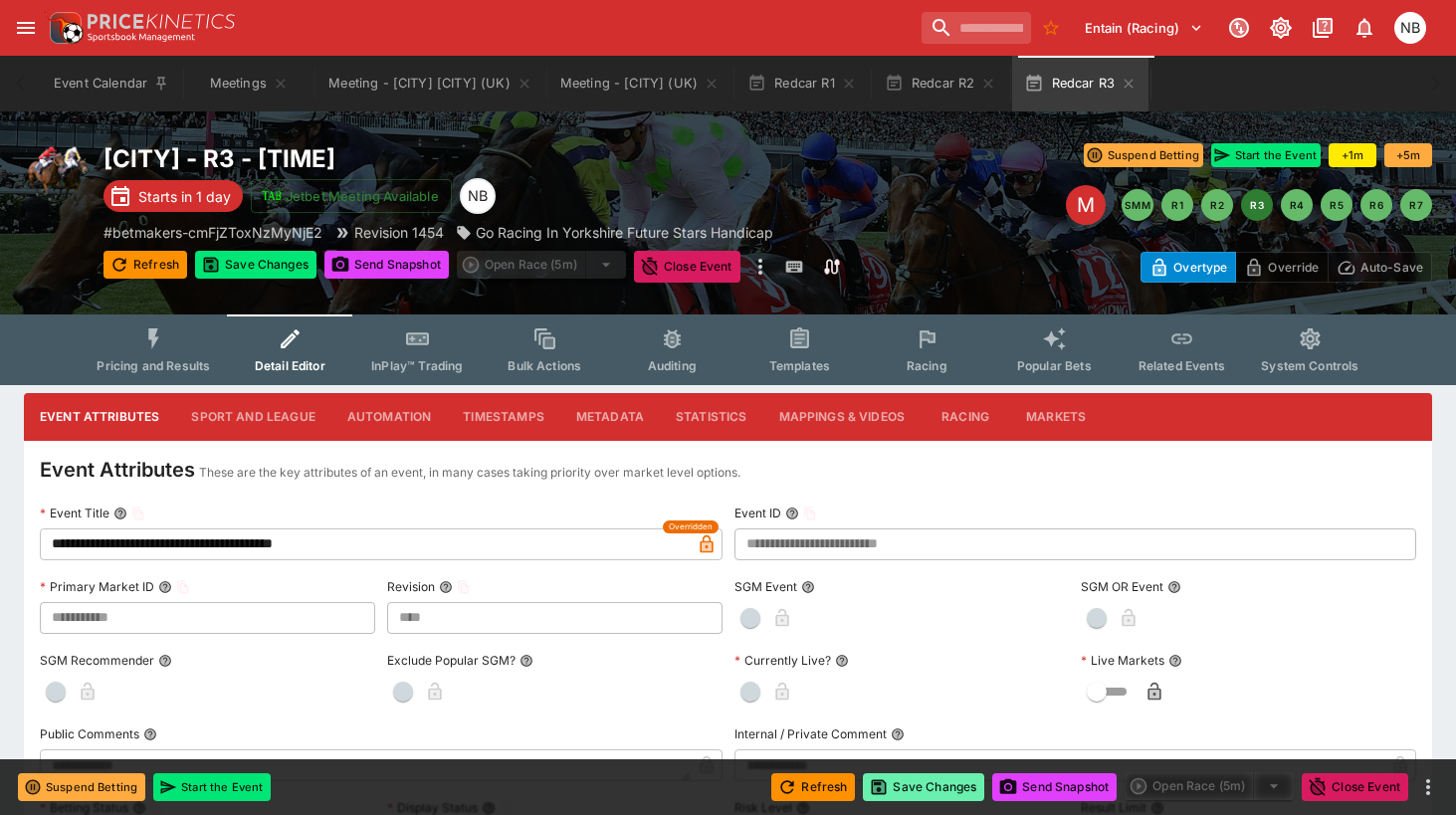 click on "Save Changes" at bounding box center (924, 787) 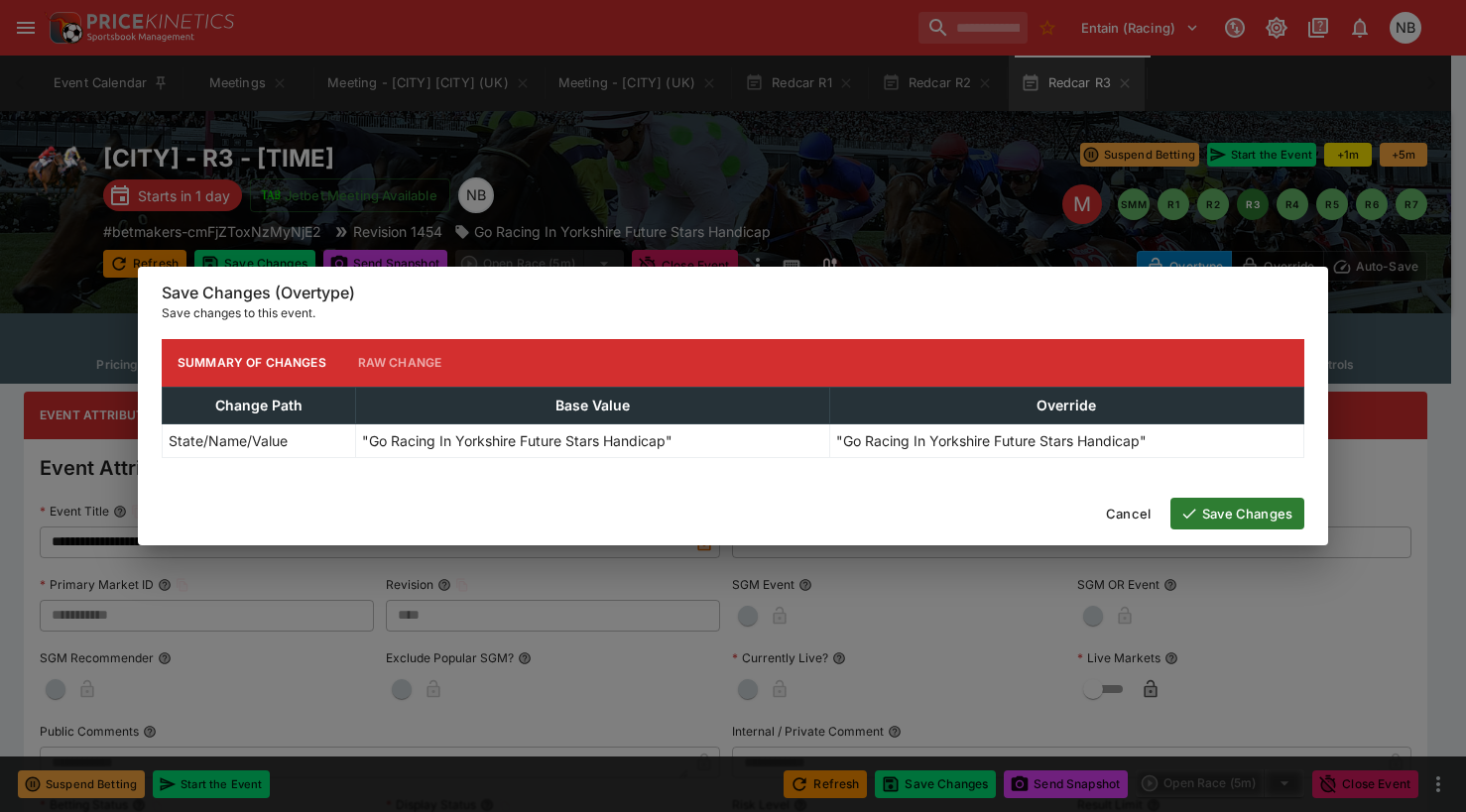 click on "Save Changes" at bounding box center [1237, 514] 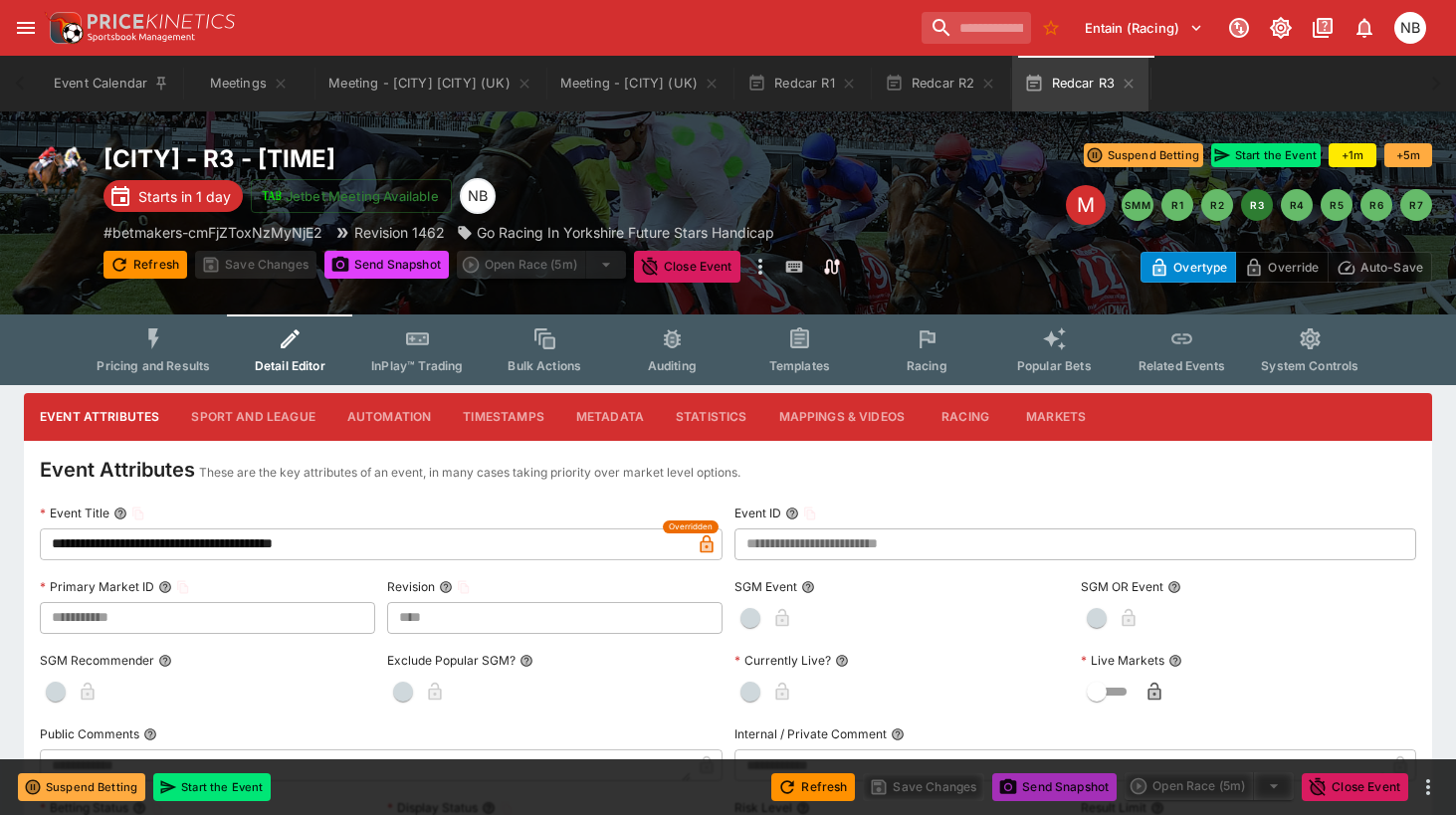 click on "Send Snapshot" at bounding box center [1054, 787] 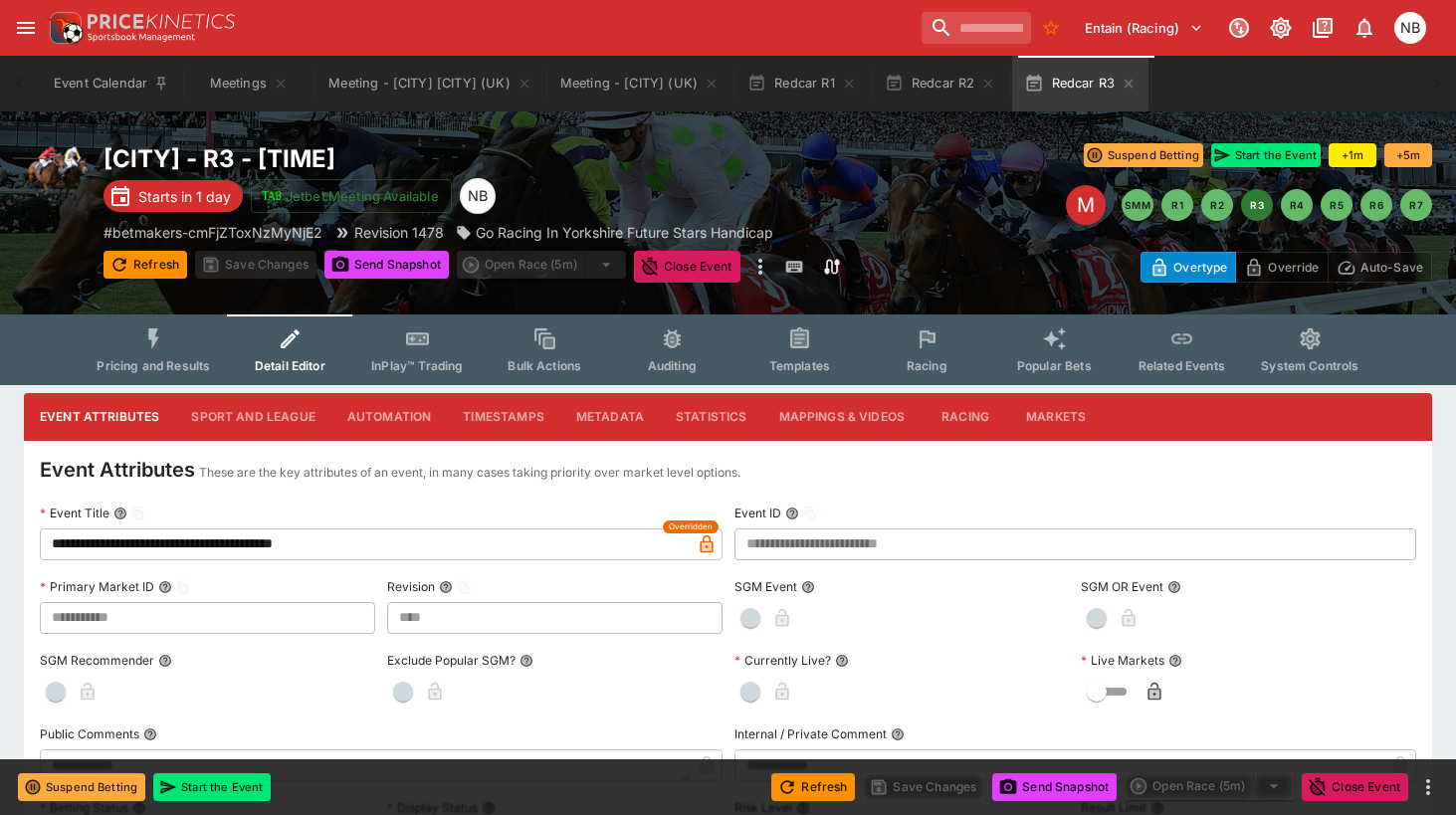 type on "****" 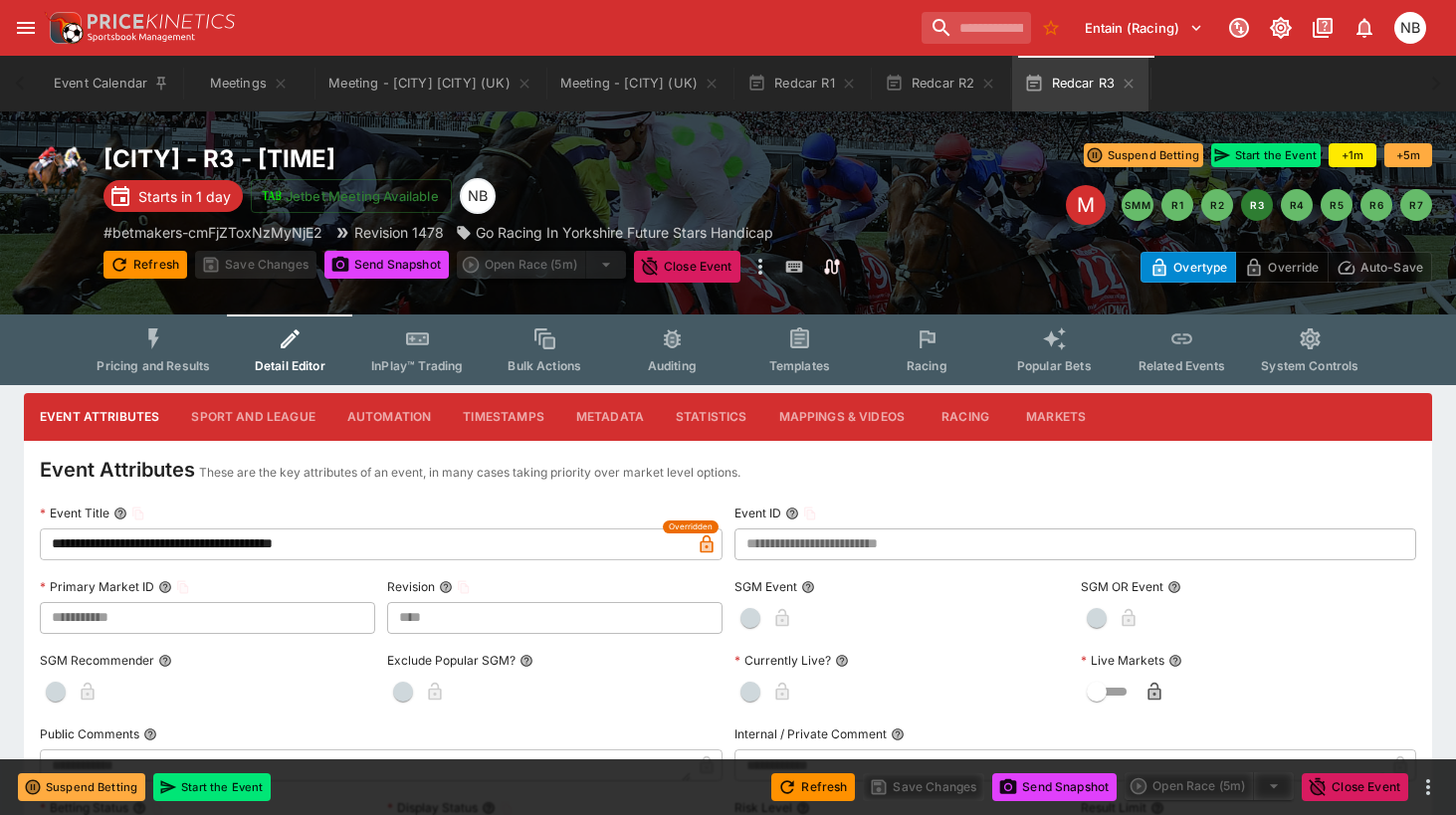 type on "**********" 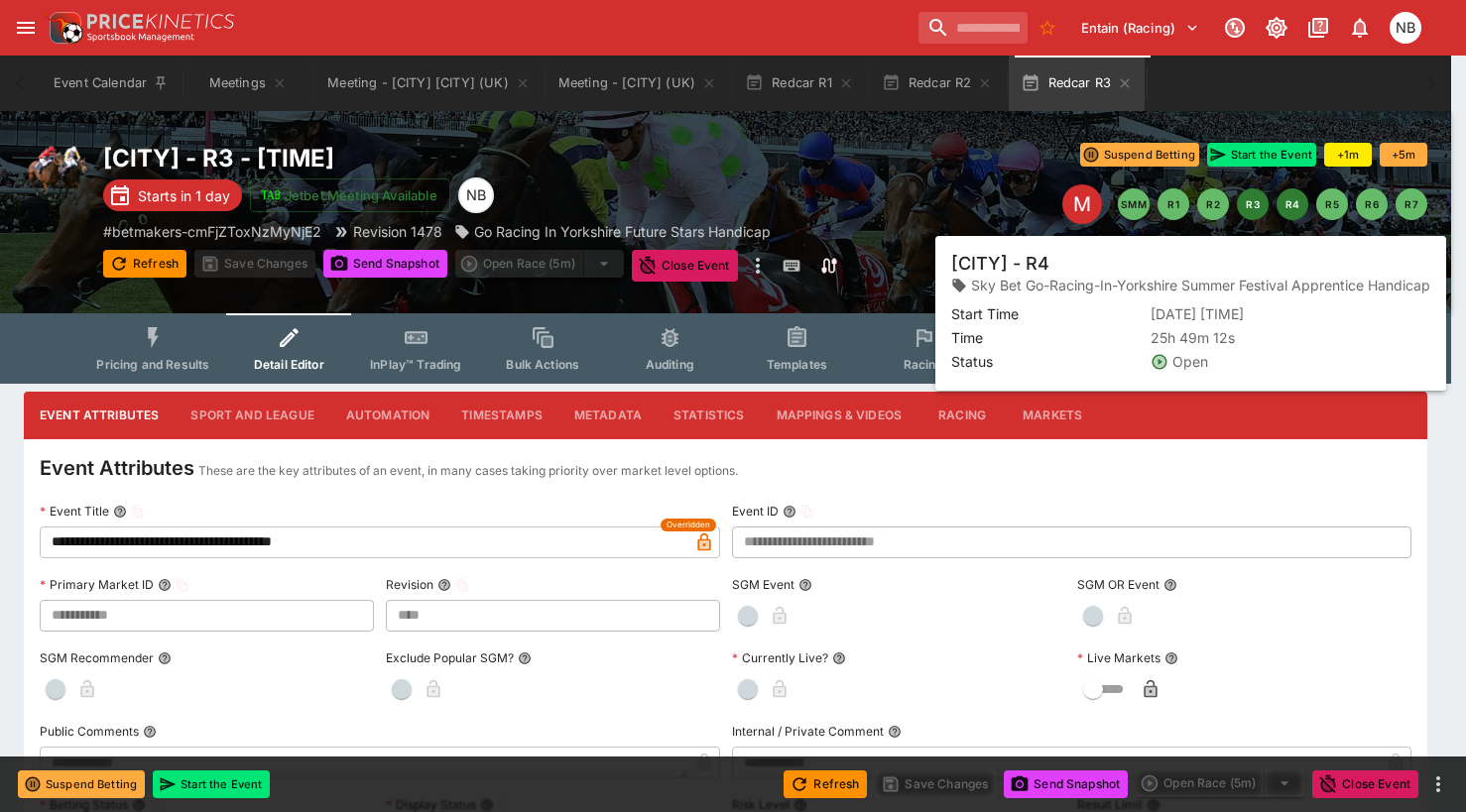 click on "R4" at bounding box center (1292, 204) 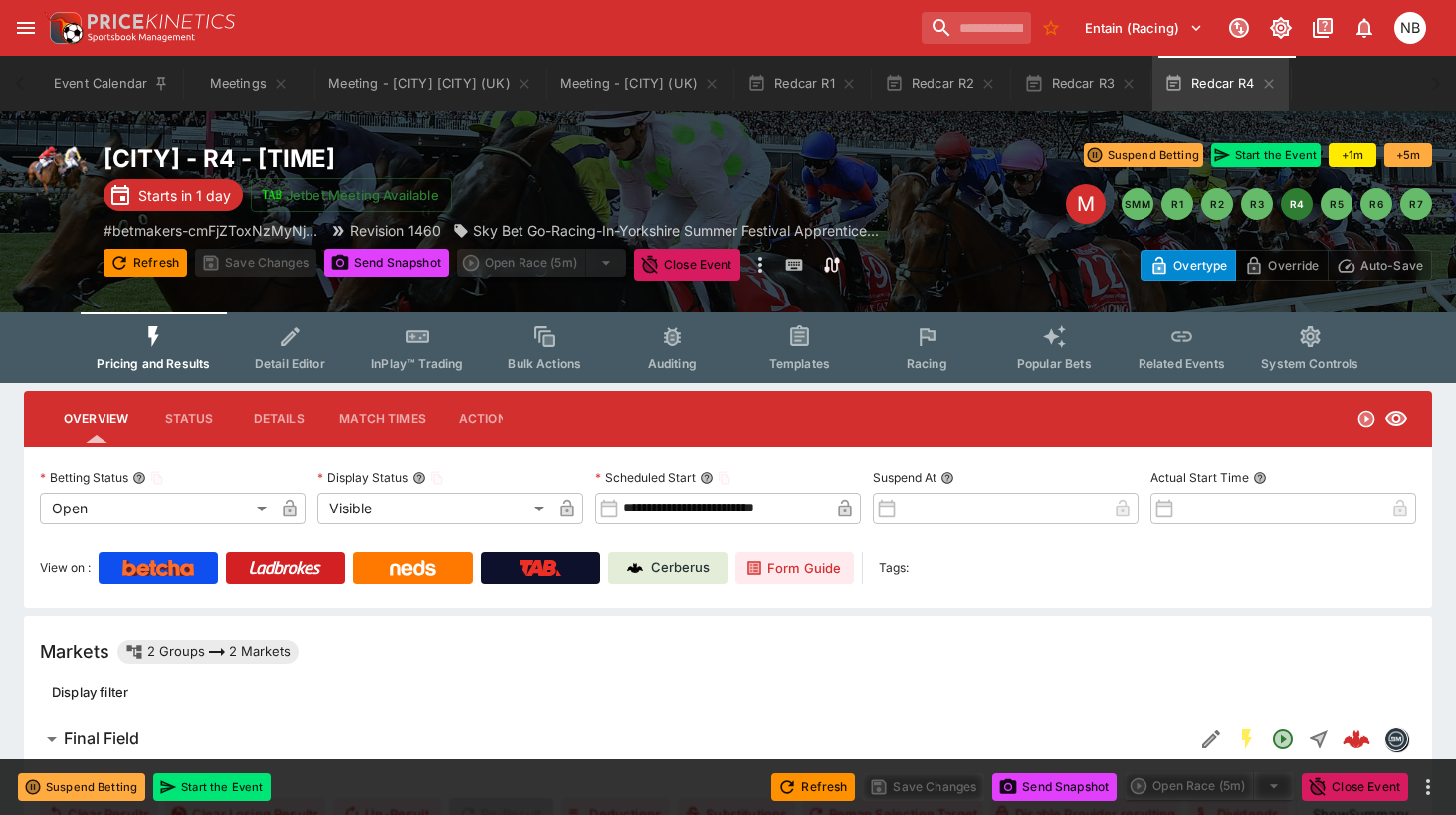 click on "Detail Editor" at bounding box center (290, 363) 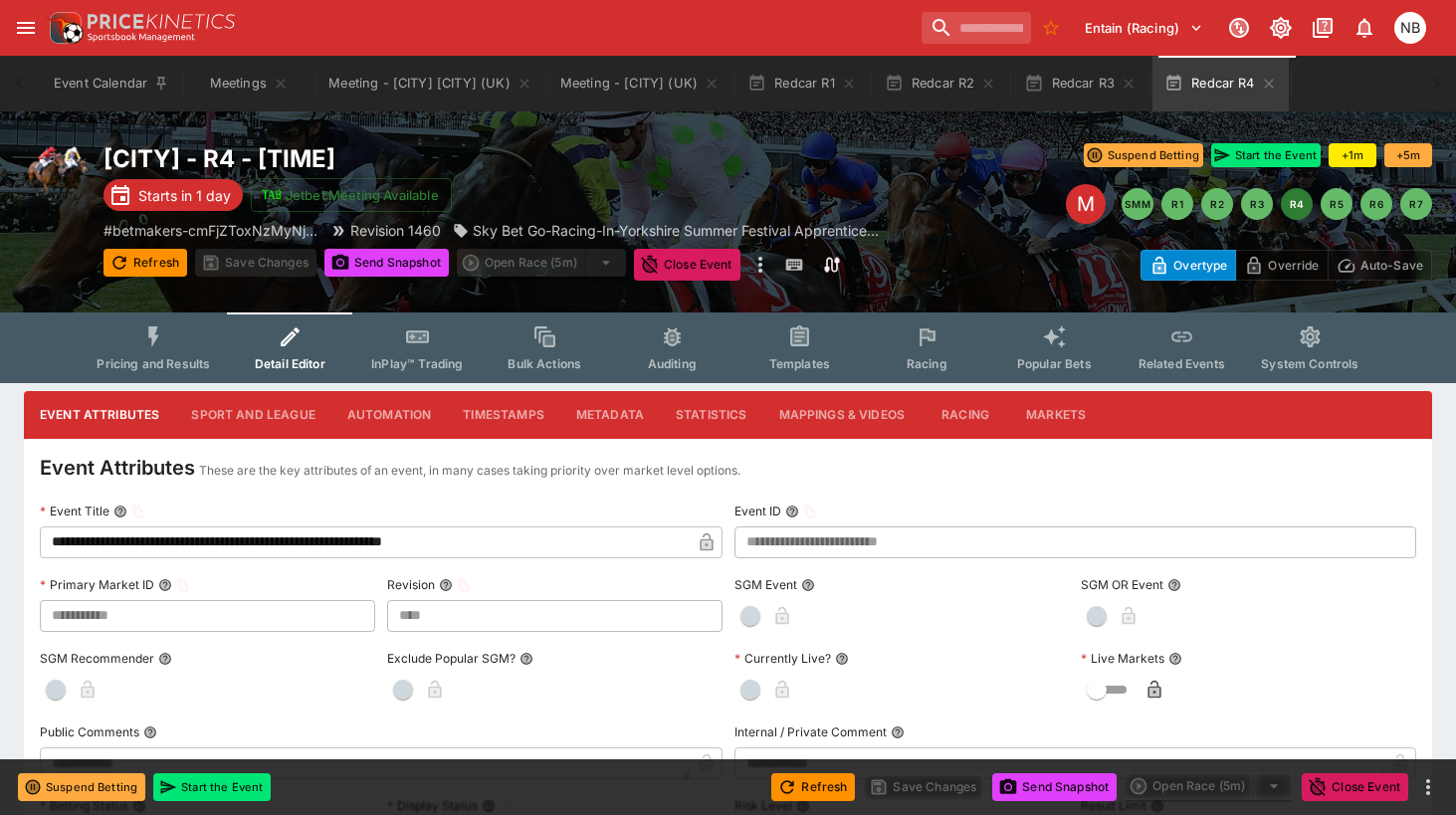 click on "**********" at bounding box center [365, 542] 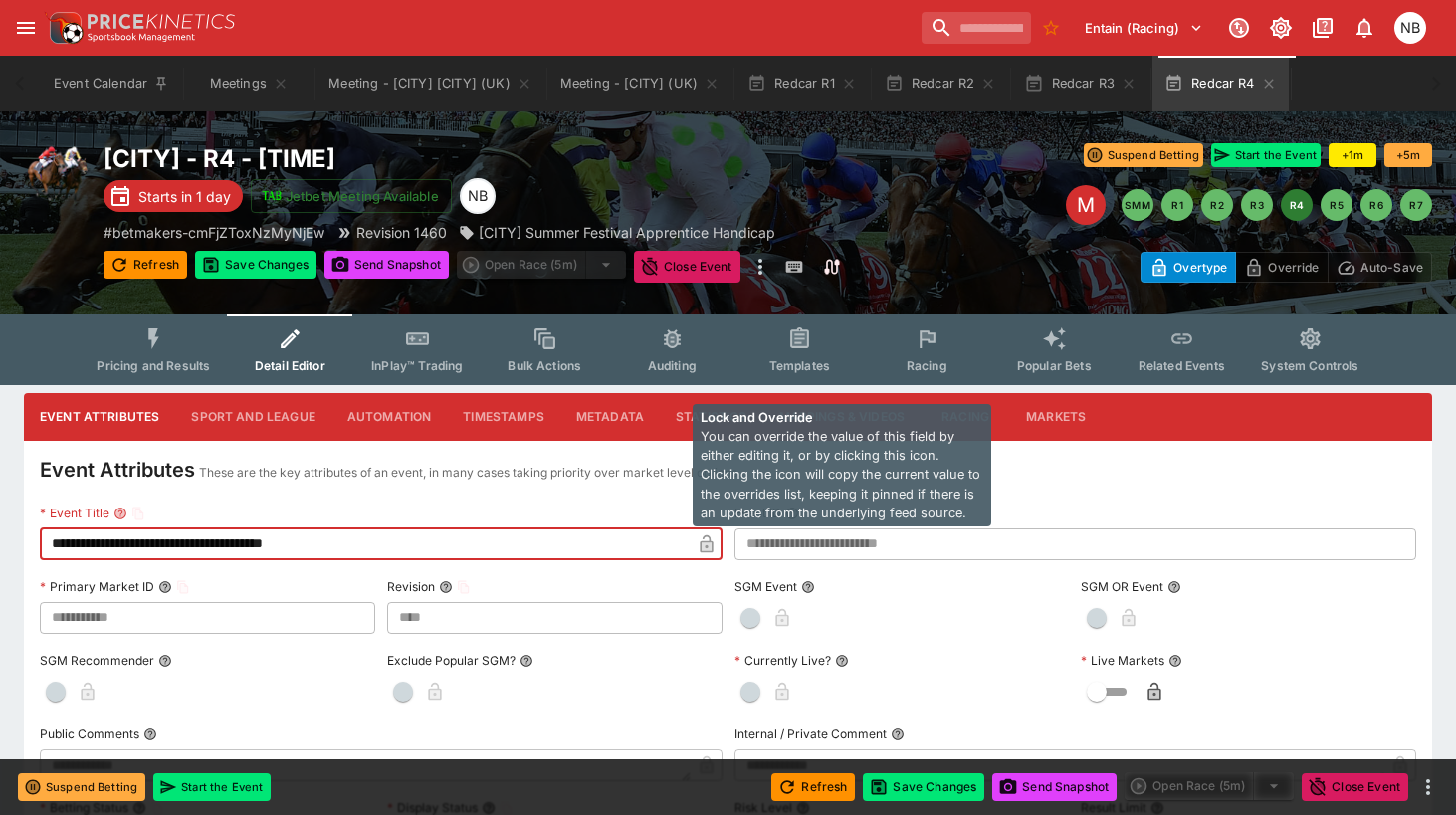 type on "**********" 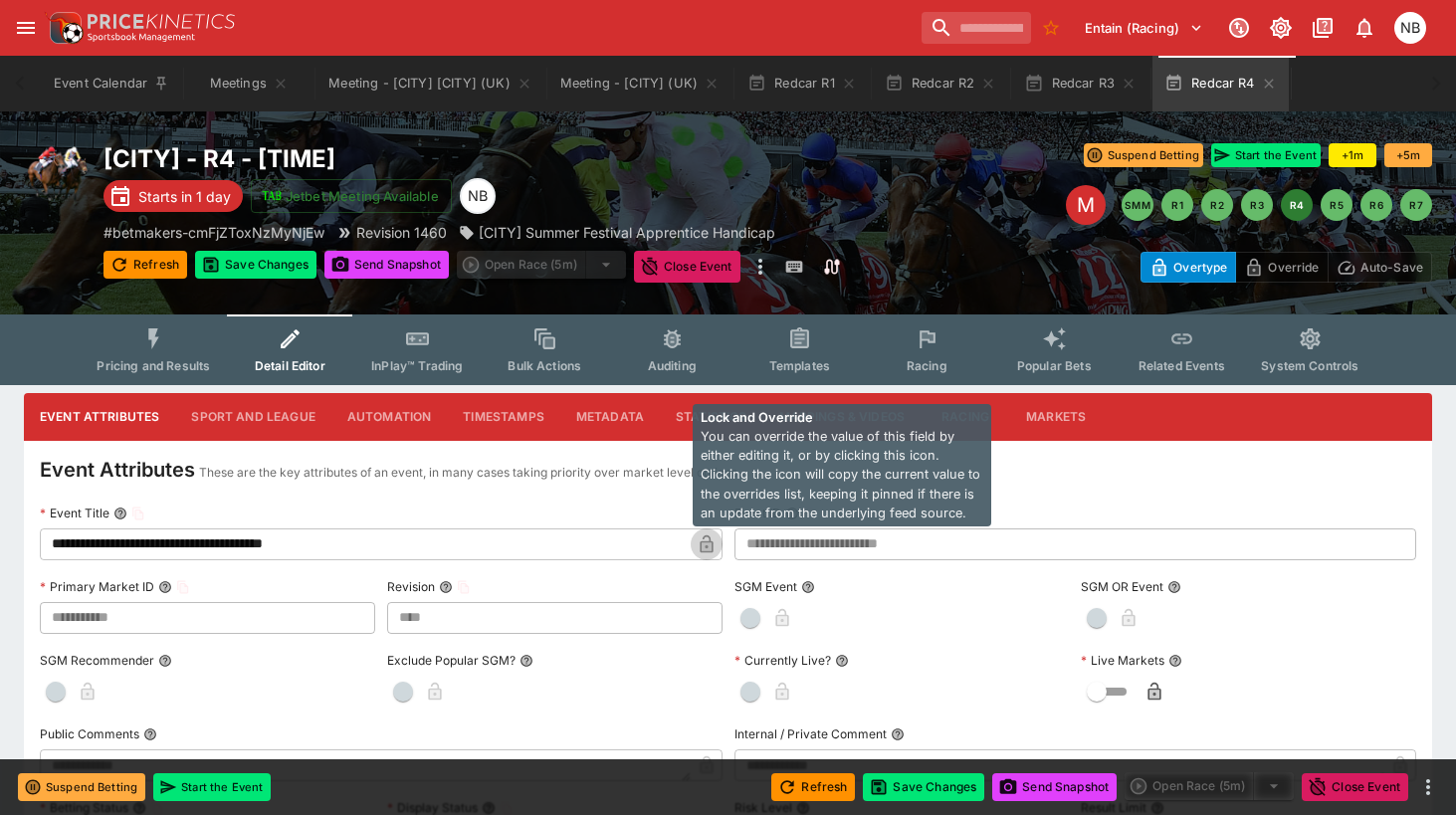 click 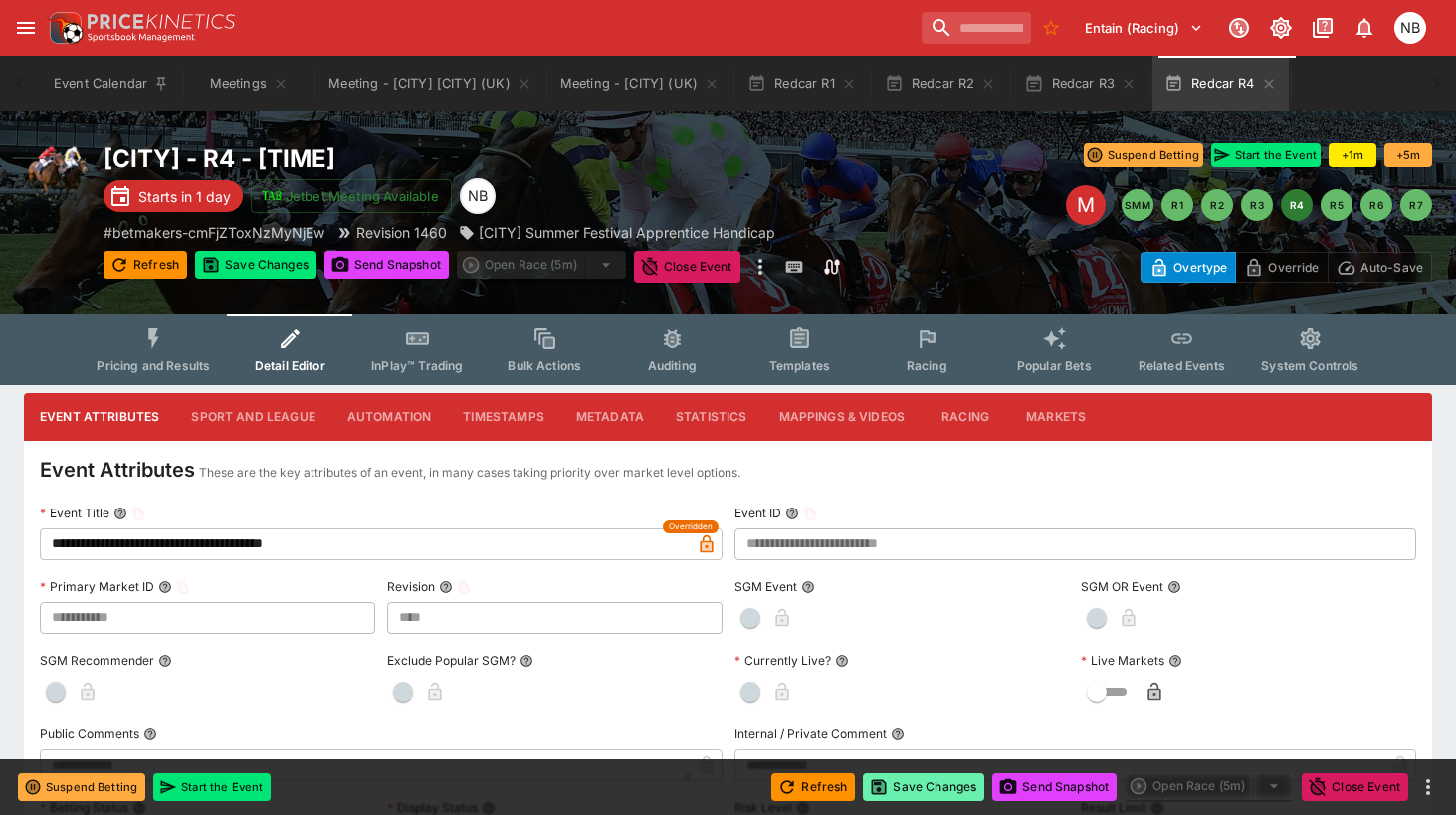 click on "Save Changes" at bounding box center (924, 787) 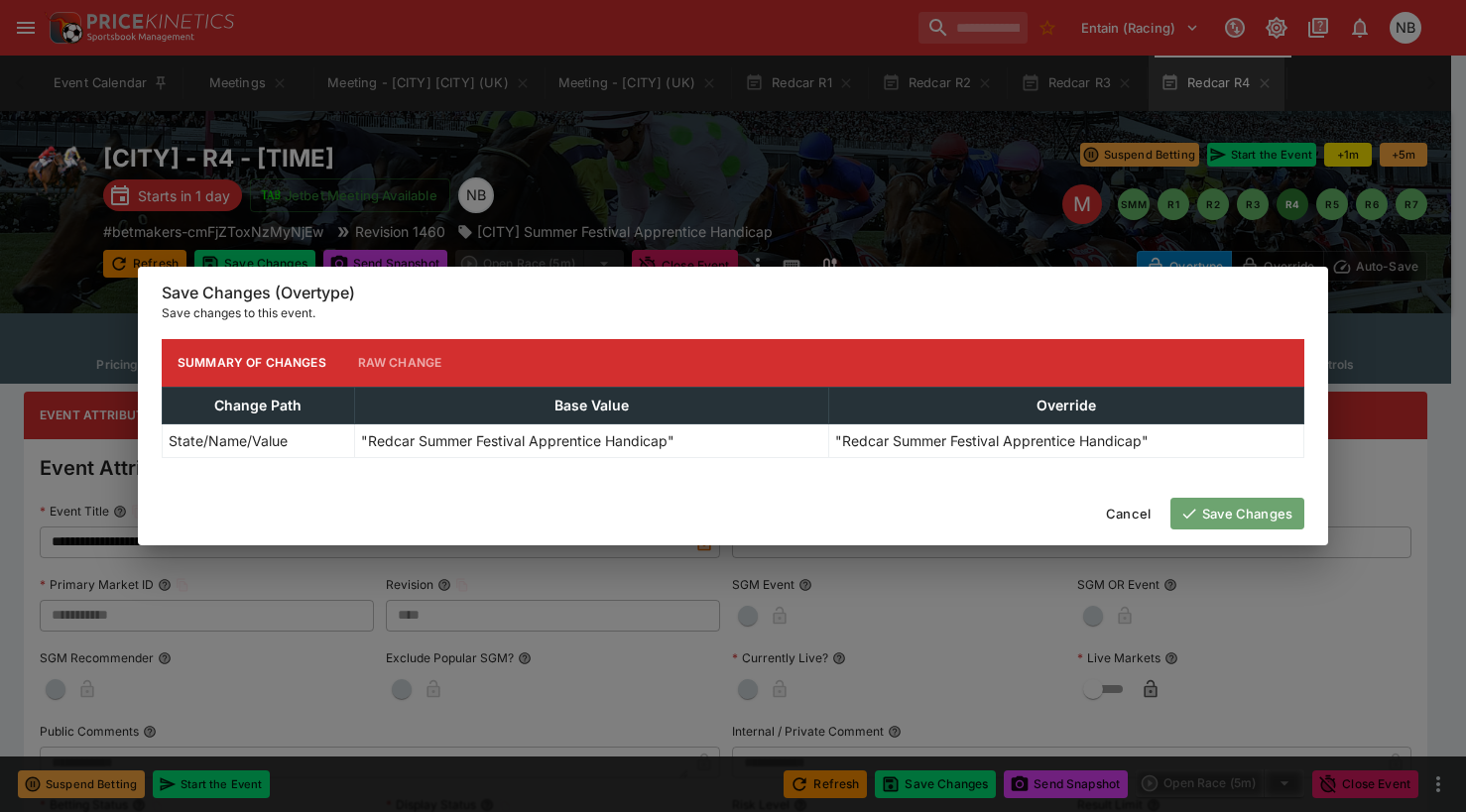 click on "Save Changes" at bounding box center (1237, 514) 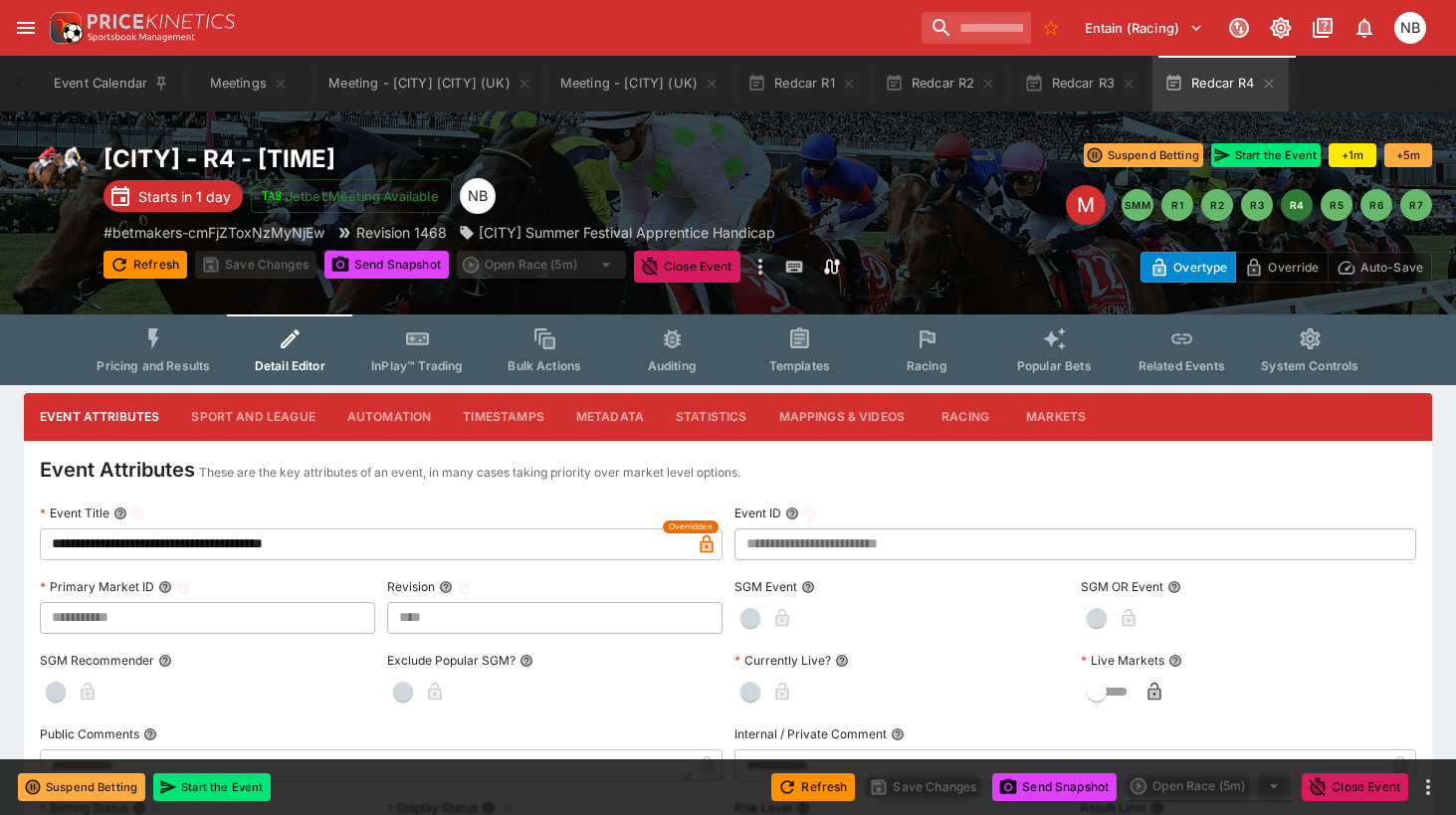 click on "Send Snapshot" at bounding box center (1054, 787) 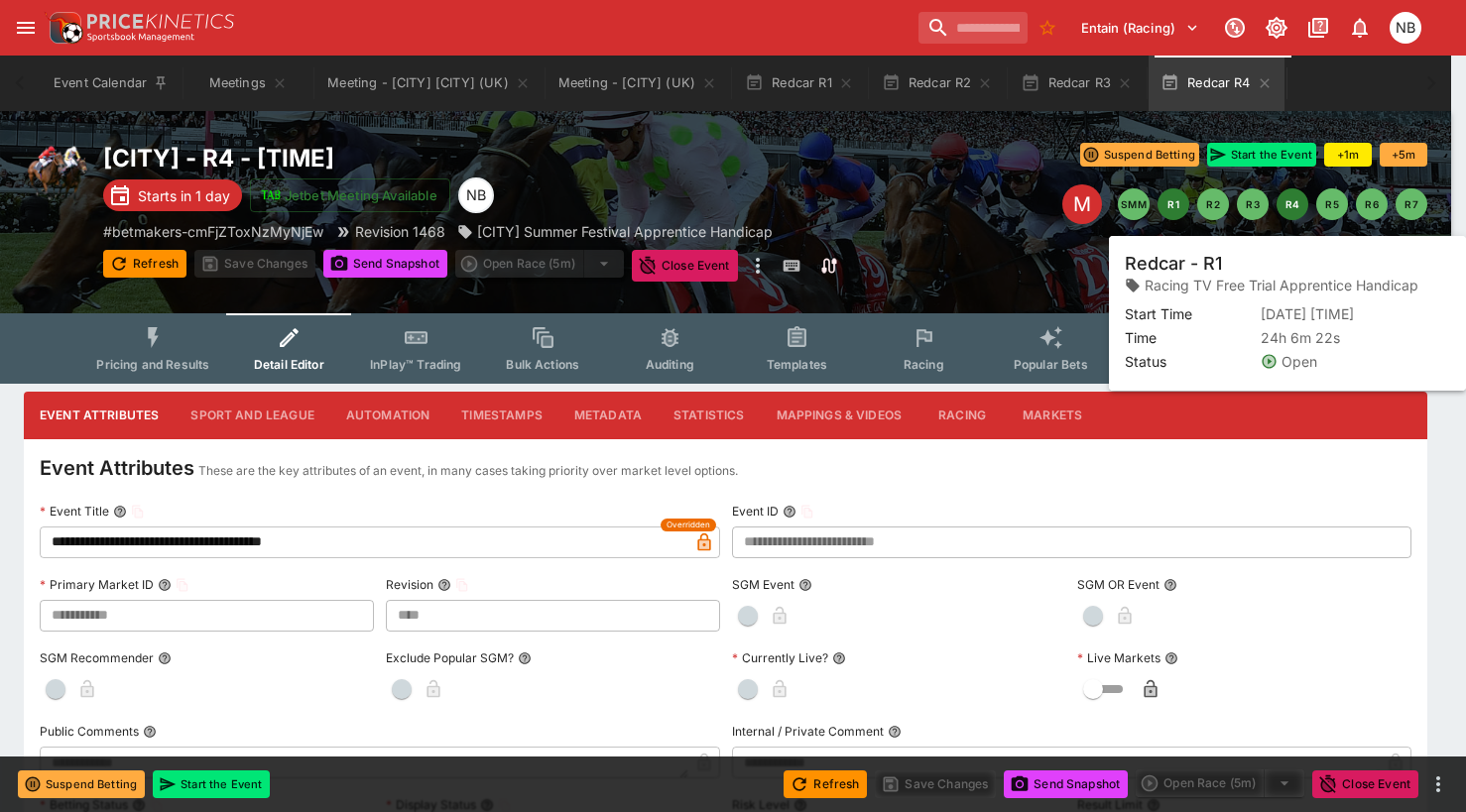 type on "****" 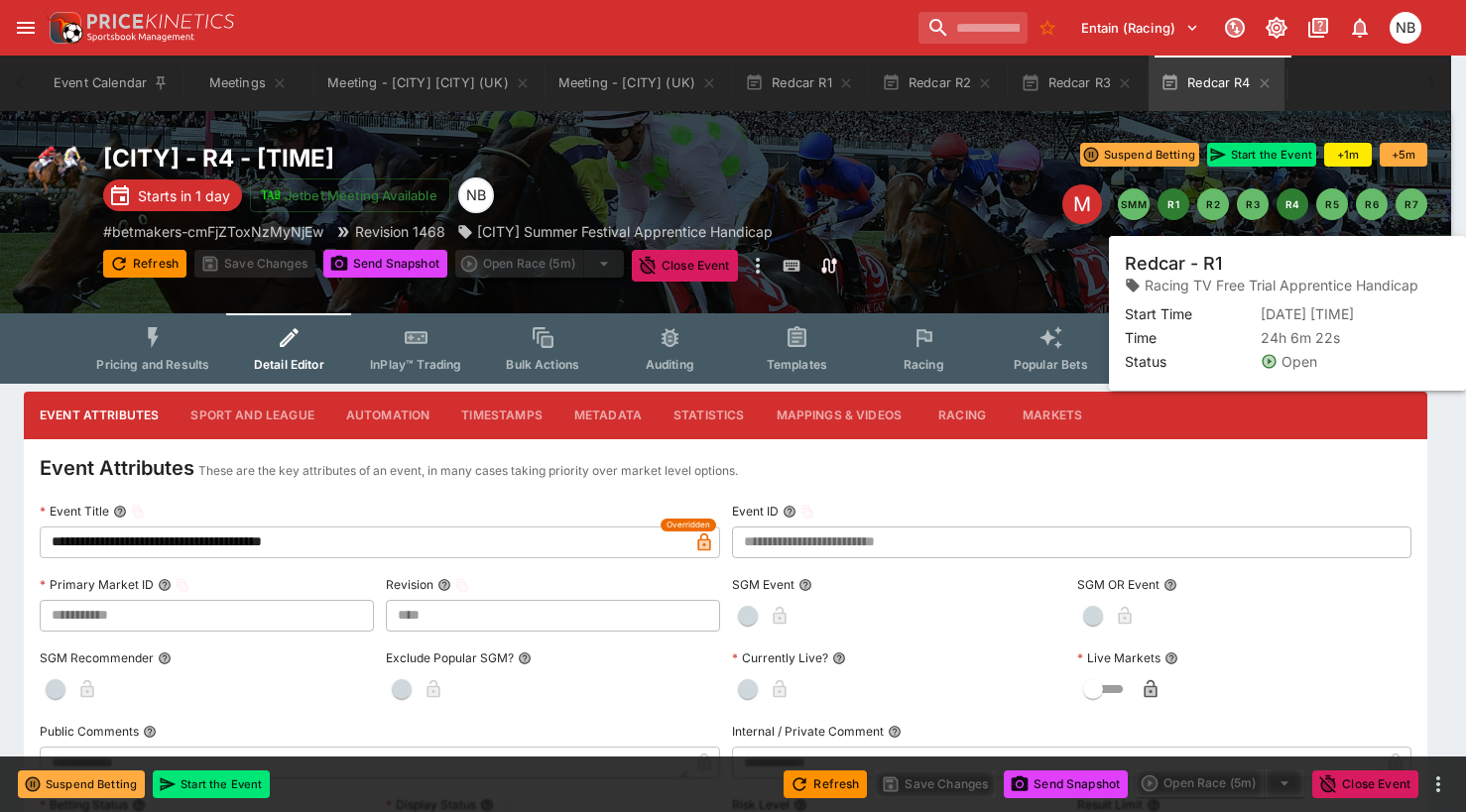 type on "**********" 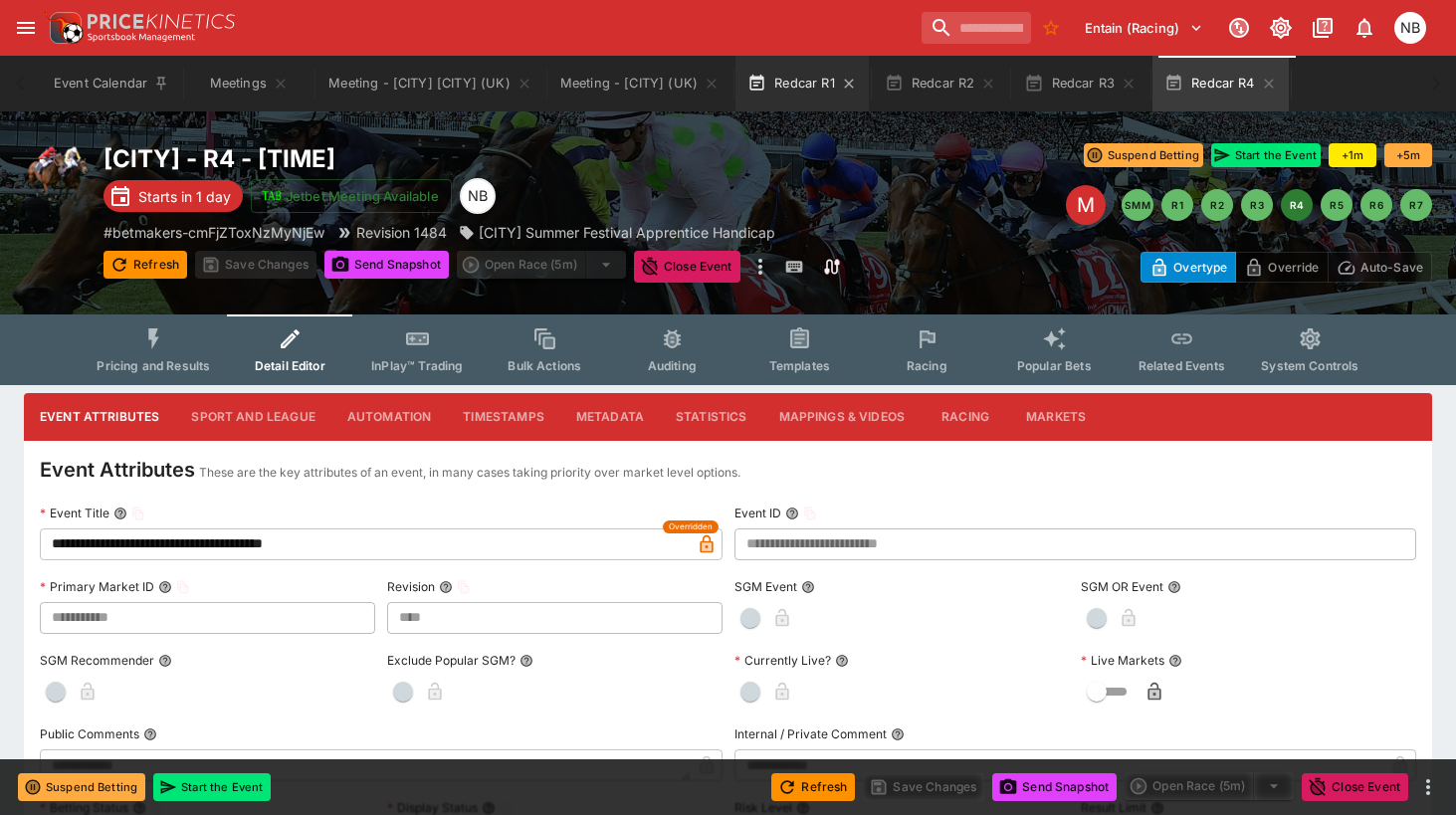 click on "Redcar R1" at bounding box center (802, 84) 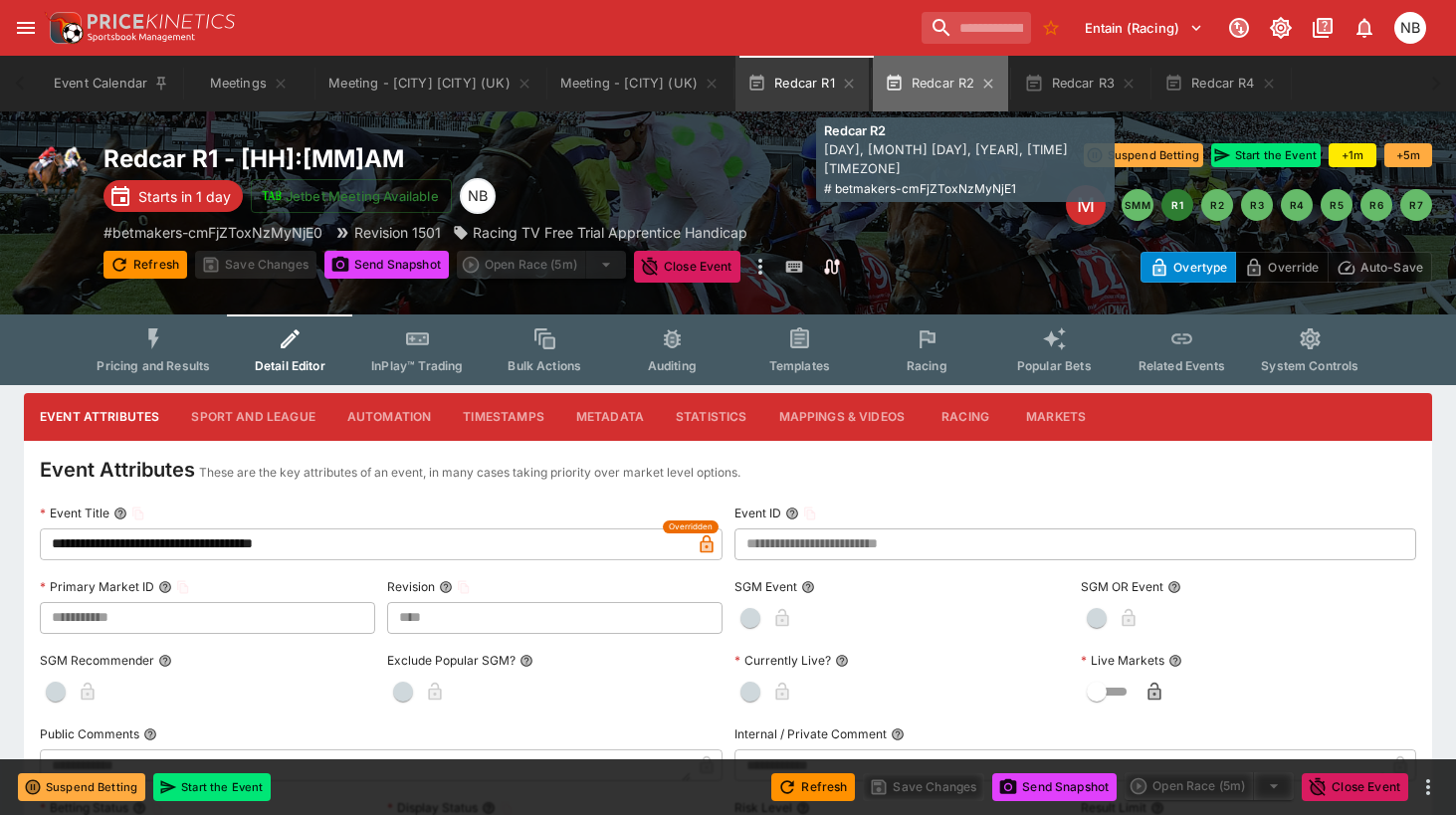 click on "Redcar R2" at bounding box center [940, 84] 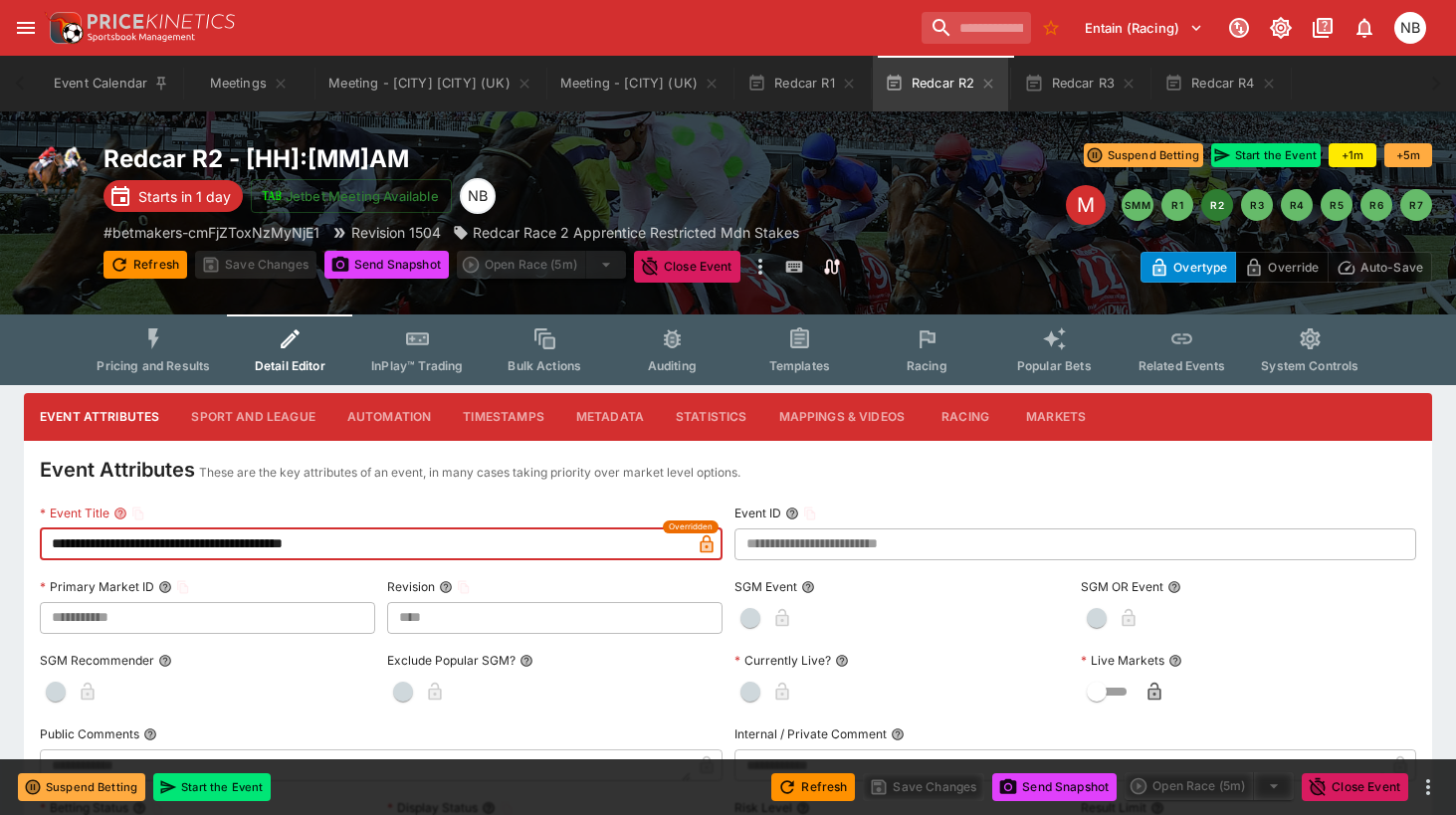 click on "**********" at bounding box center [365, 544] 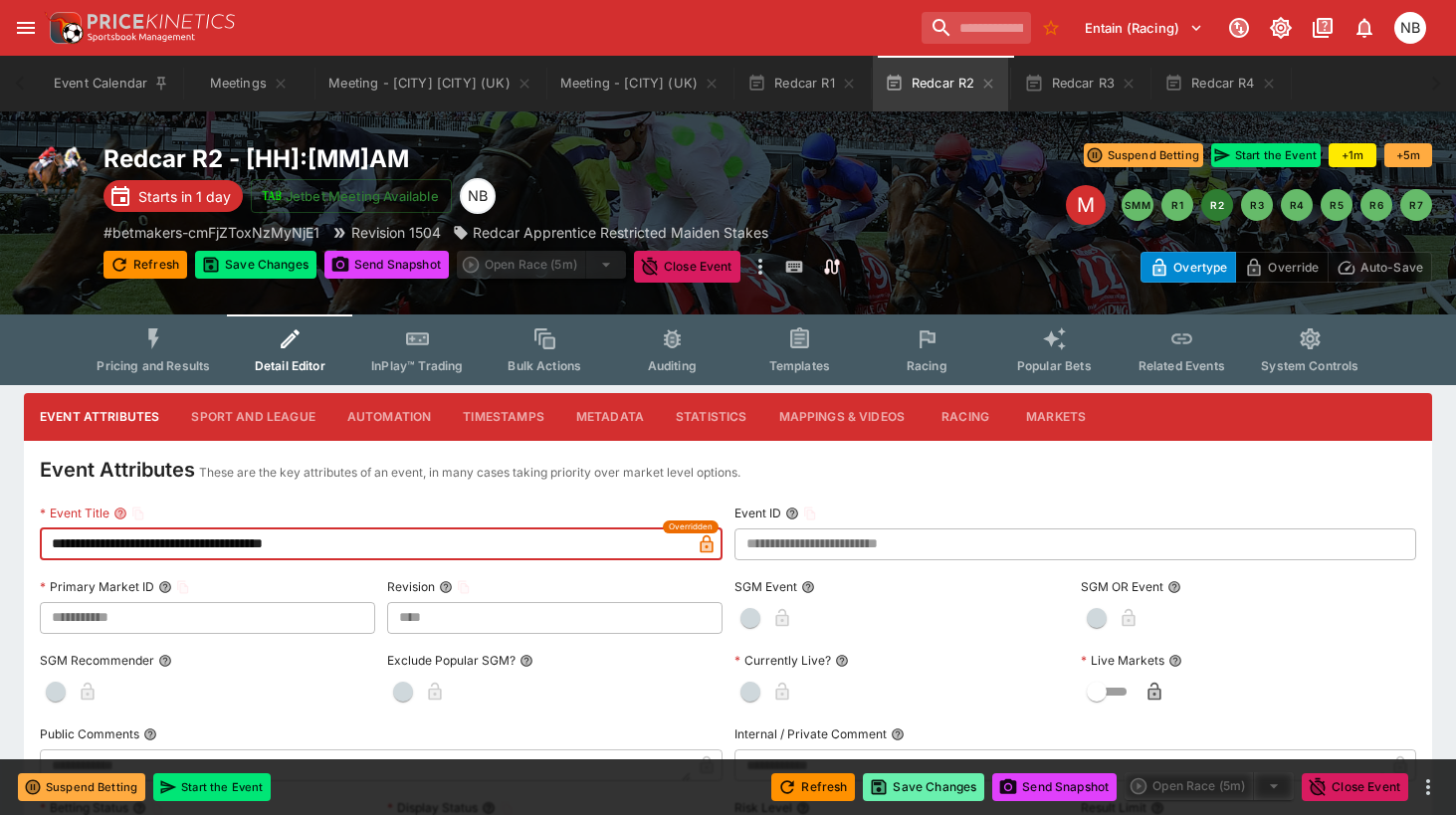 type on "**********" 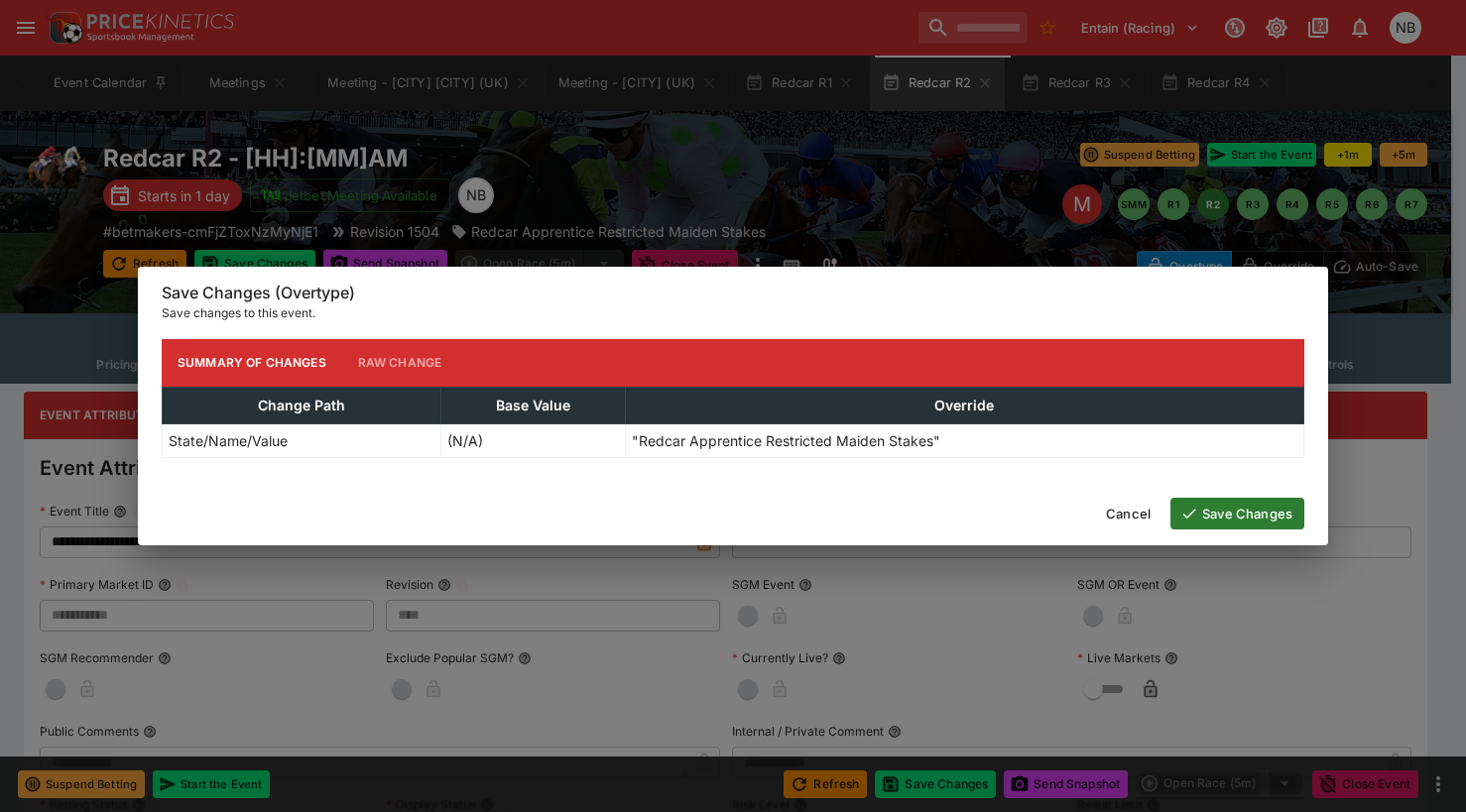 click on "Save Changes" at bounding box center [1237, 514] 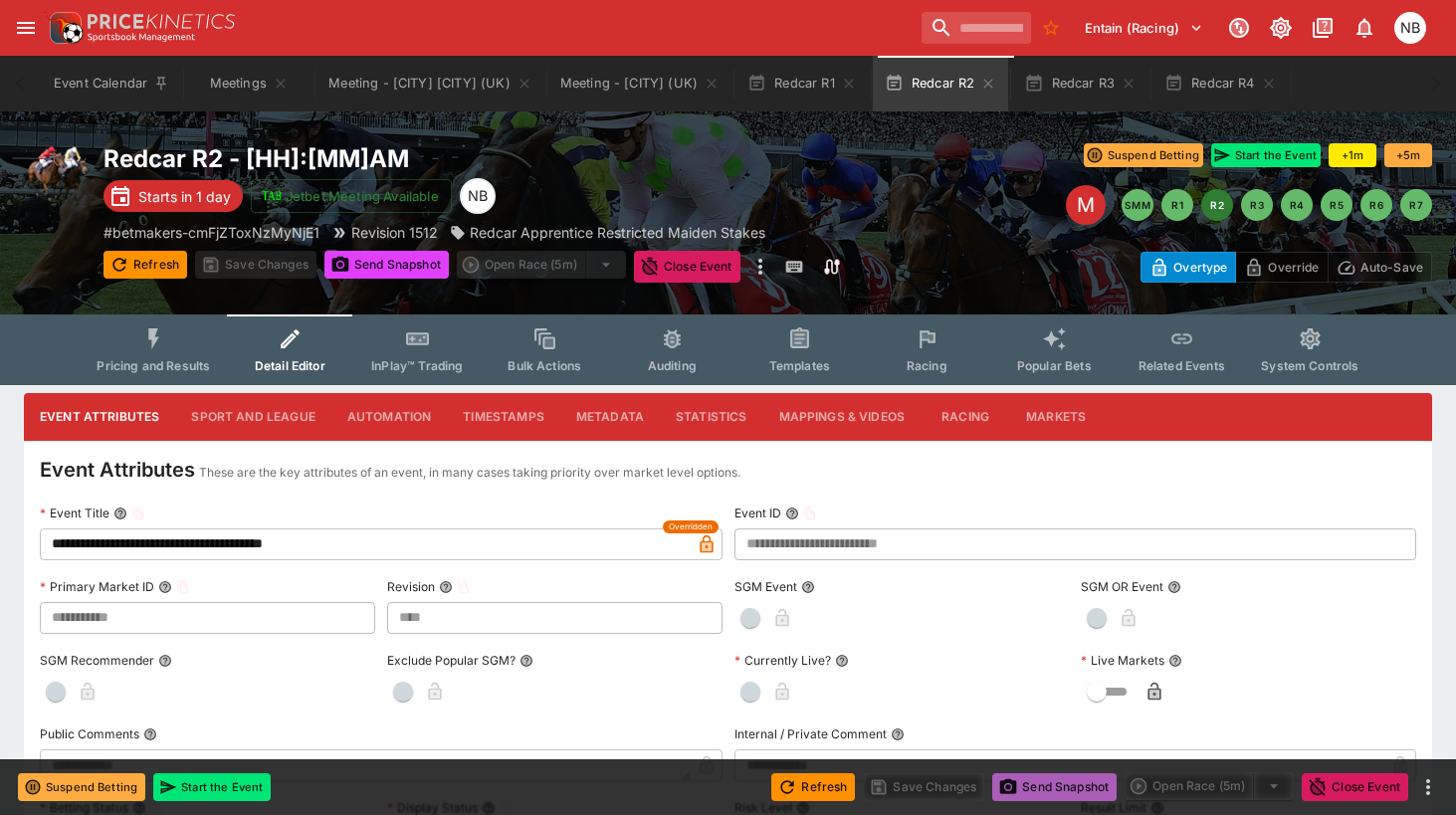 click on "Send Snapshot" at bounding box center (1054, 787) 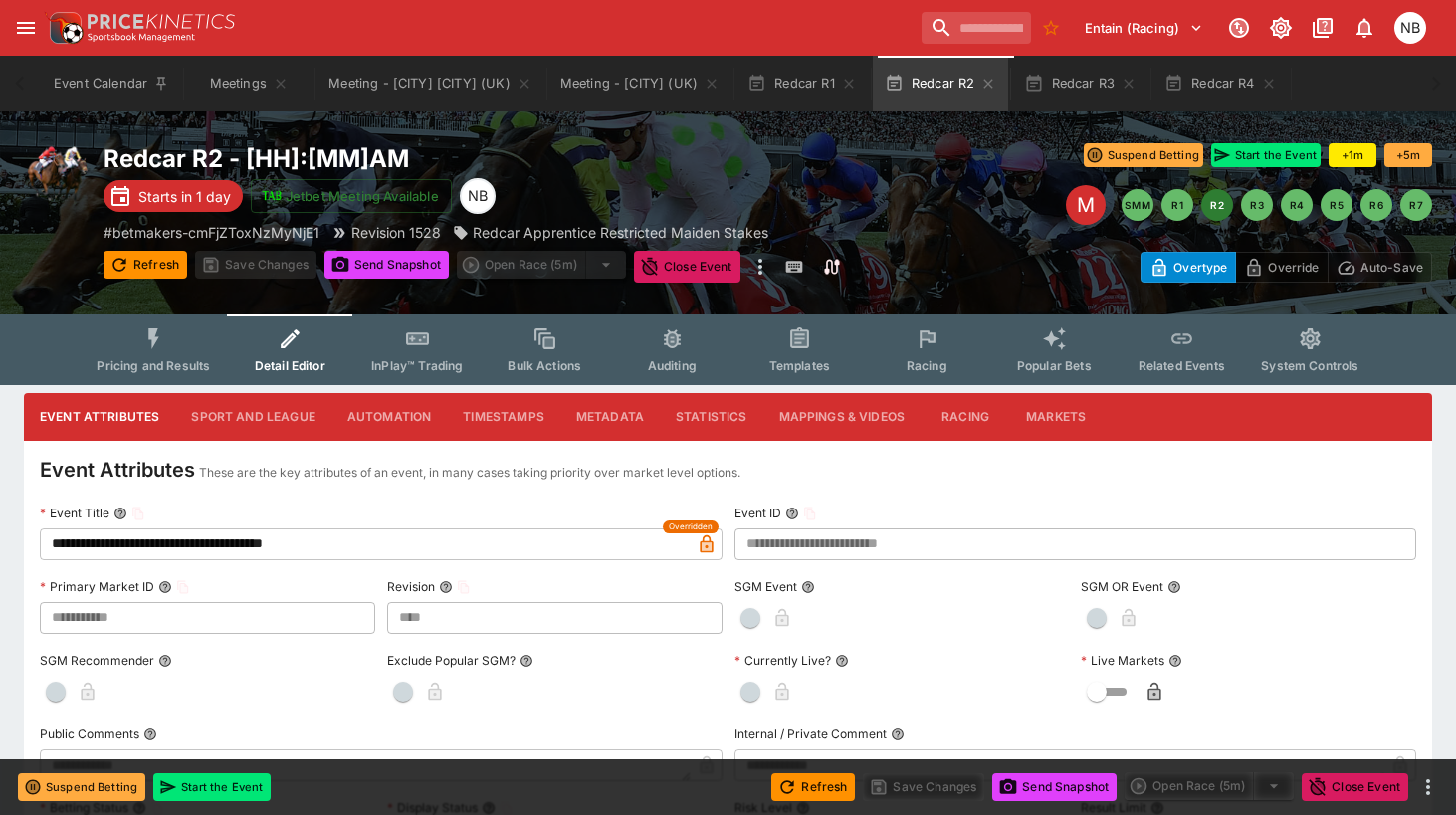 type on "****" 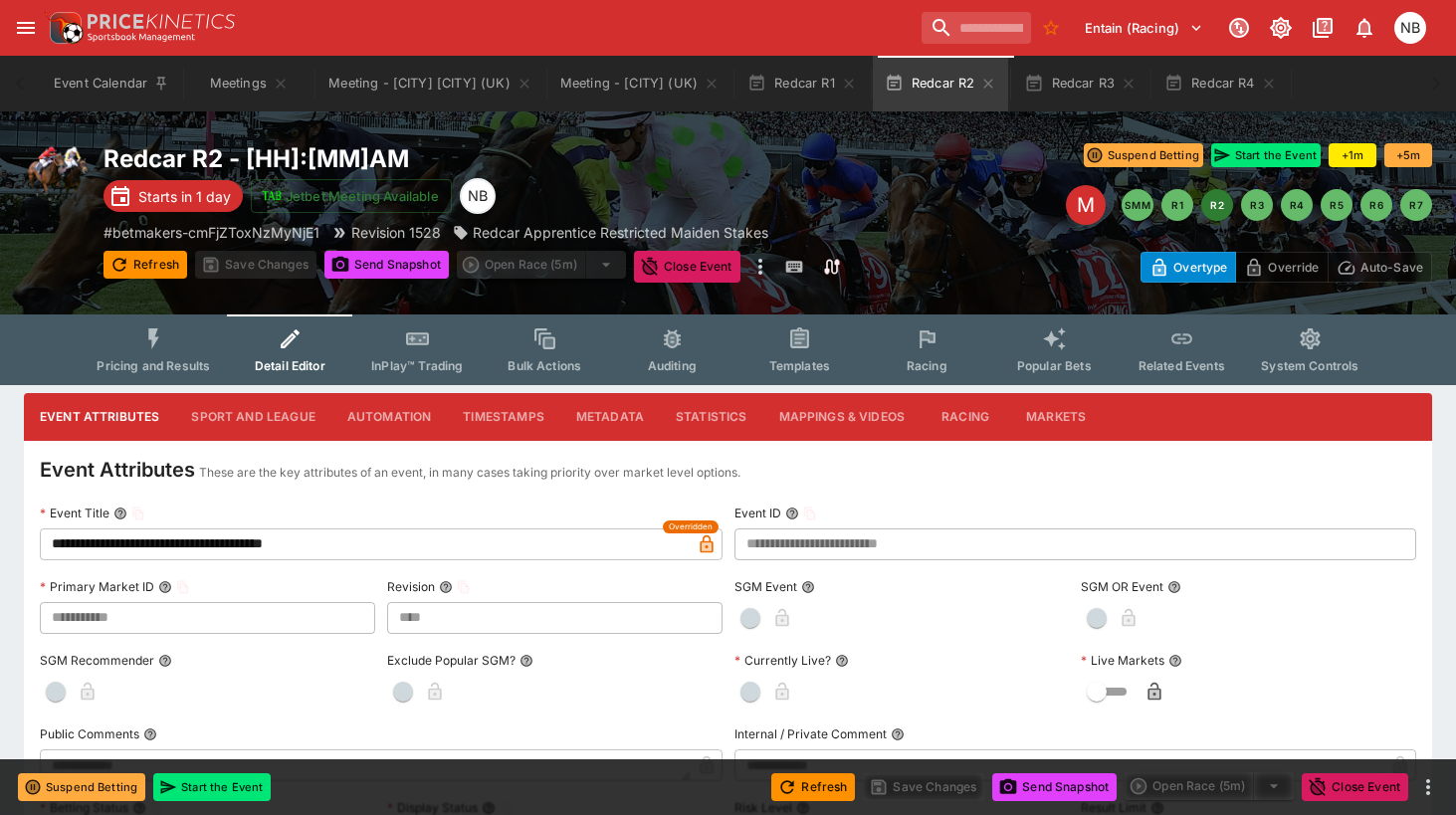type on "**********" 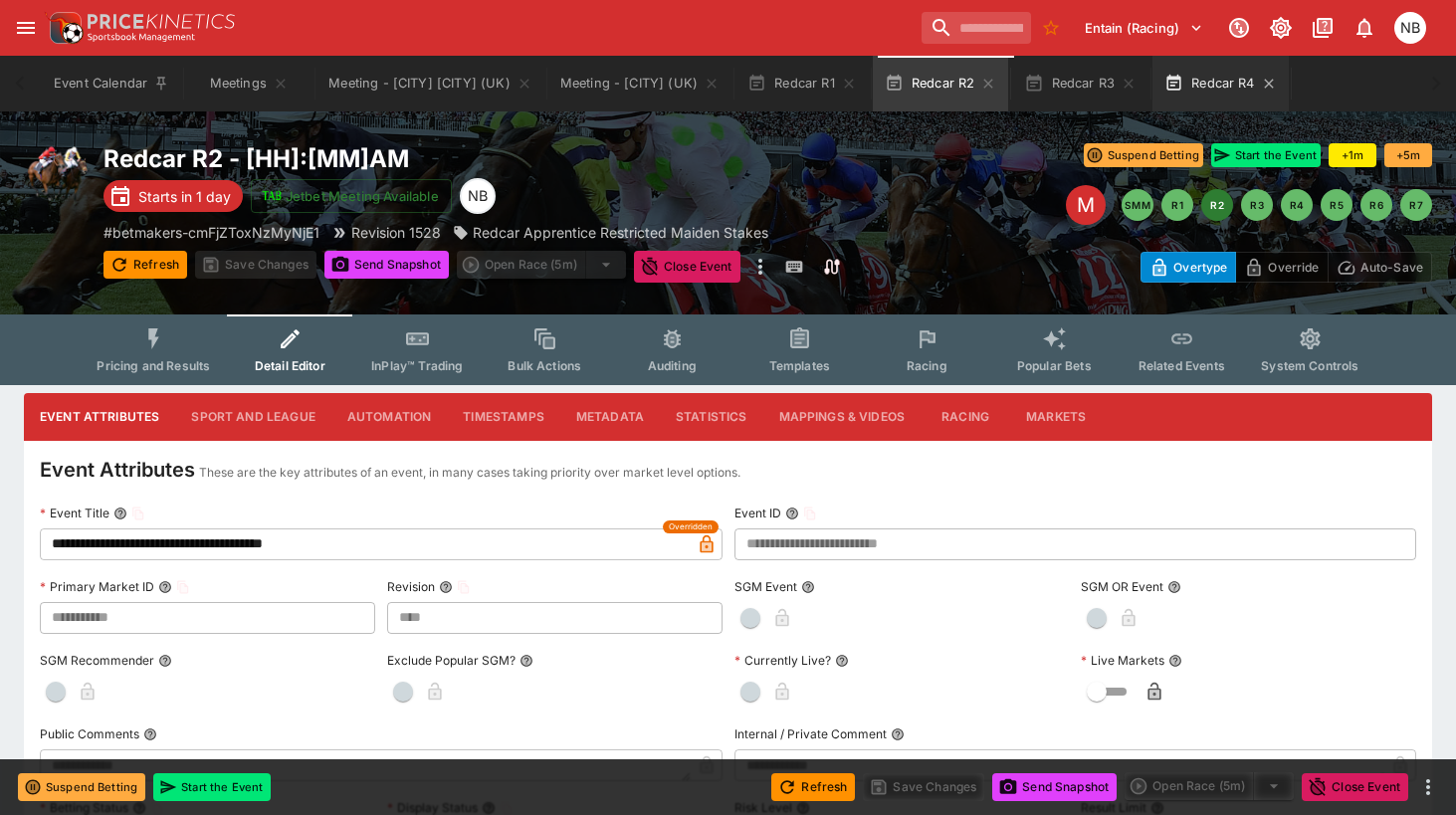 type on "****" 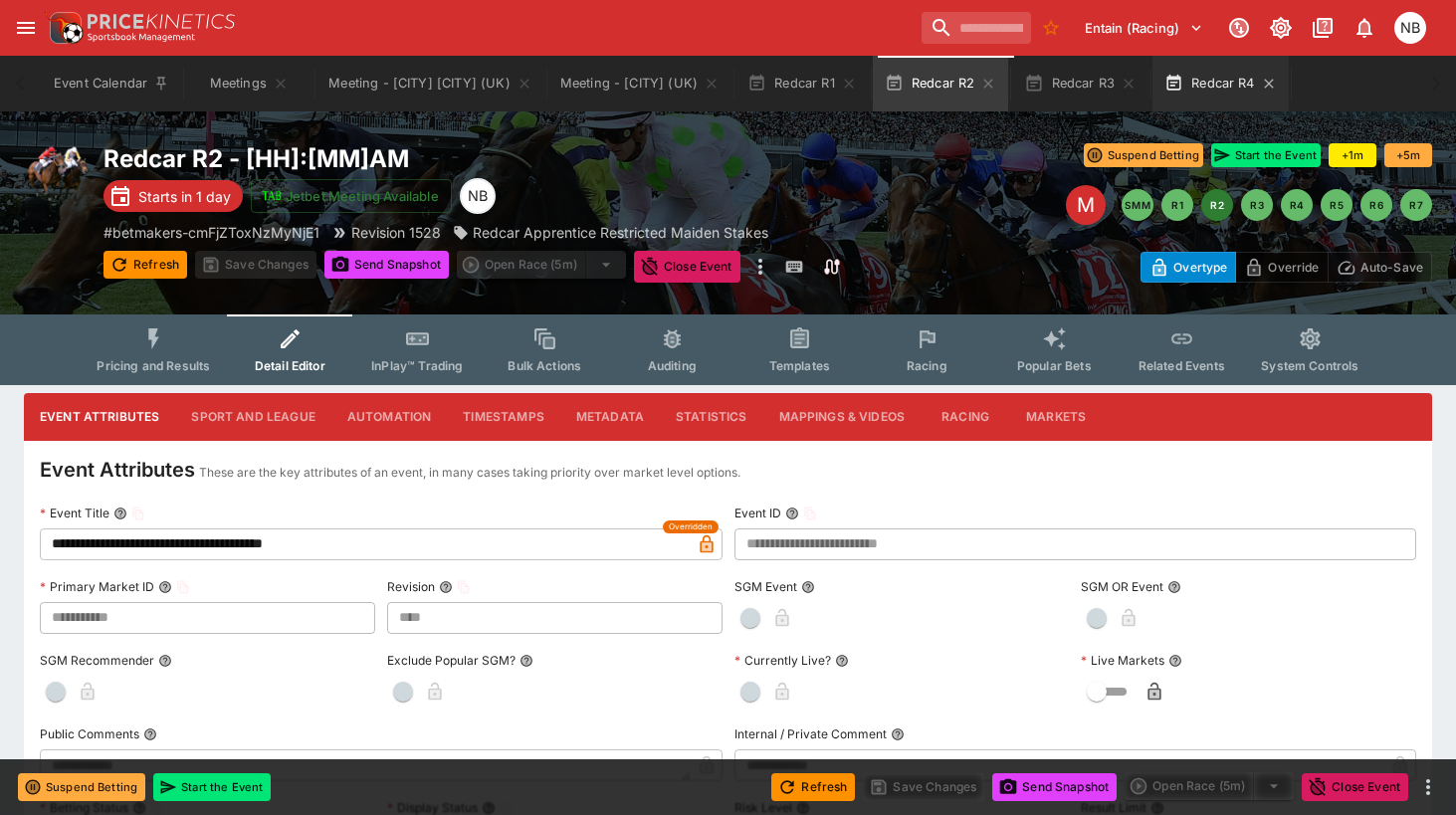 type on "**********" 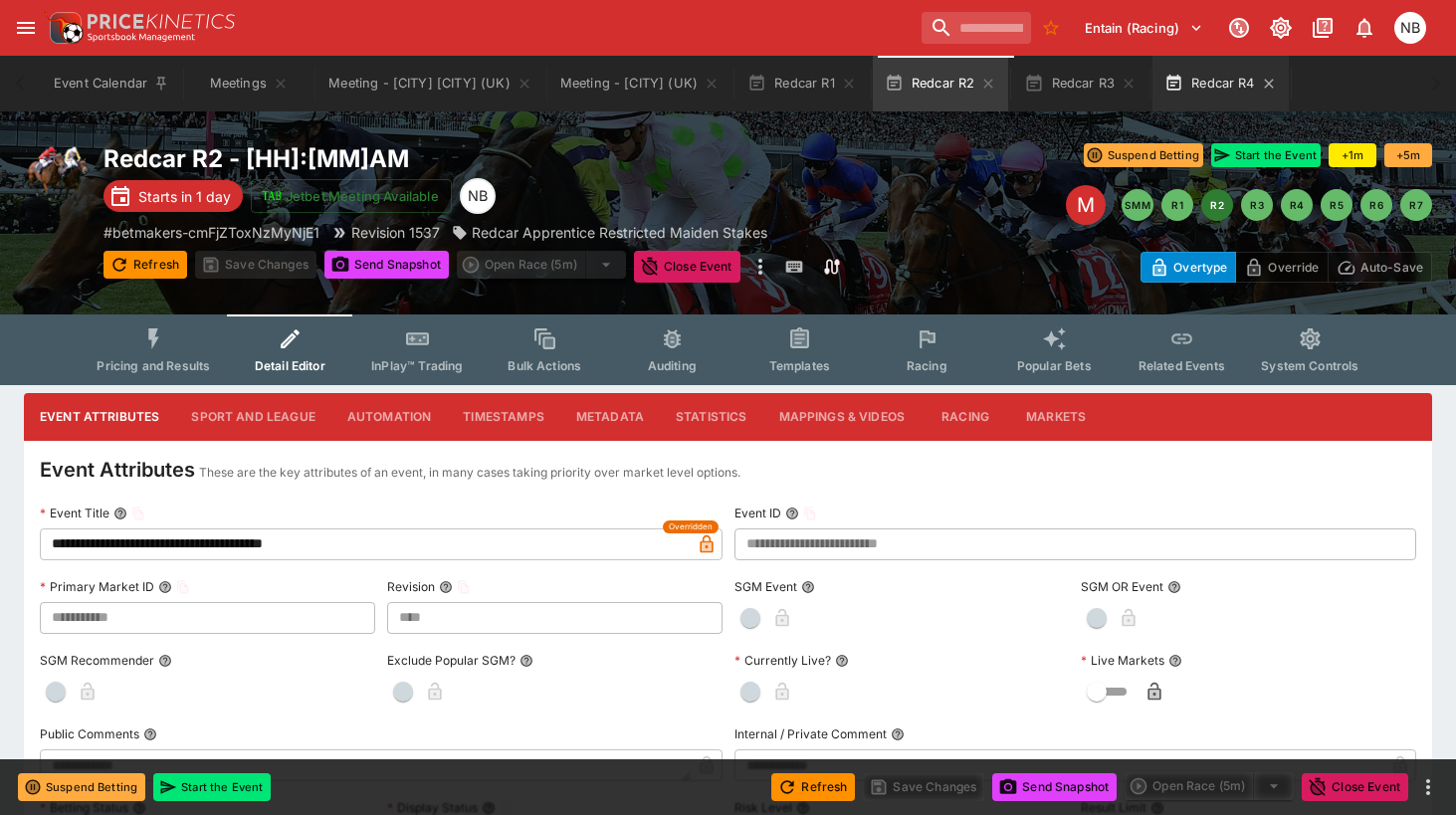 type on "****" 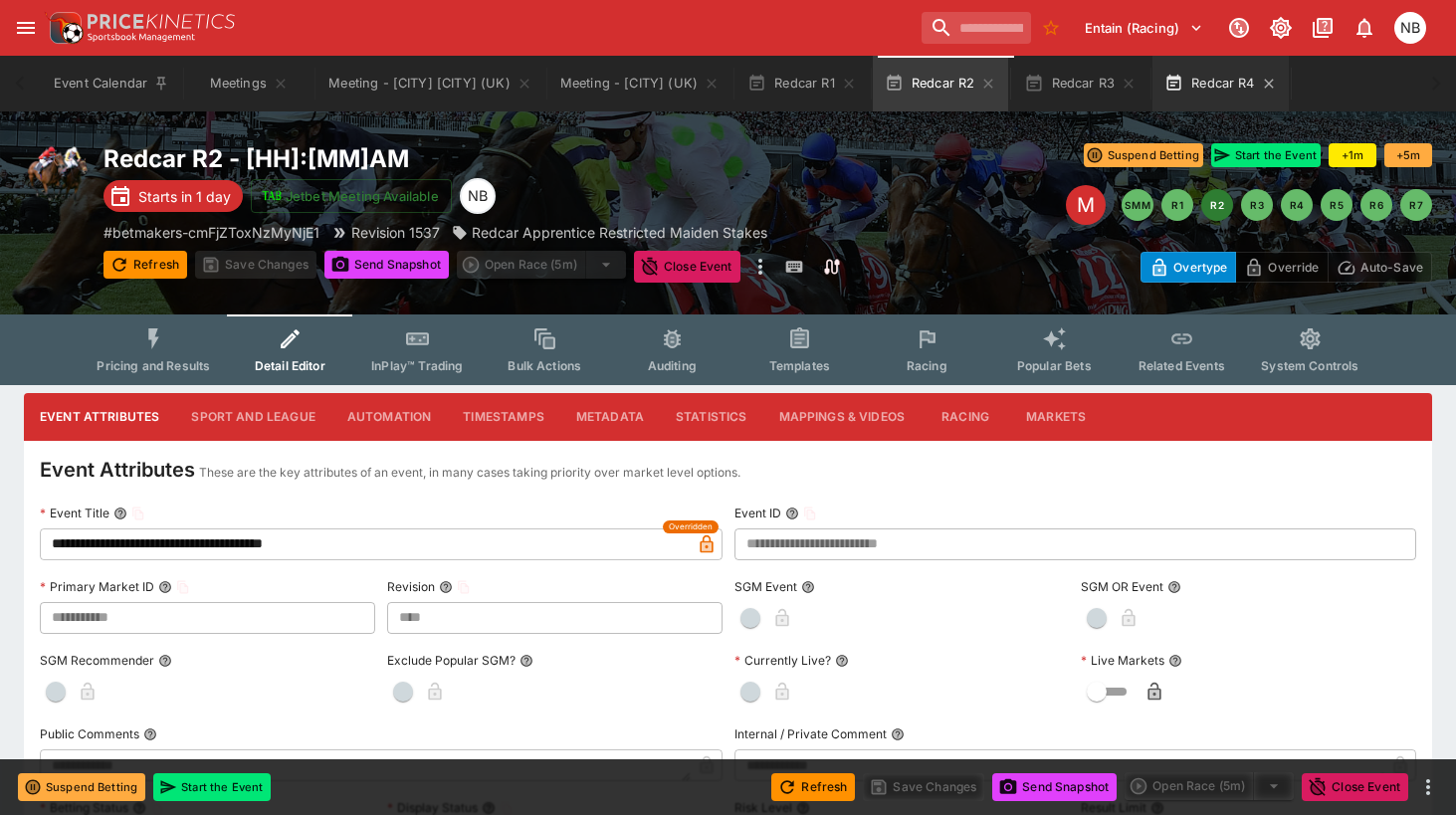type on "****" 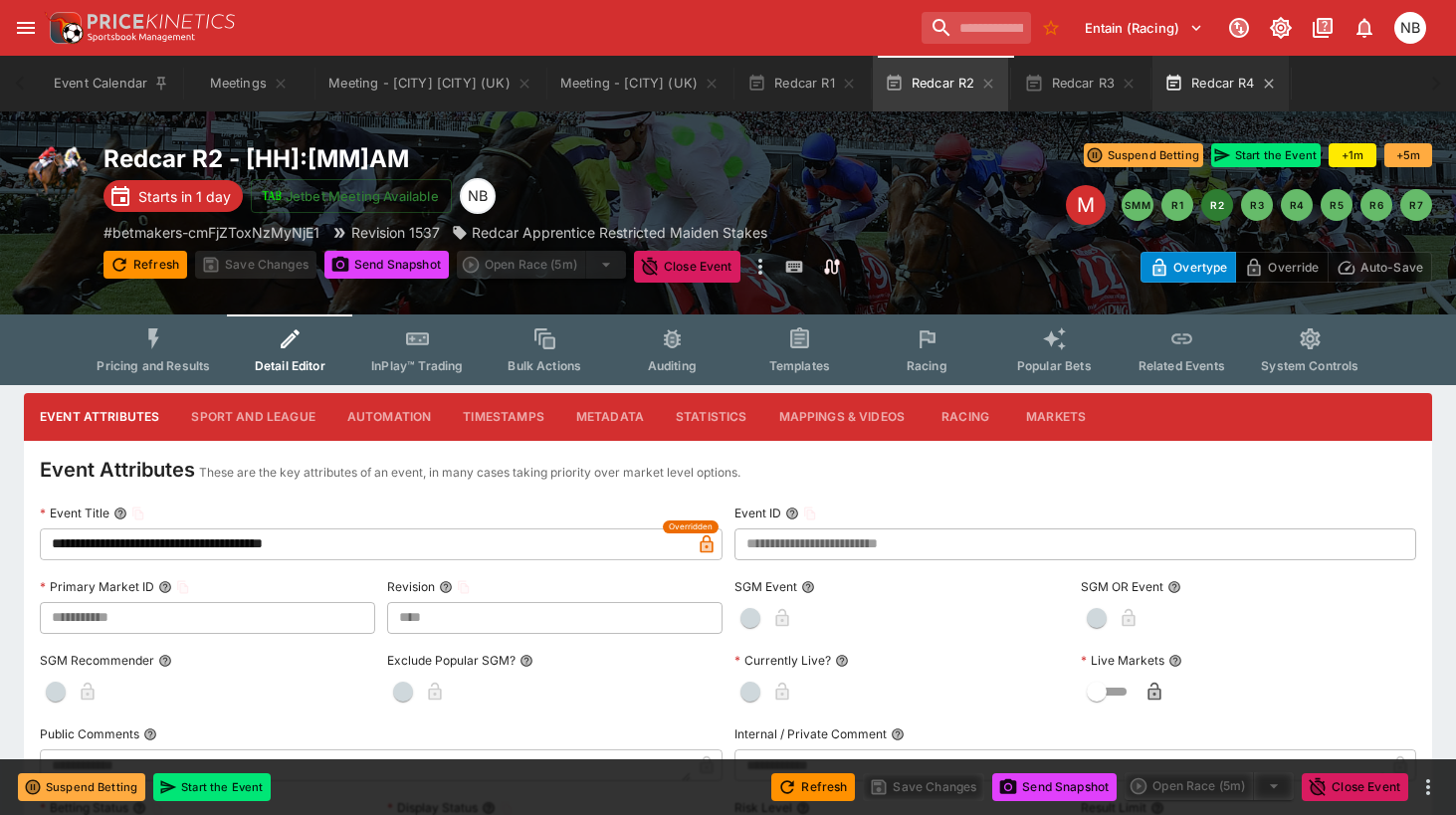 type on "**********" 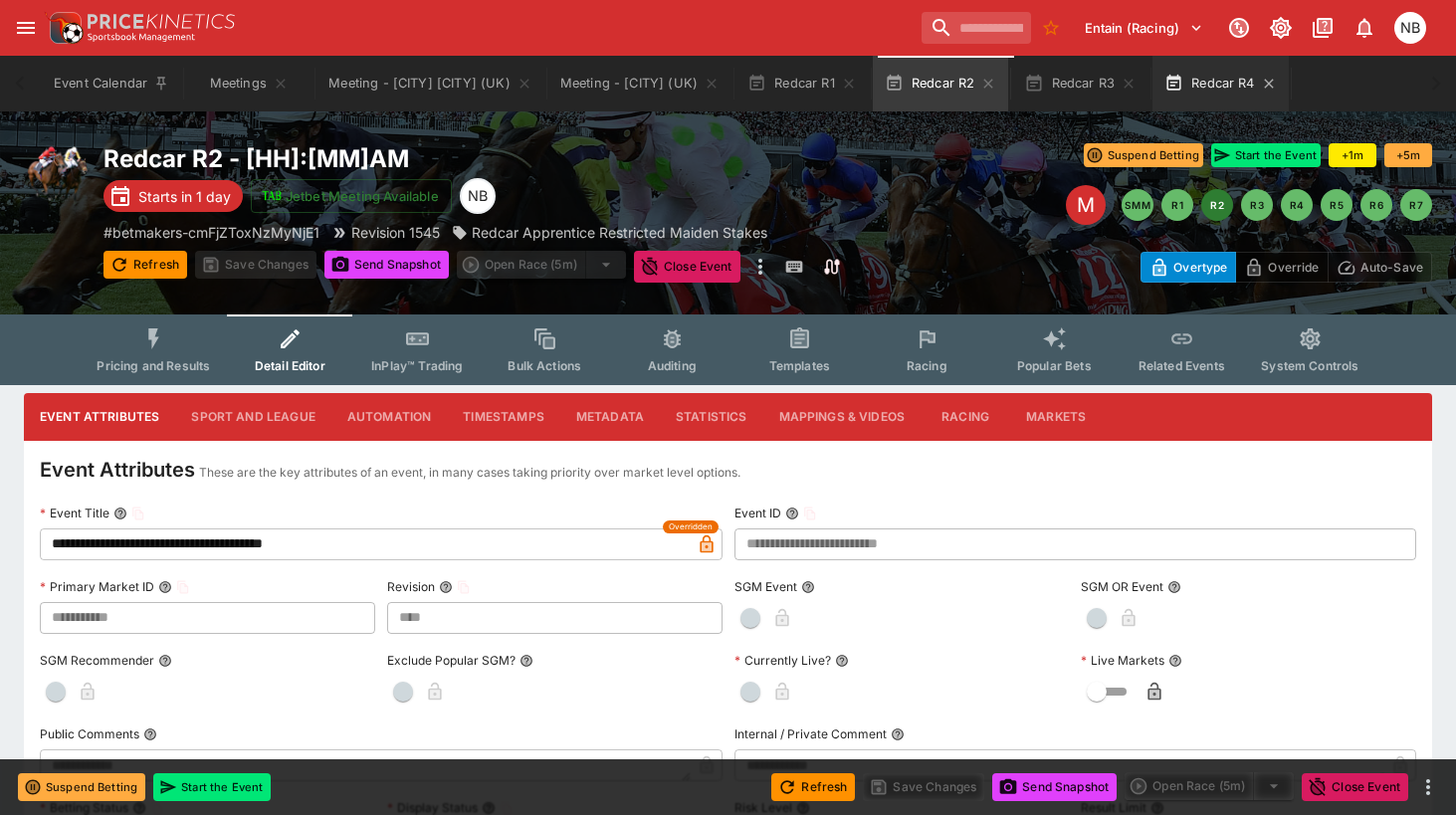 type on "****" 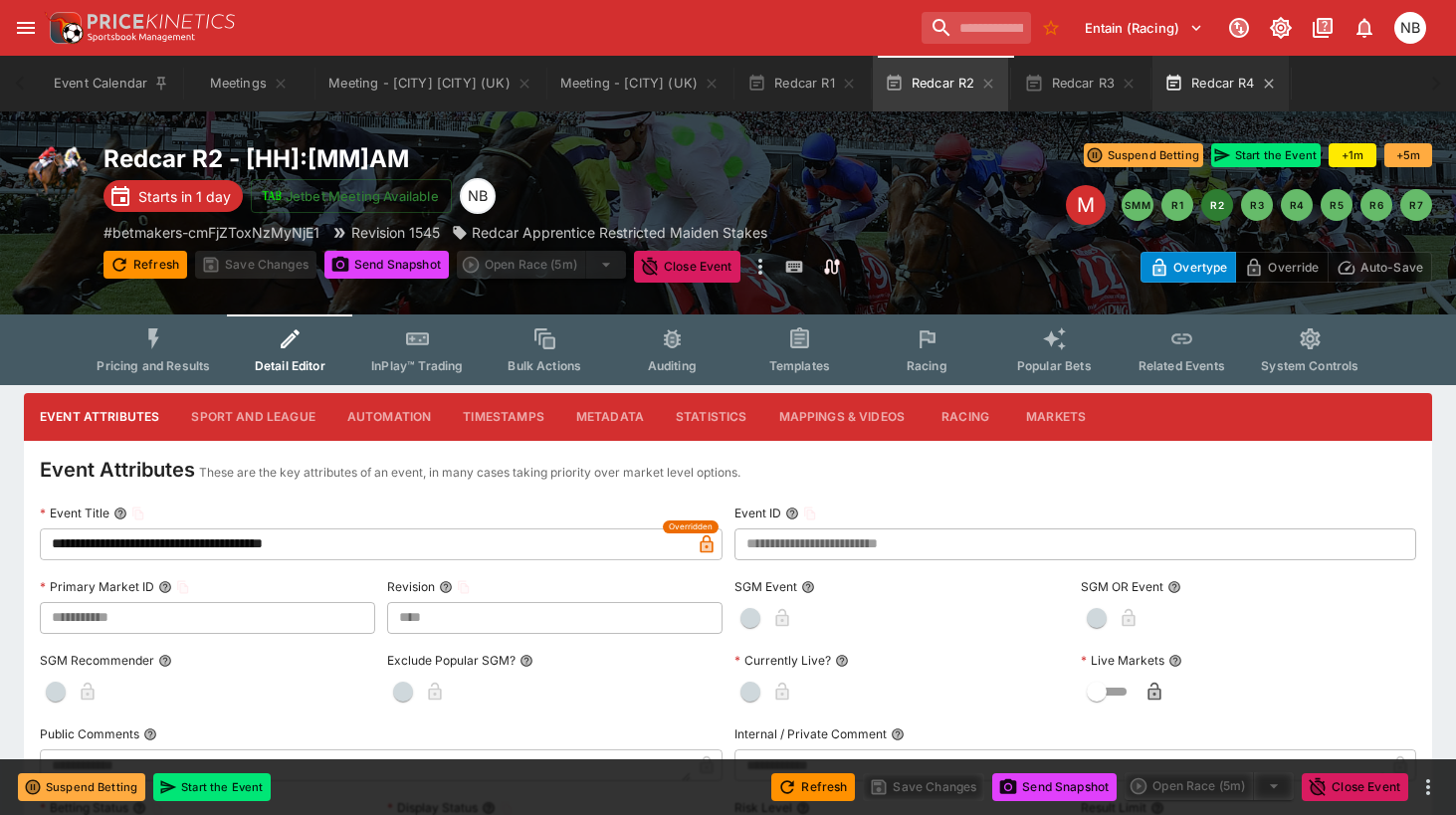 type on "**********" 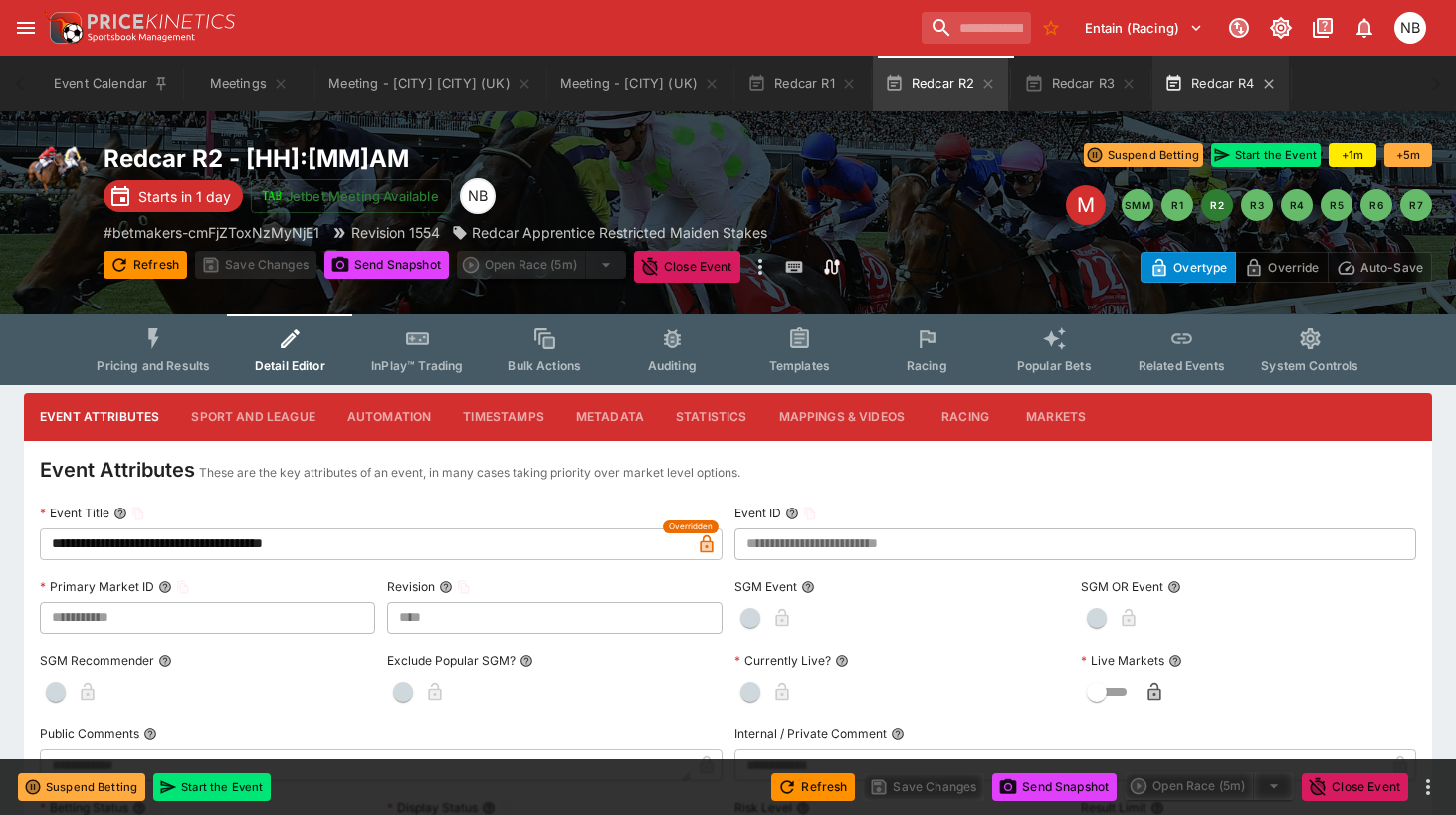 type on "****" 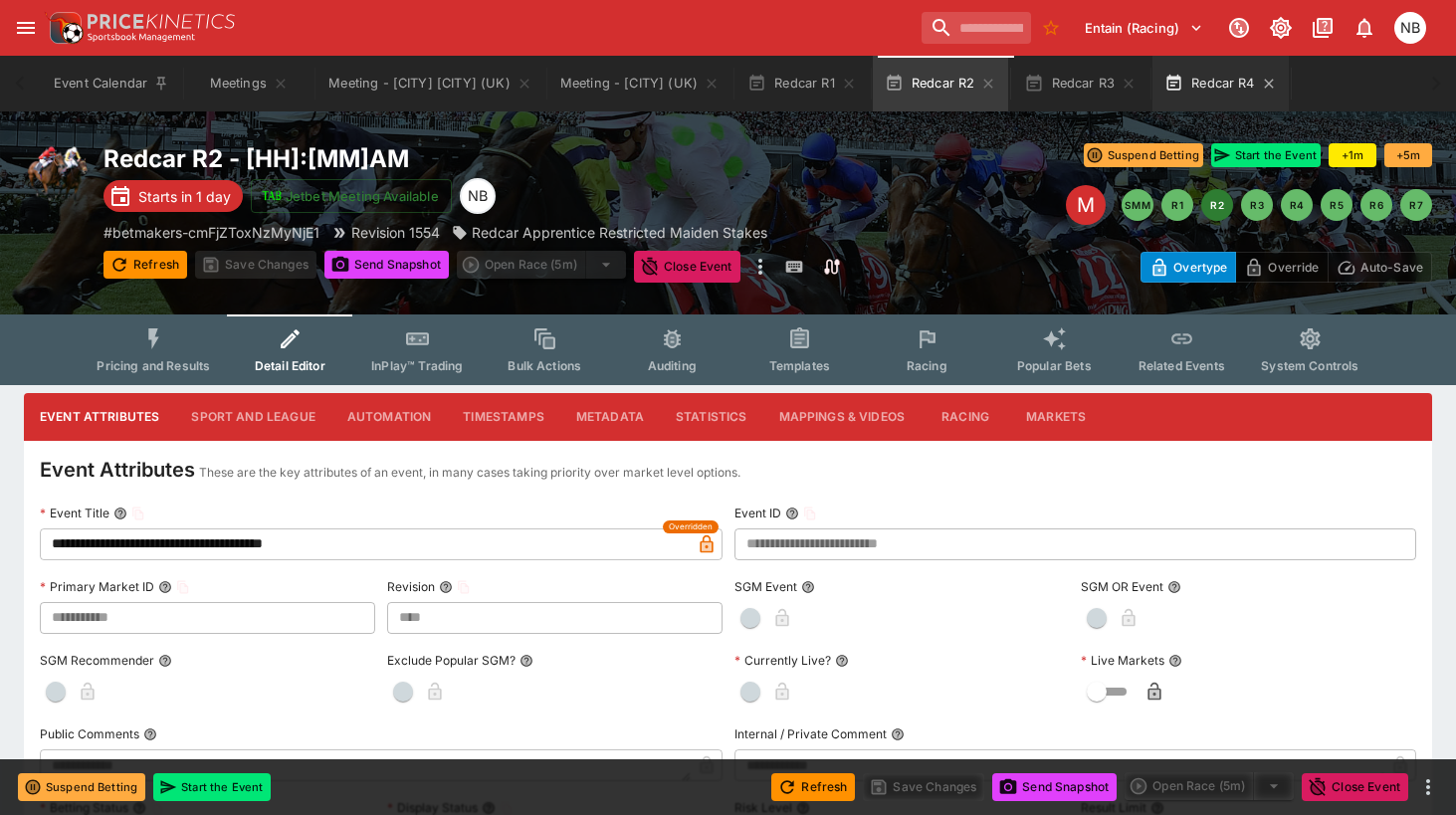 type on "**********" 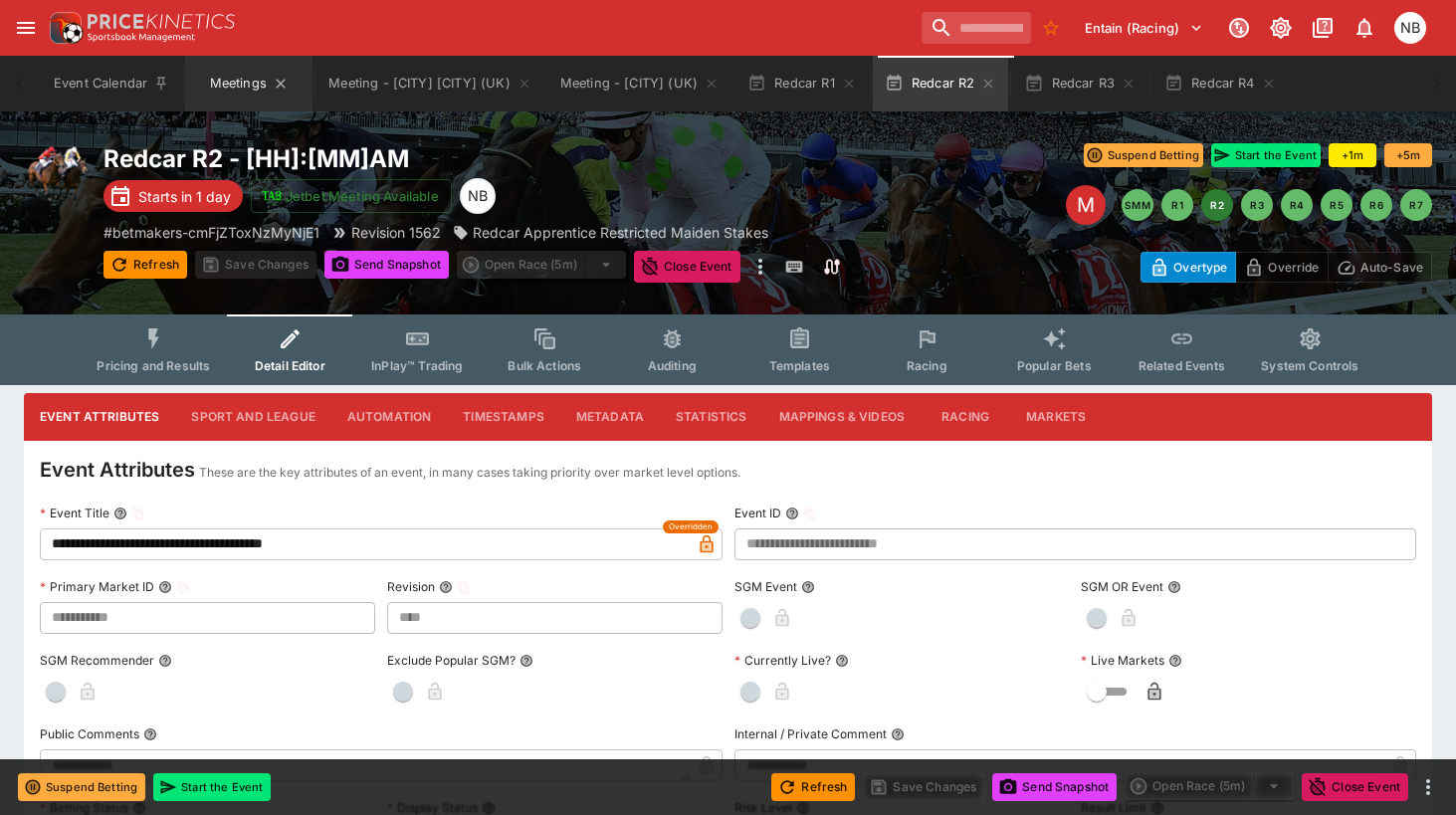 click on "Meetings" at bounding box center (249, 84) 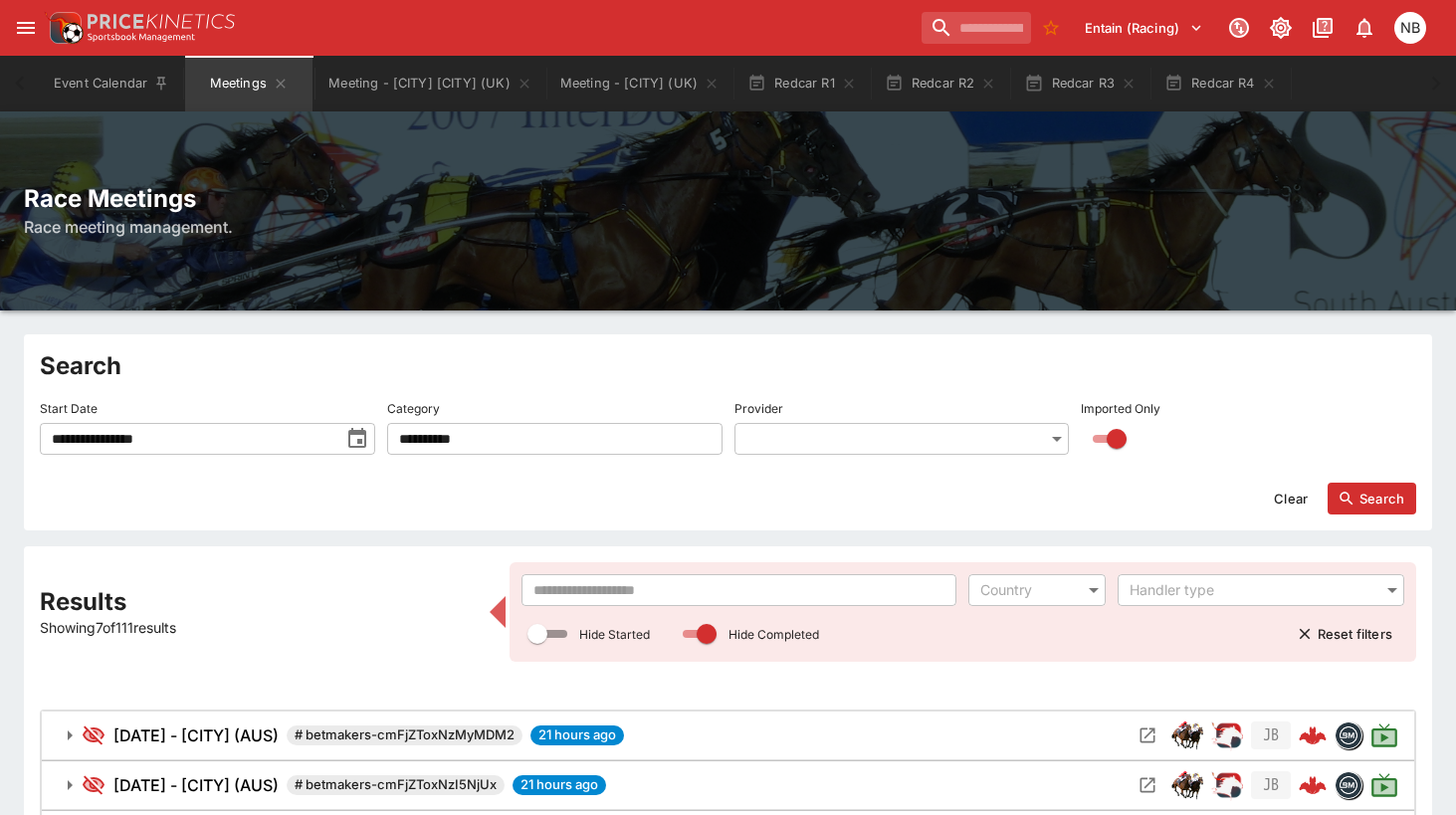 click at bounding box center (739, 590) 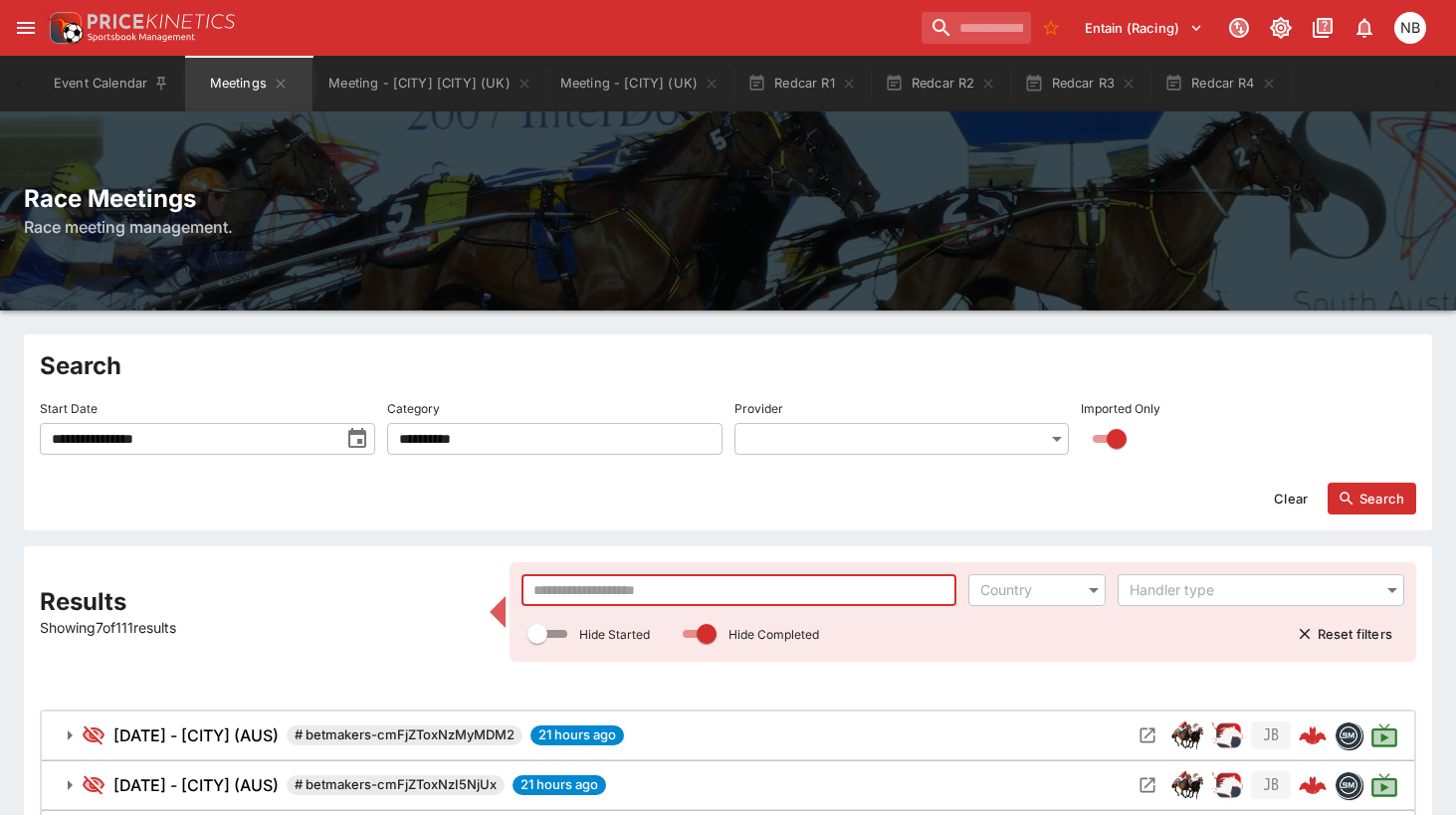 type on "*" 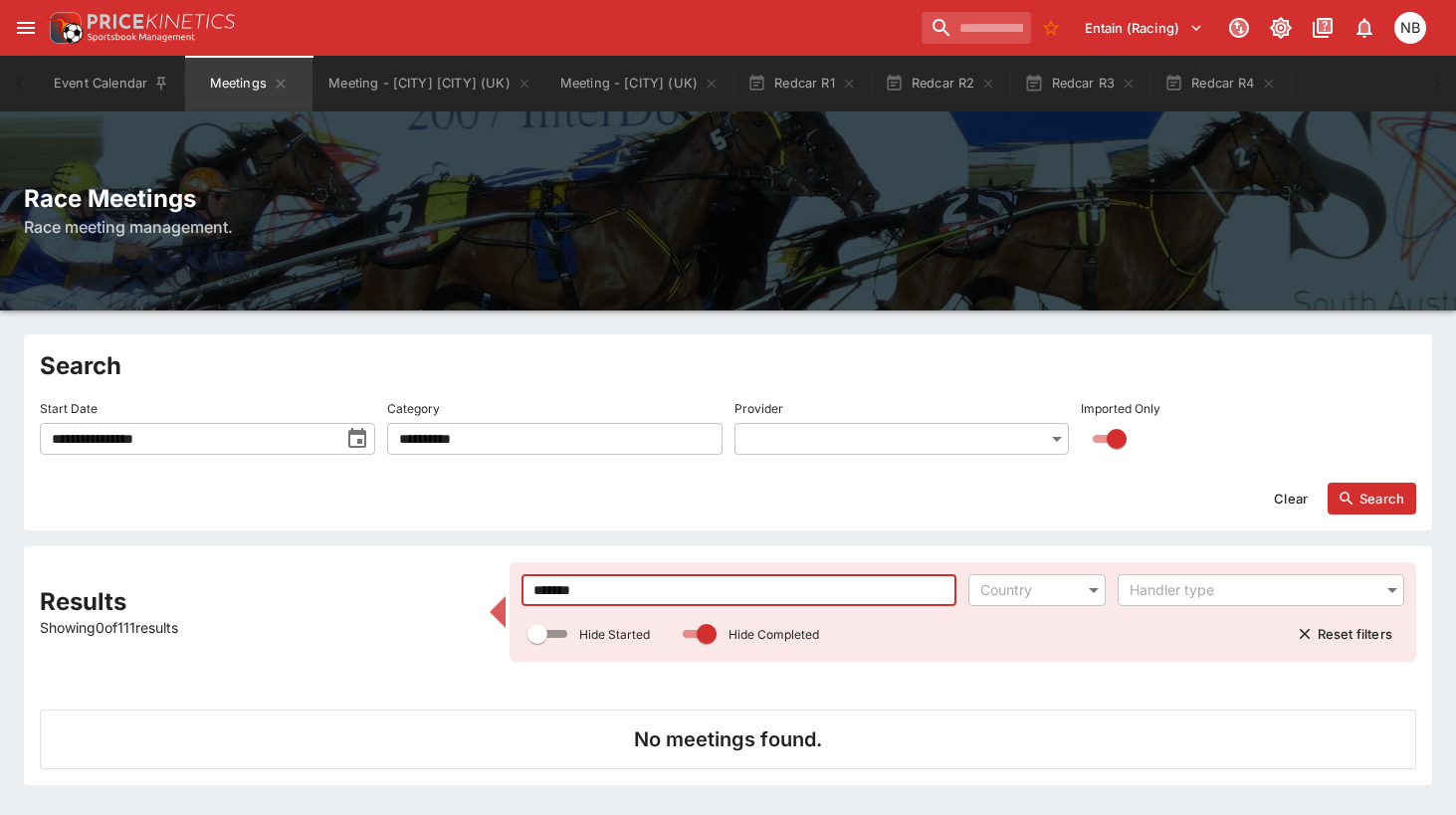 type on "*******" 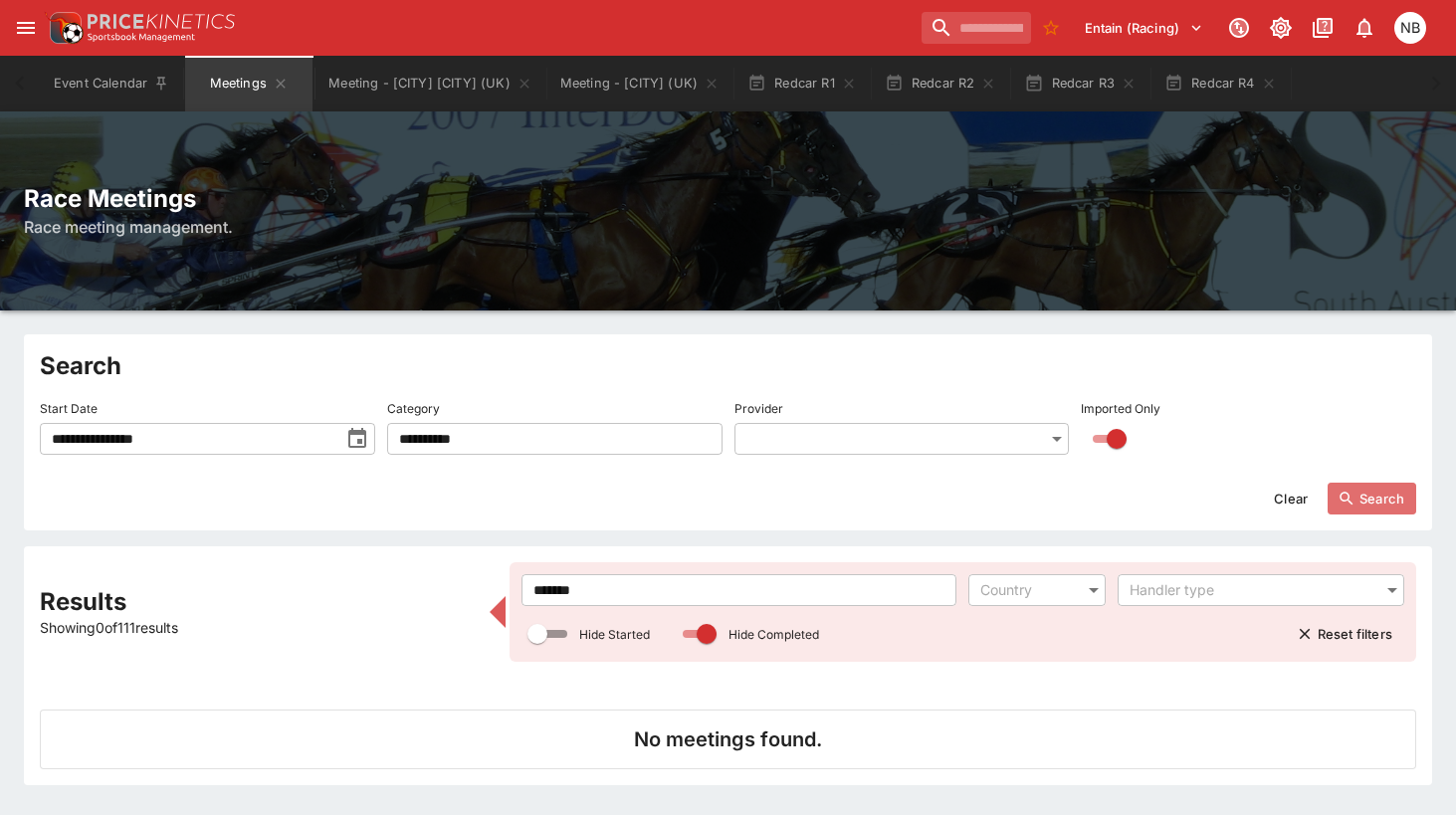 click on "Search" at bounding box center [1371, 499] 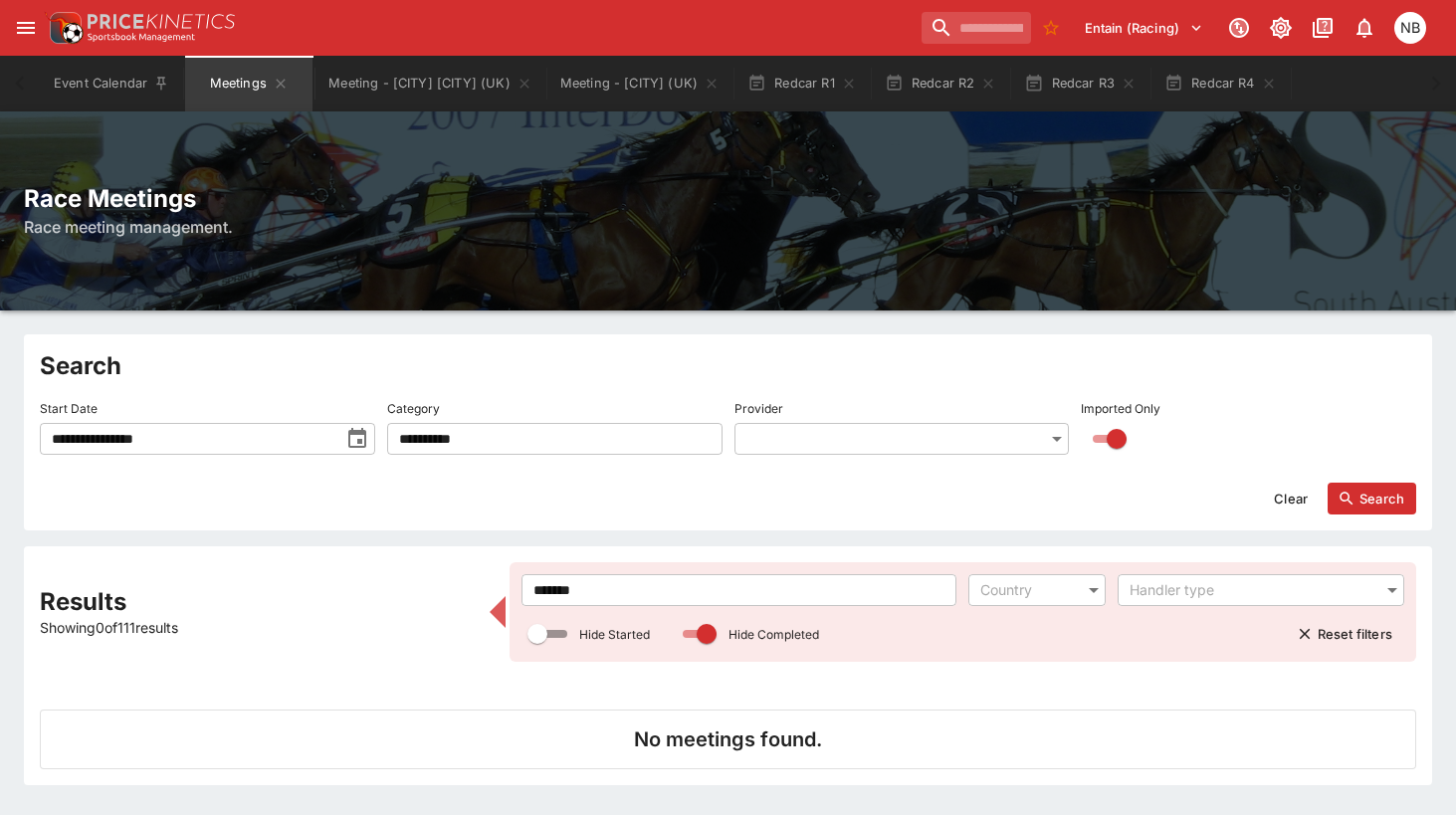 click 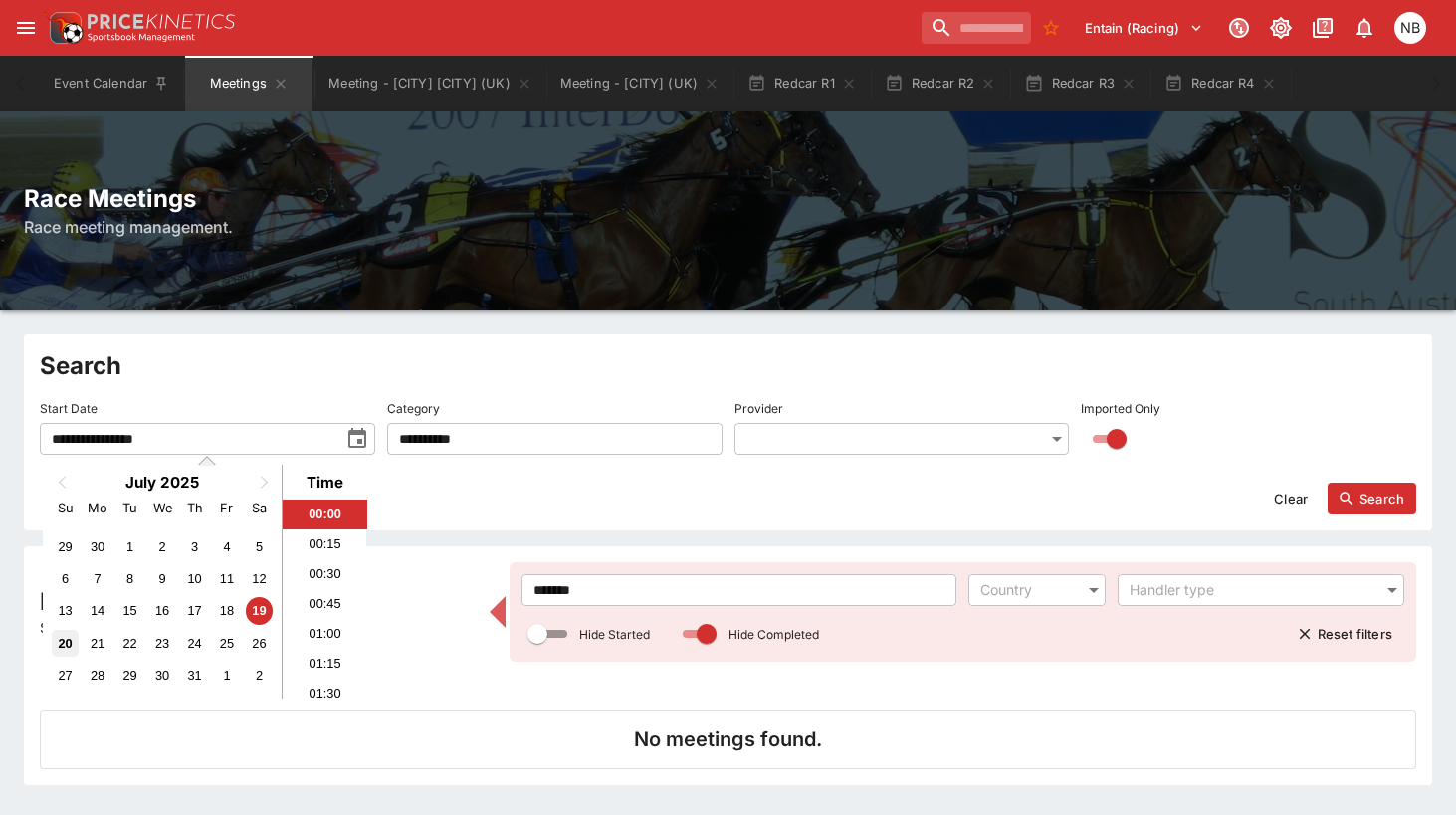 click on "20" at bounding box center [65, 643] 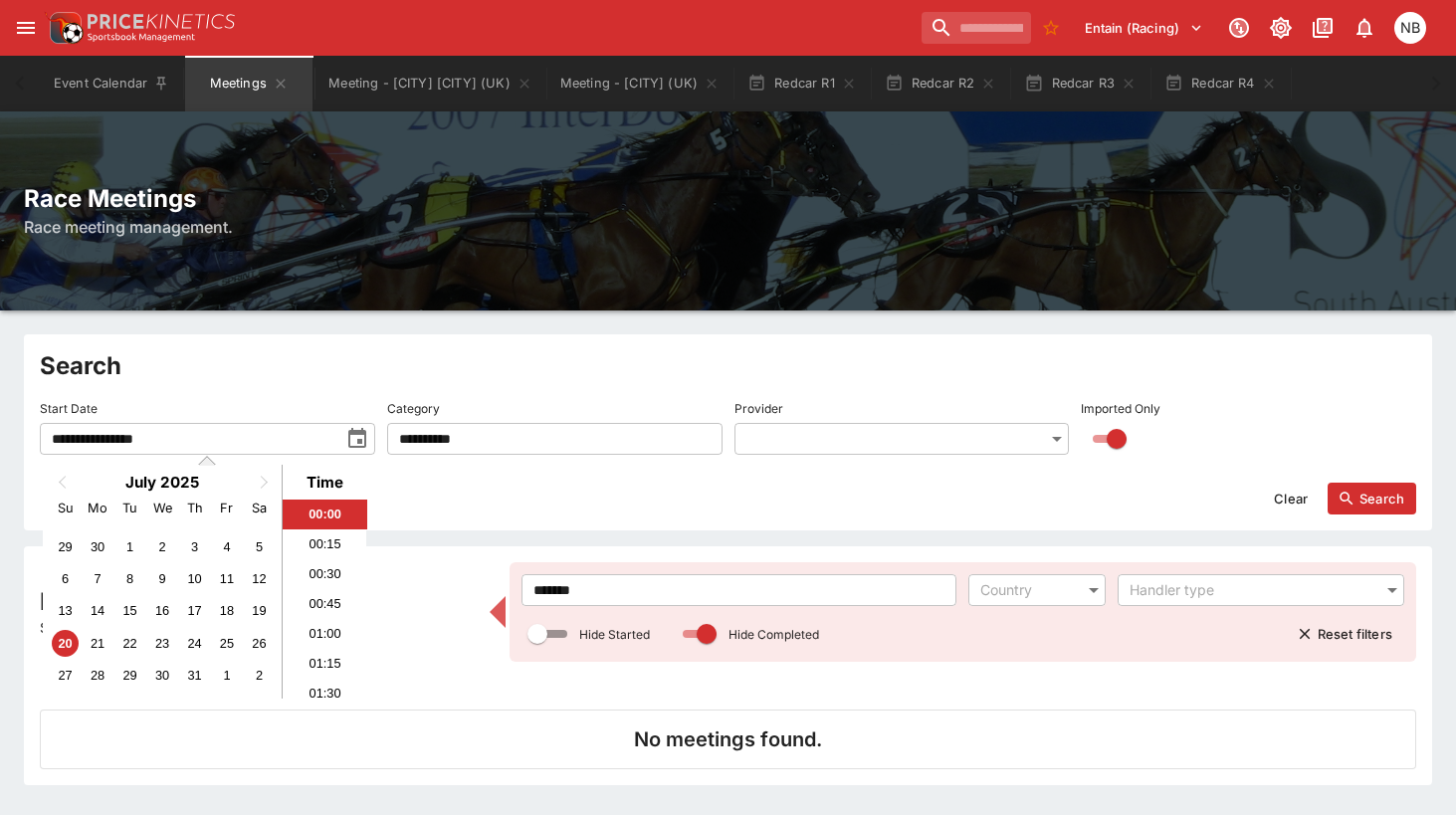 click on "Search" at bounding box center [1371, 499] 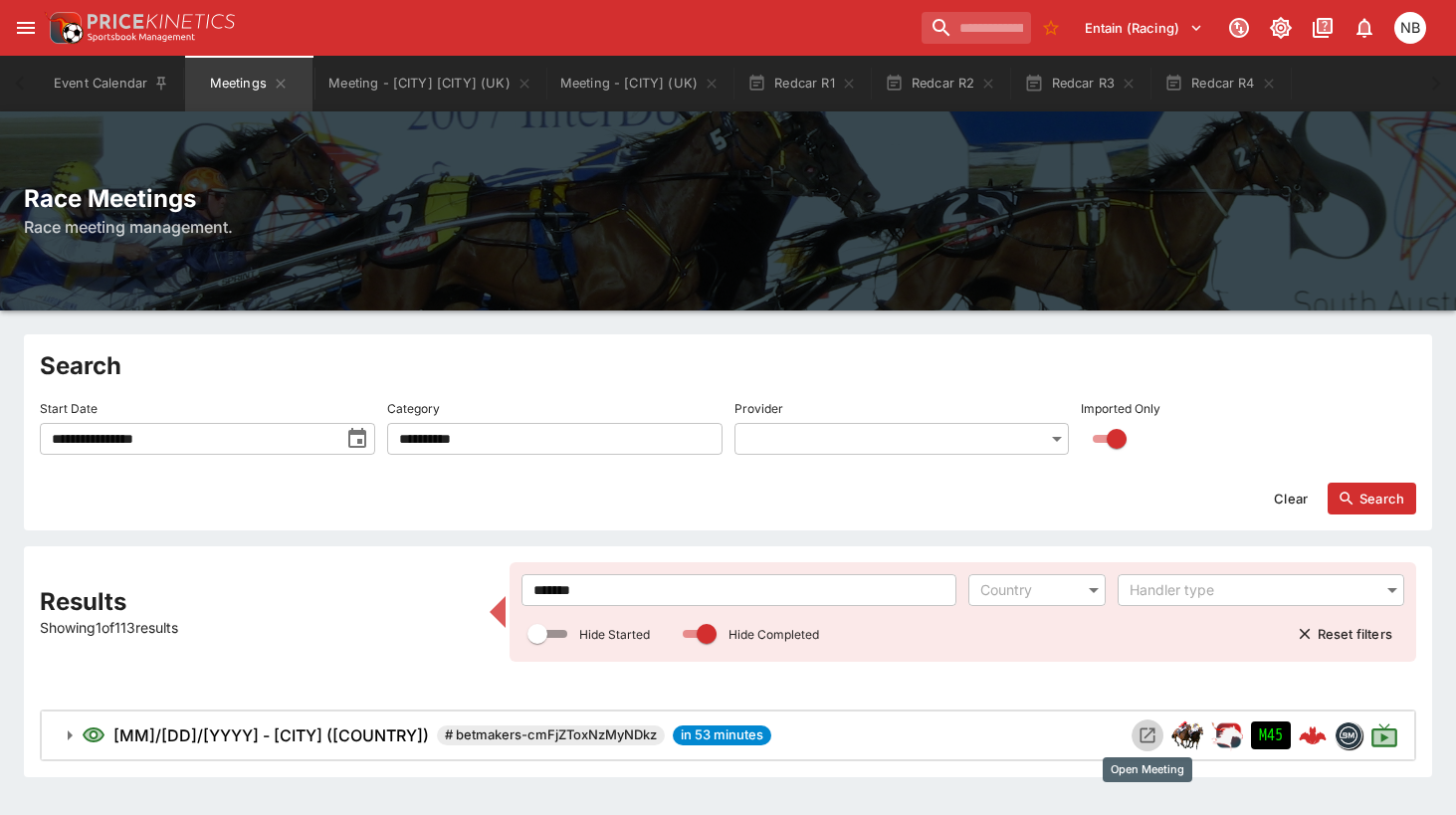 click 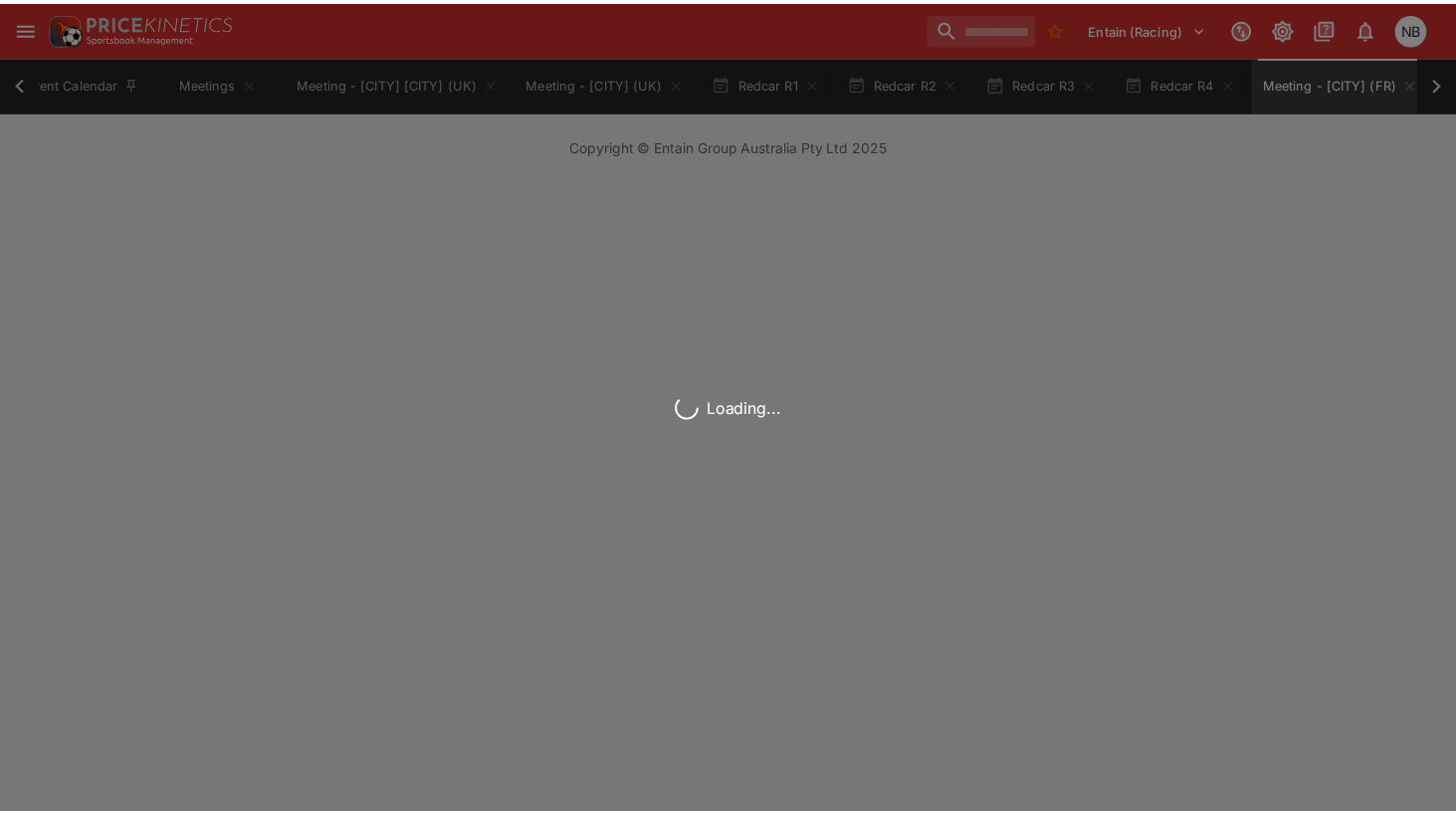 scroll, scrollTop: 0, scrollLeft: 114, axis: horizontal 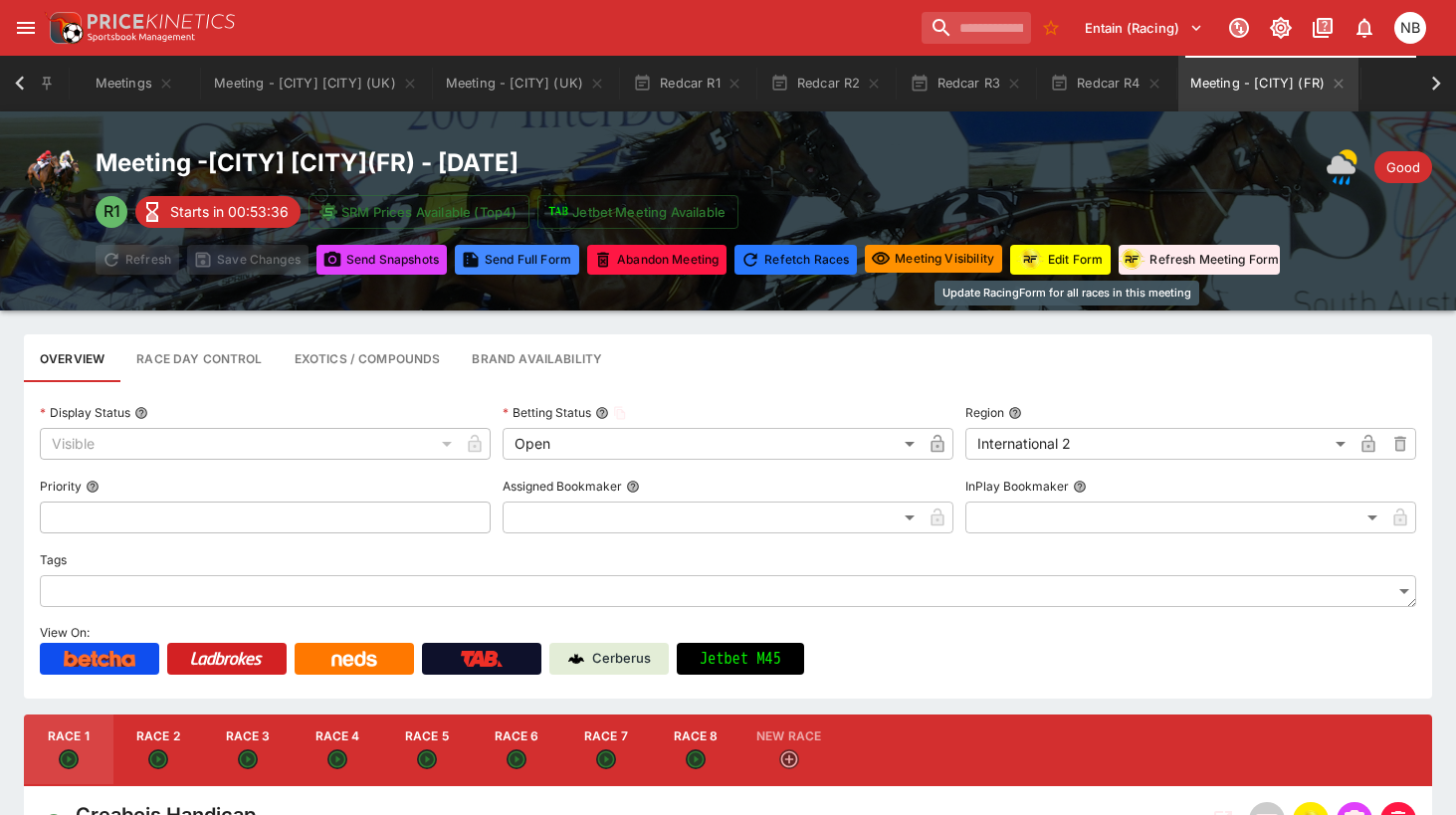 click on "Edit Form" at bounding box center (1060, 260) 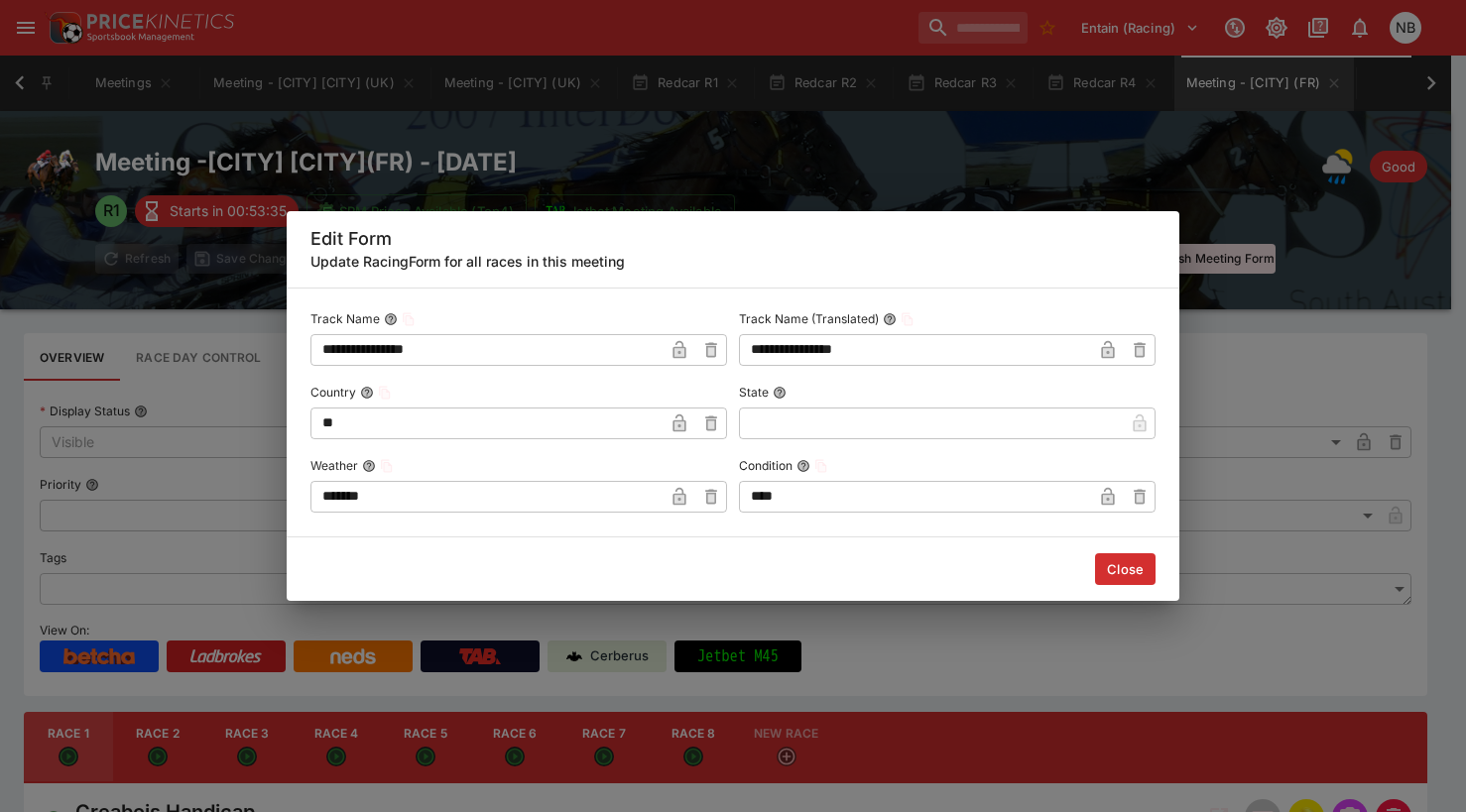 drag, startPoint x: 406, startPoint y: 492, endPoint x: -233, endPoint y: 464, distance: 639.6132 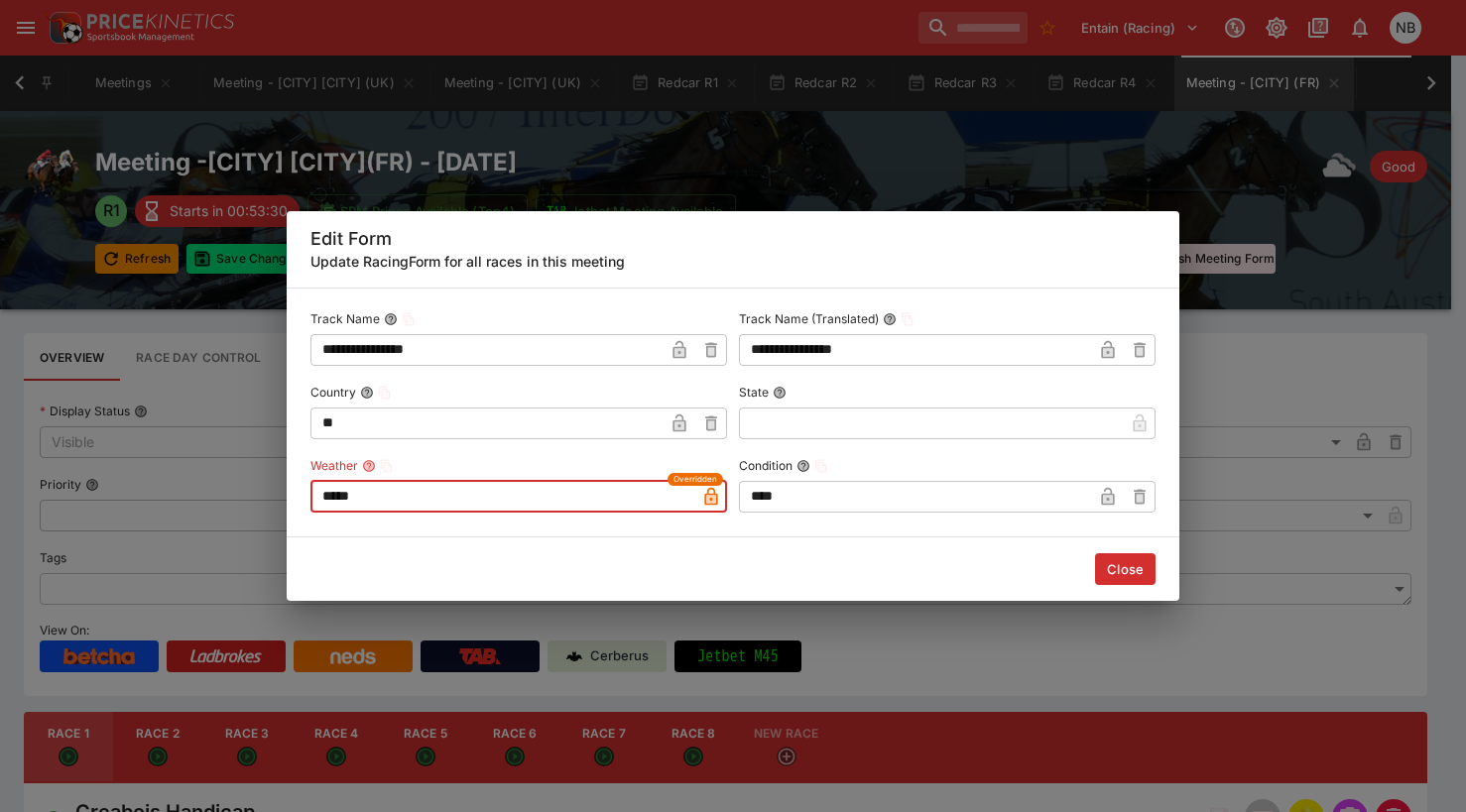type on "*****" 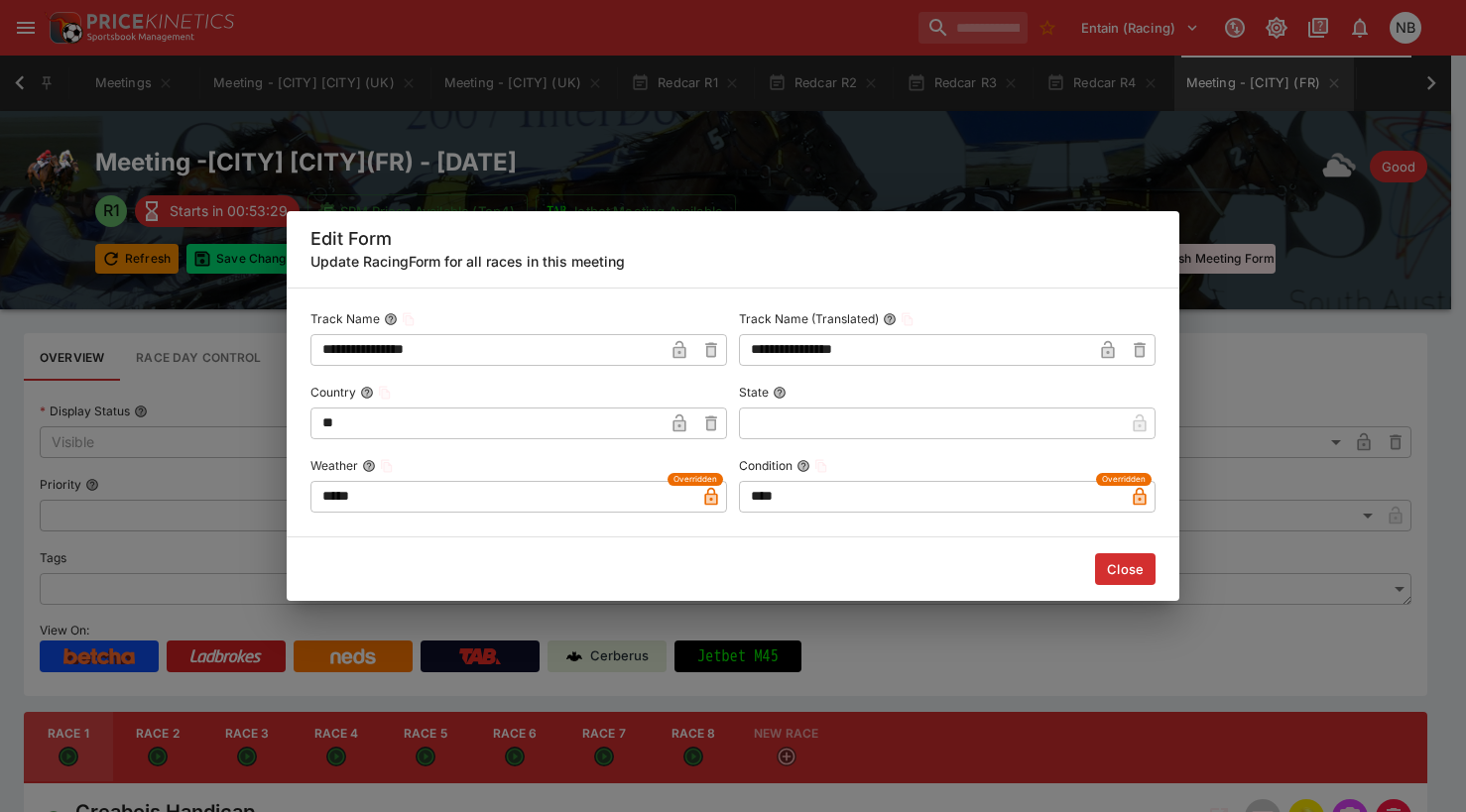 click on "Close" at bounding box center [1125, 569] 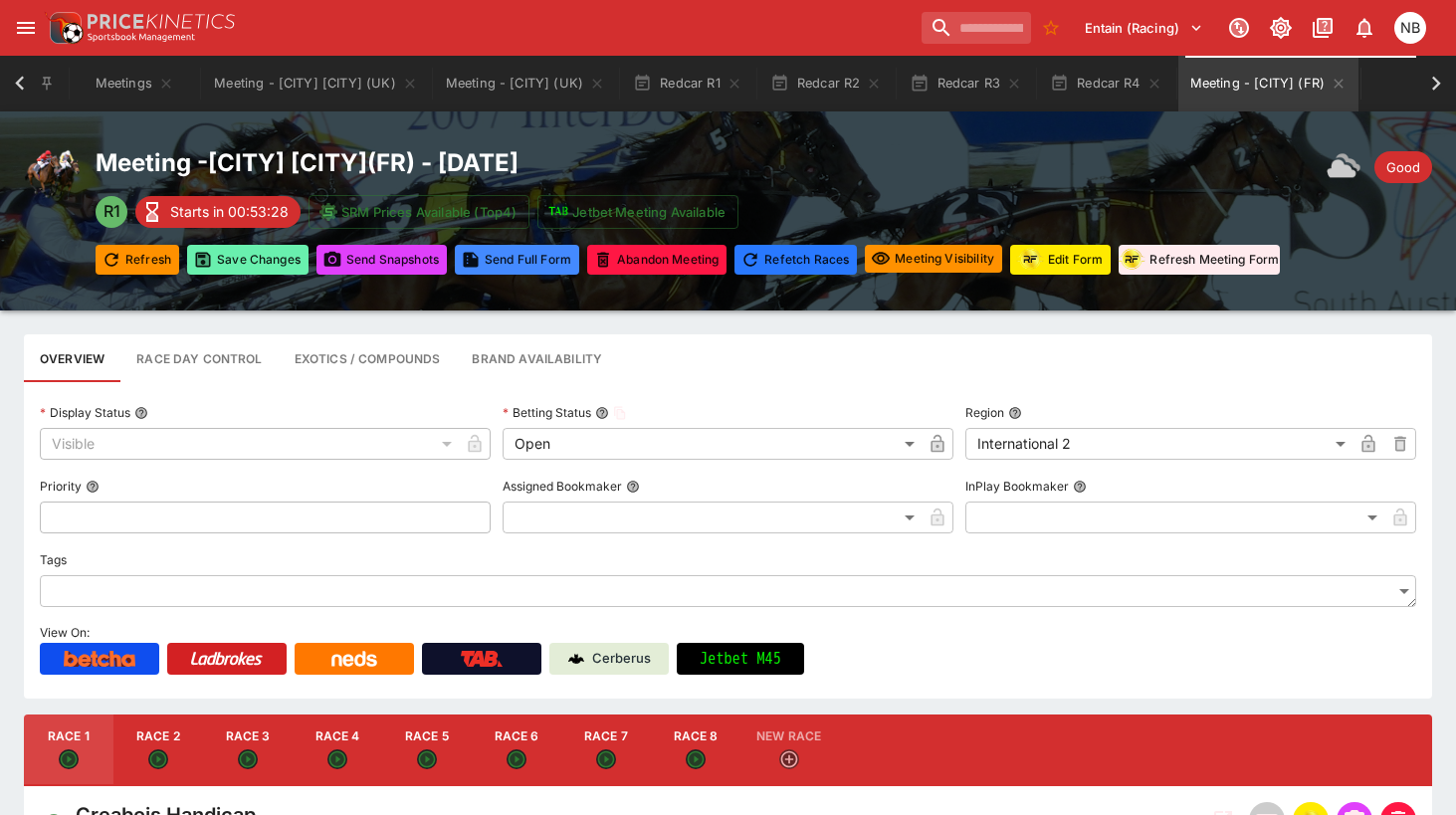 click on "Save Changes" at bounding box center (248, 260) 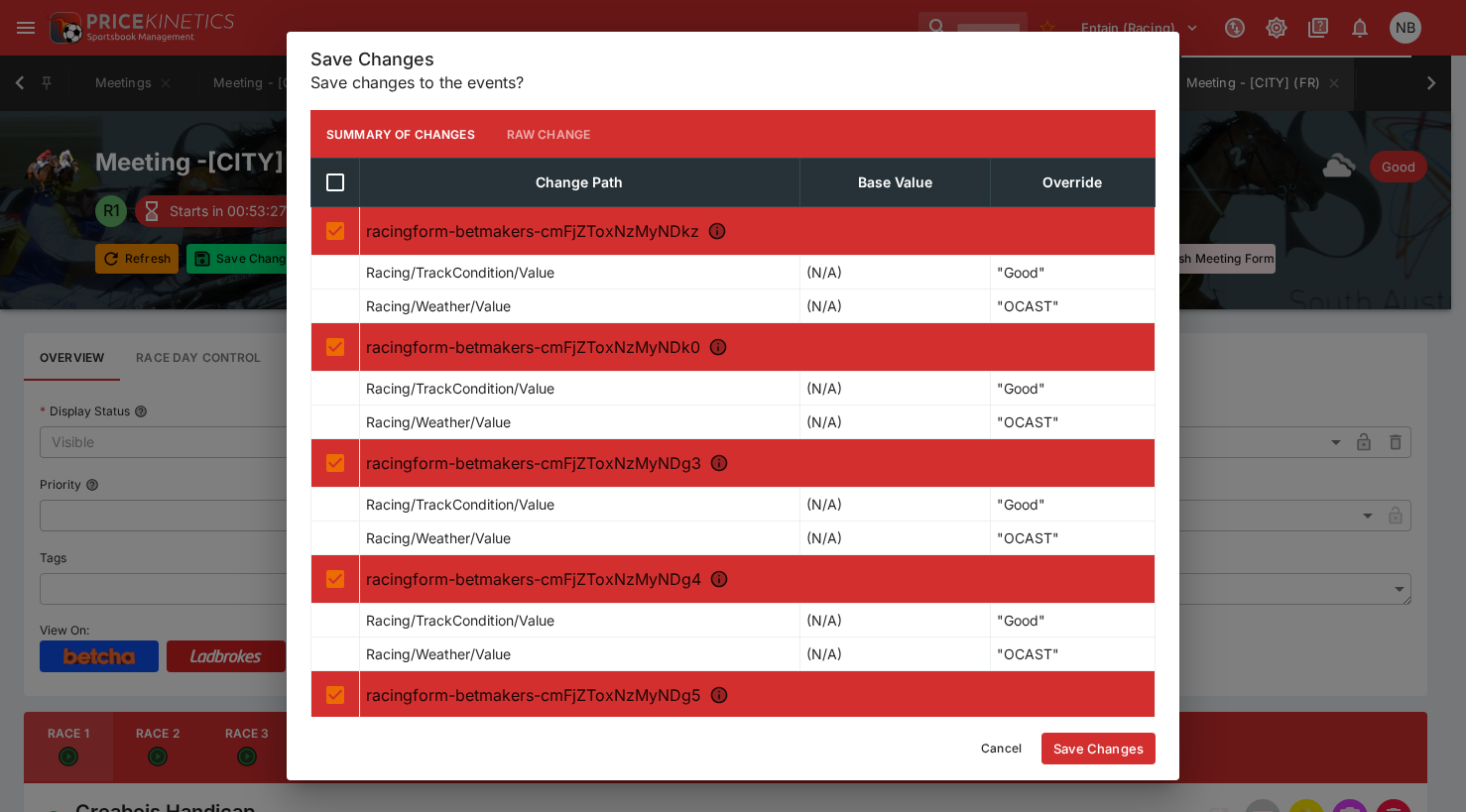 click on "Save Changes" at bounding box center [1098, 749] 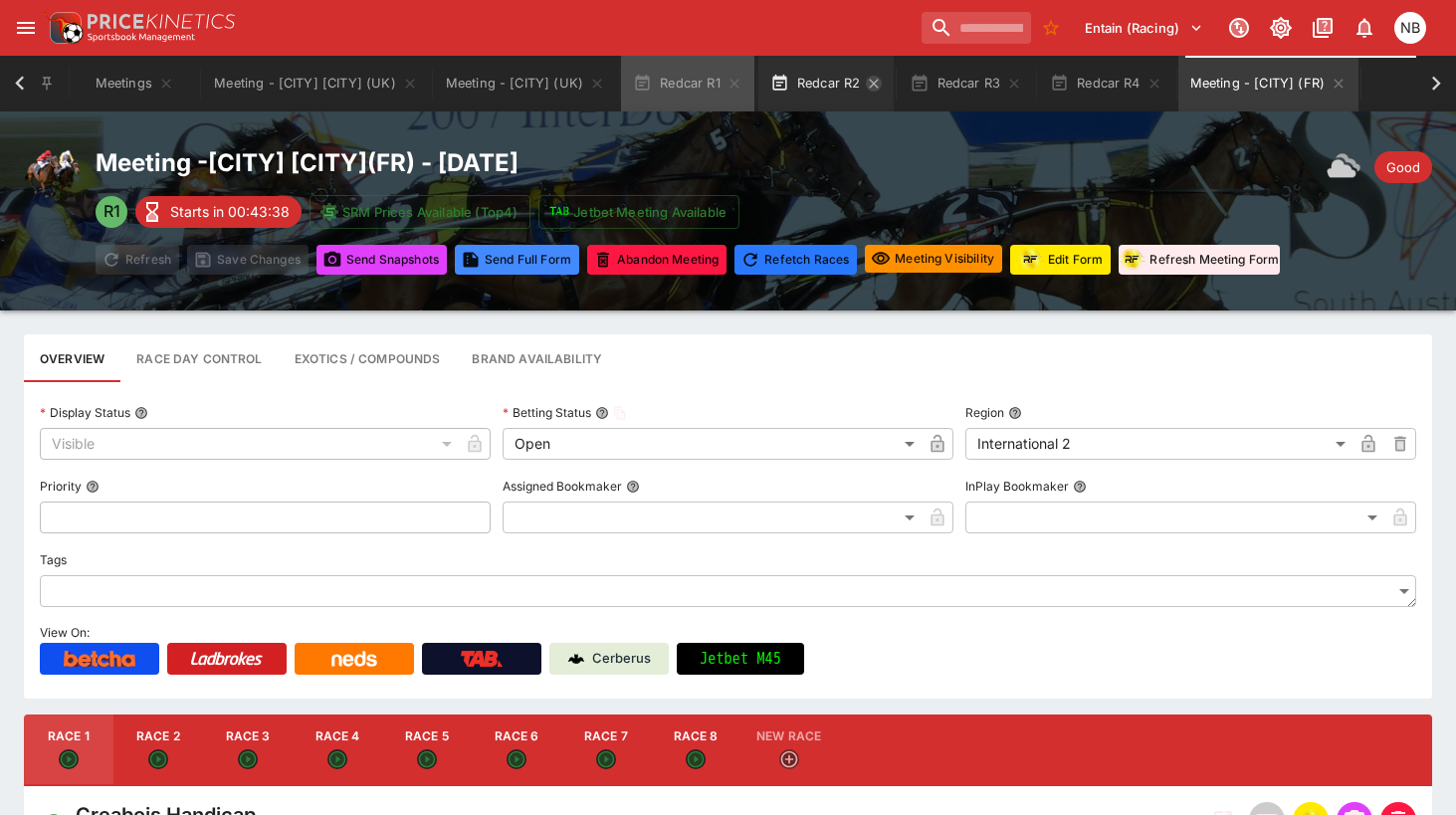 click 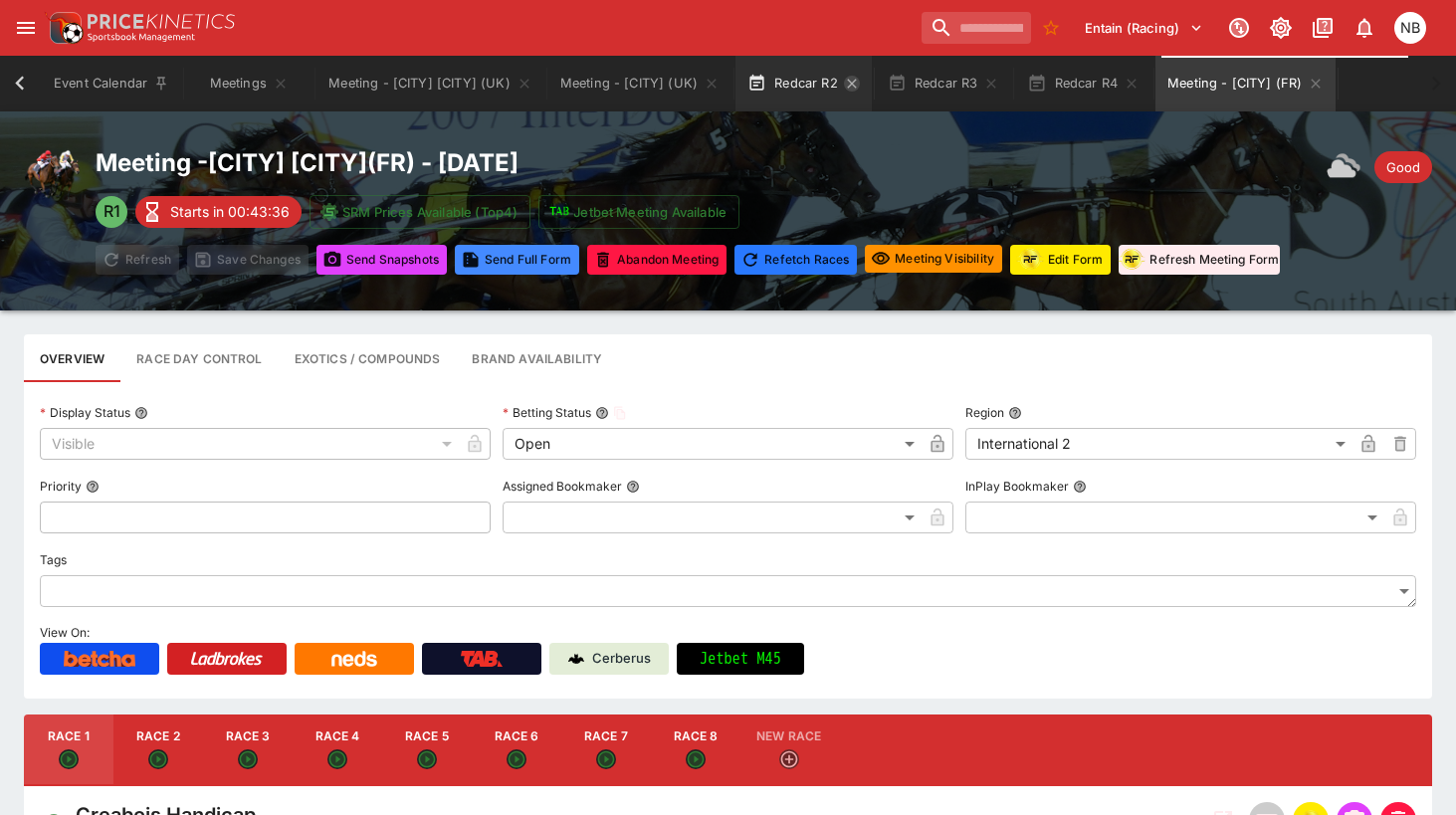 click 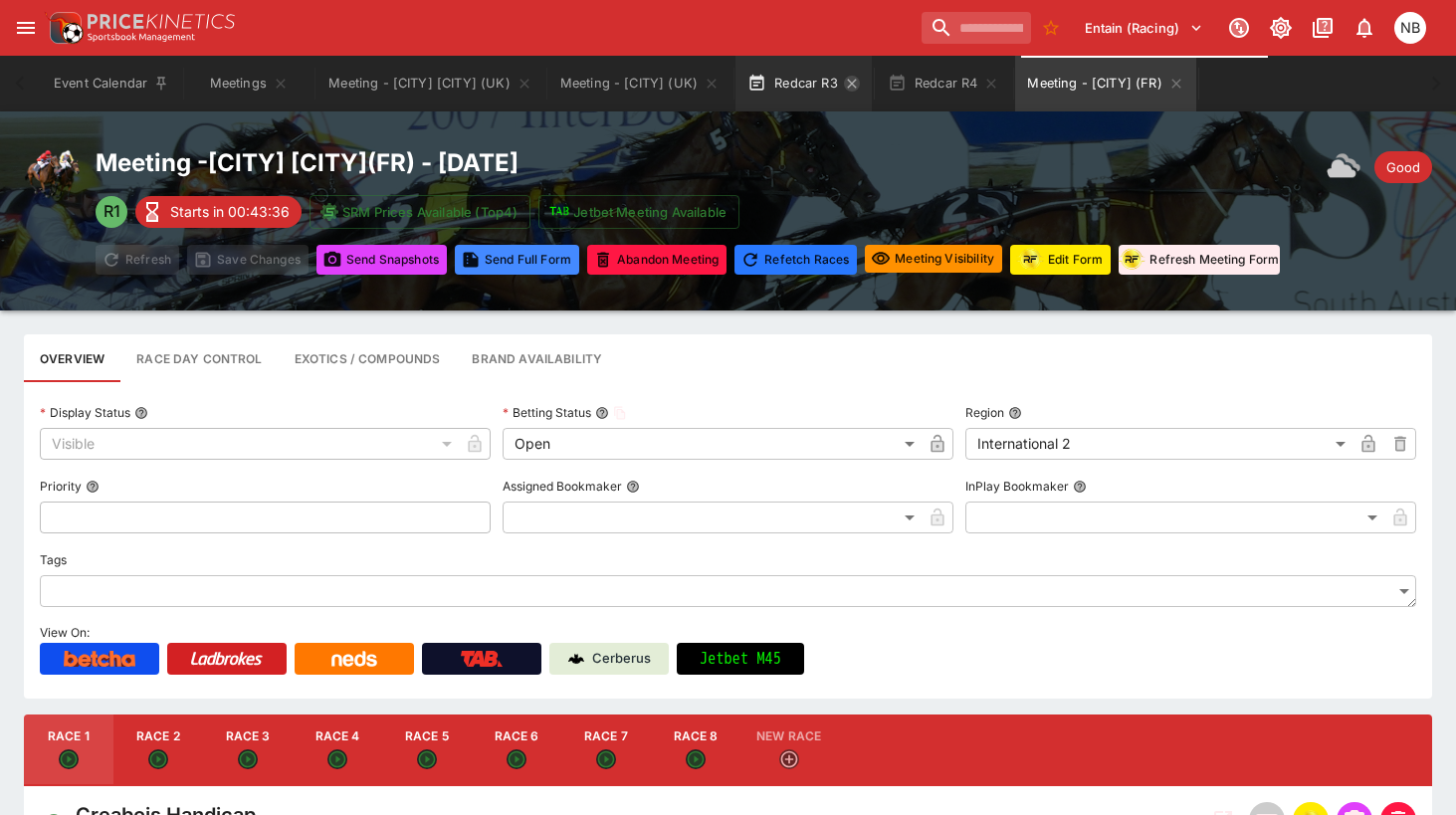 click 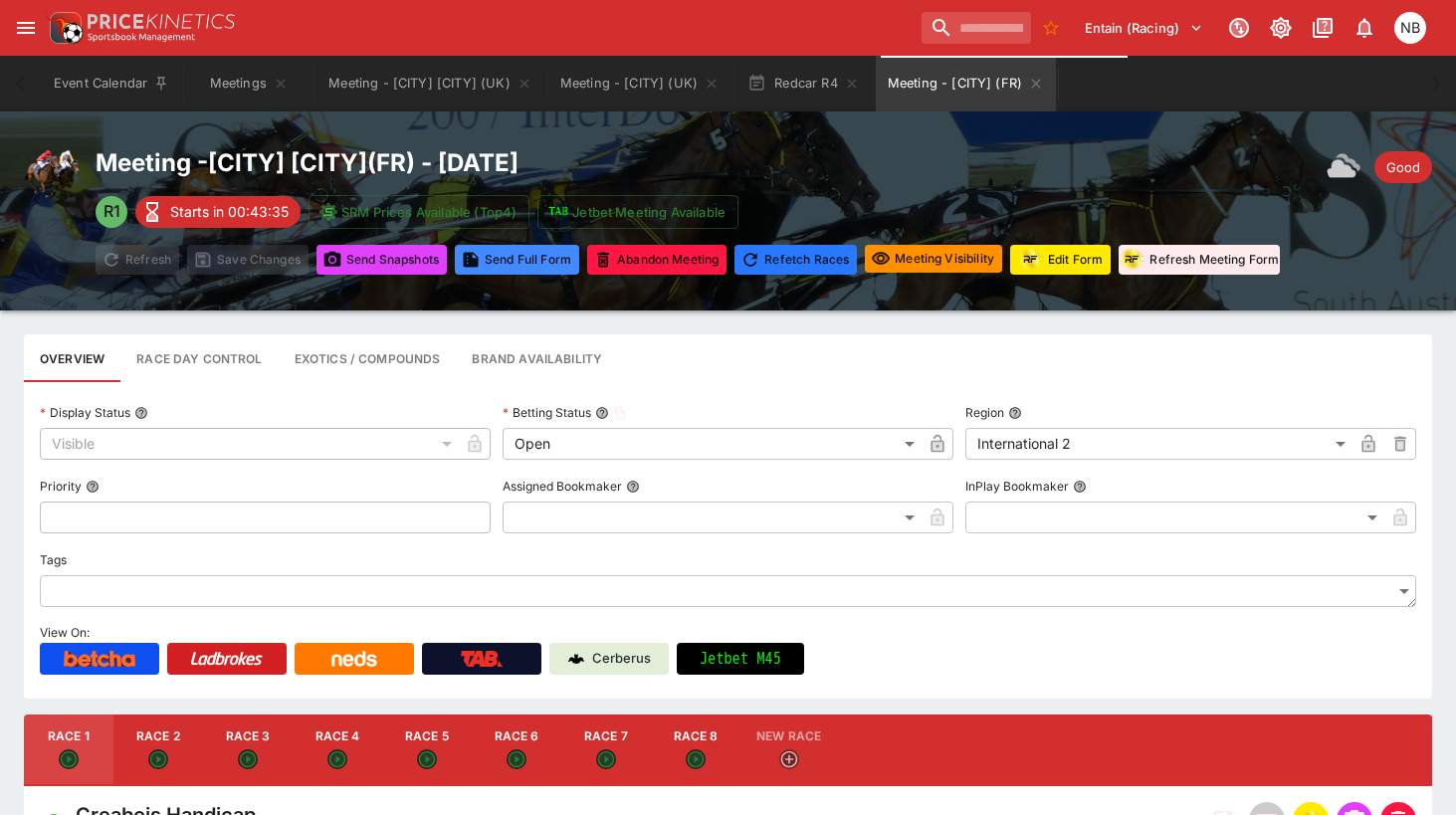 click 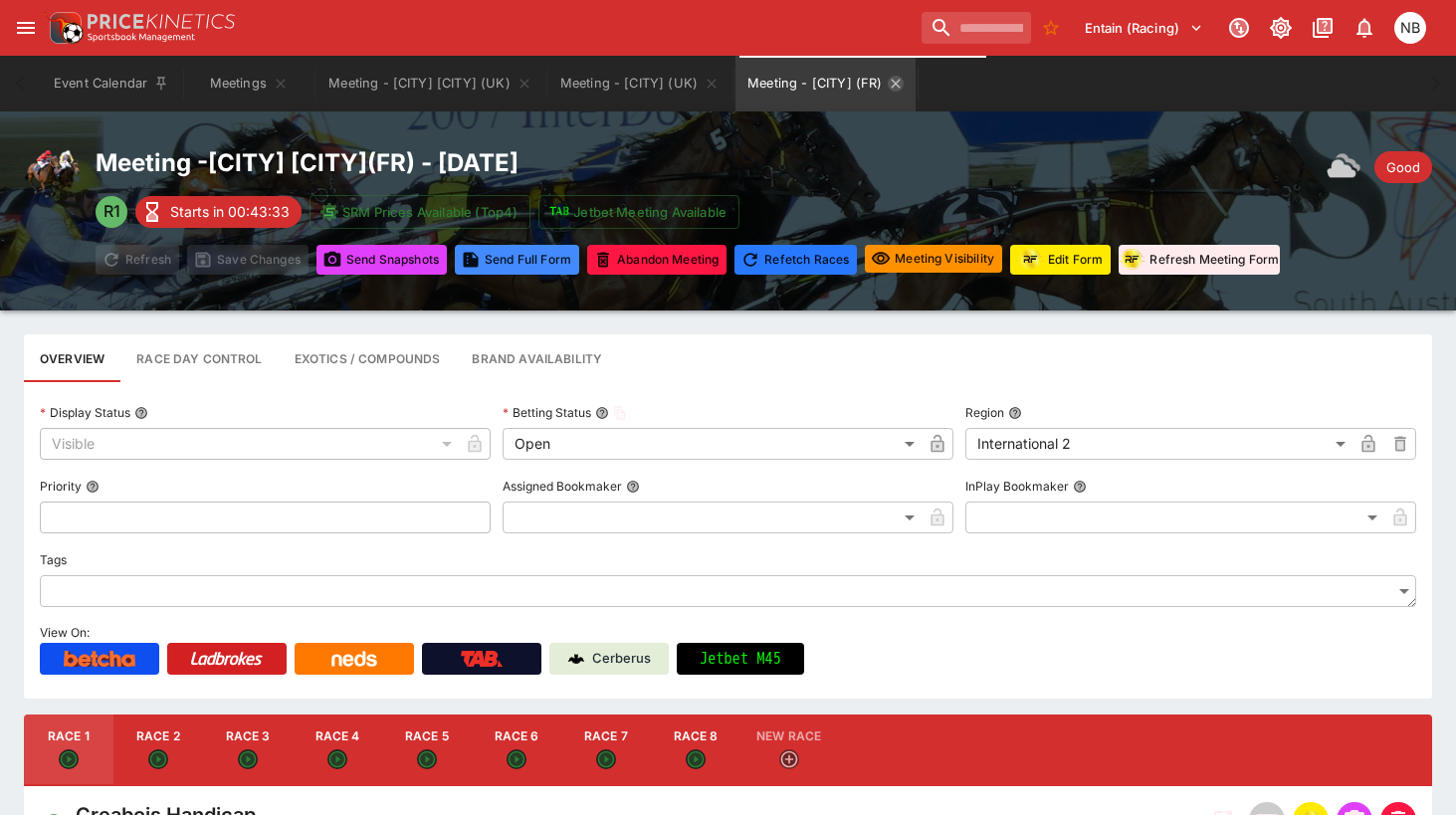 click 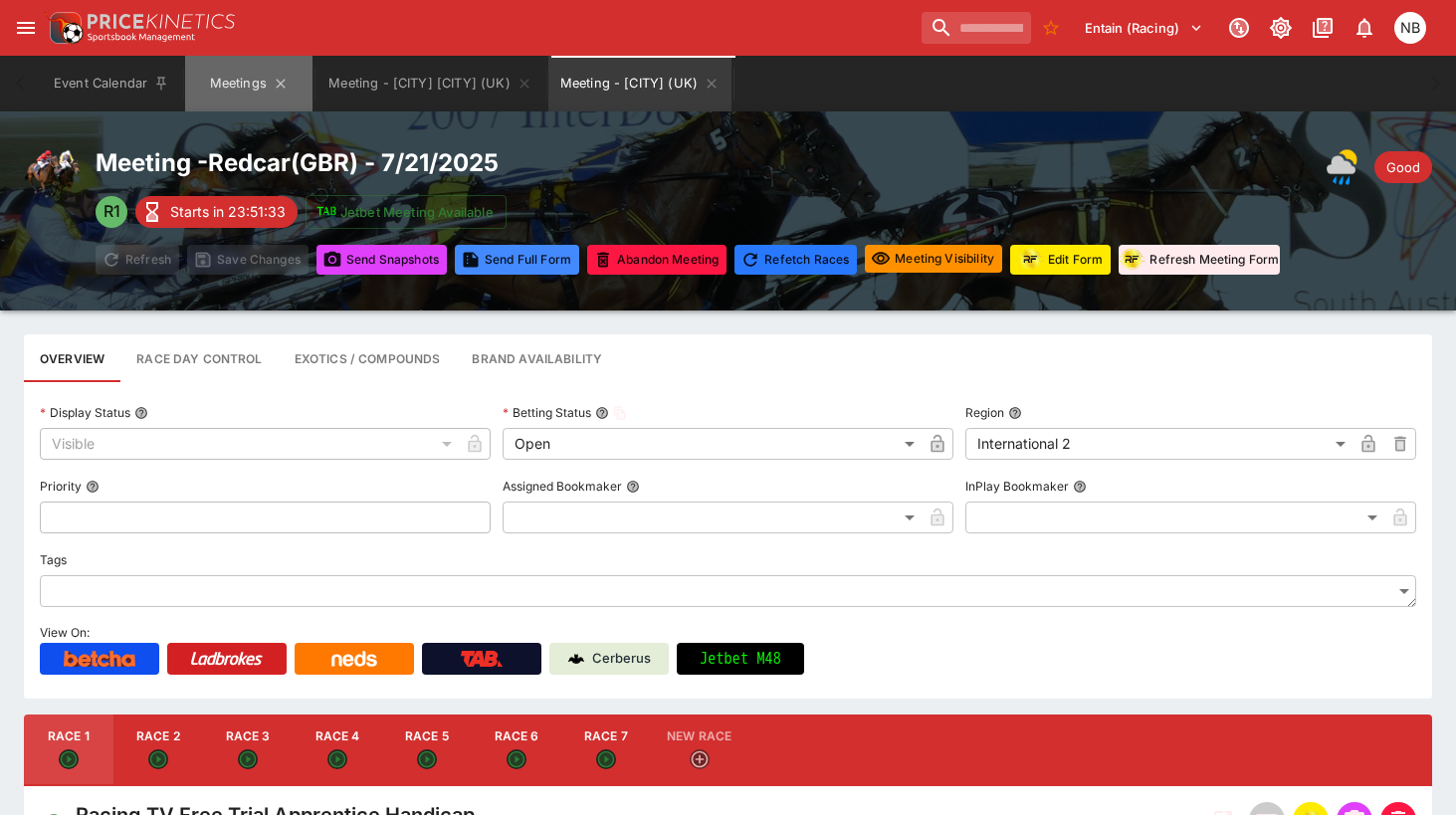 click on "Meetings" at bounding box center (249, 84) 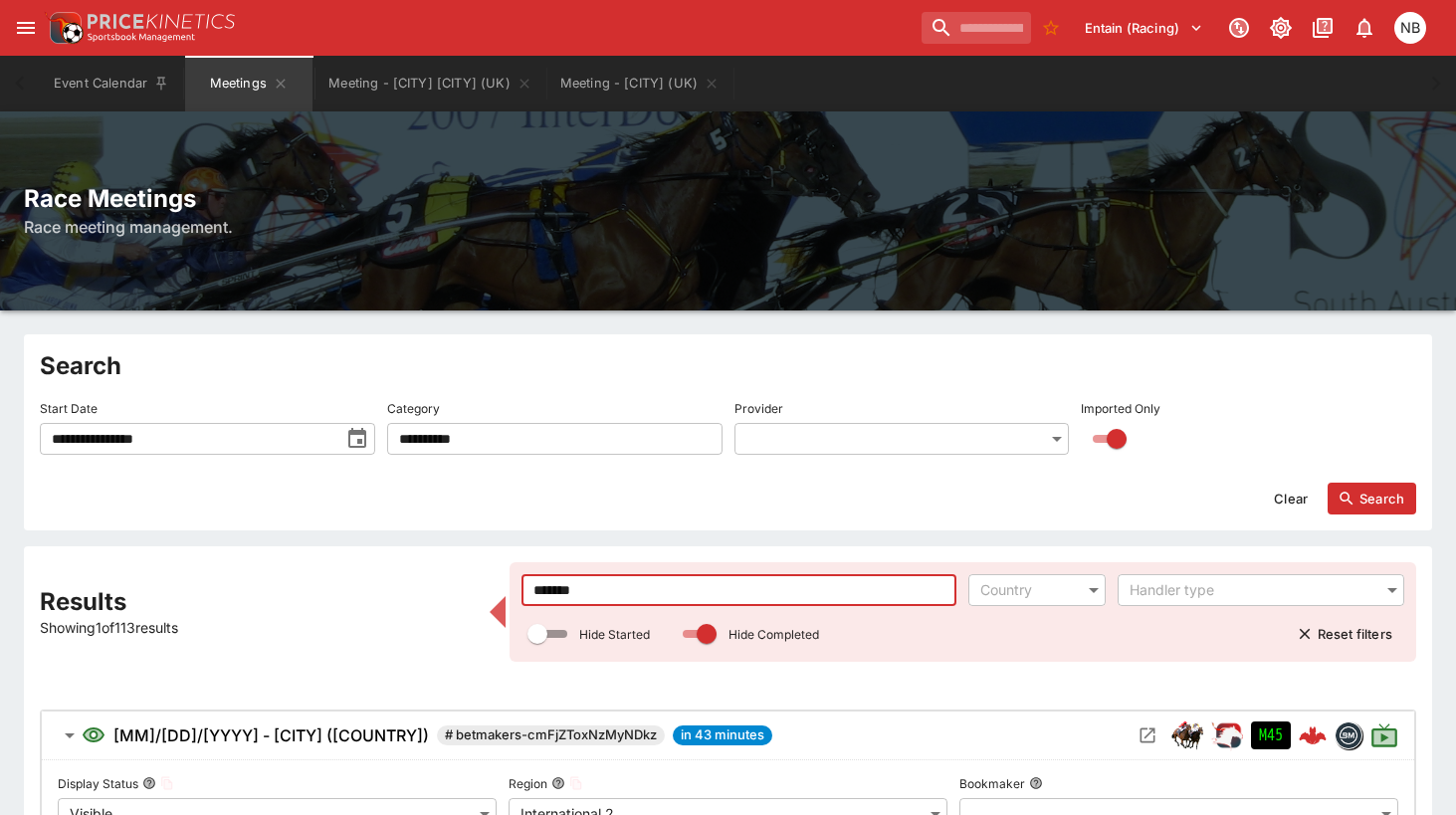 drag, startPoint x: 609, startPoint y: 584, endPoint x: 252, endPoint y: 479, distance: 372.12095 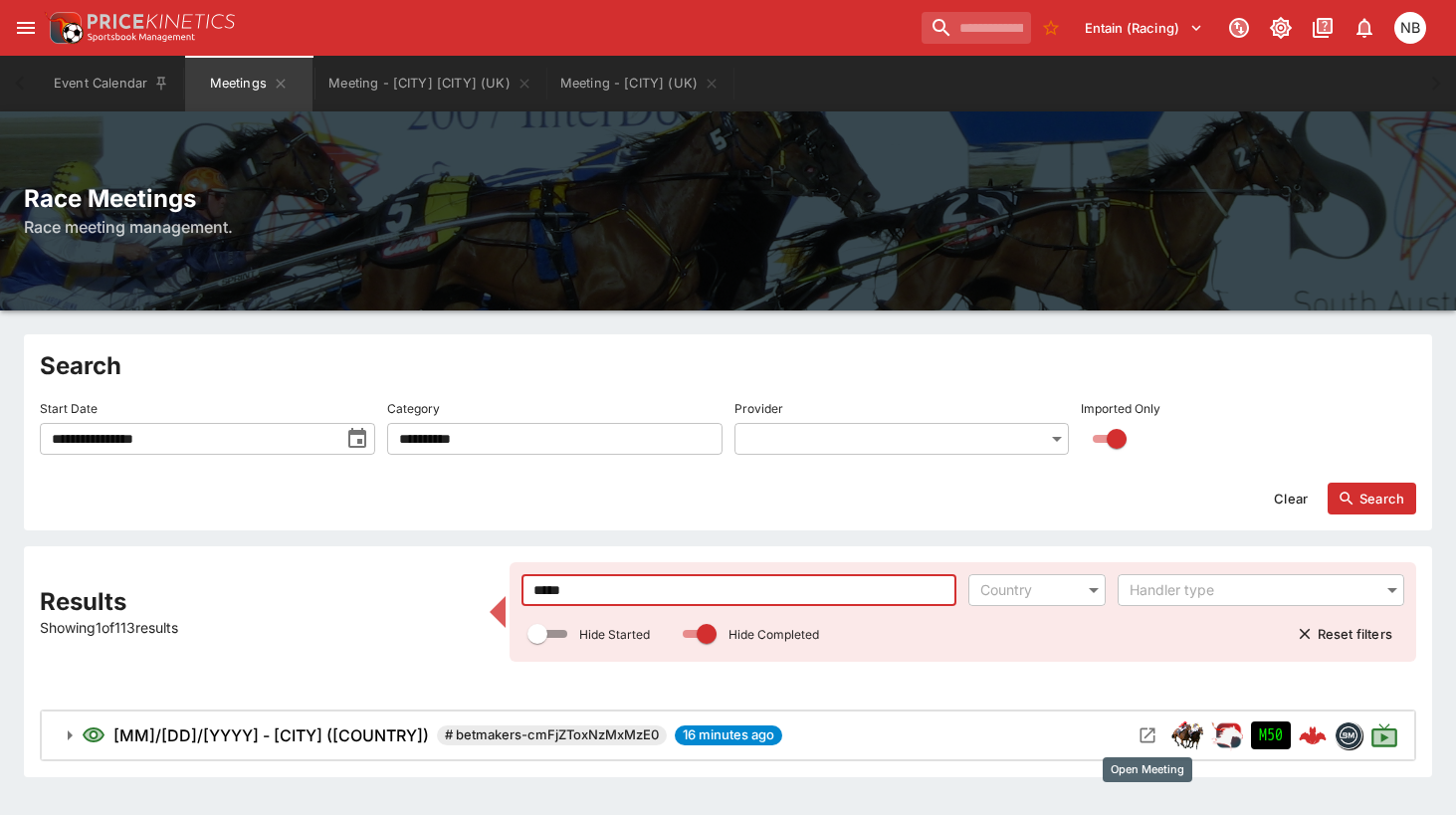 type on "*****" 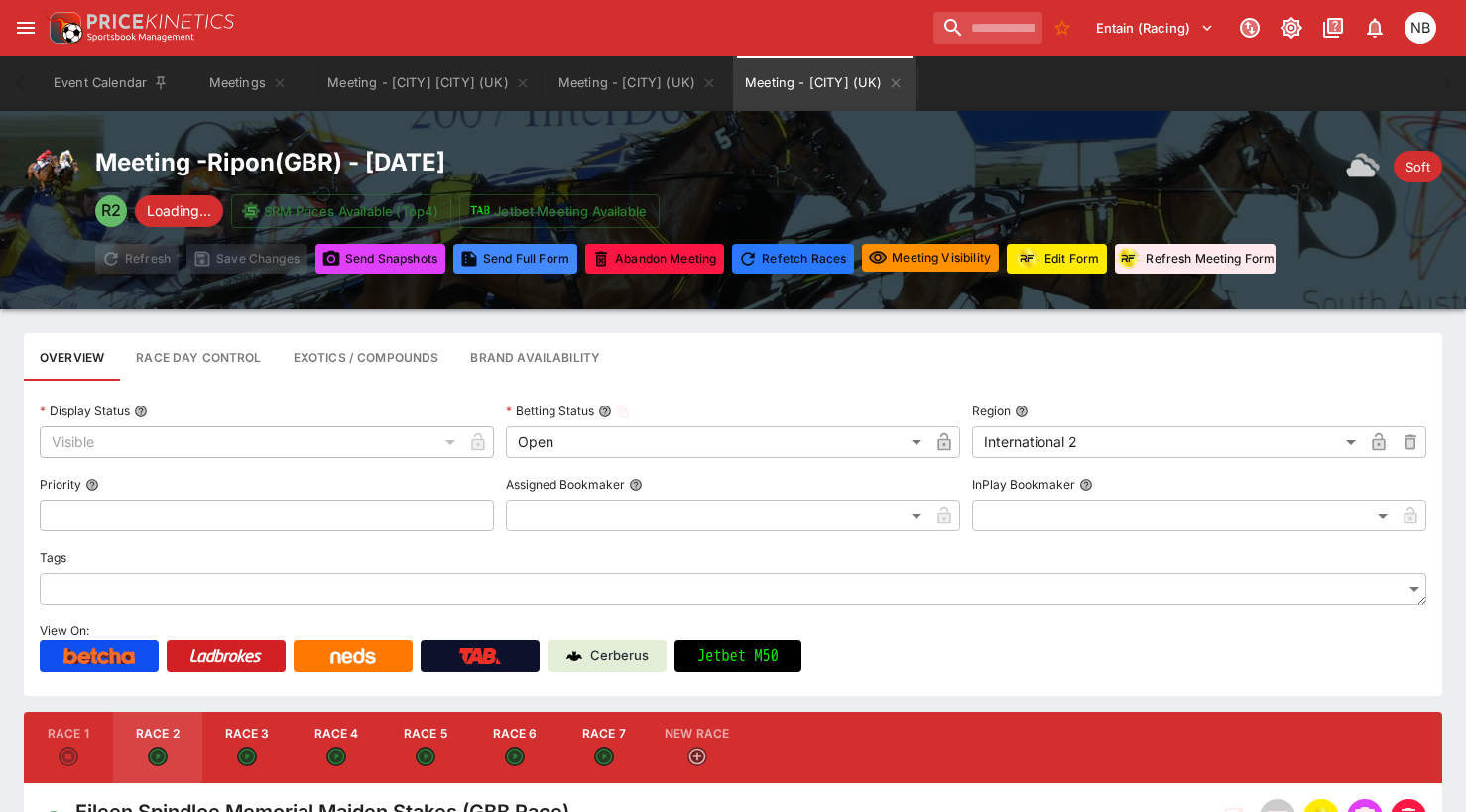 type on "**********" 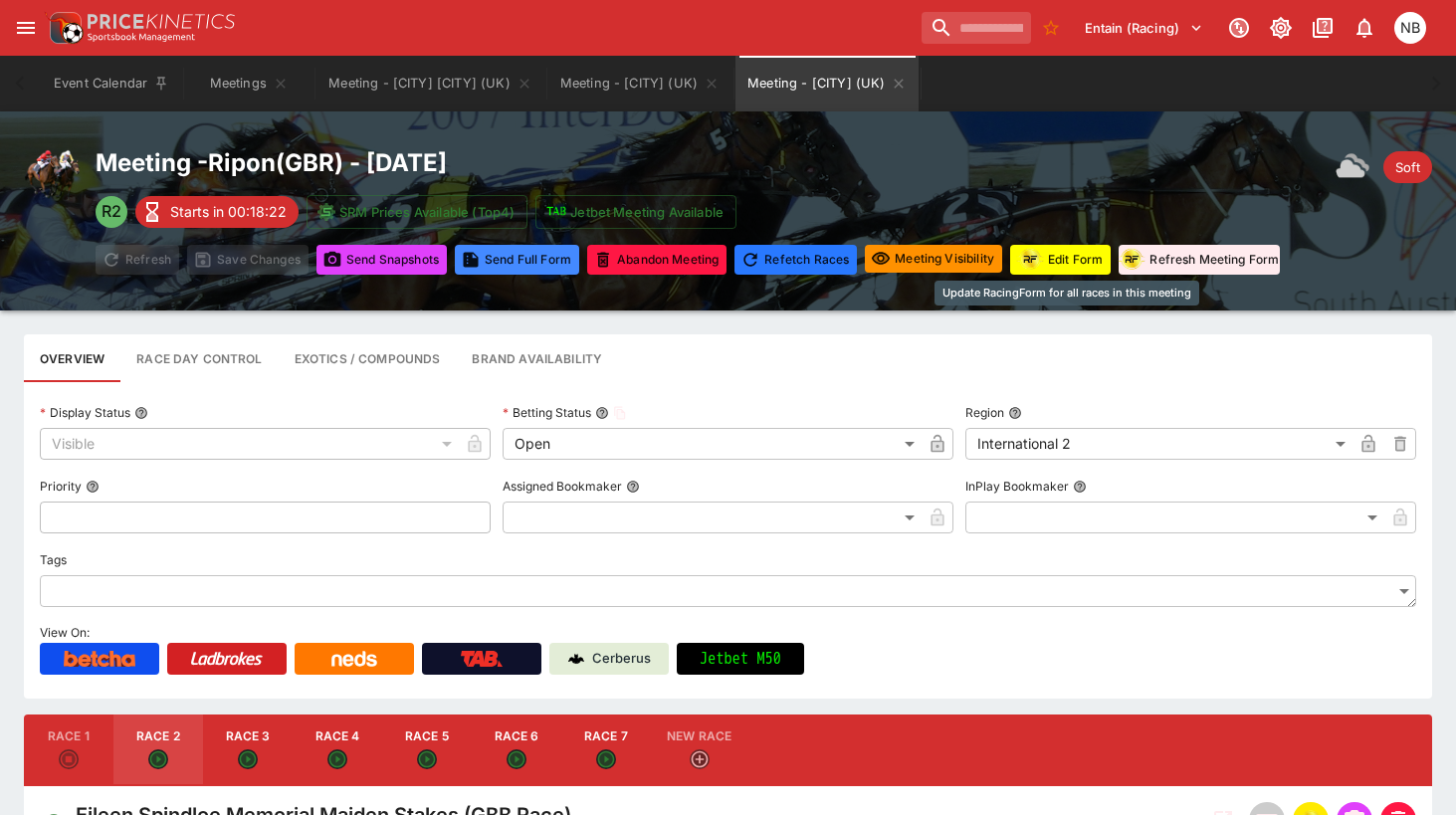 type on "*****" 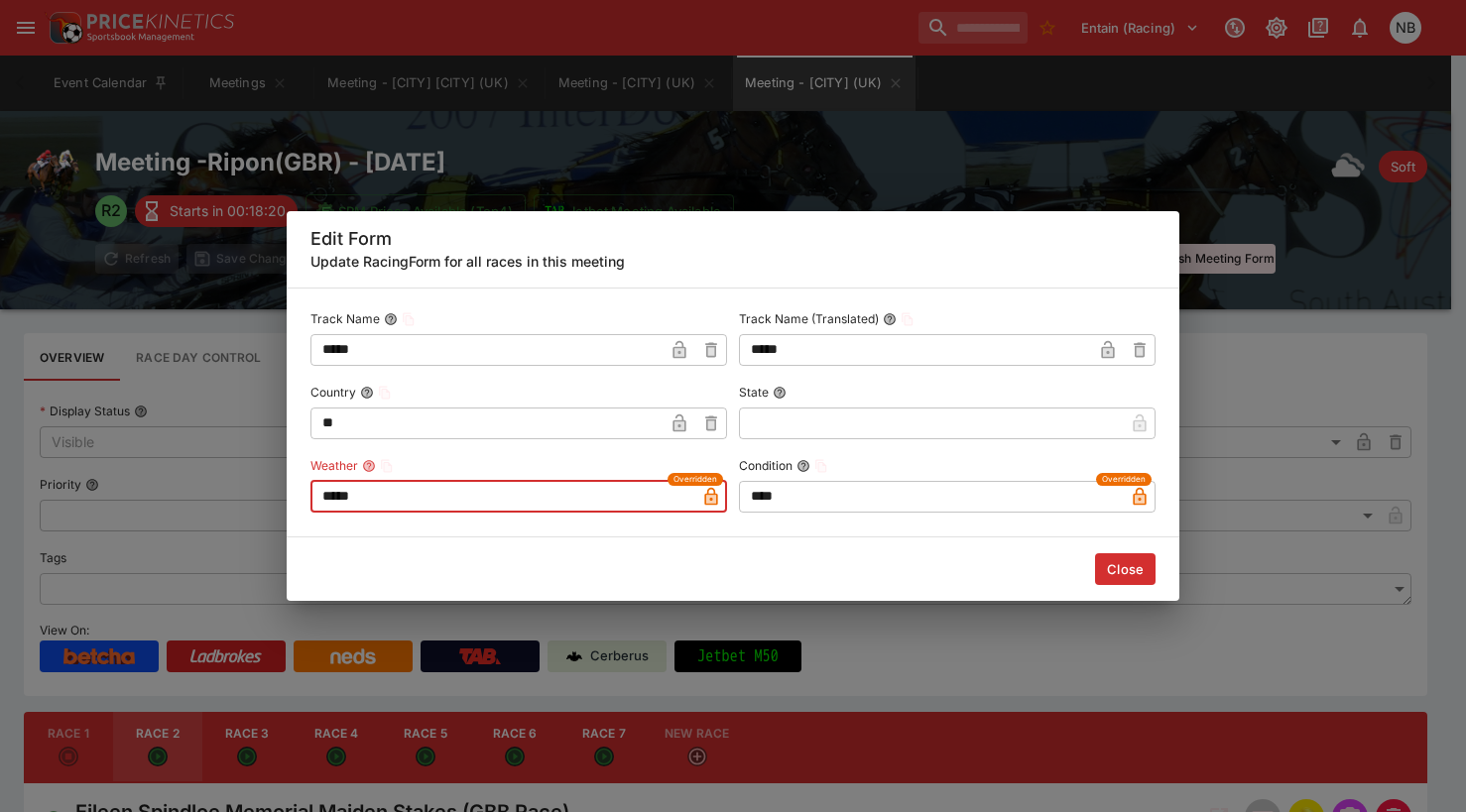 drag, startPoint x: 440, startPoint y: 492, endPoint x: -279, endPoint y: 372, distance: 728.9451 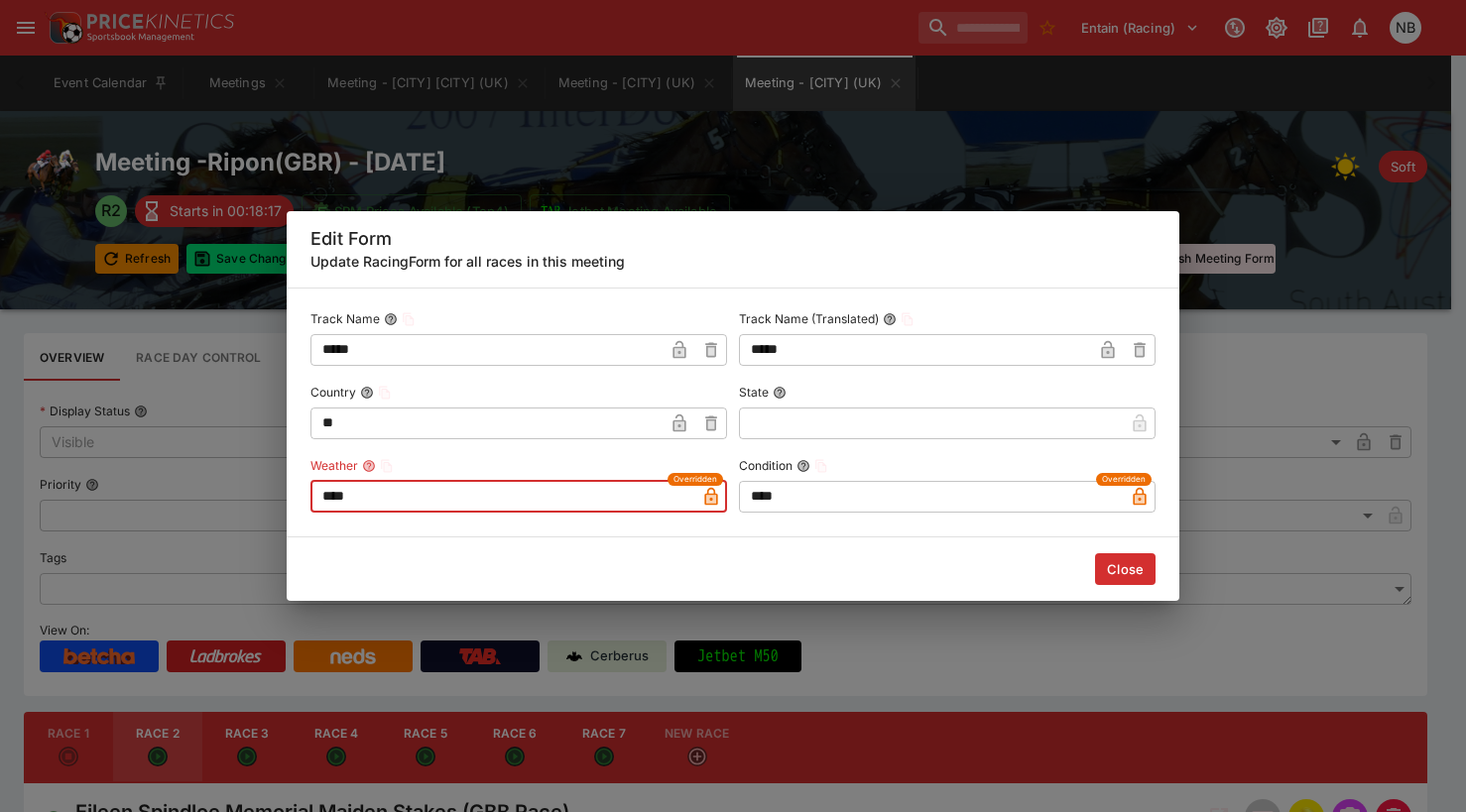 type on "*****" 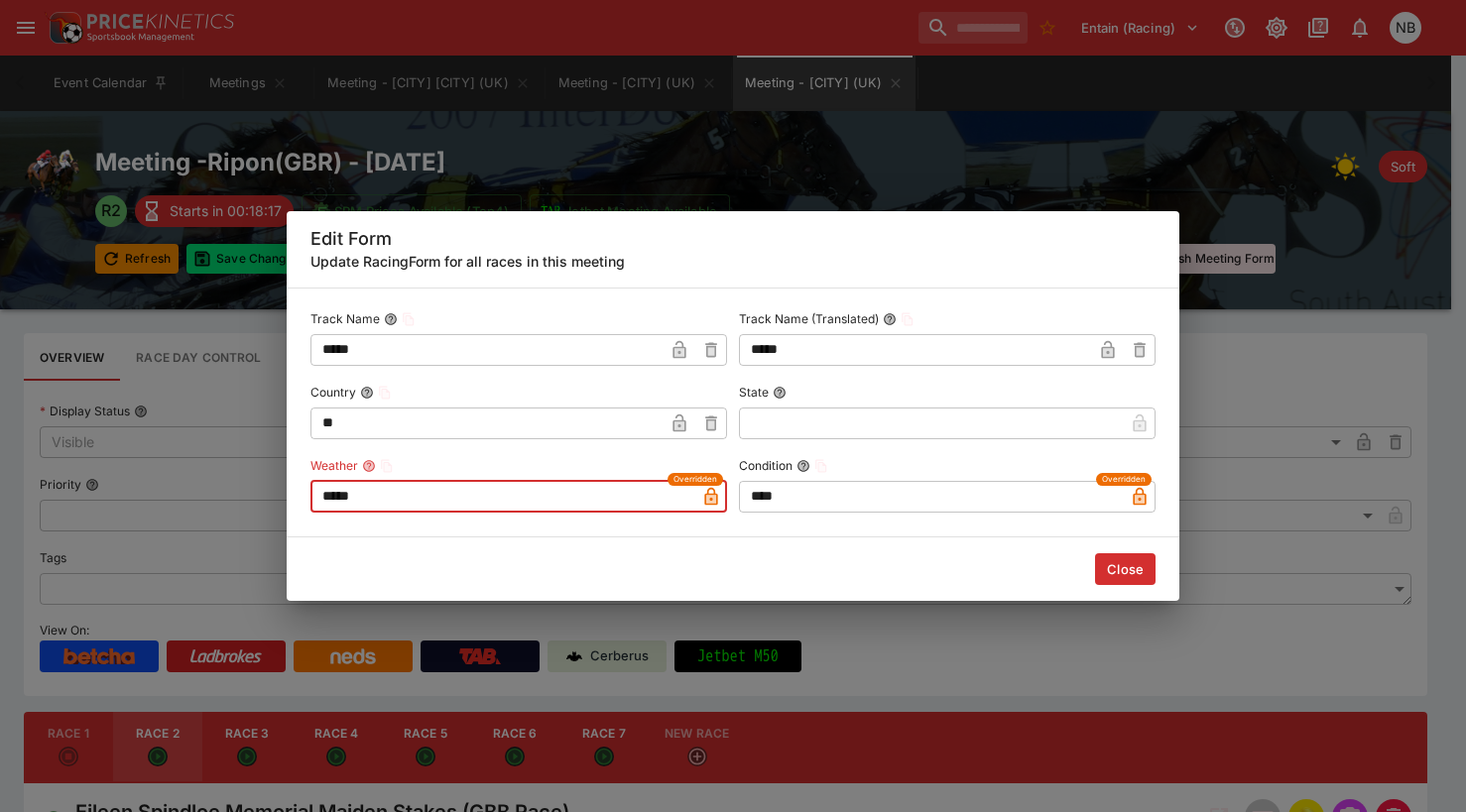 type on "*****" 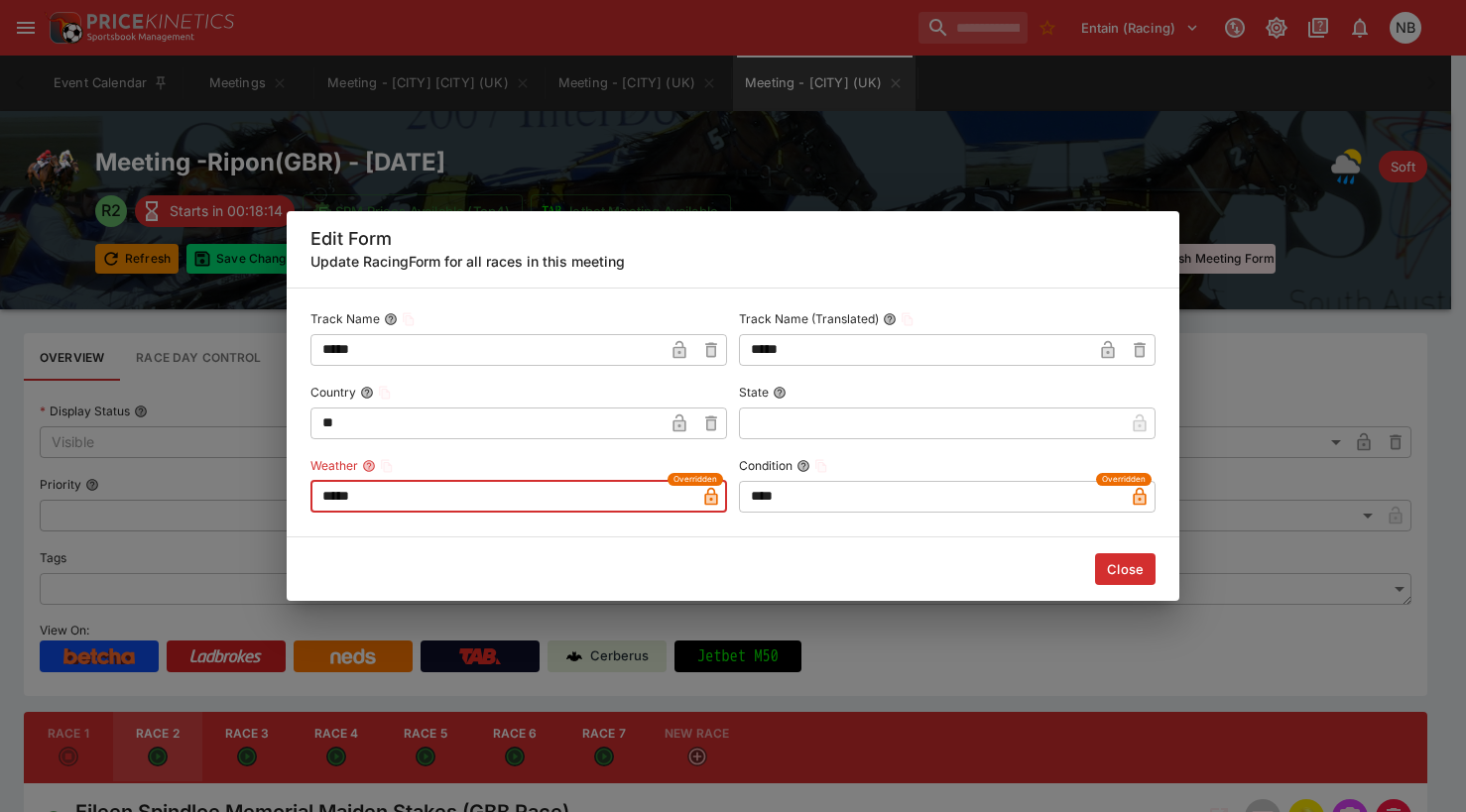 type on "*****" 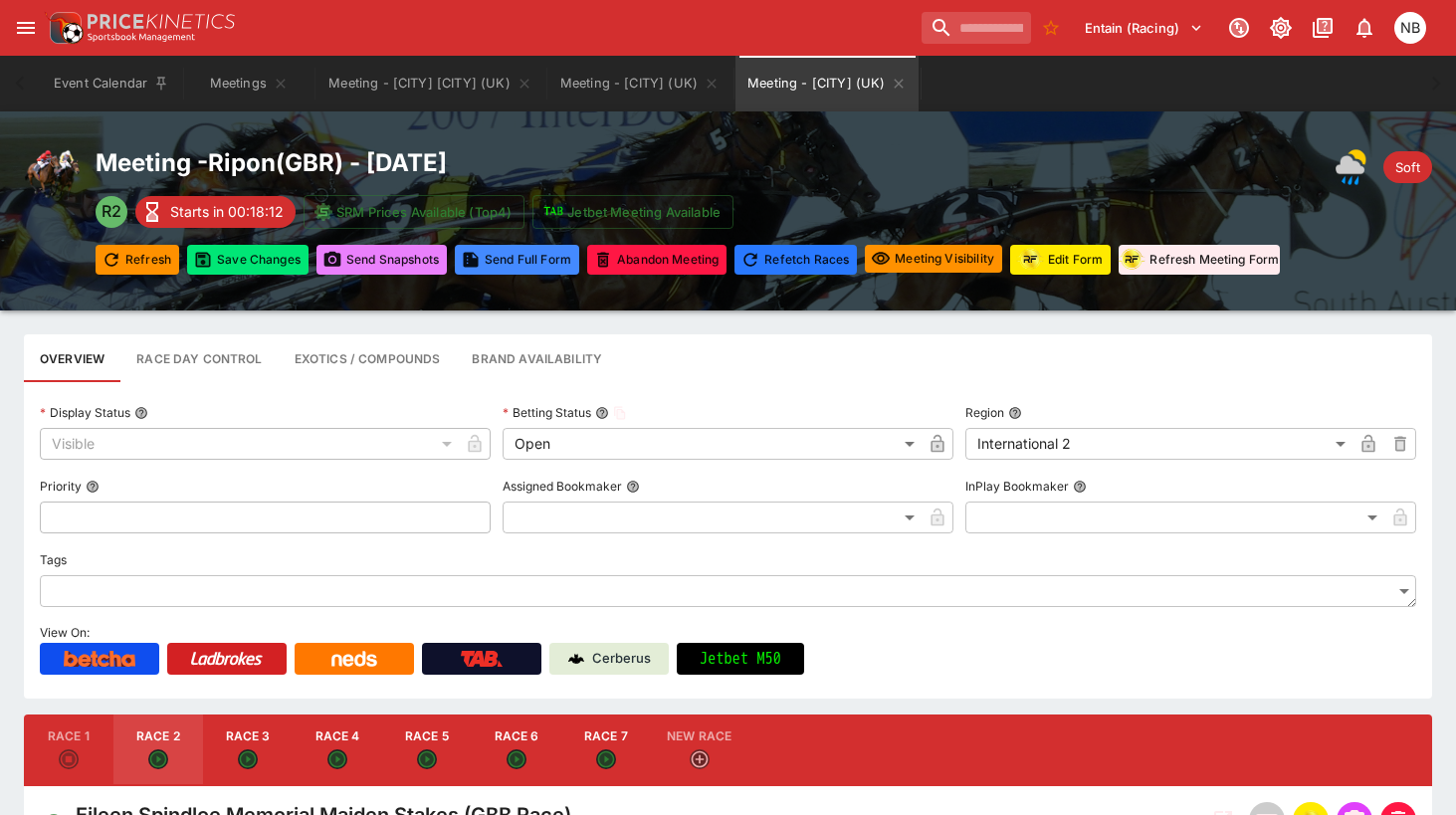 type on "*****" 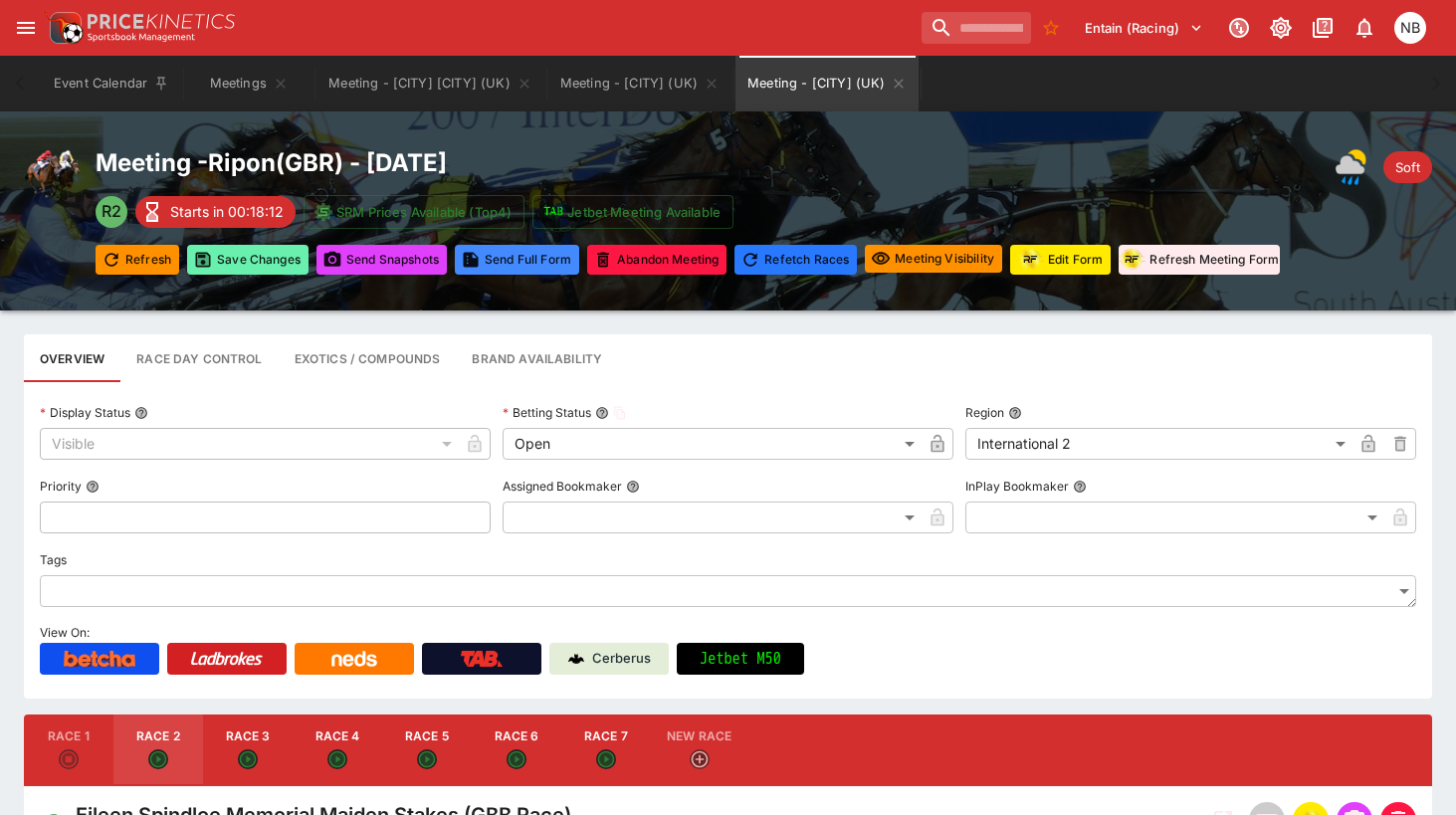 type on "*****" 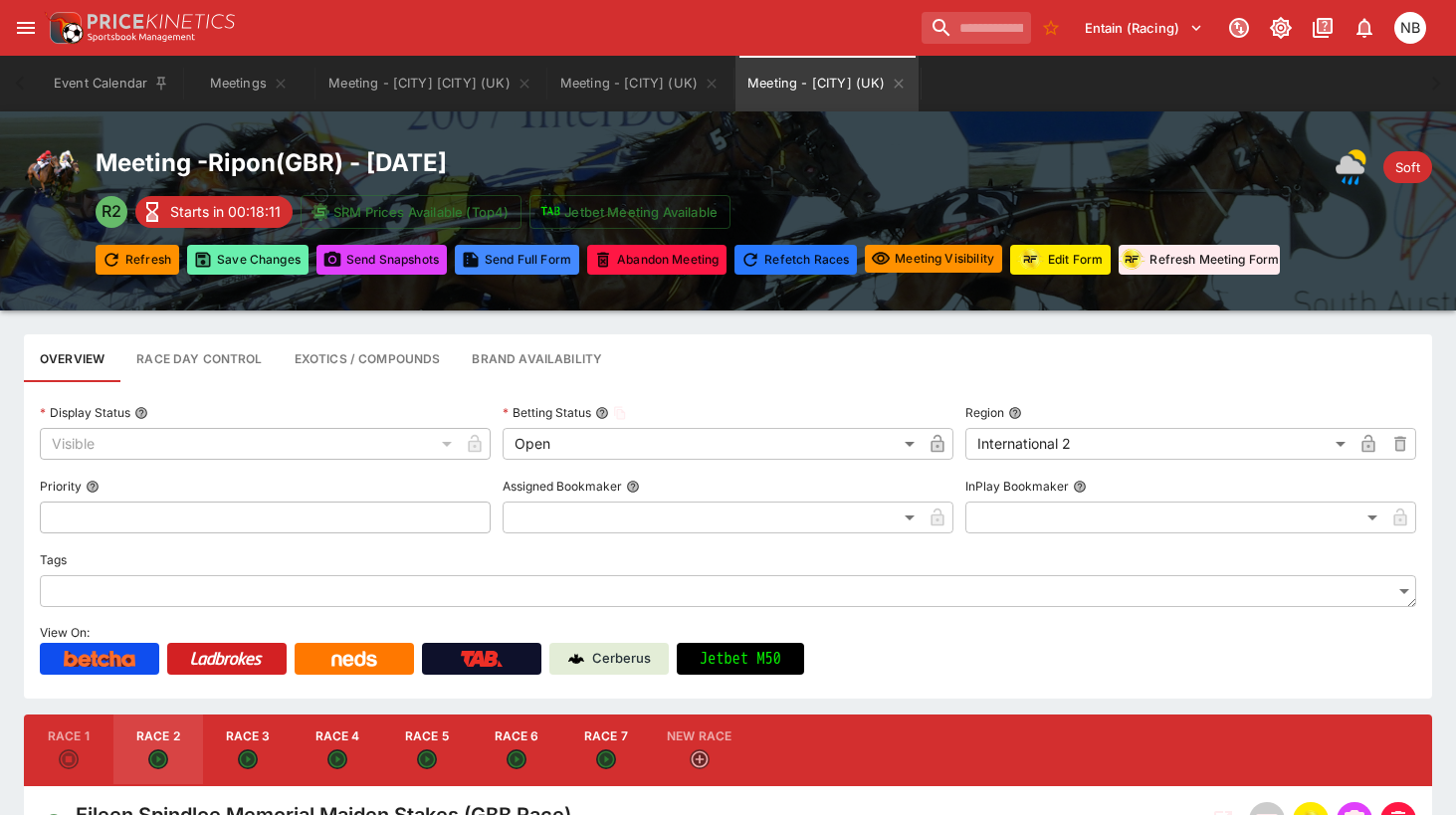 click on "Save Changes" at bounding box center (248, 260) 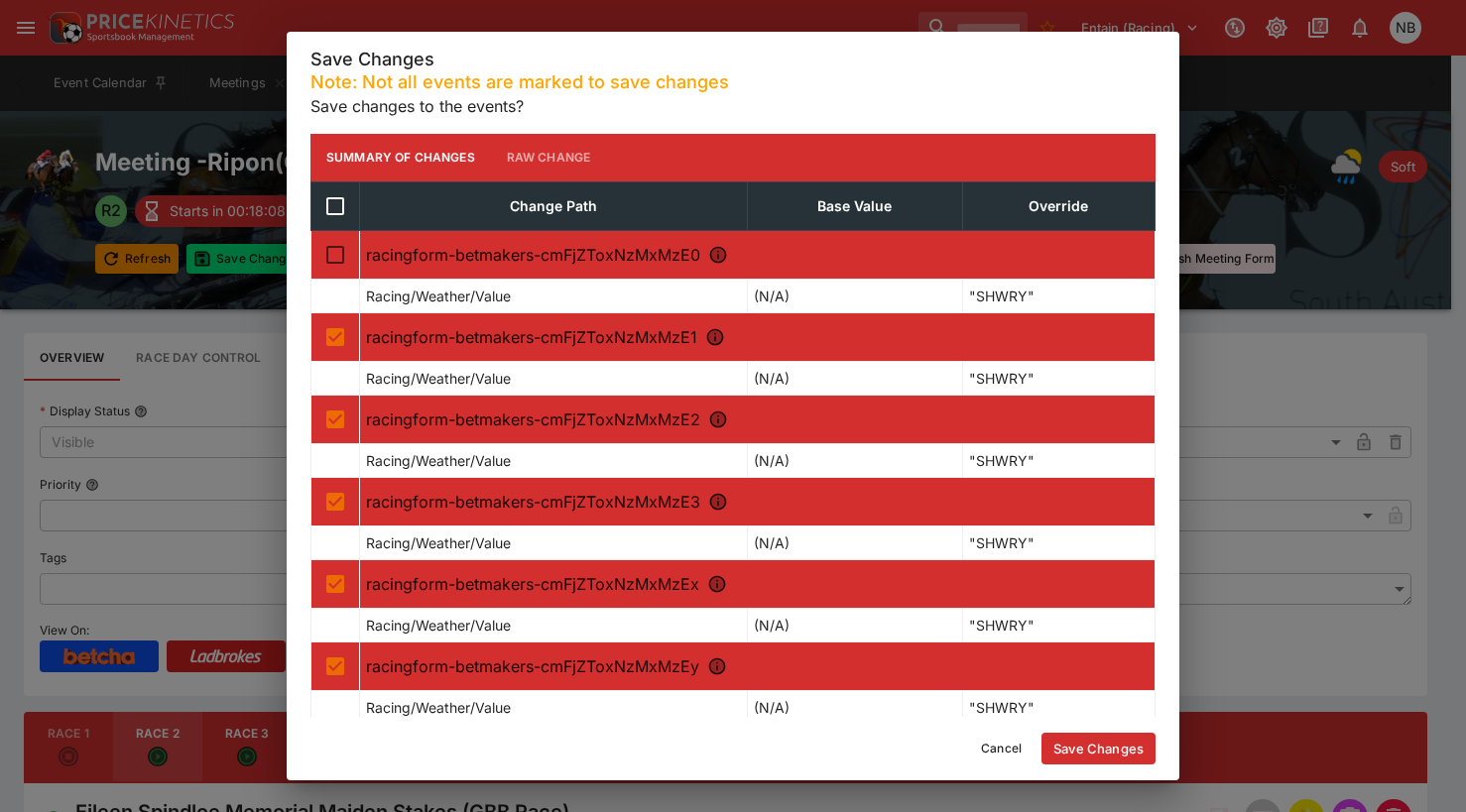 click on "Save Changes" at bounding box center [1098, 749] 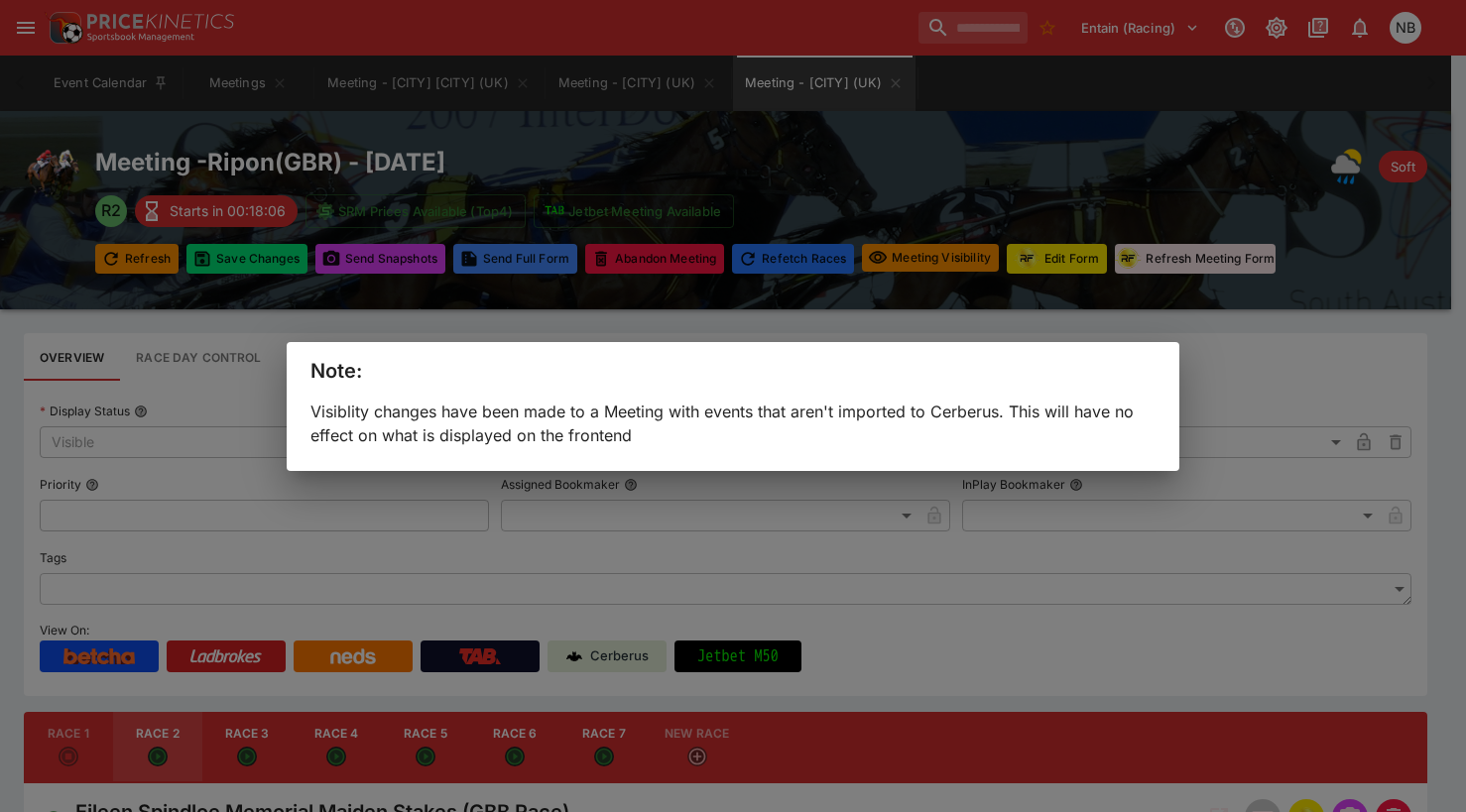 click on "Note: Visiblity changes have been made to a Meeting with events that aren't imported to Cerberus. This will have no effect on what is displayed on the frontend" at bounding box center (733, 406) 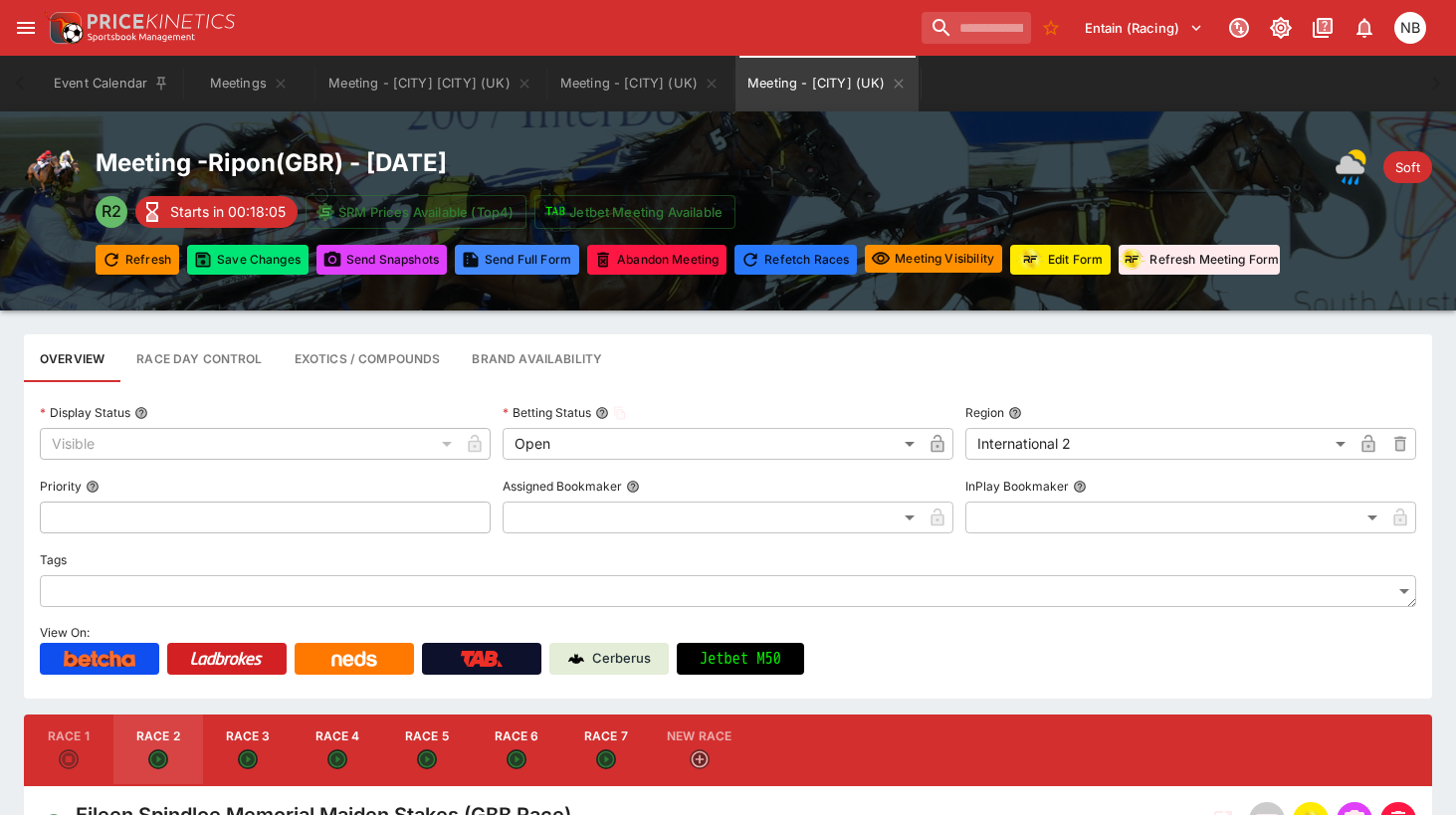 type on "*****" 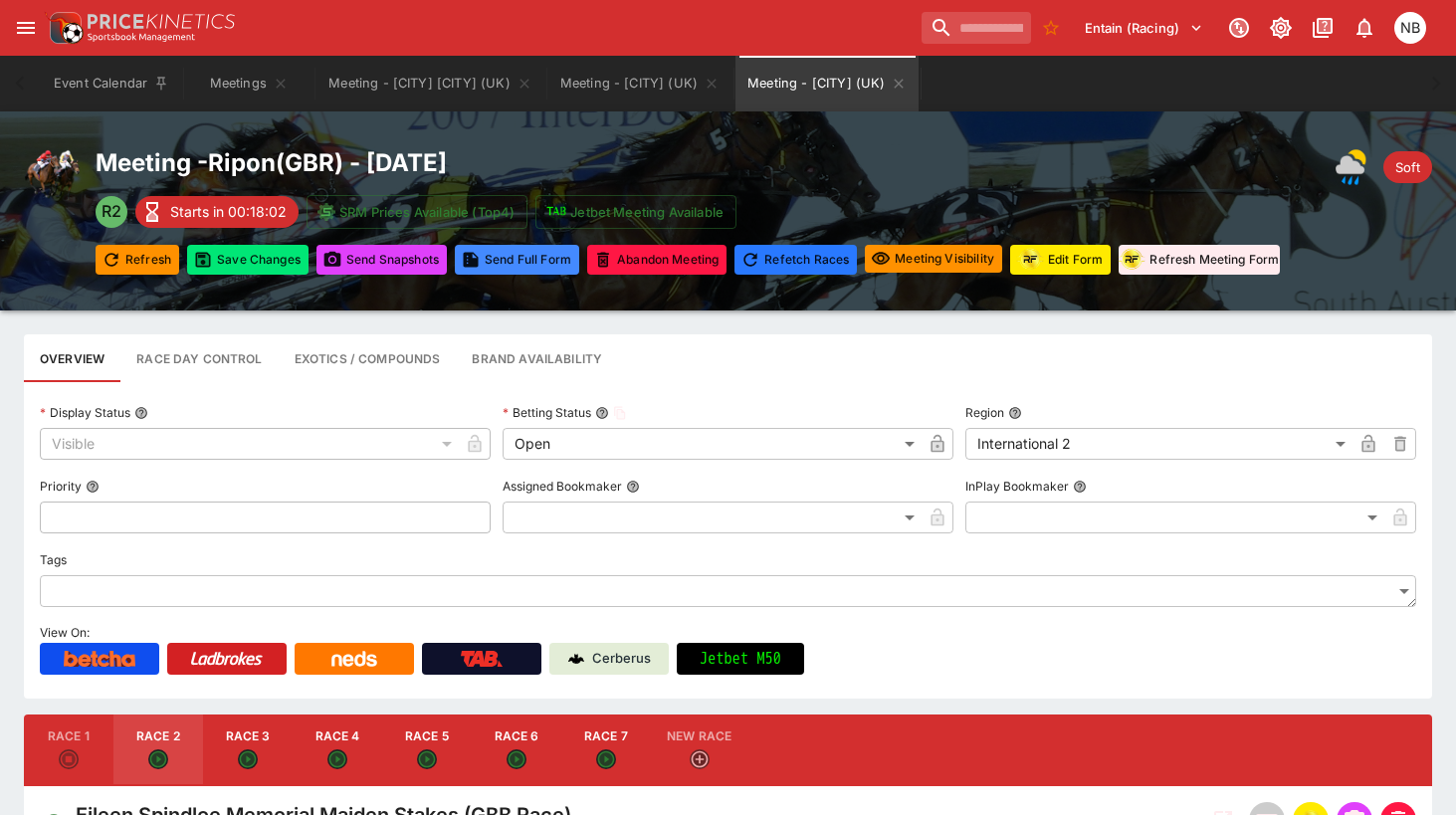 type on "*****" 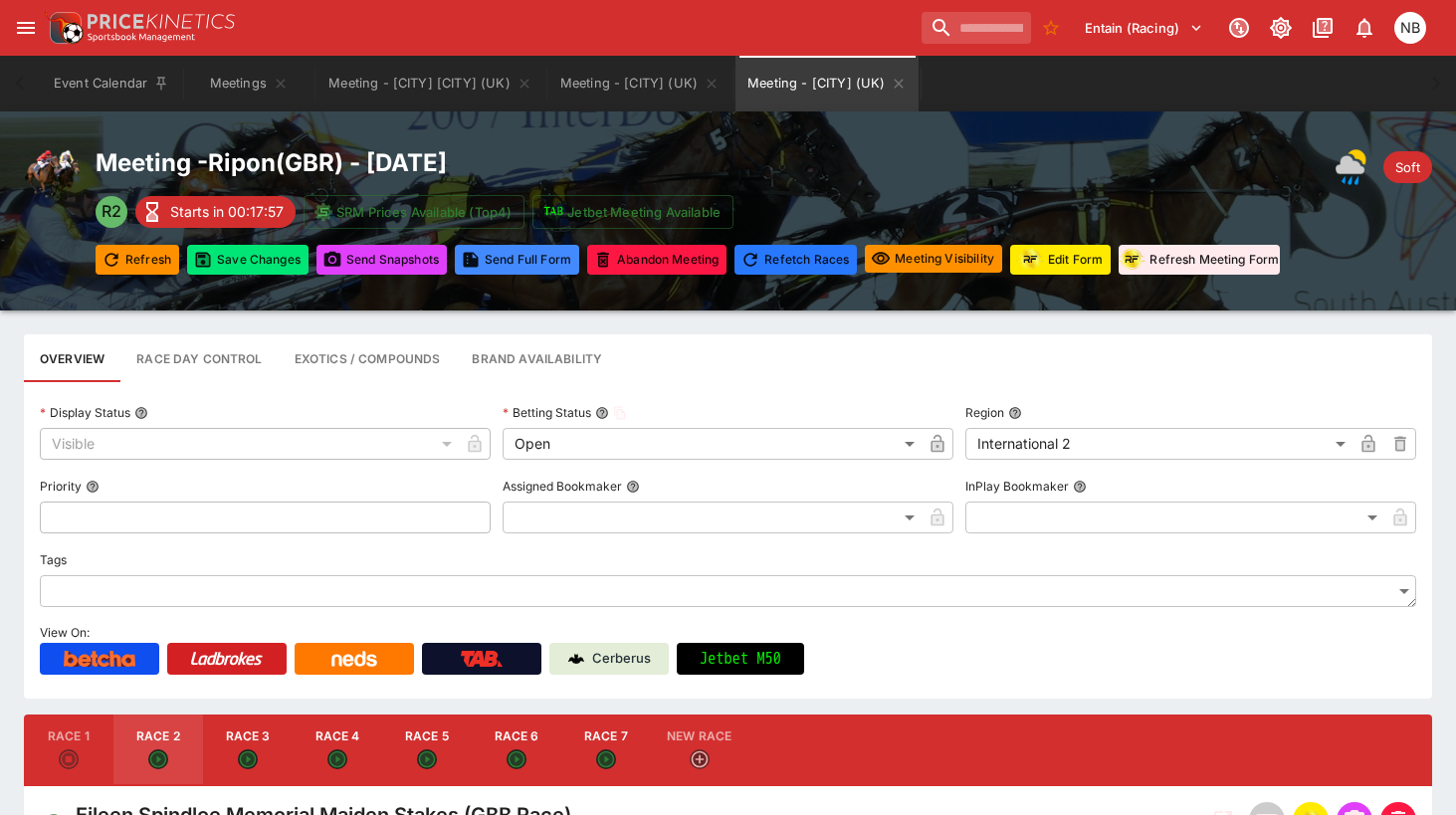 type on "*****" 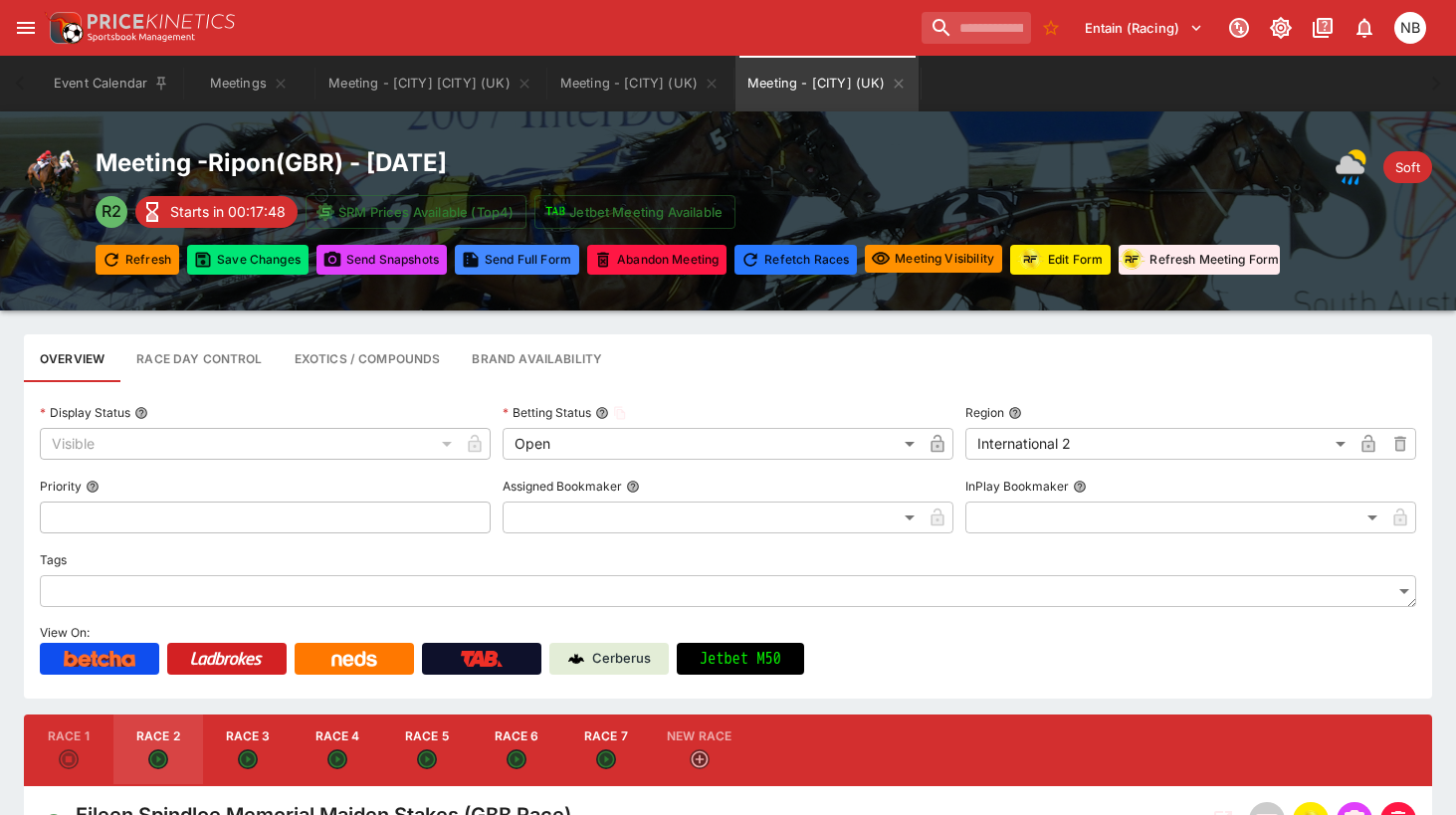 type on "*****" 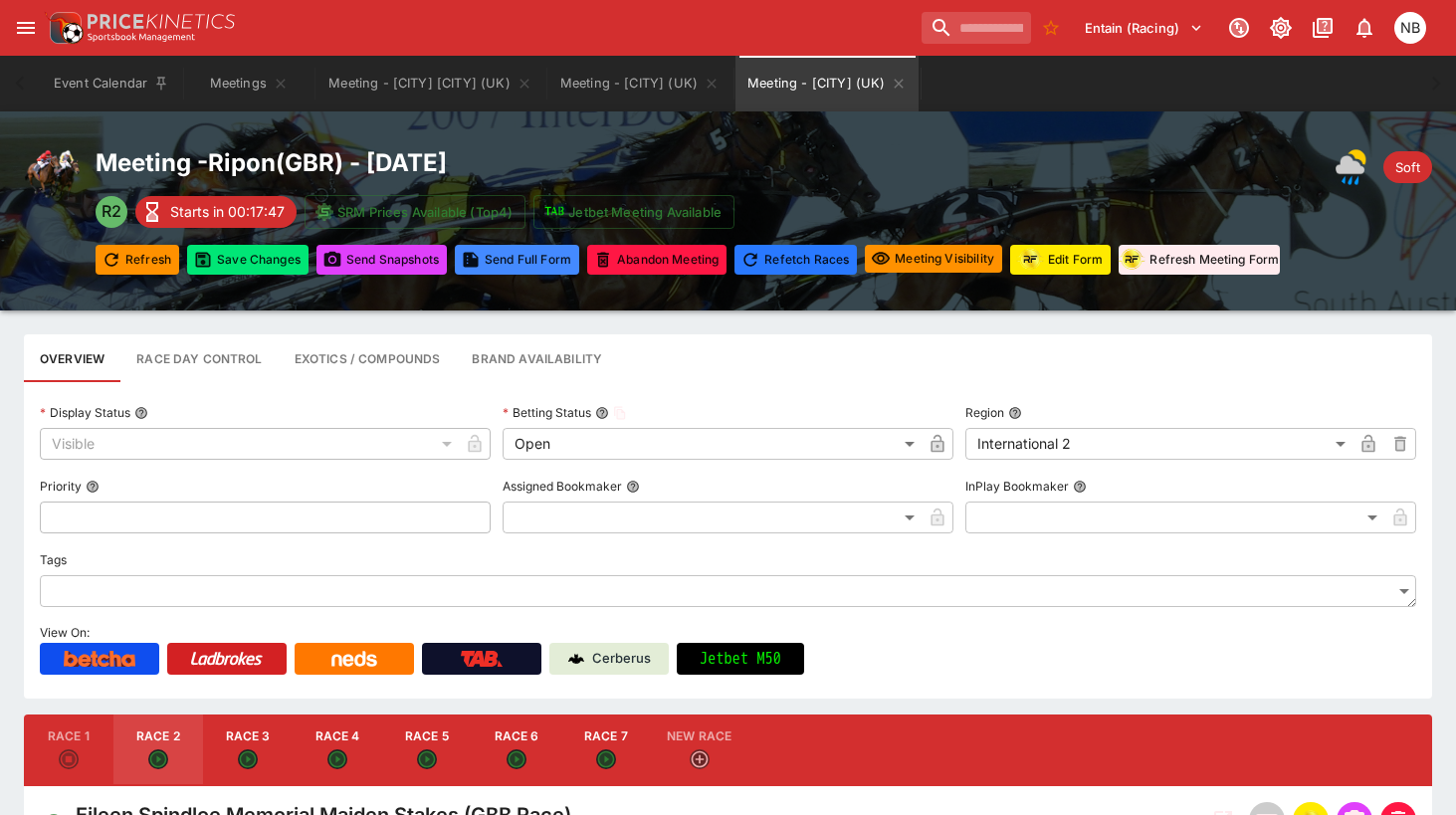 type on "*****" 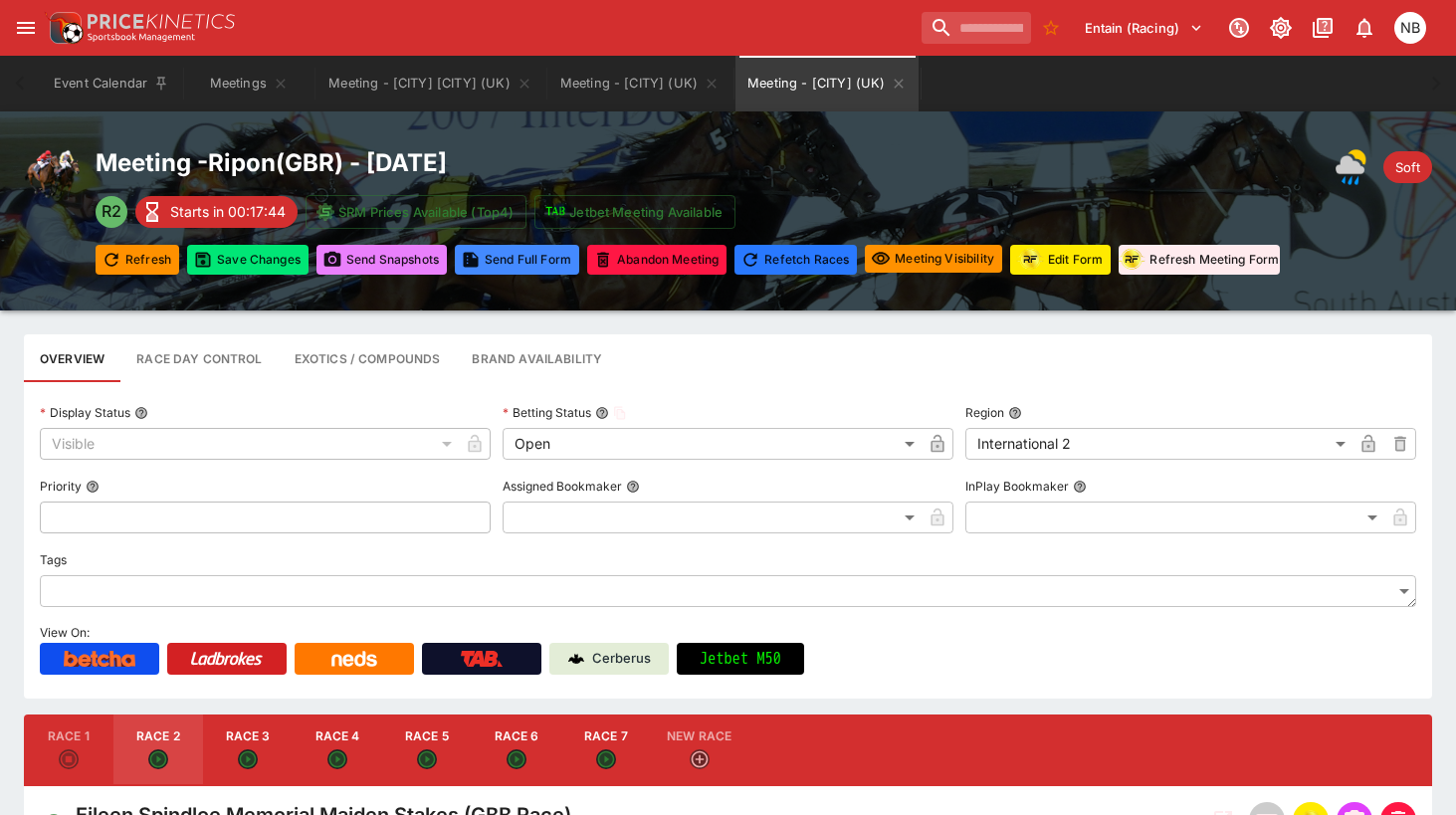 click on "Send Snapshot s" at bounding box center (381, 260) 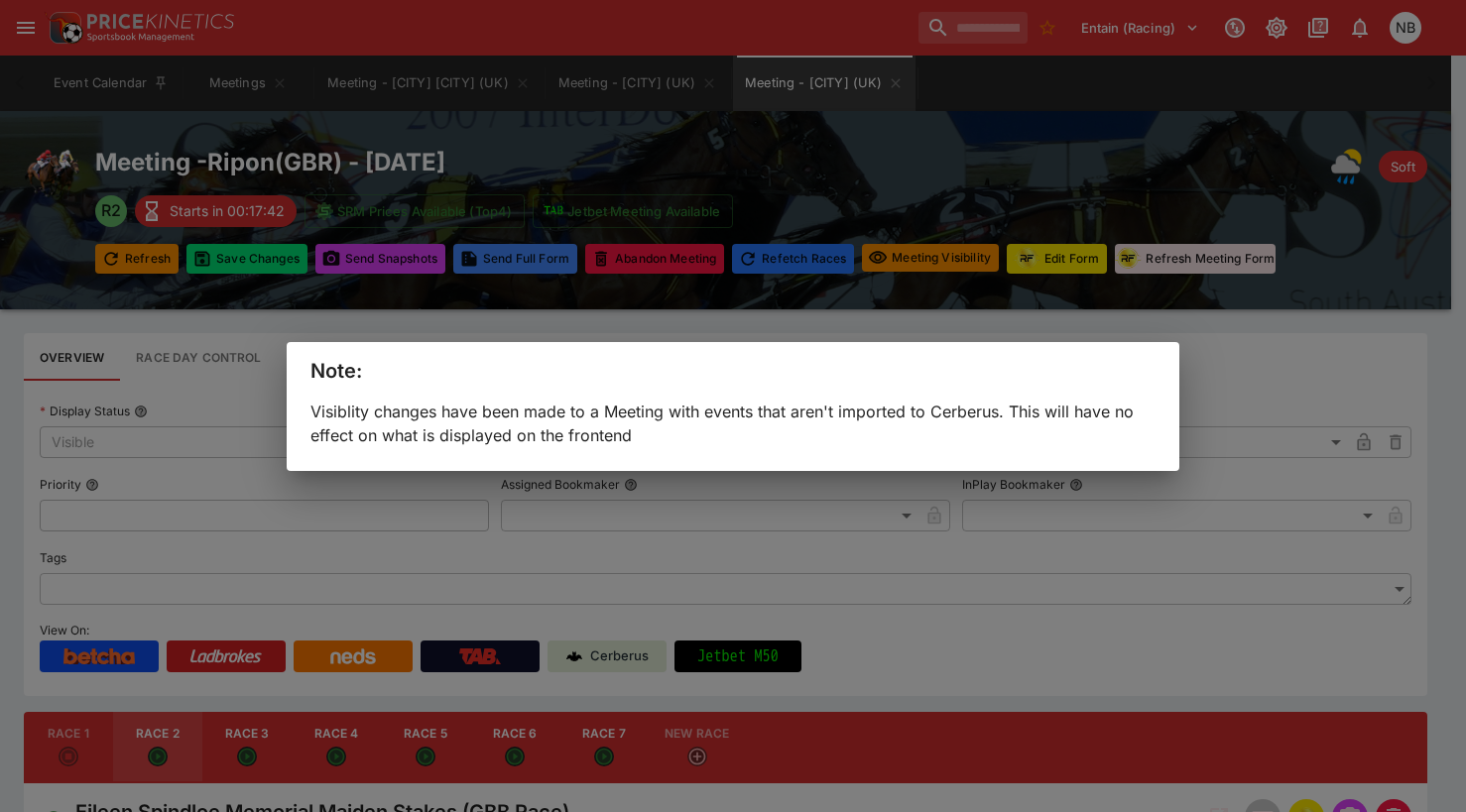 type on "*****" 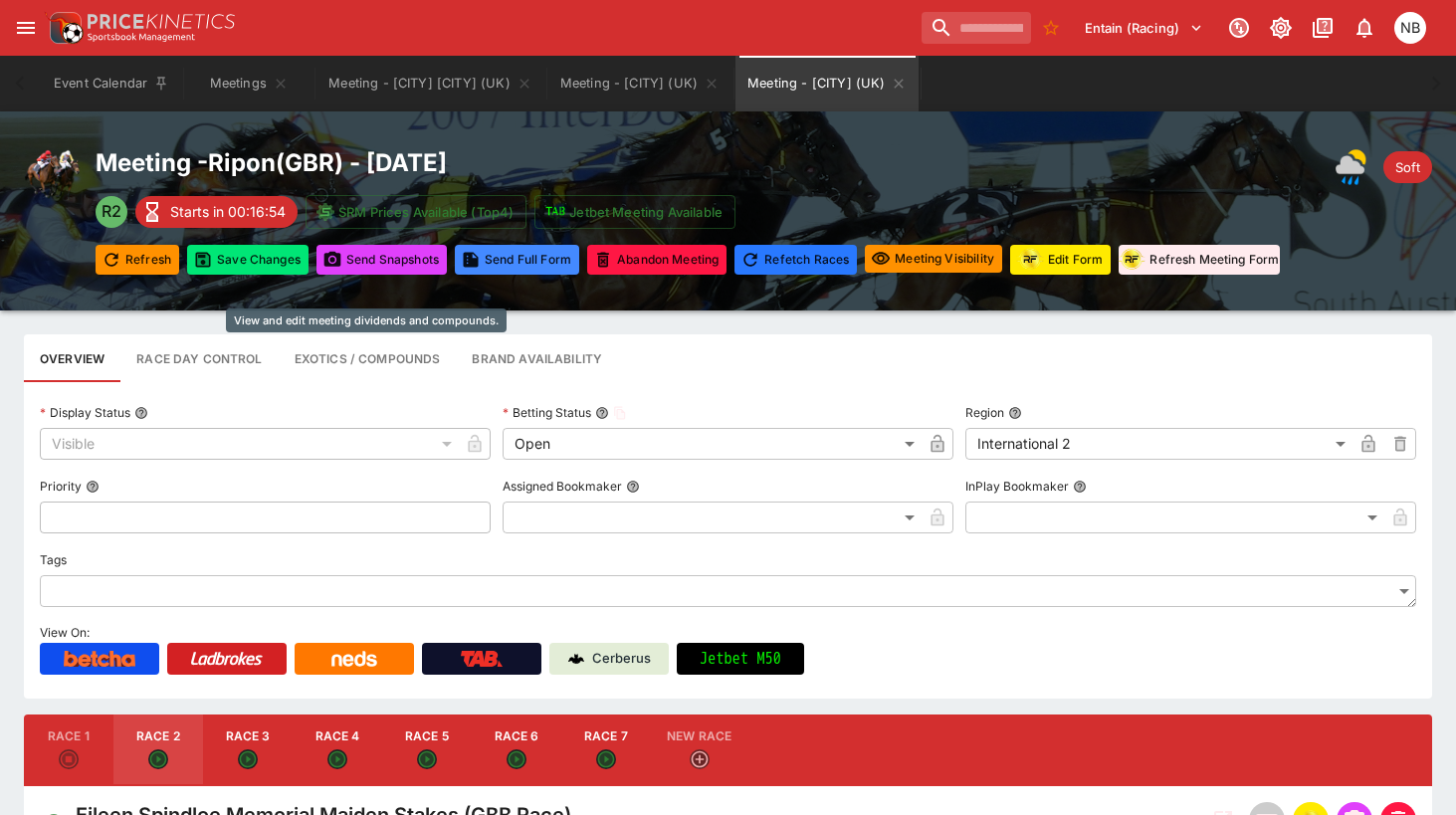 drag, startPoint x: 303, startPoint y: 372, endPoint x: 354, endPoint y: 389, distance: 53.75872 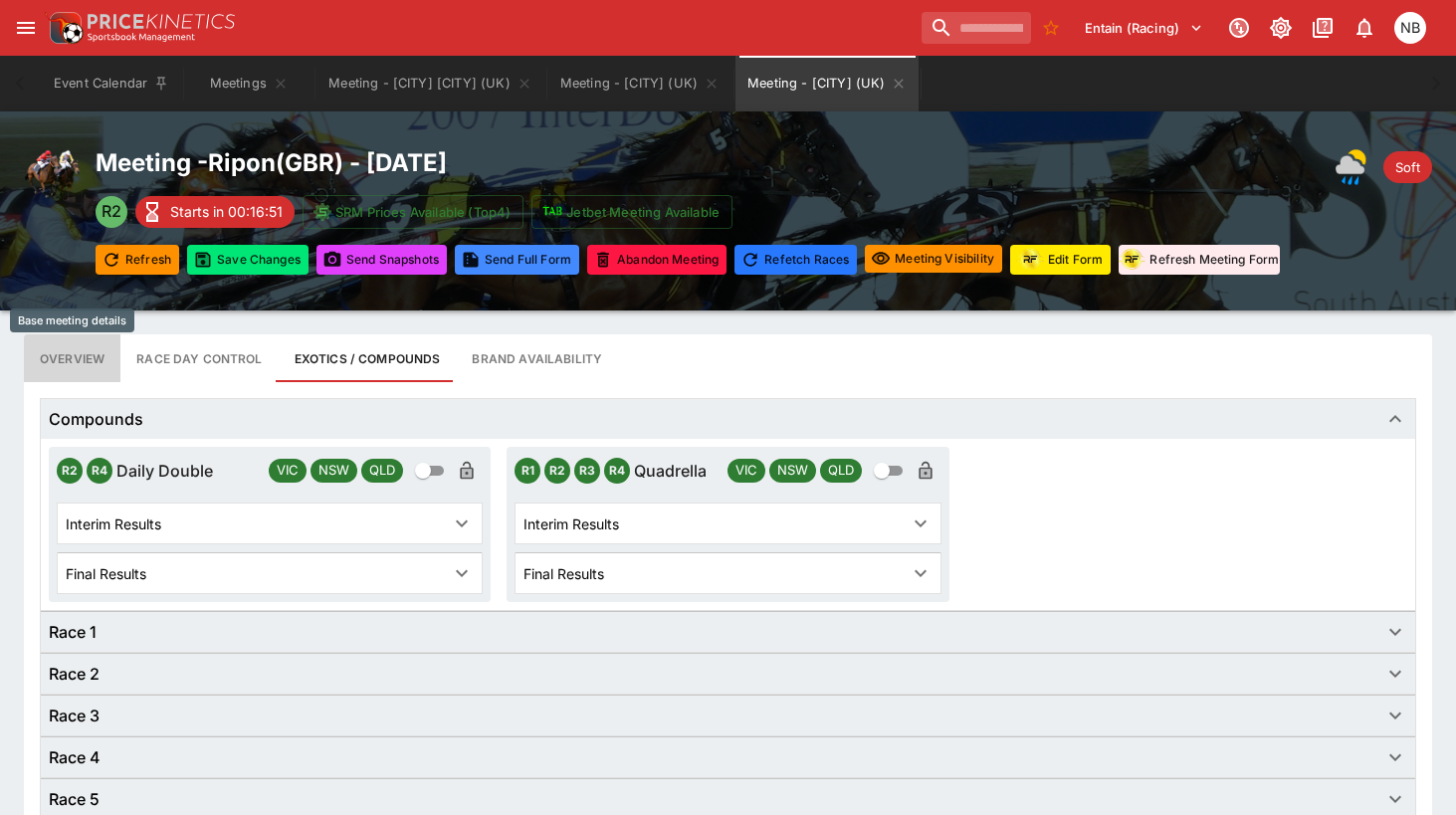 click on "Overview" at bounding box center (72, 358) 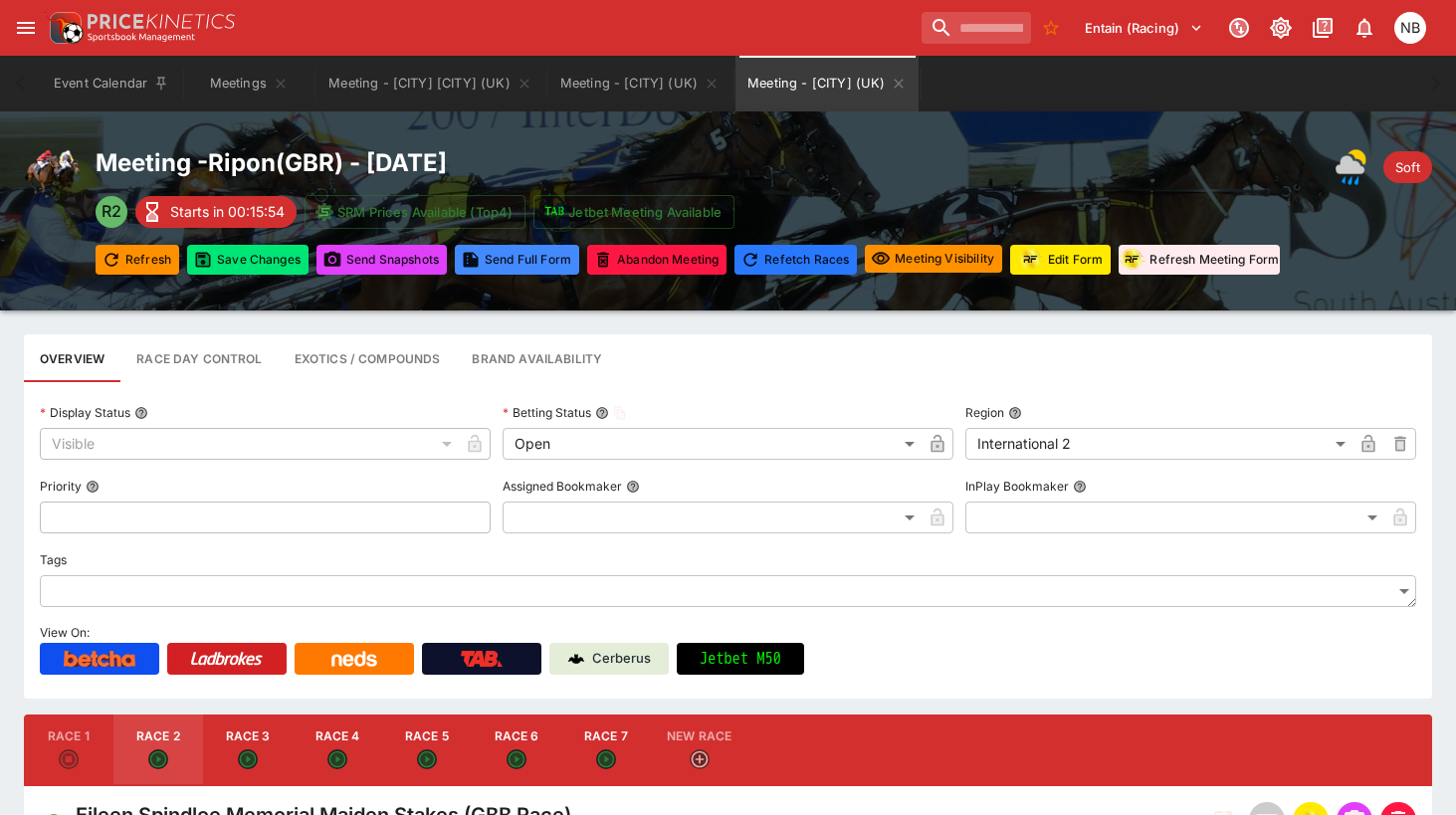 click on "Entain (Racing) NB" at bounding box center [737, 28] 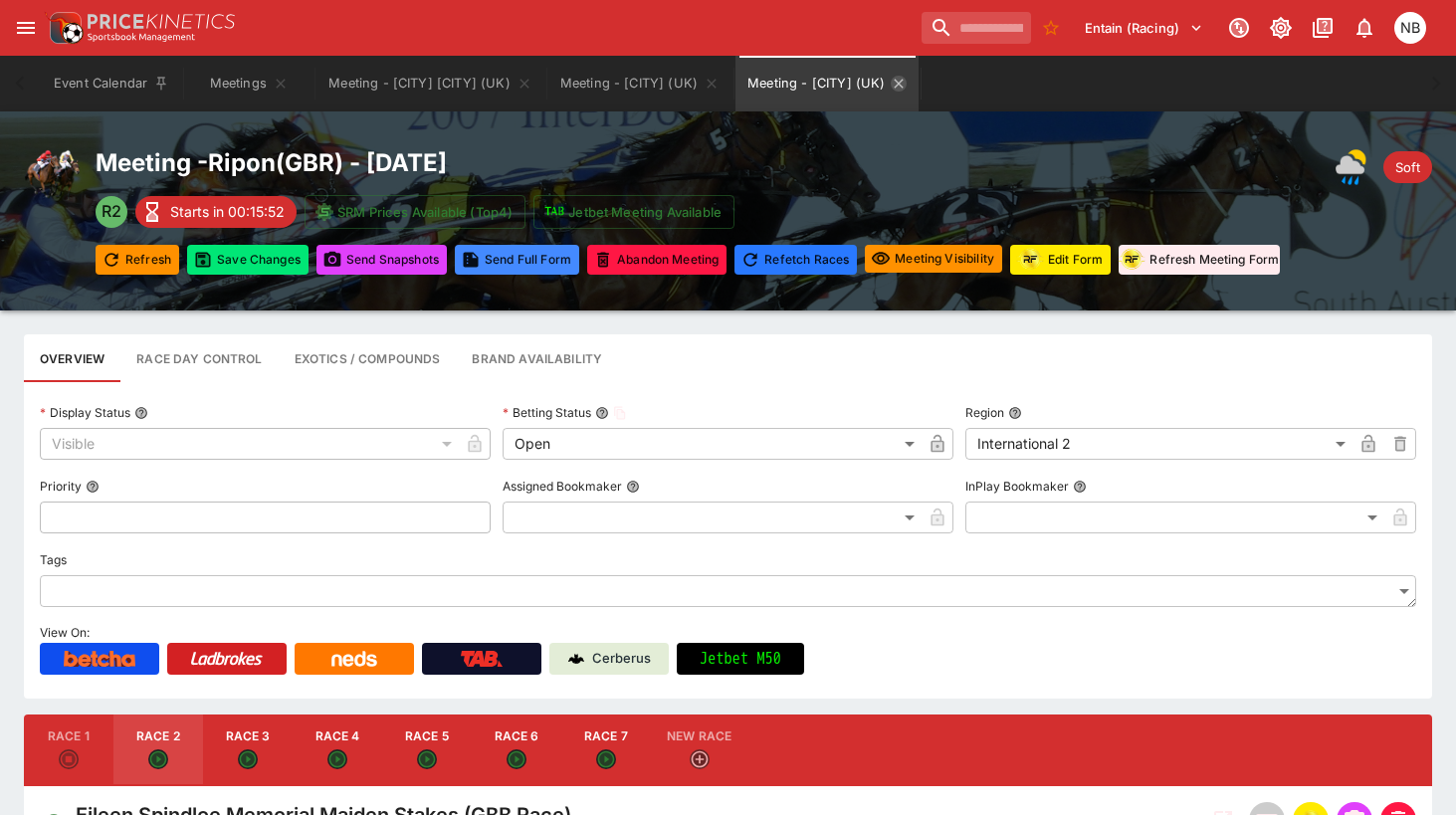 click 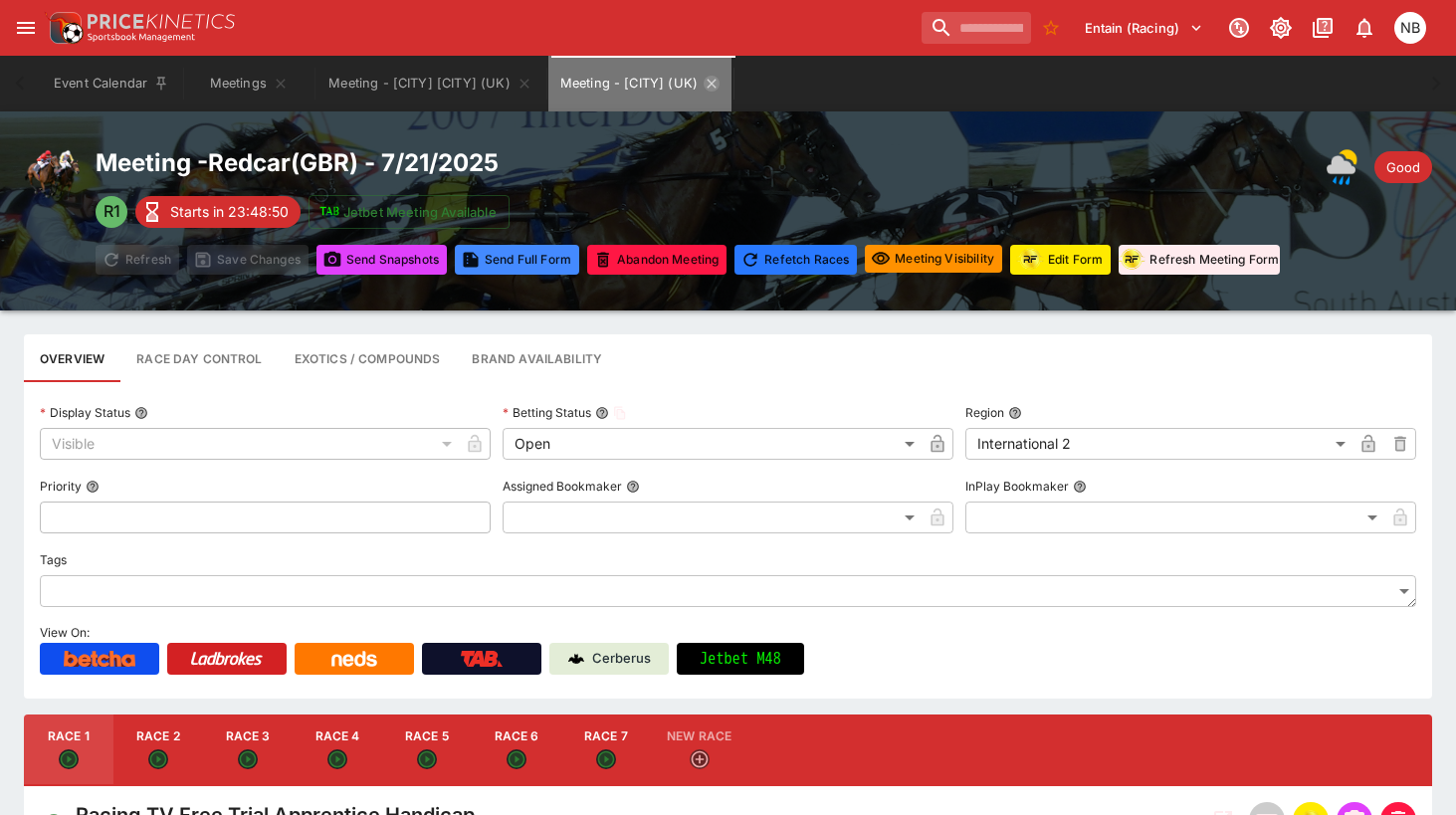 click 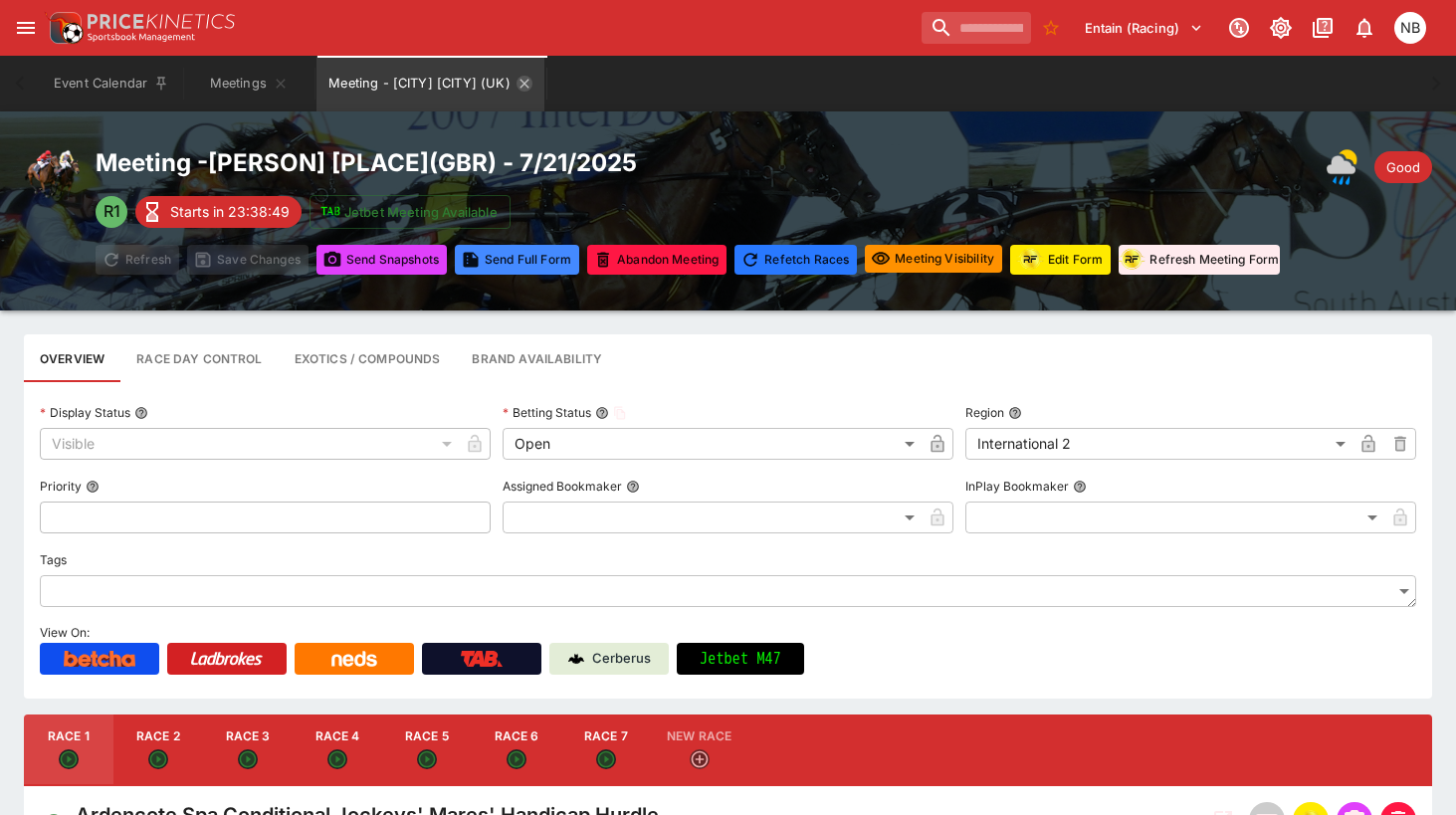 click 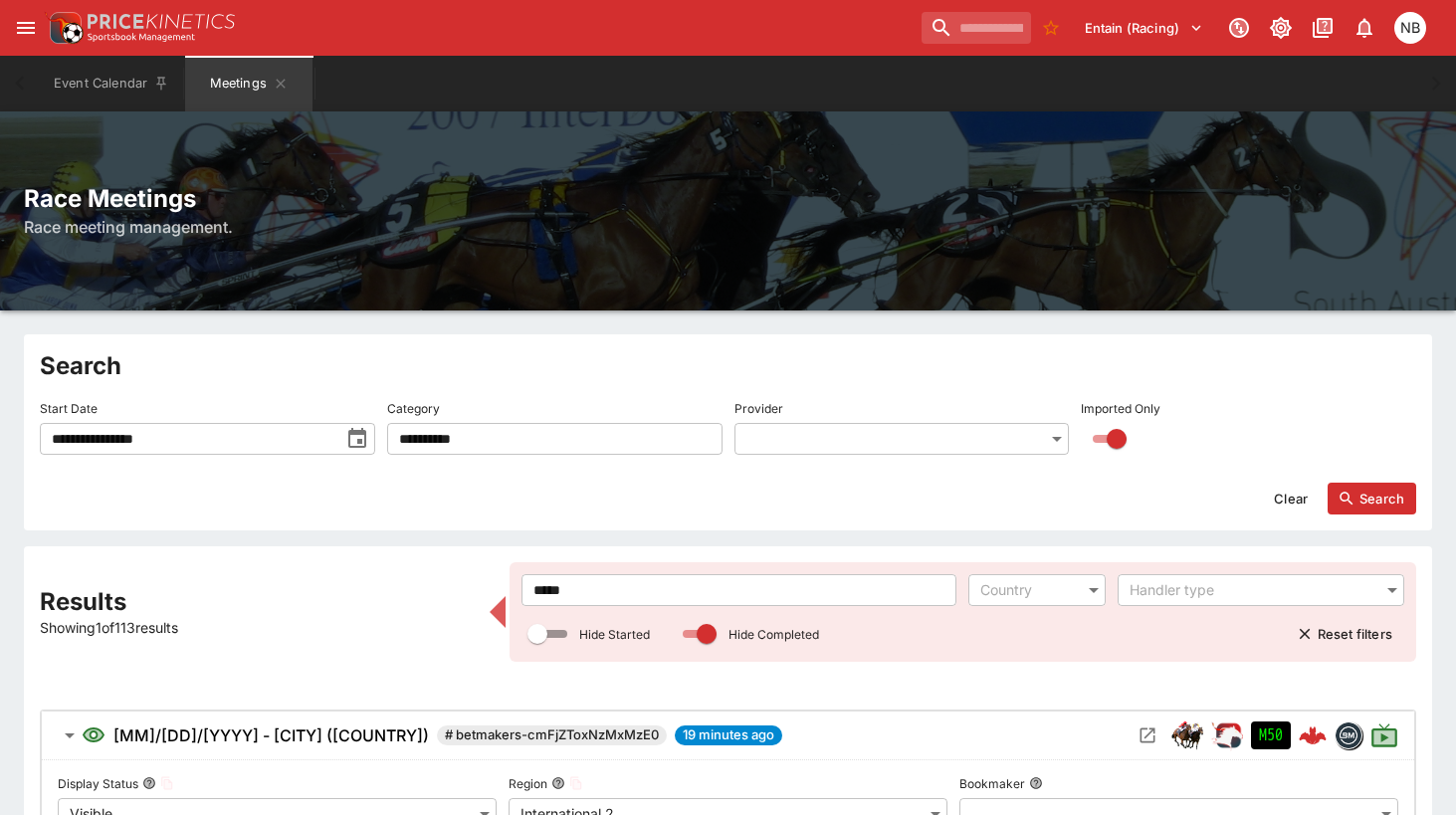 drag, startPoint x: 633, startPoint y: 592, endPoint x: 303, endPoint y: 514, distance: 339.09291 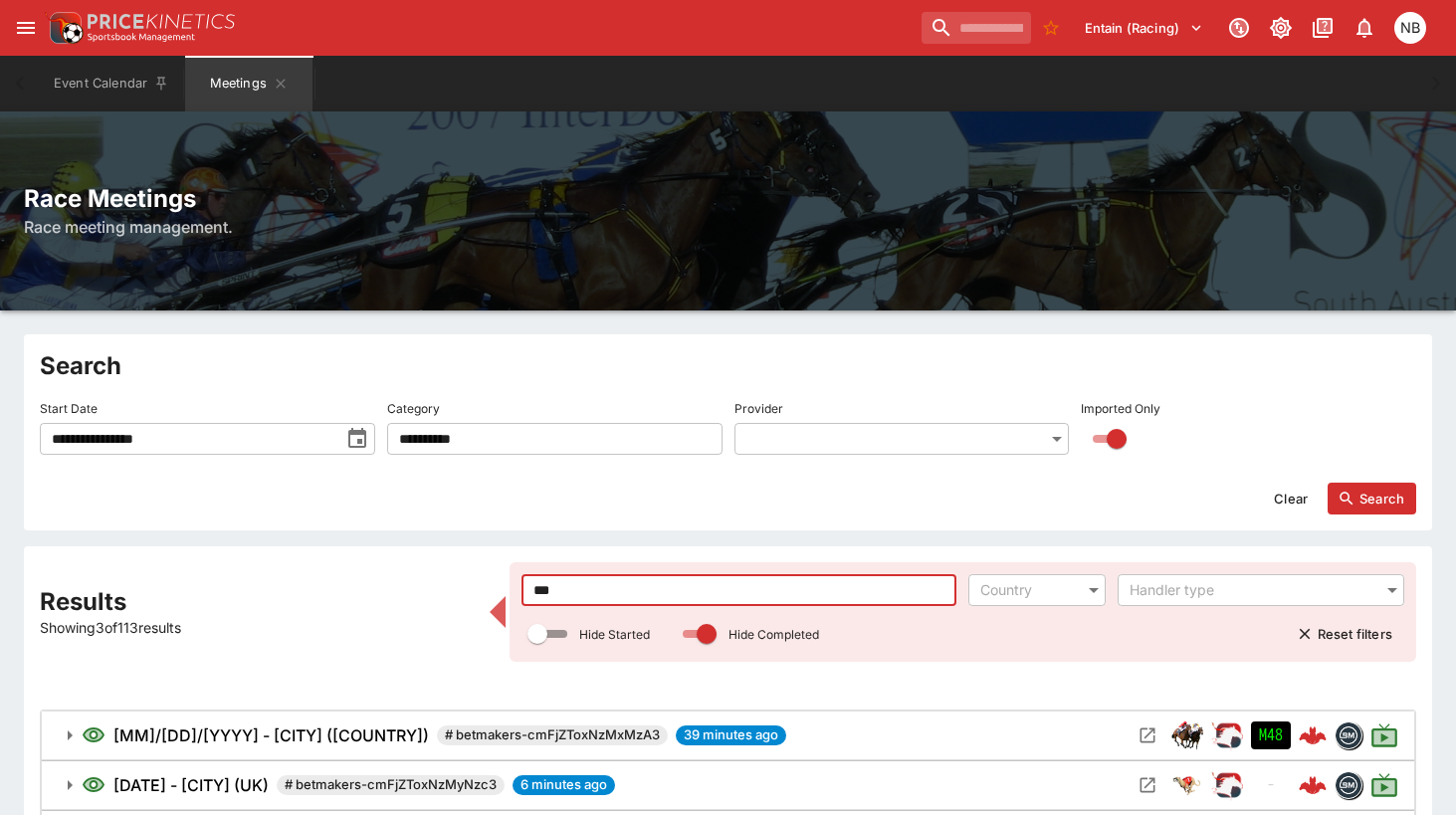 scroll, scrollTop: 154, scrollLeft: 0, axis: vertical 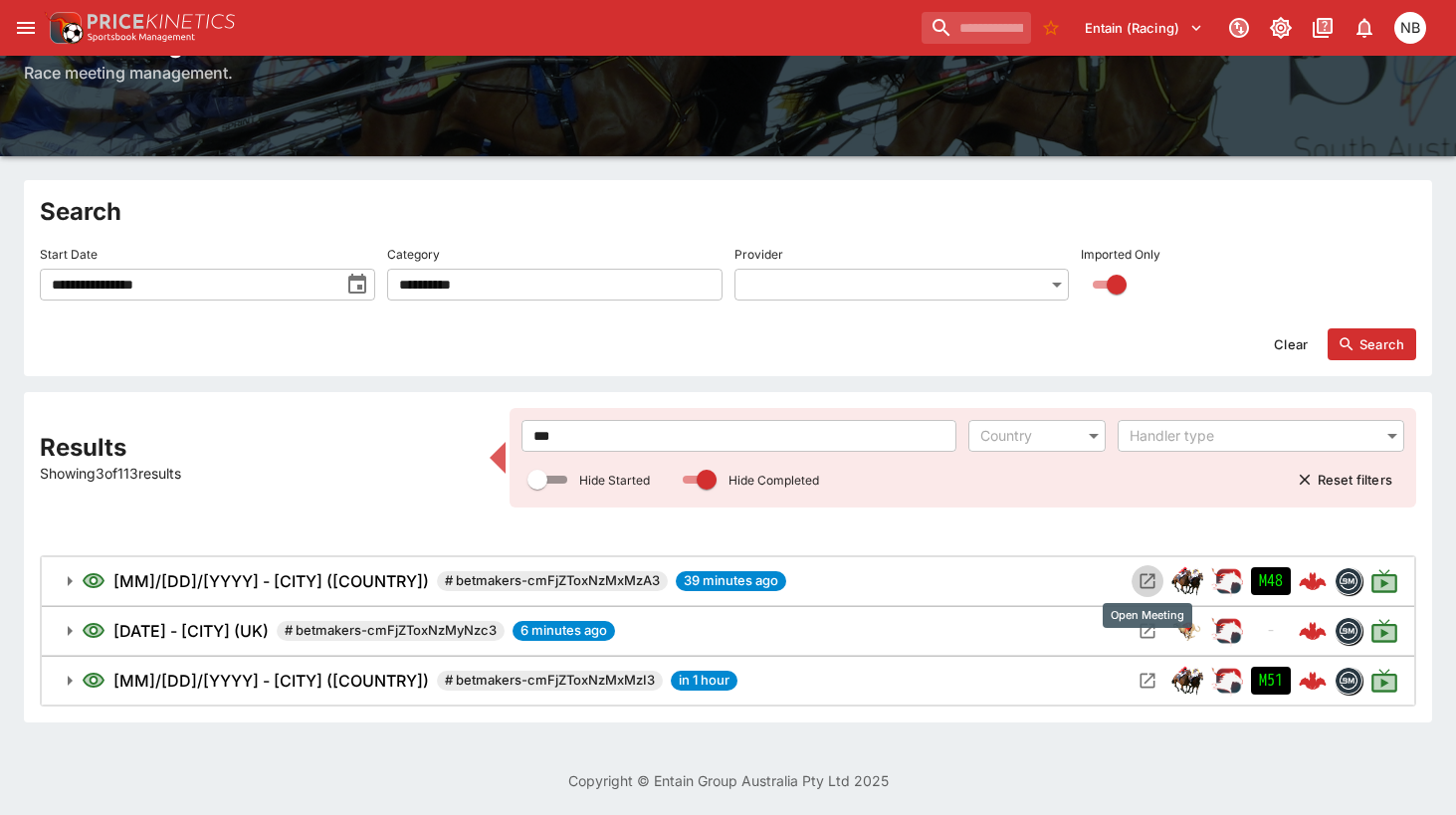 click 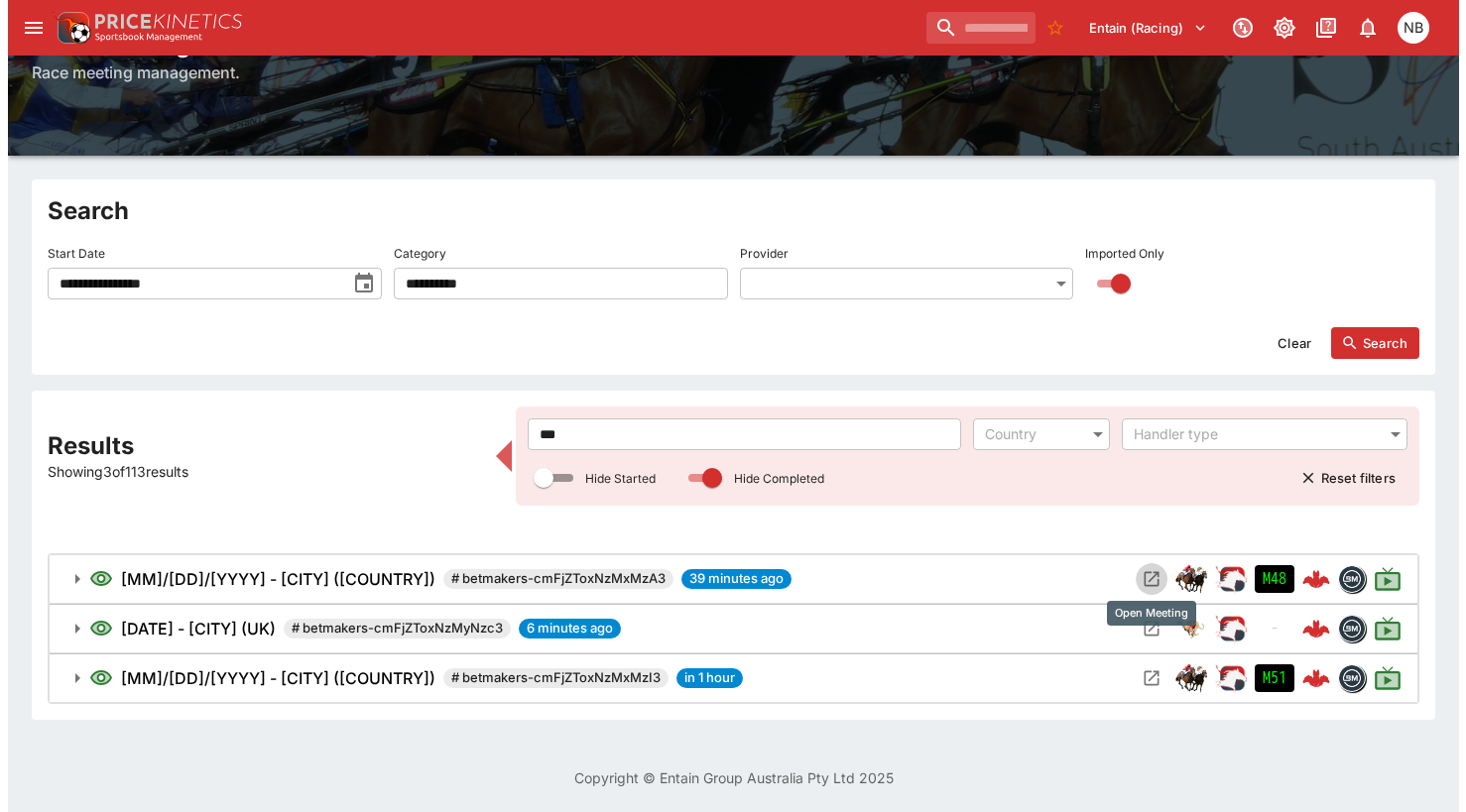 scroll, scrollTop: 0, scrollLeft: 0, axis: both 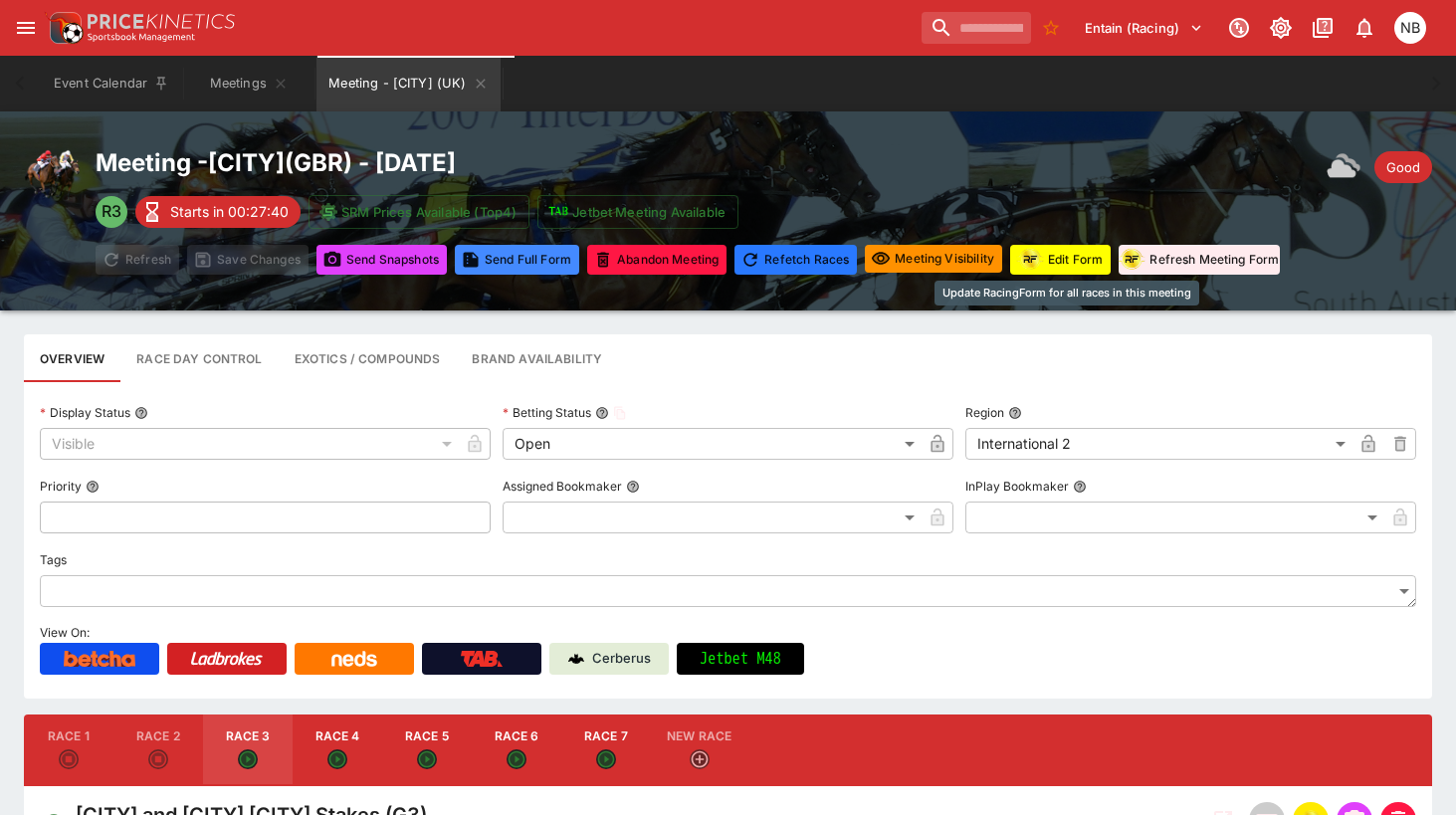 click on "Edit Form" at bounding box center (1060, 260) 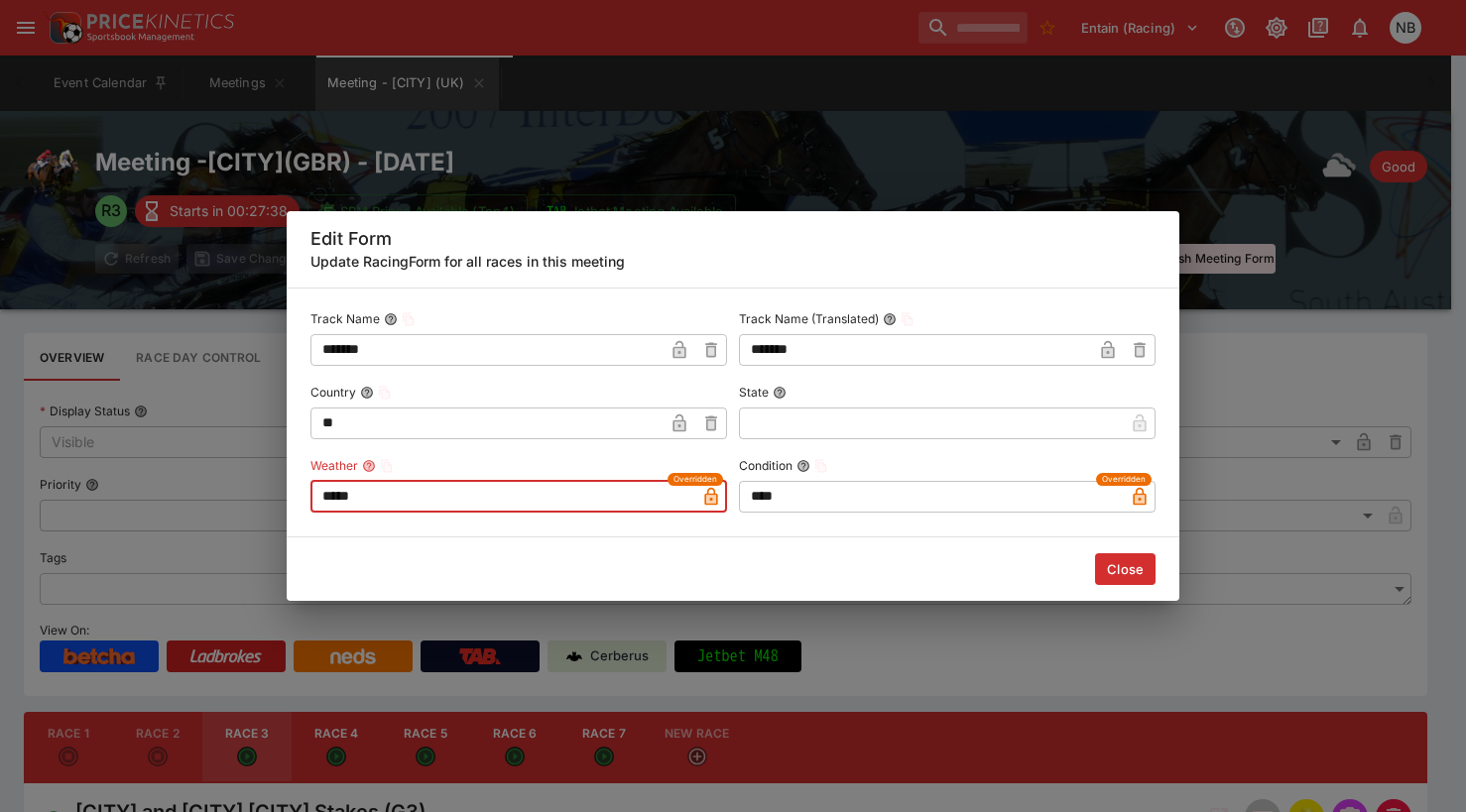 drag, startPoint x: 475, startPoint y: 497, endPoint x: -279, endPoint y: 306, distance: 777.81553 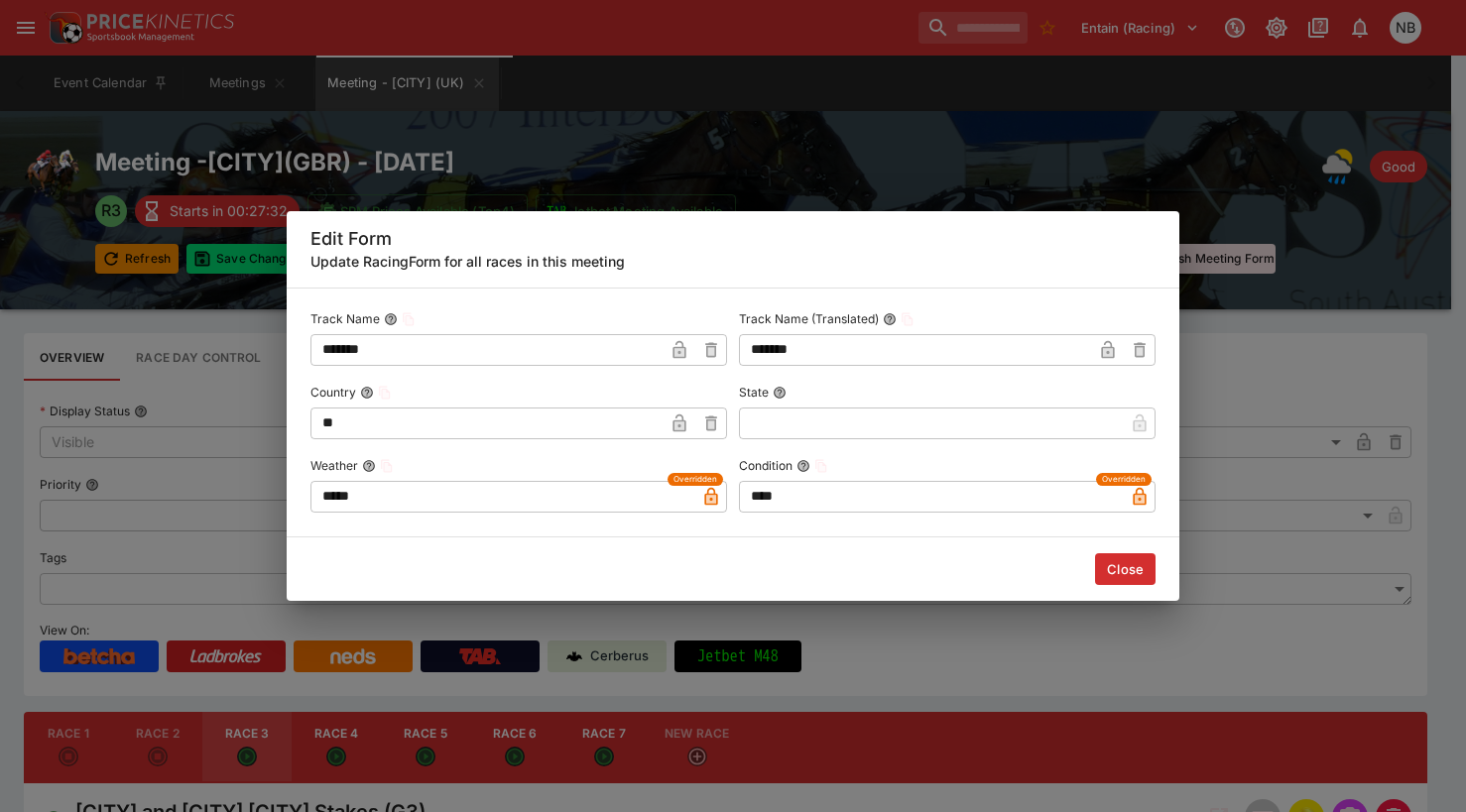 click on "Close" at bounding box center [1125, 569] 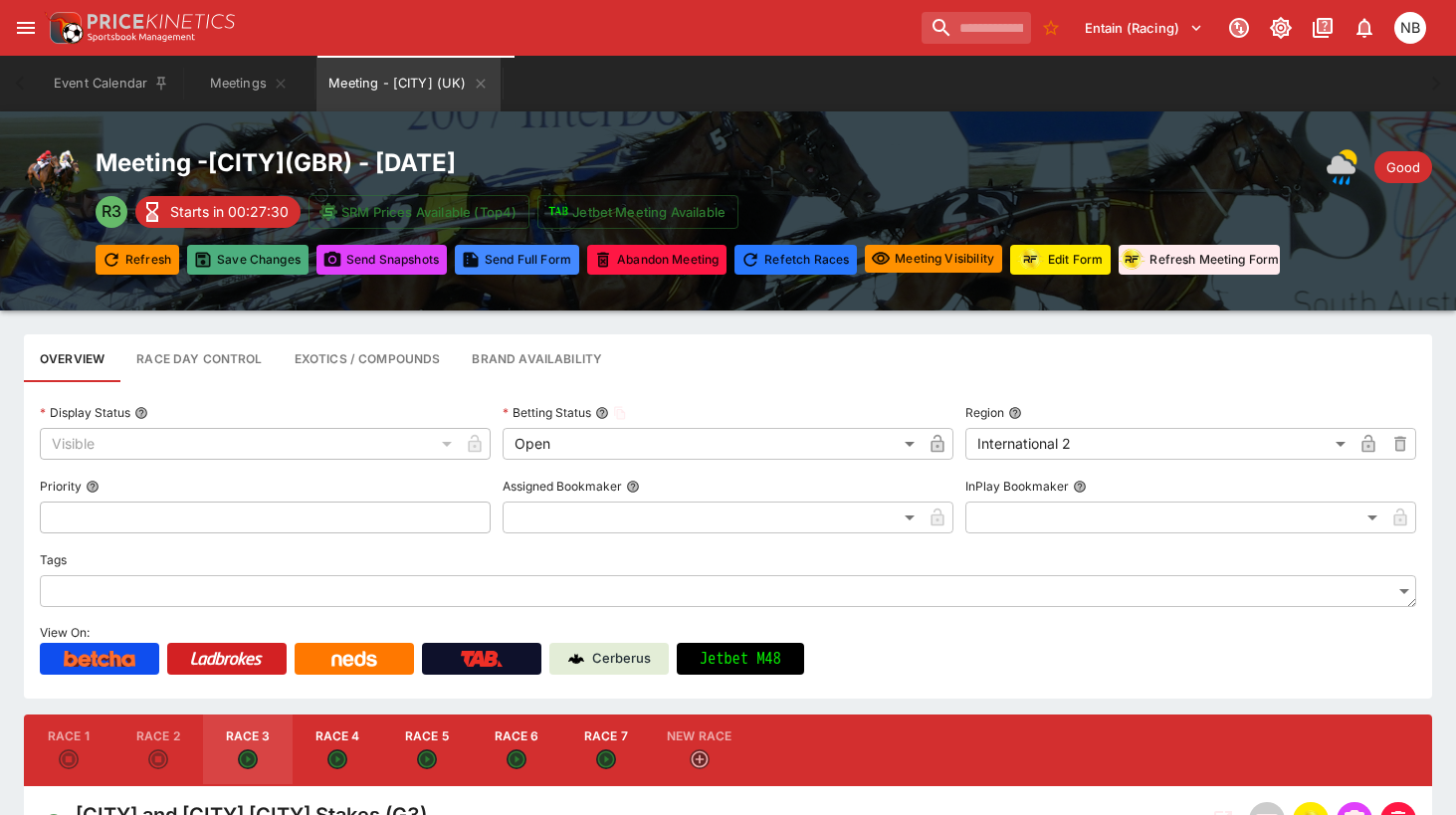 click on "Save Changes" at bounding box center (248, 260) 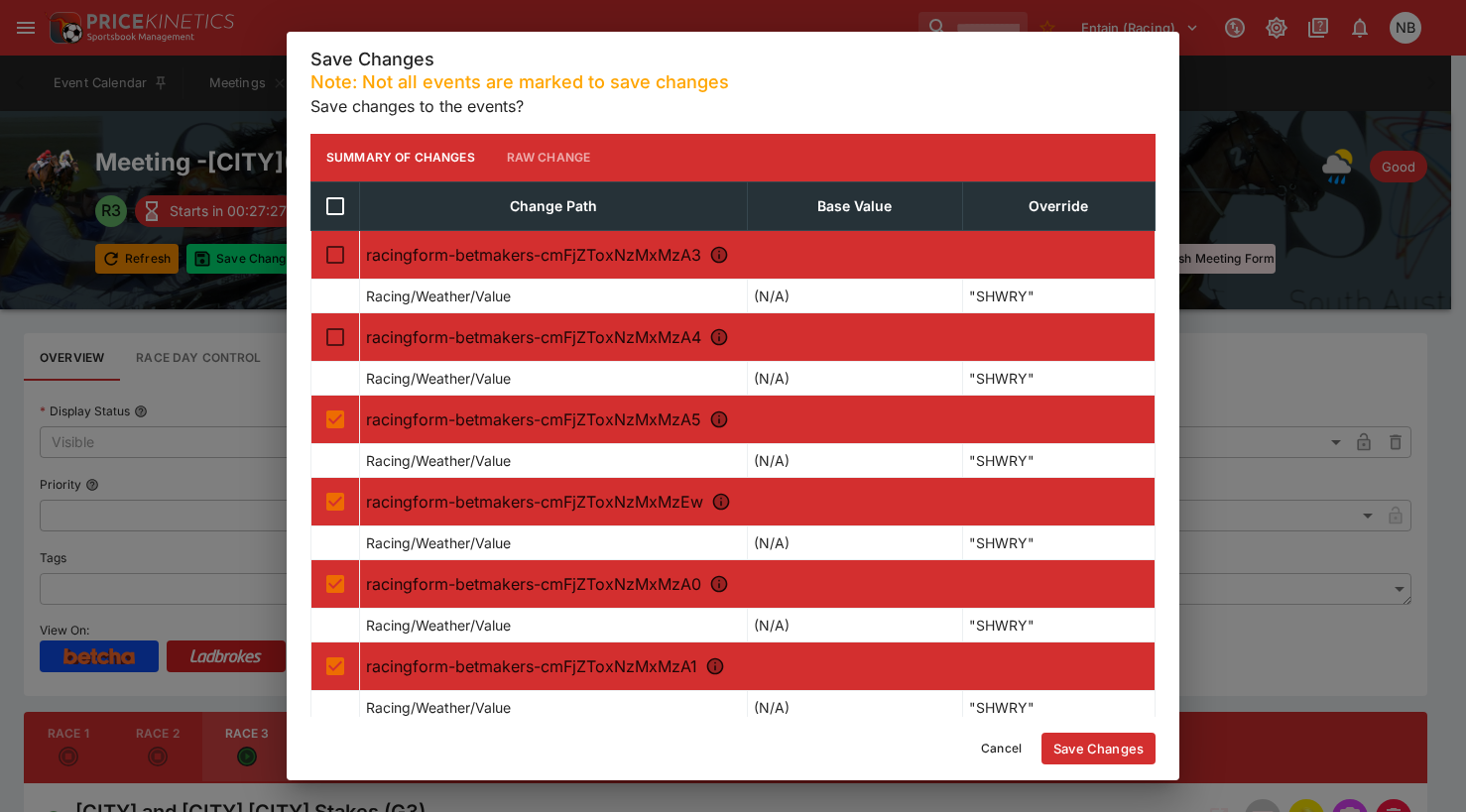 click on "Save Changes" at bounding box center [1098, 749] 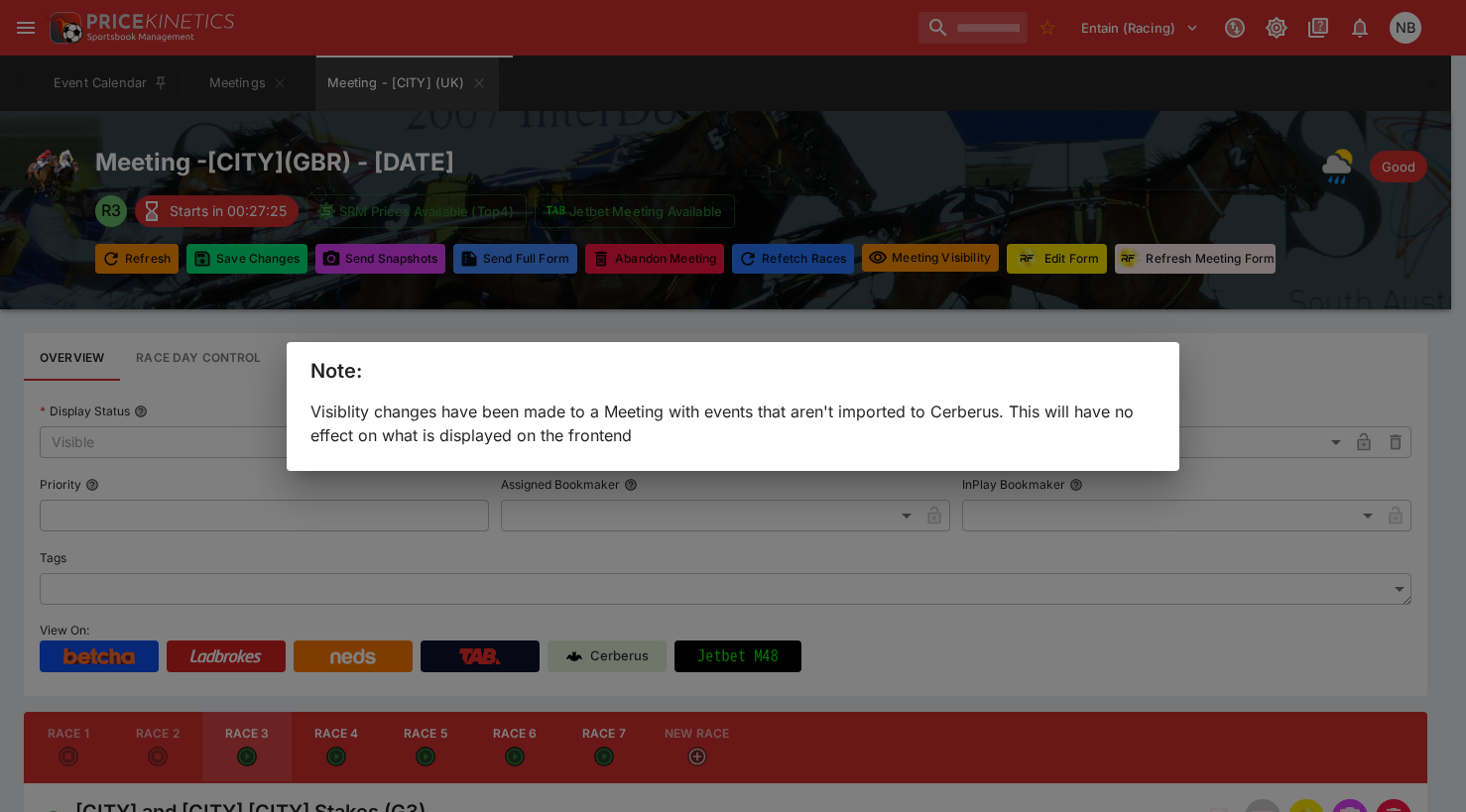 click on "Note: Visiblity changes have been made to a Meeting with events that aren't imported to Cerberus. This will have no effect on what is displayed on the frontend" at bounding box center (733, 406) 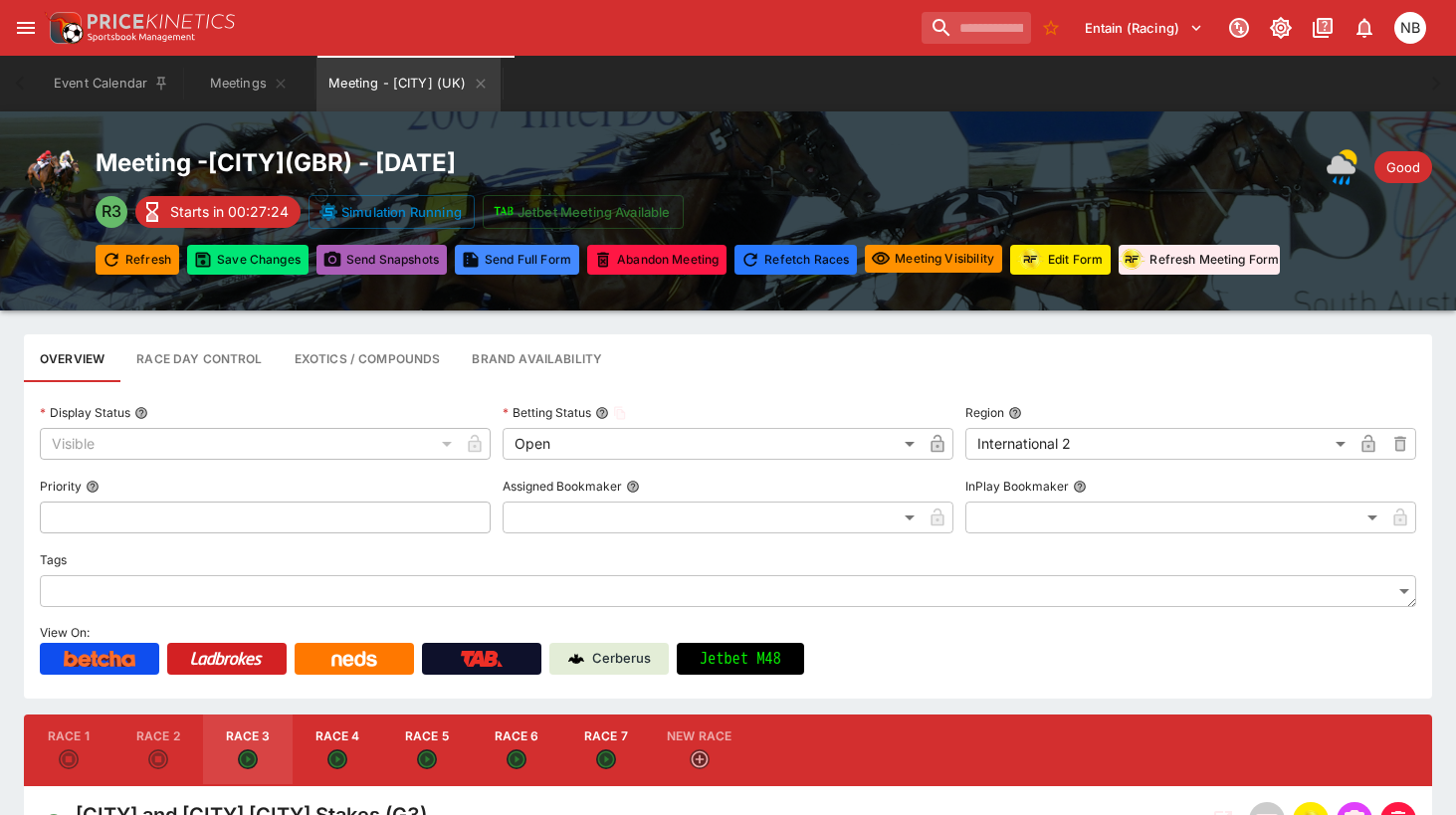 click on "Send Snapshot s" at bounding box center (381, 260) 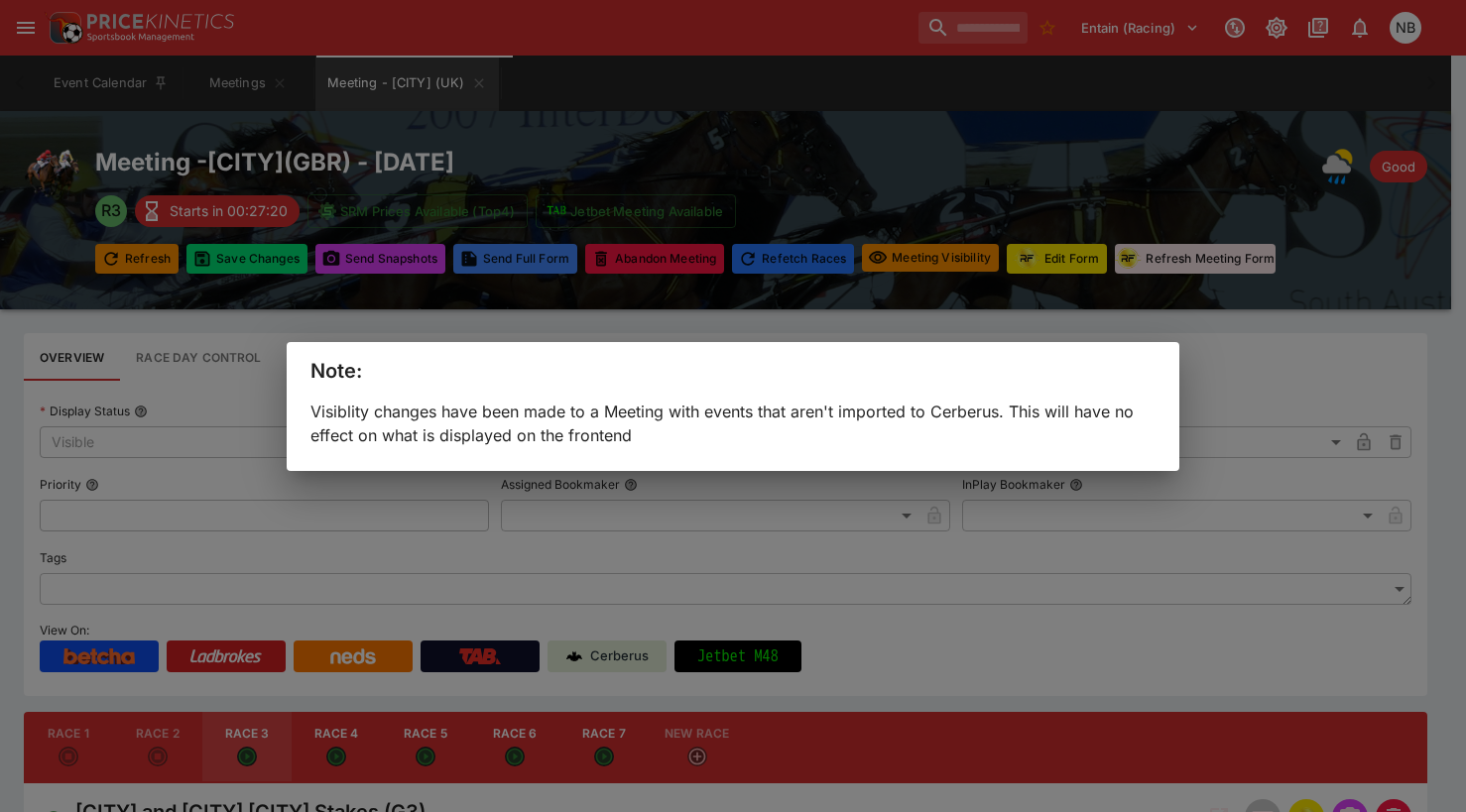 click on "Note: Visiblity changes have been made to a Meeting with events that aren't imported to Cerberus. This will have no effect on what is displayed on the frontend" at bounding box center [733, 406] 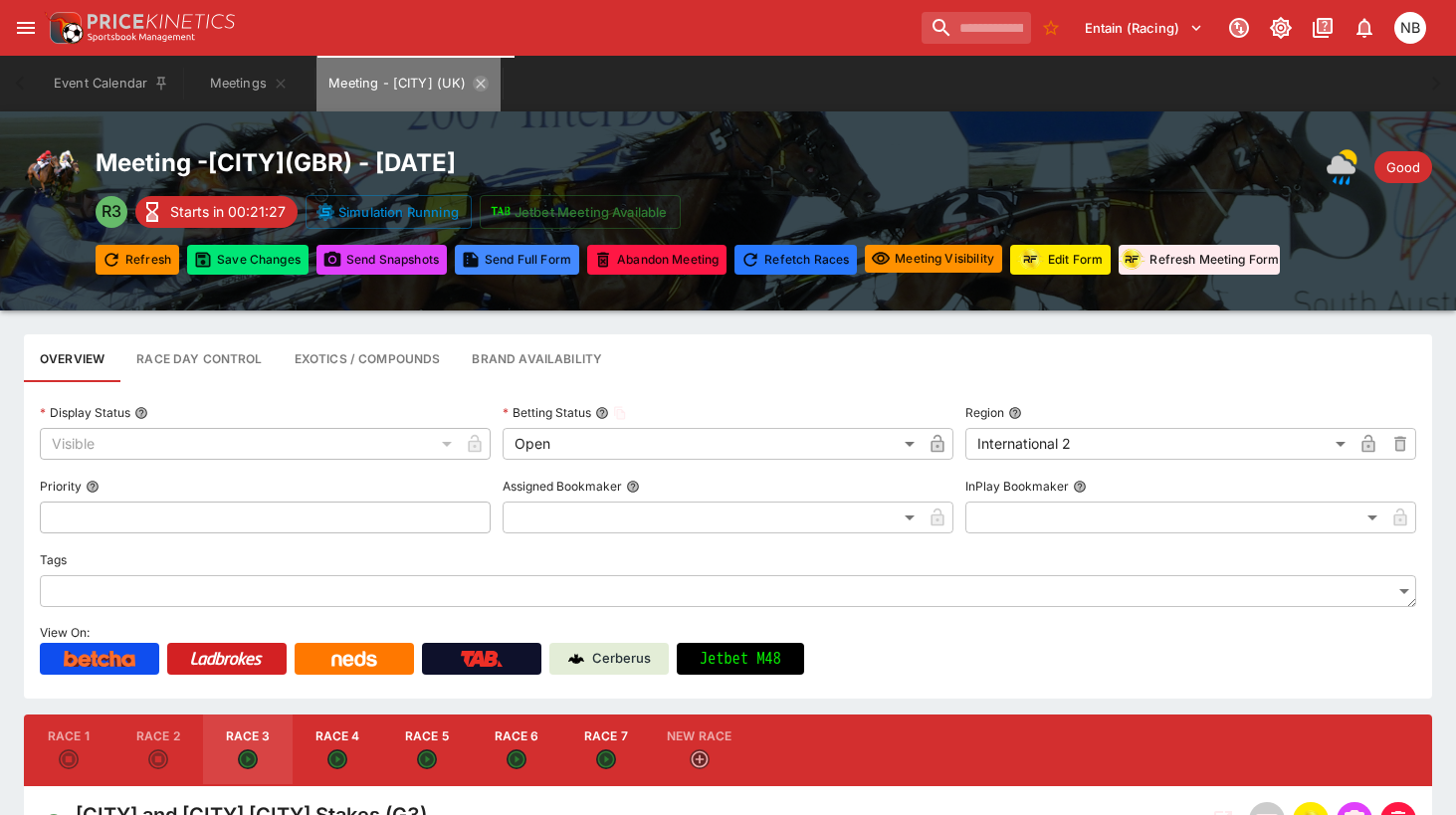 click 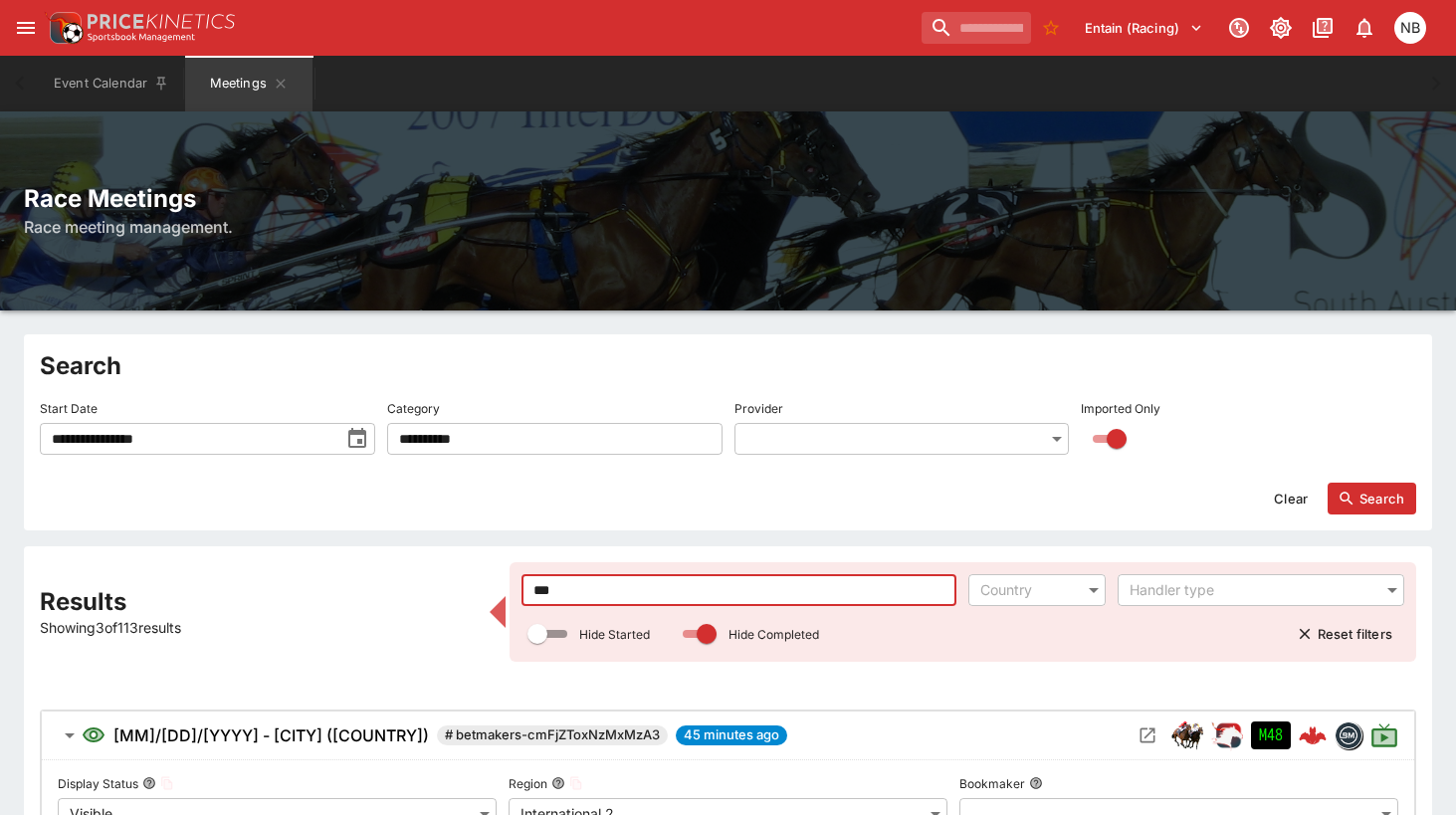 click on "***" at bounding box center (739, 590) 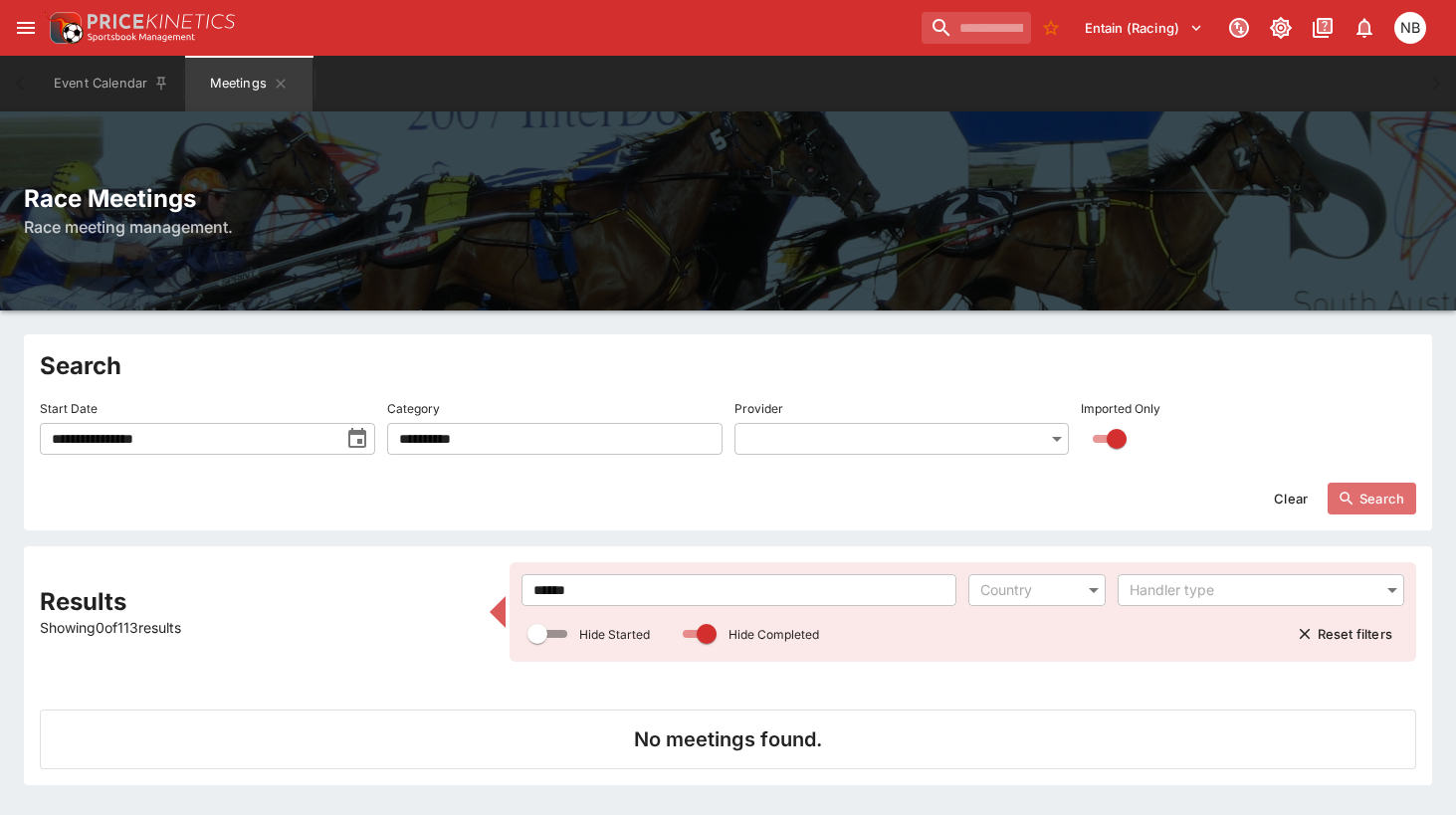 click on "Search" at bounding box center (1371, 499) 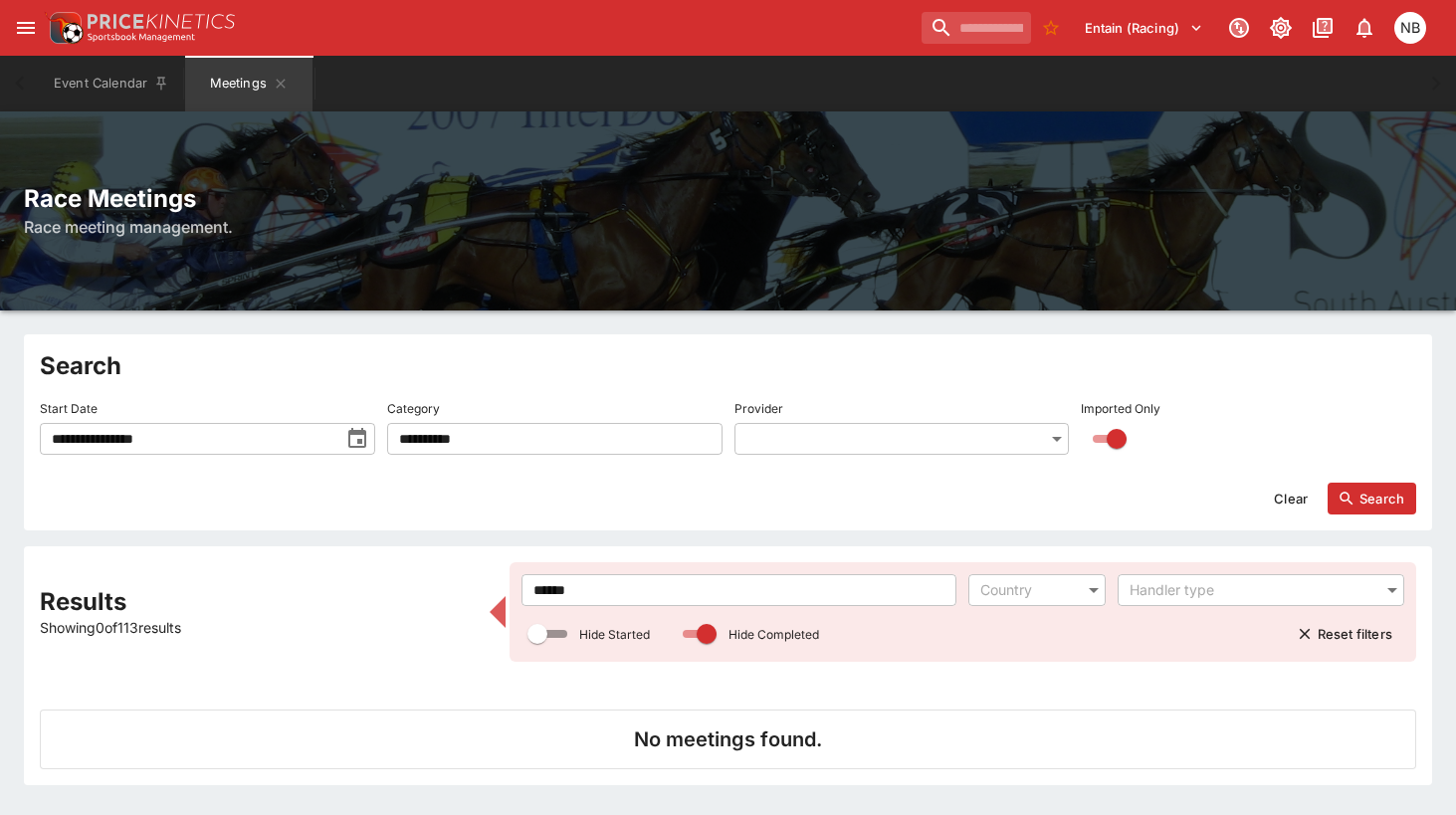 click 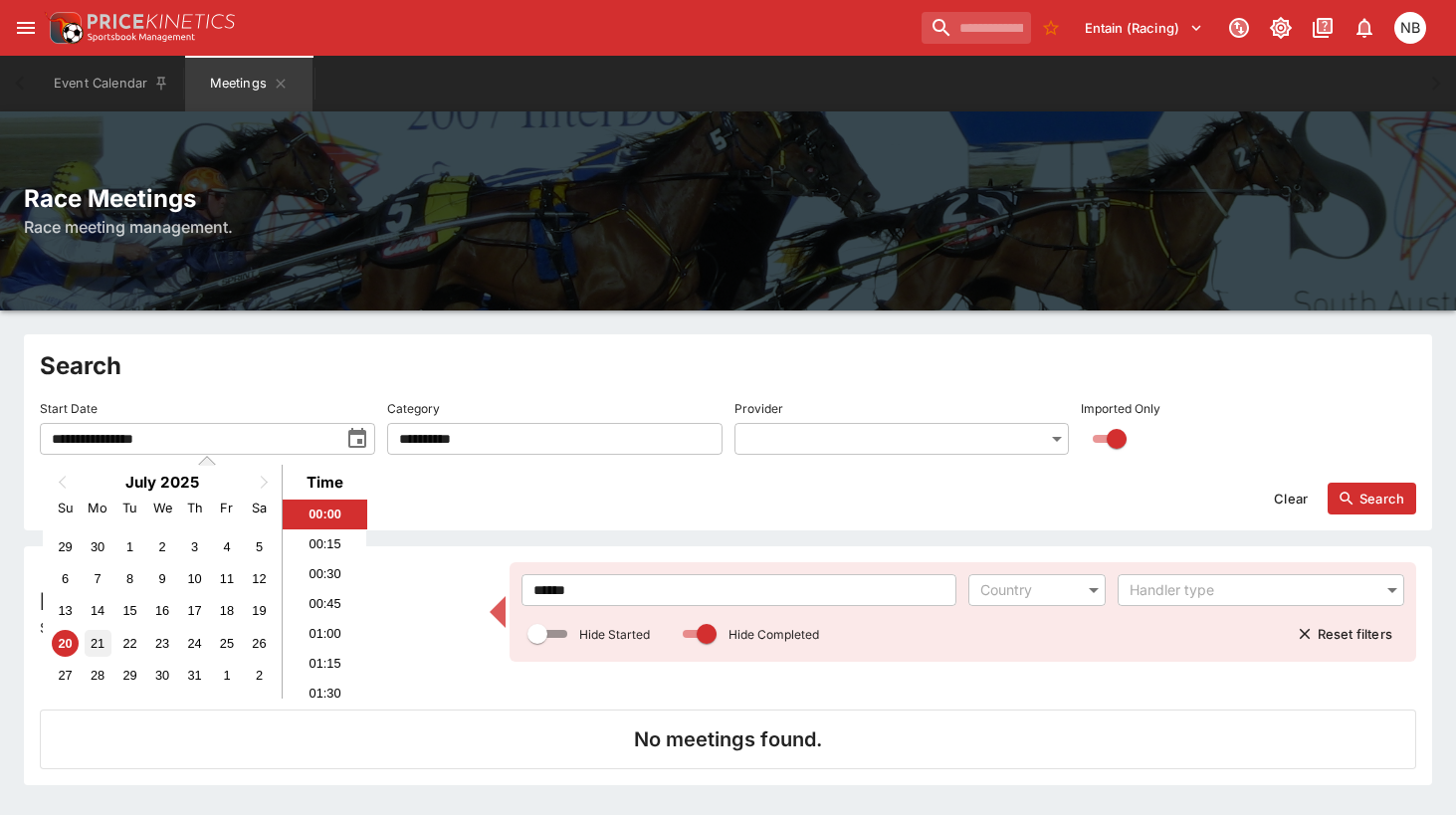 click on "21" at bounding box center (98, 643) 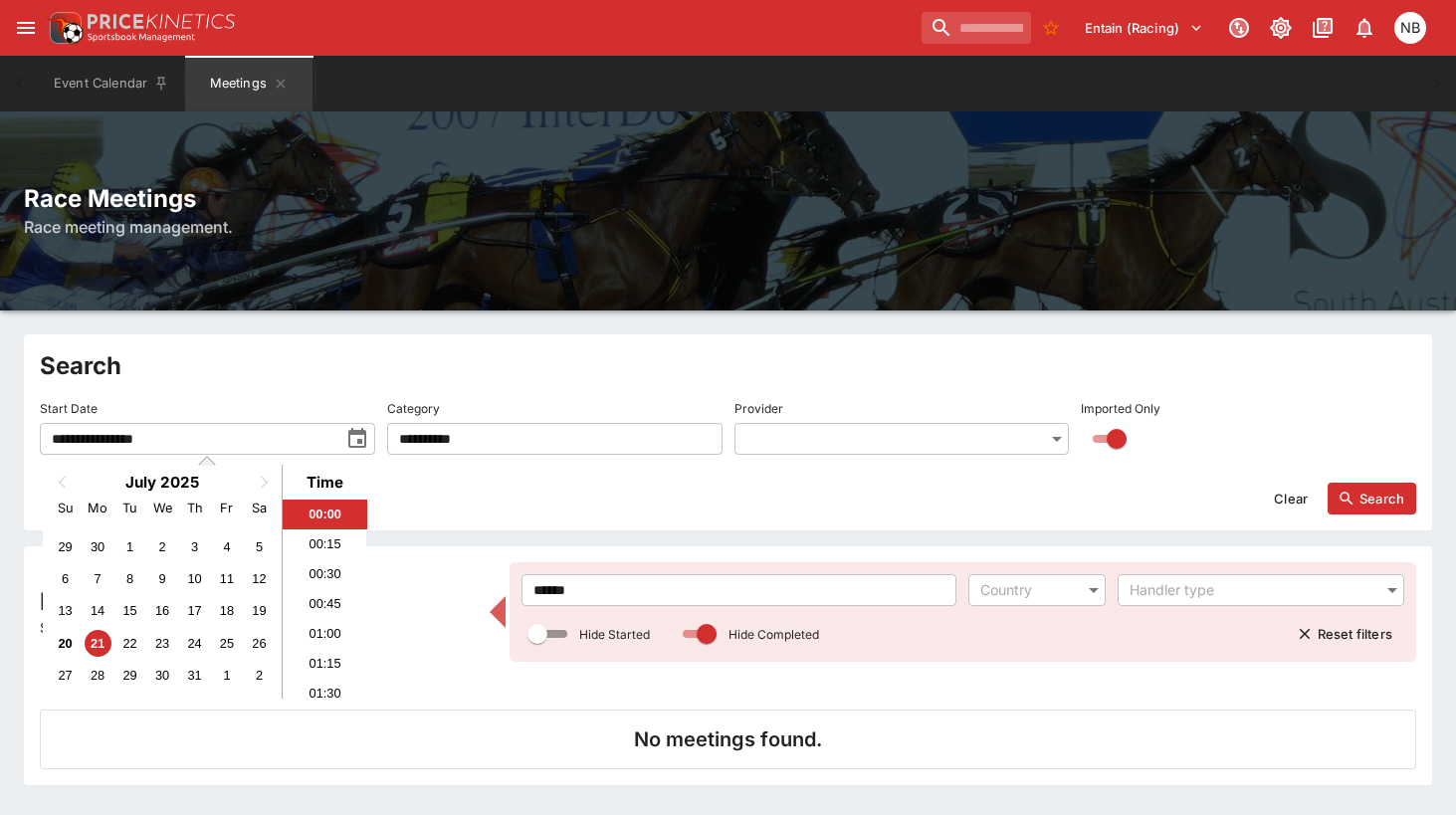 click 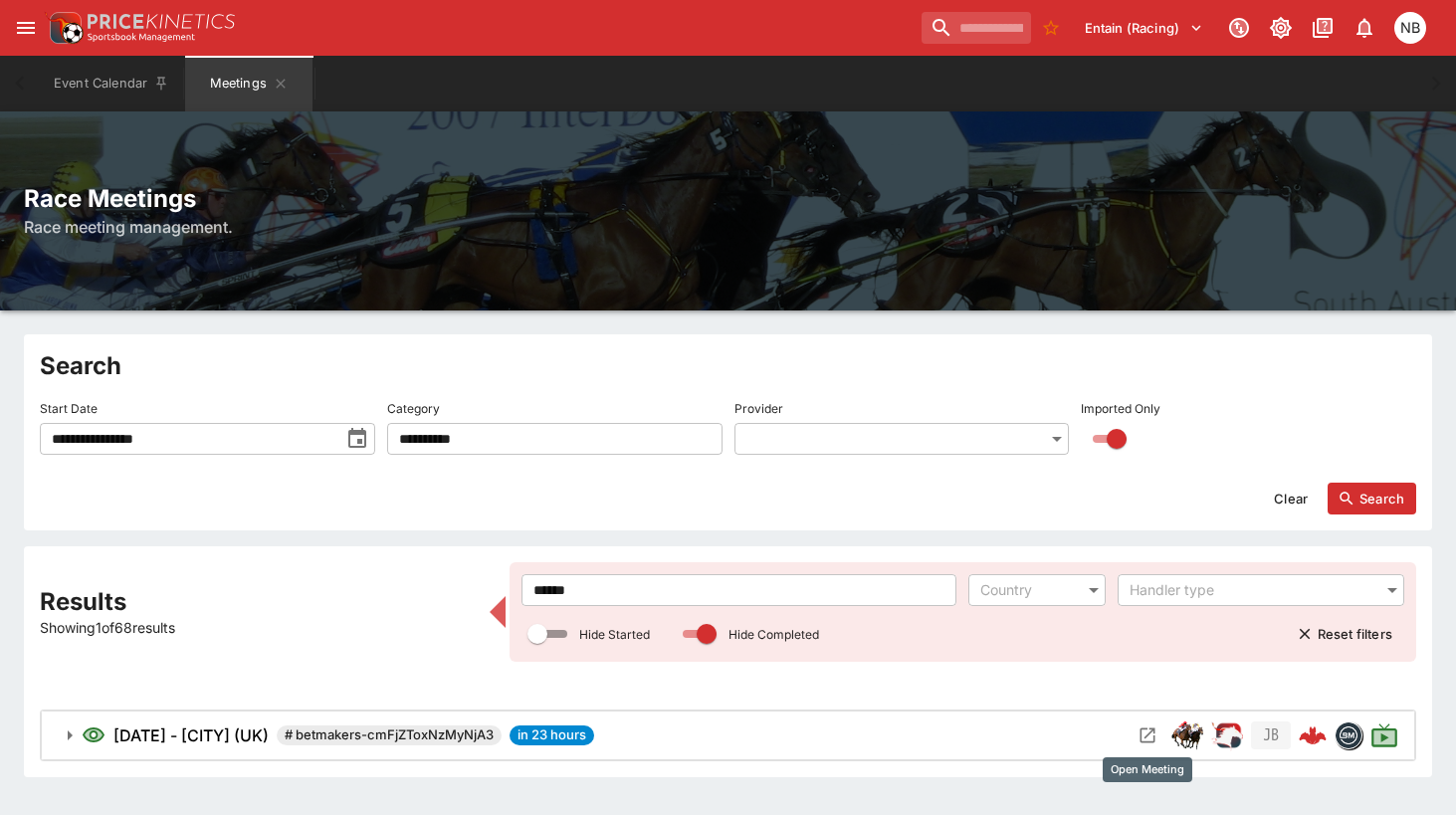 click 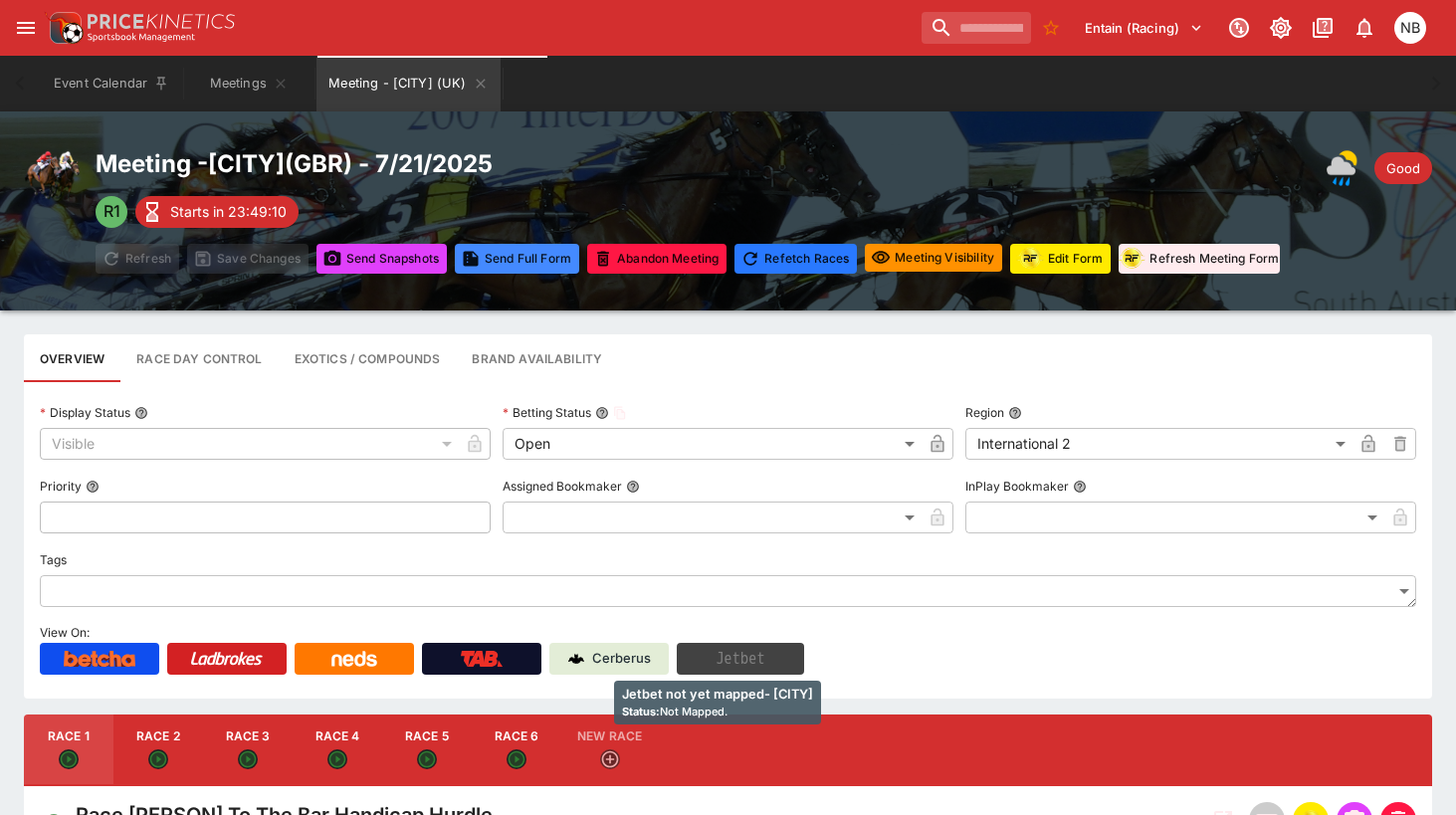 click on "Jetbet" at bounding box center (740, 659) 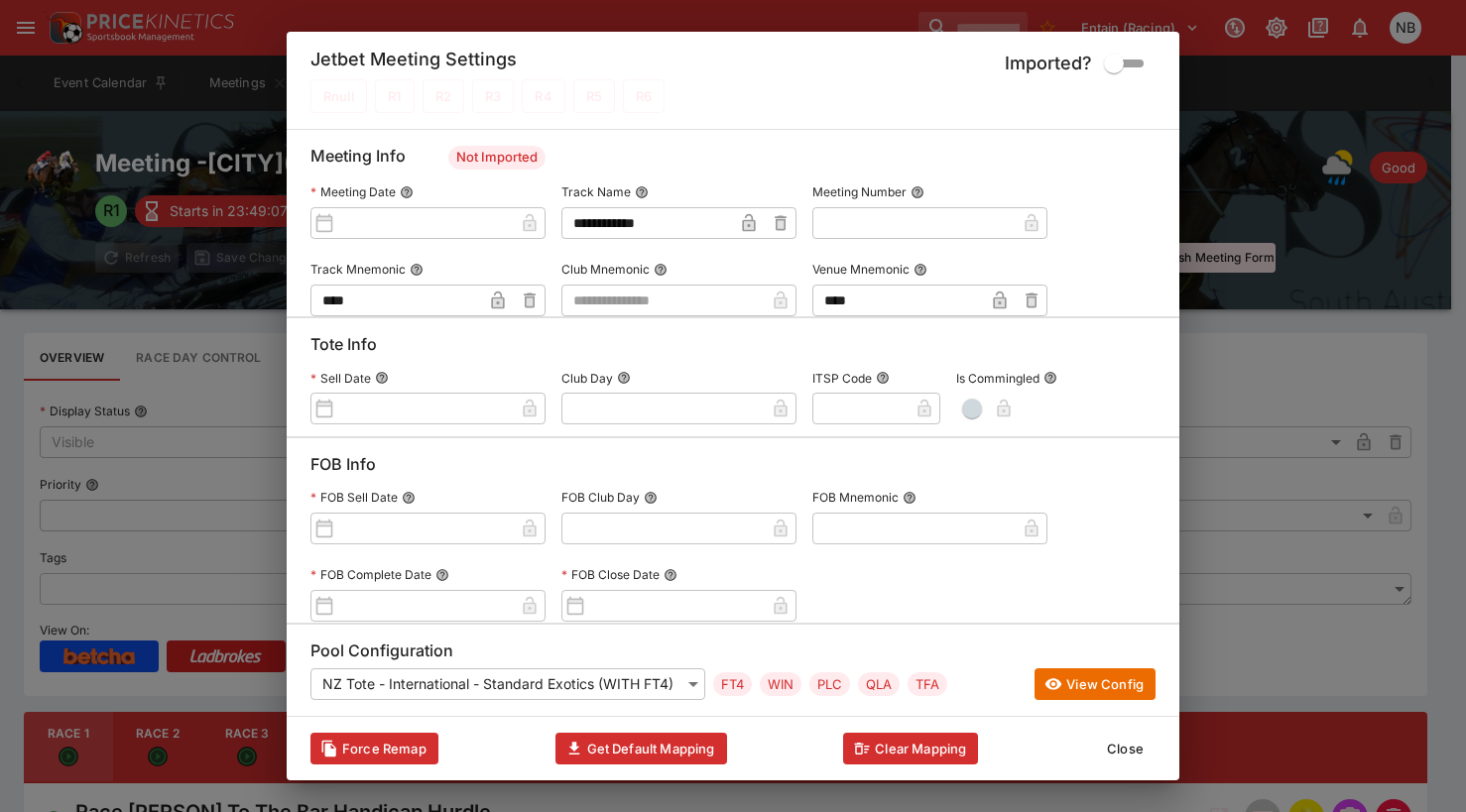 click at bounding box center (663, 300) 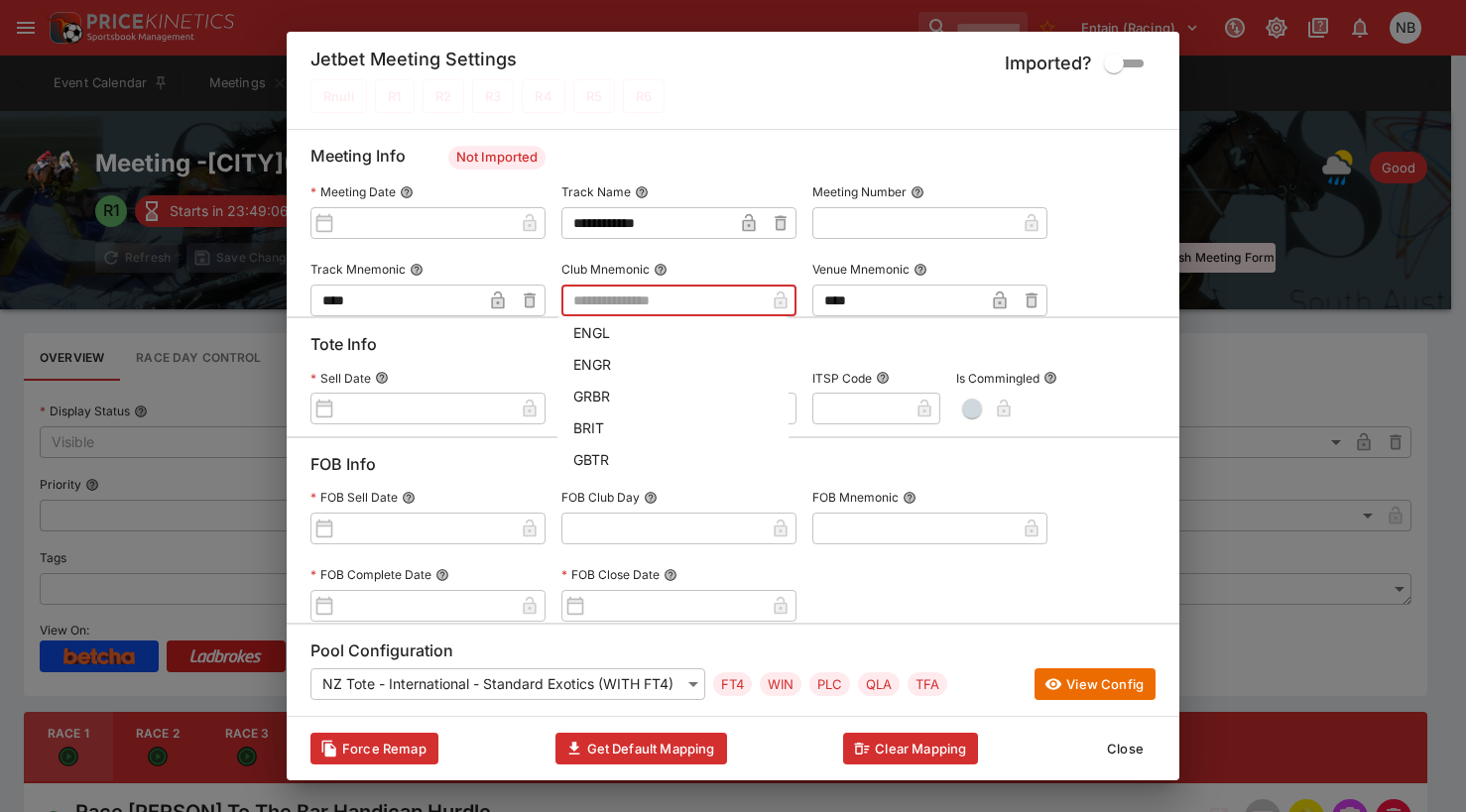 click on "GRBR" at bounding box center [672, 396] 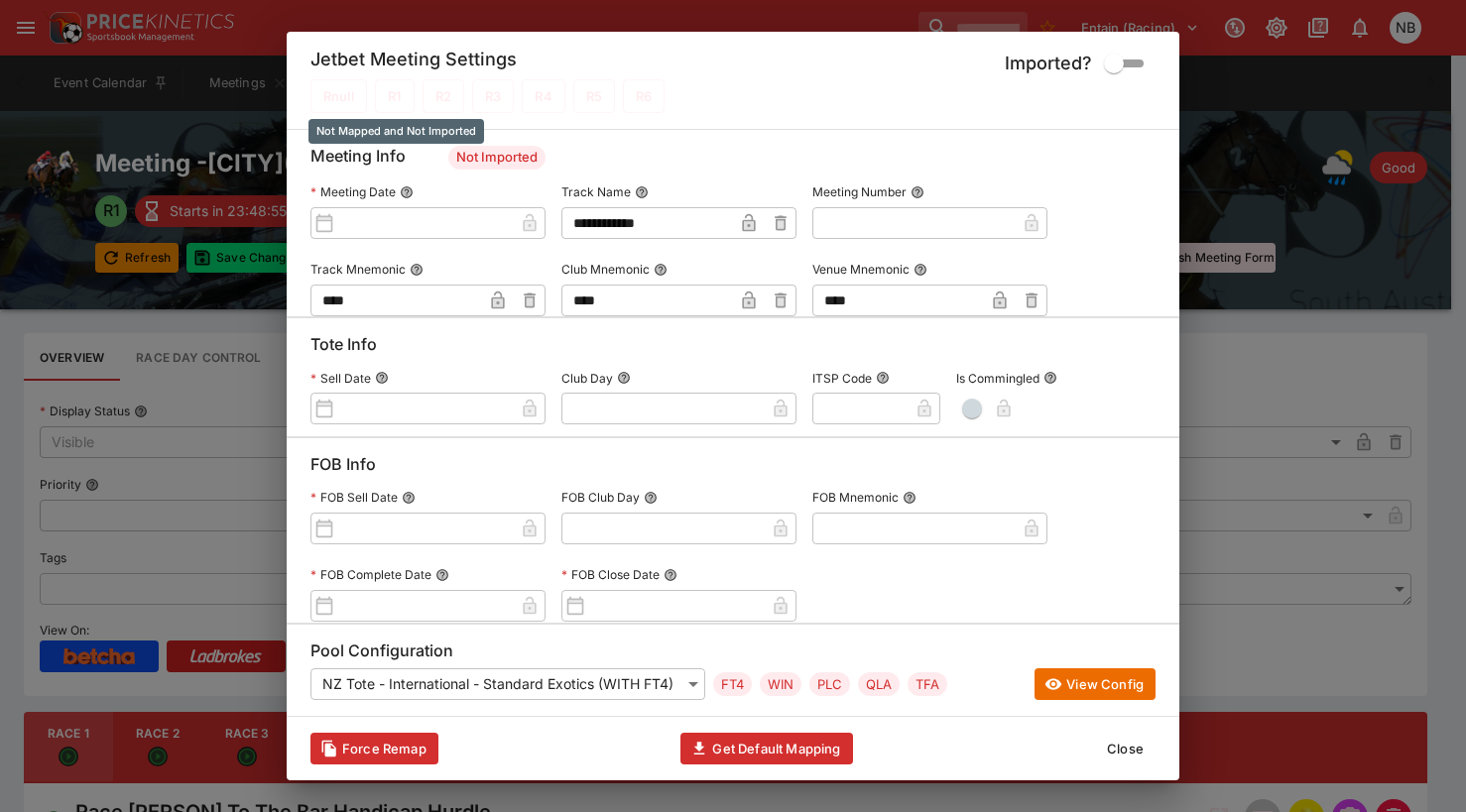 click on "R1" at bounding box center (395, 96) 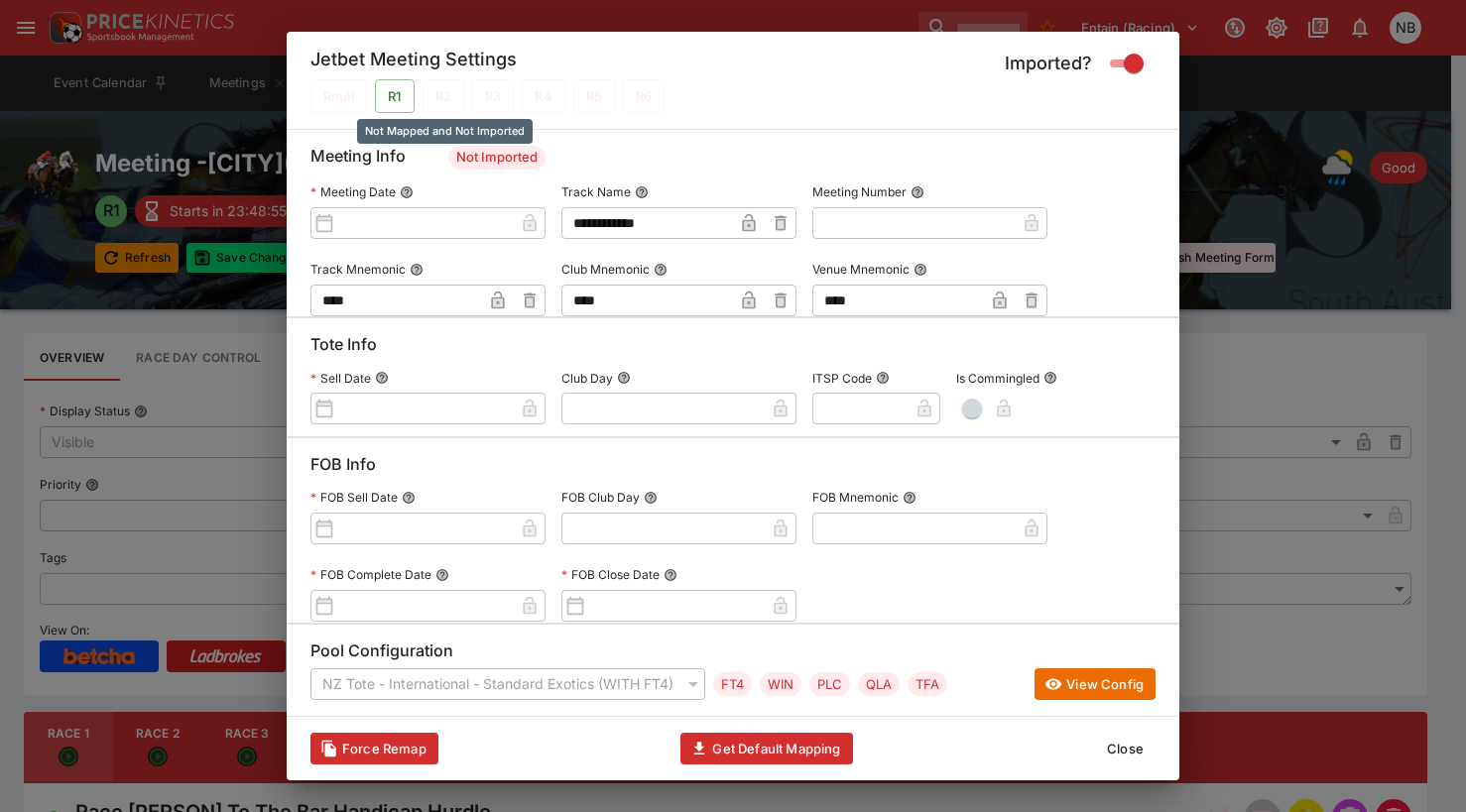click on "R2" at bounding box center [443, 96] 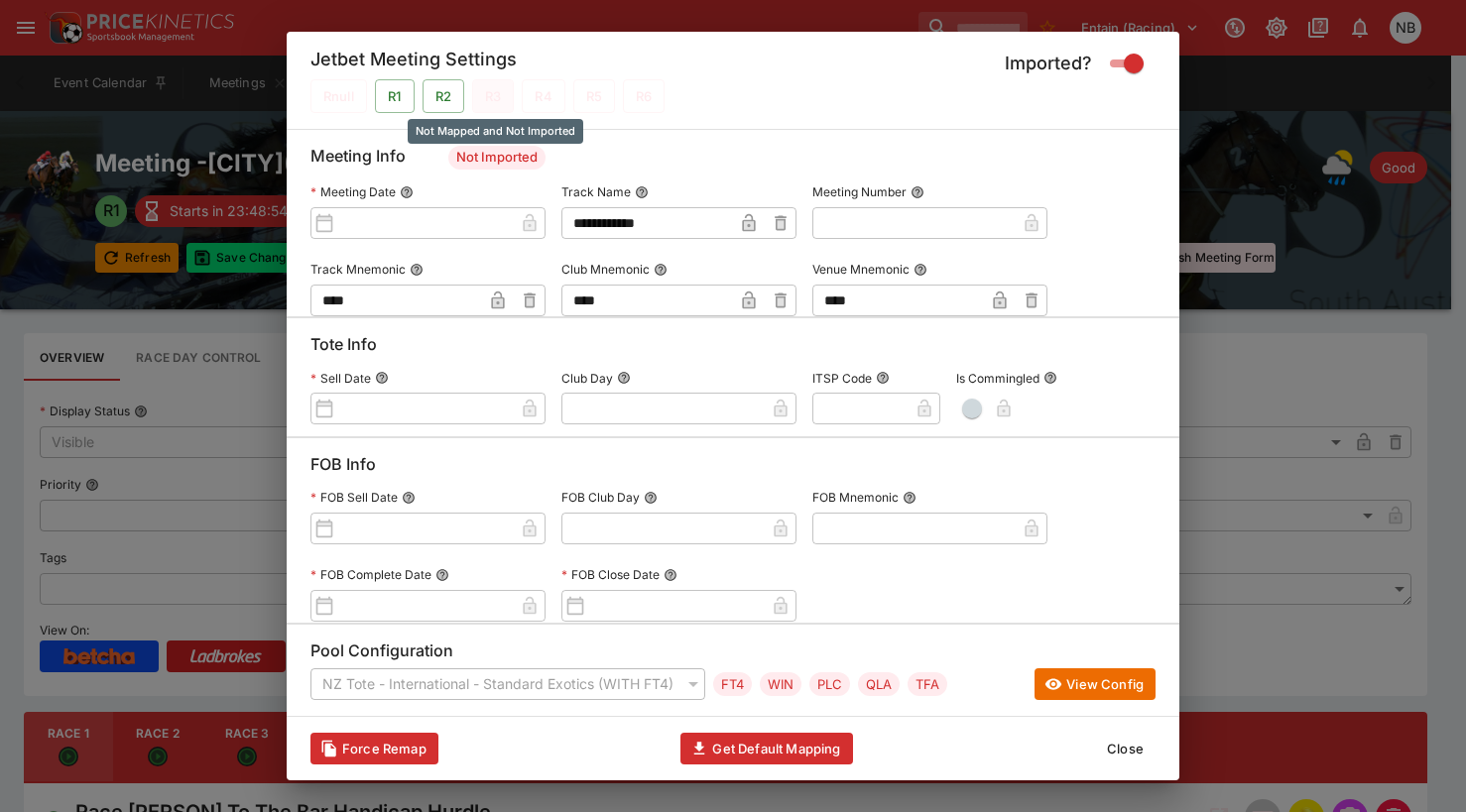 click on "R3" at bounding box center (493, 96) 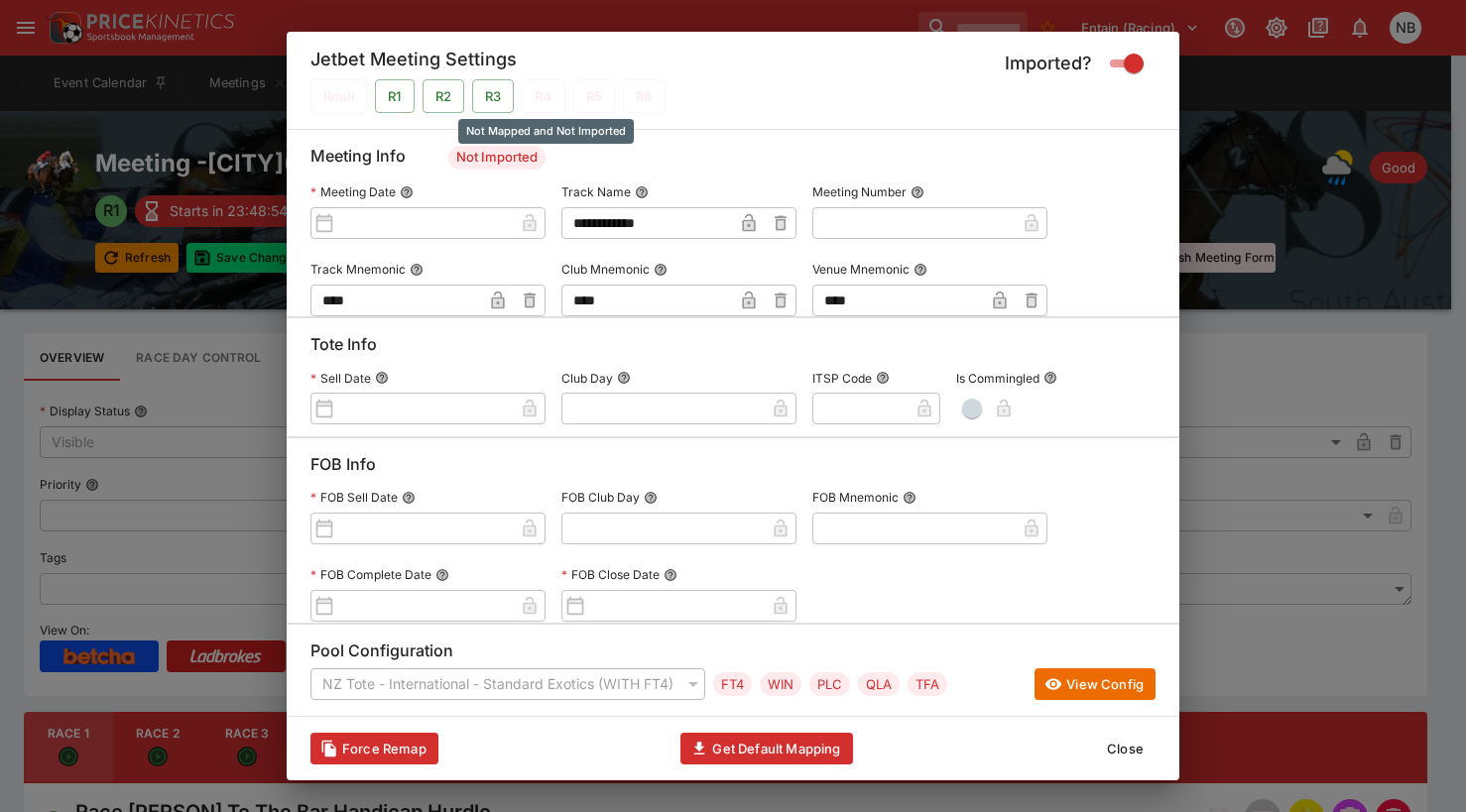 click on "R4" at bounding box center [543, 96] 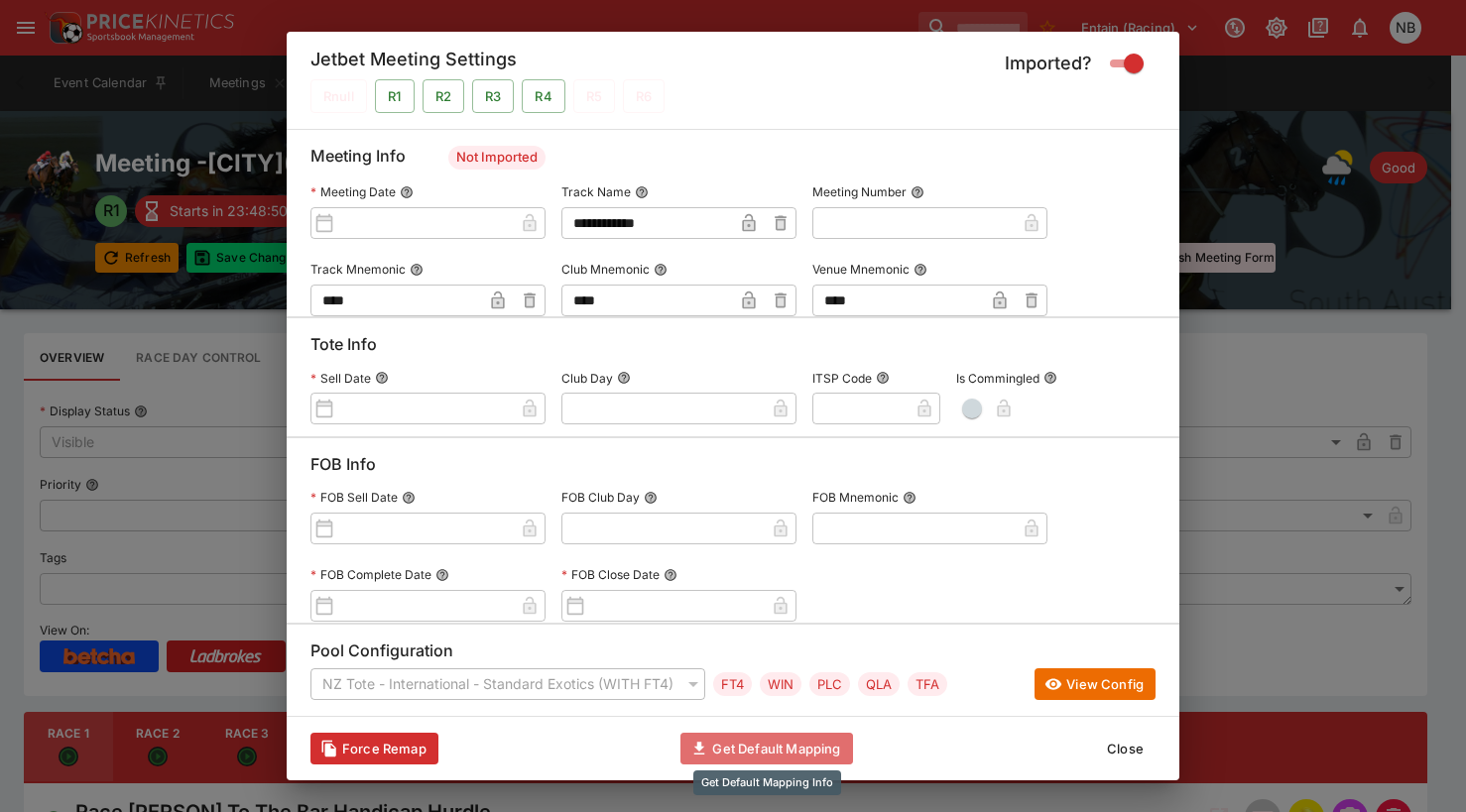 click on "Get Default Mapping" at bounding box center (766, 749) 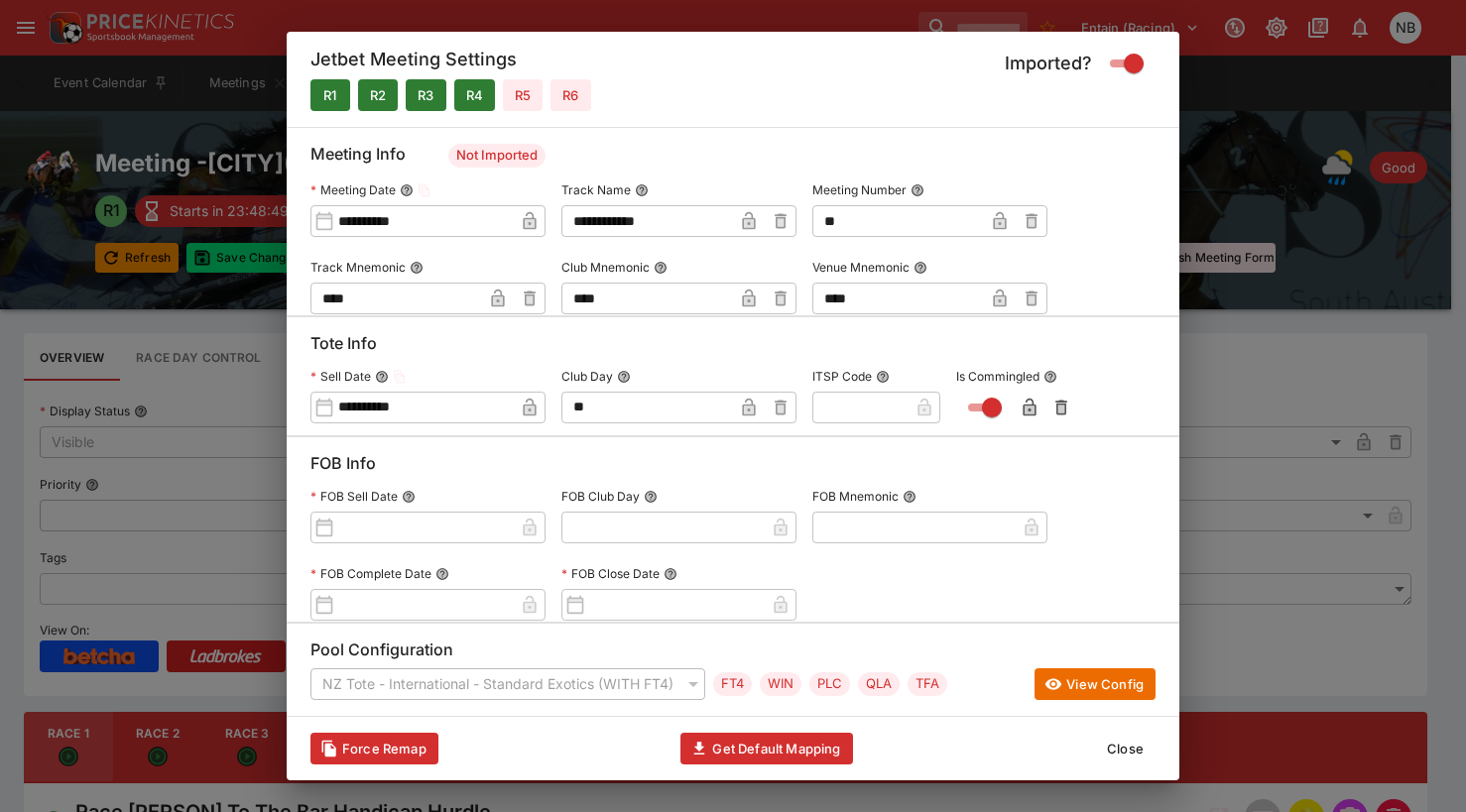 click on "**********" at bounding box center (424, 221) 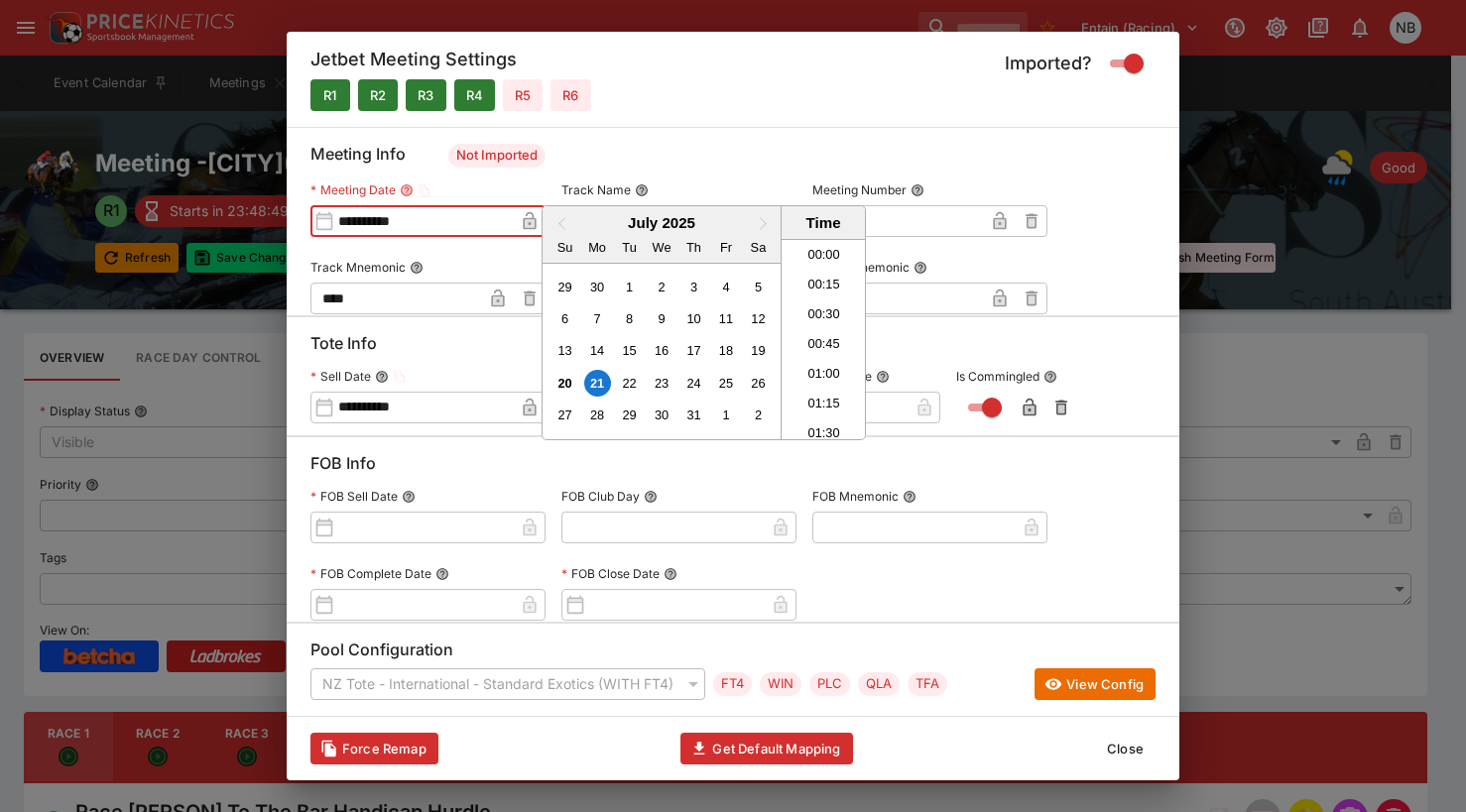 scroll, scrollTop: 1343, scrollLeft: 0, axis: vertical 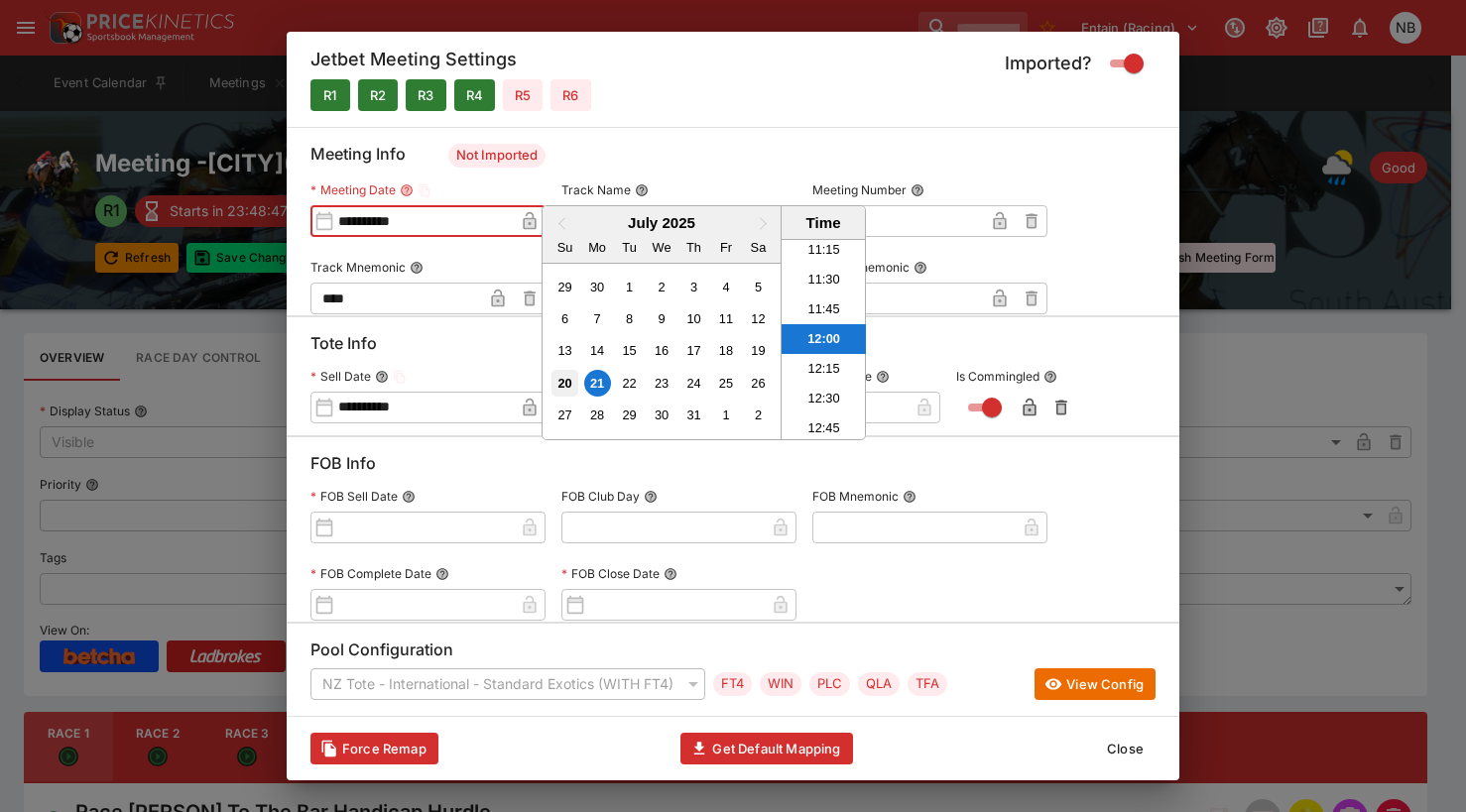 click on "20" at bounding box center [564, 383] 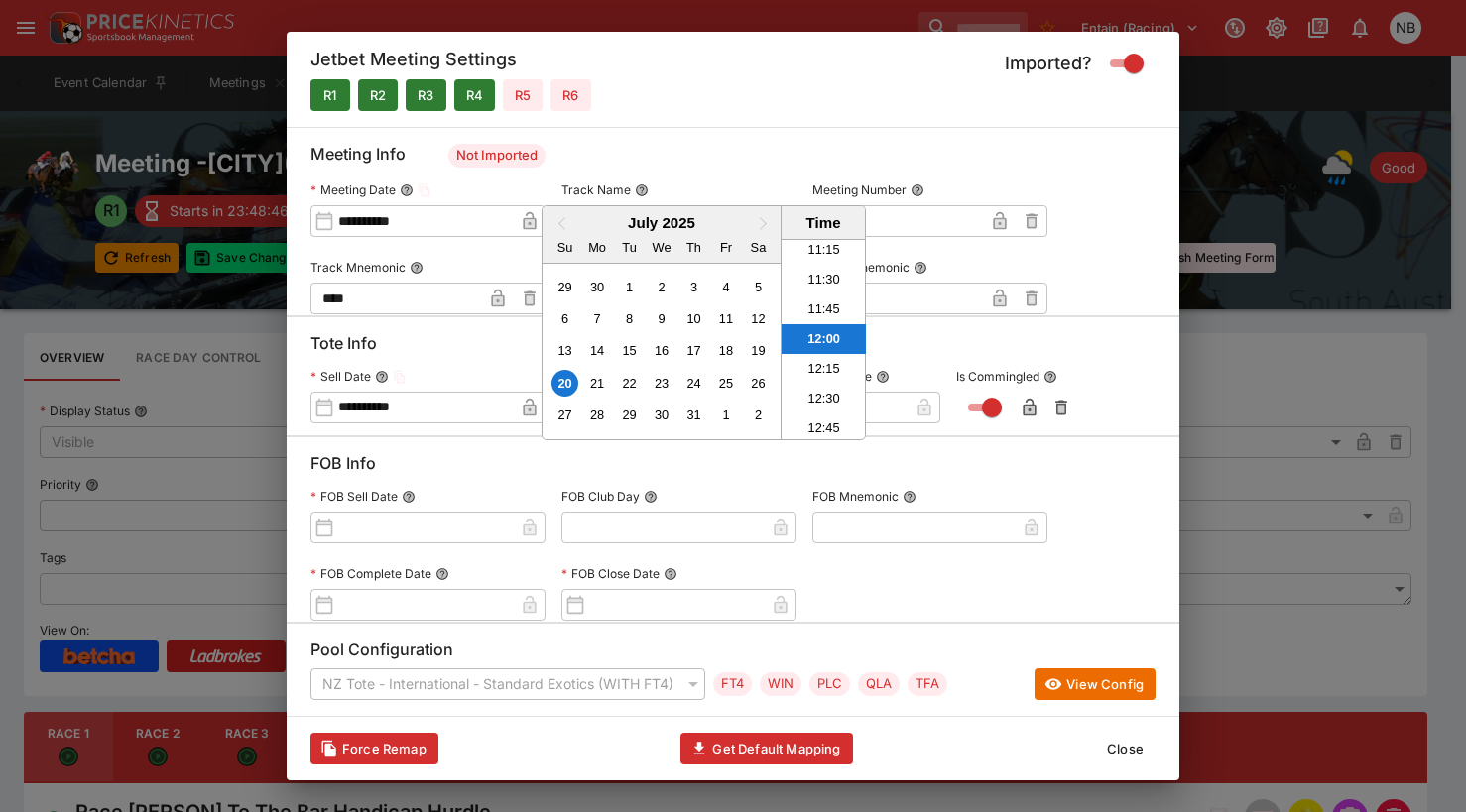 click at bounding box center [733, 406] 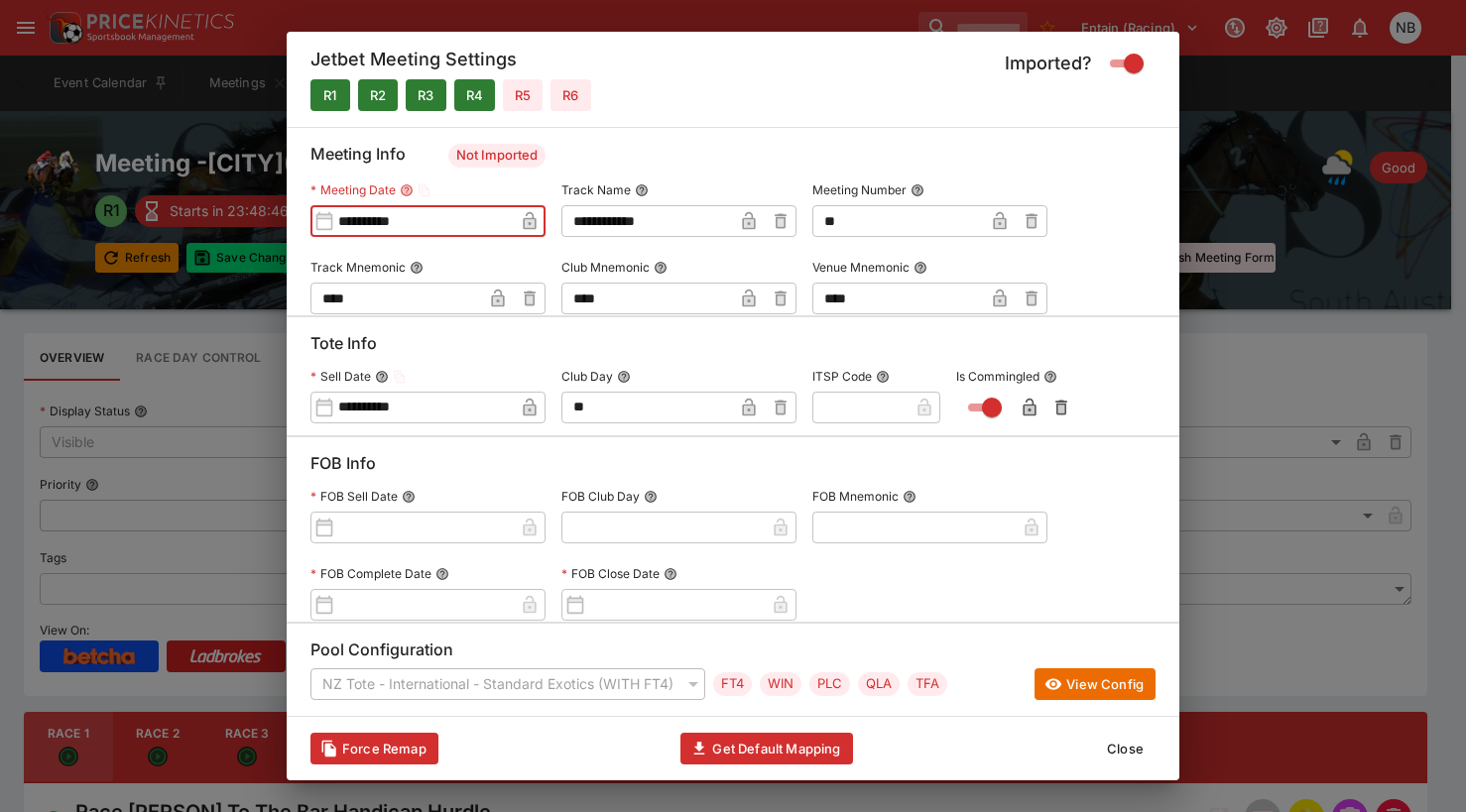 click on "**********" at bounding box center [424, 407] 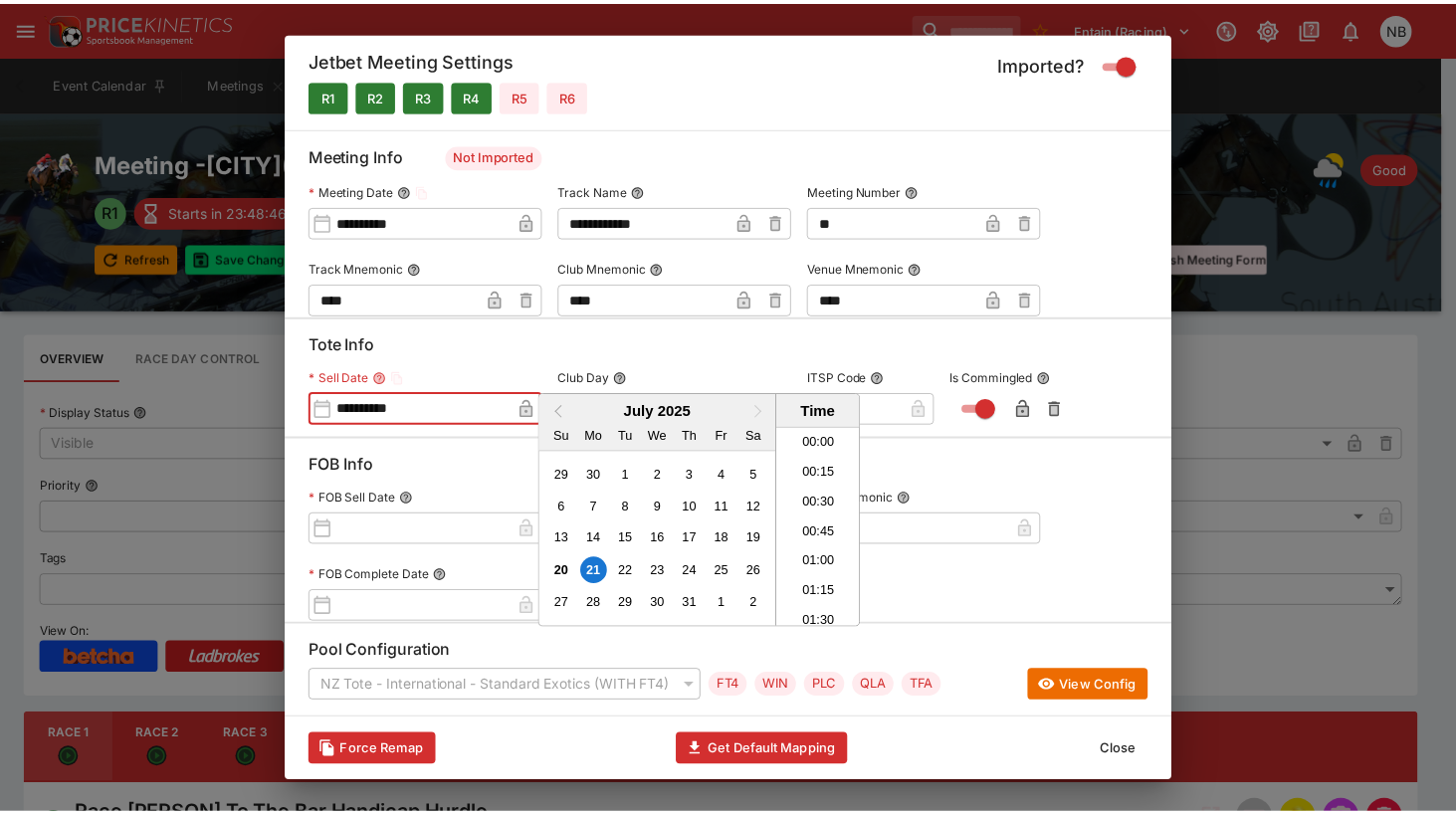 scroll, scrollTop: 1348, scrollLeft: 0, axis: vertical 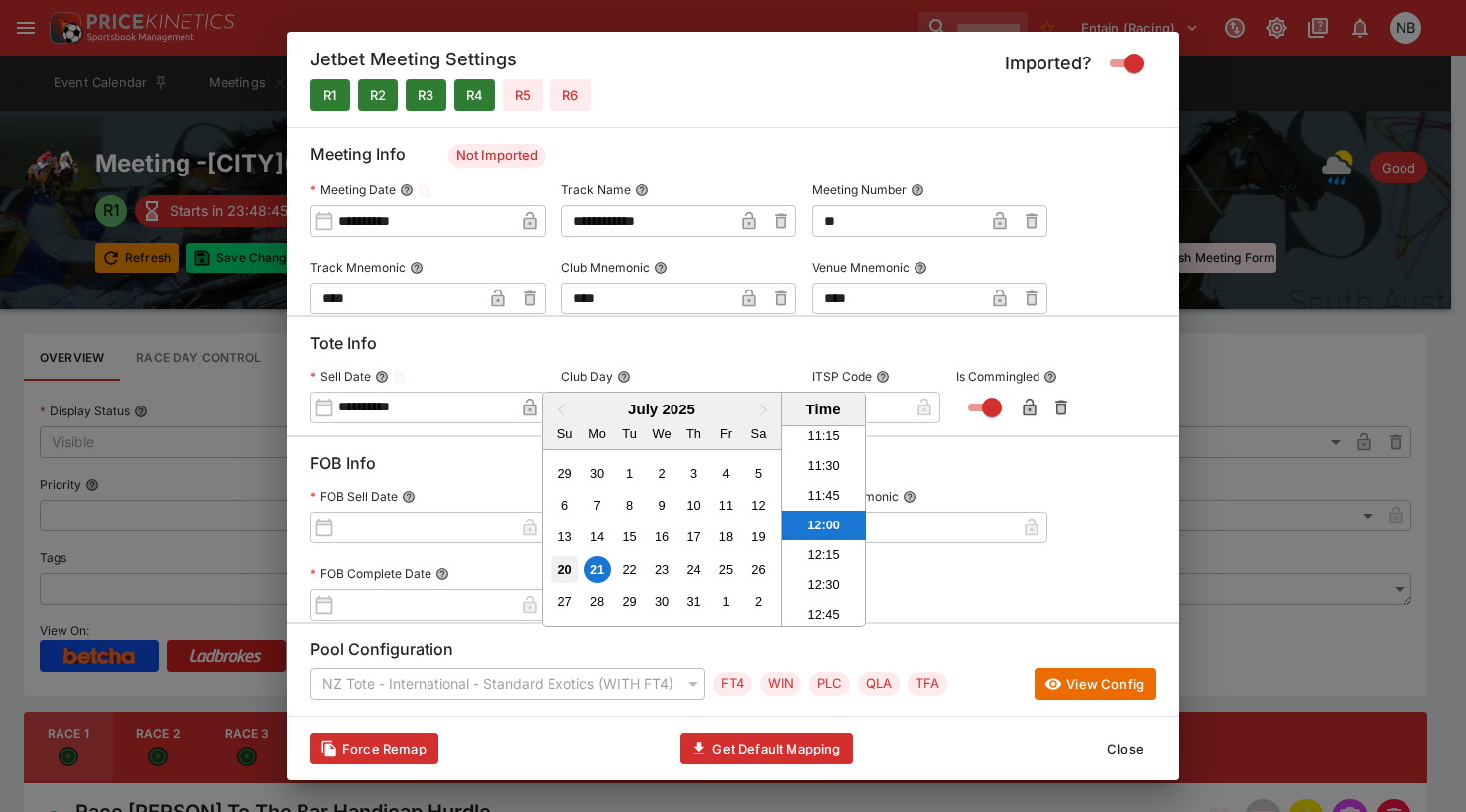 click on "20" at bounding box center [564, 569] 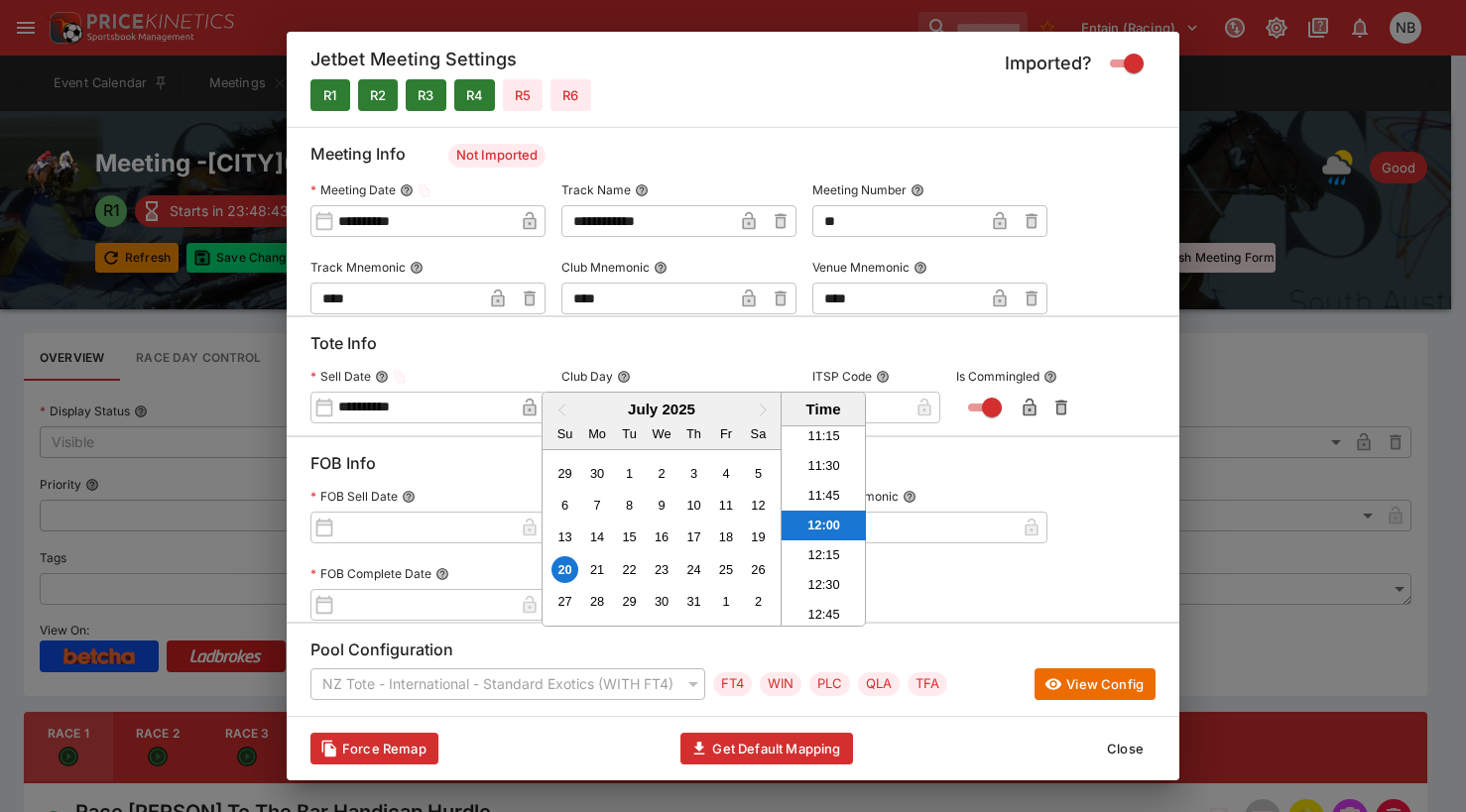 click at bounding box center (733, 406) 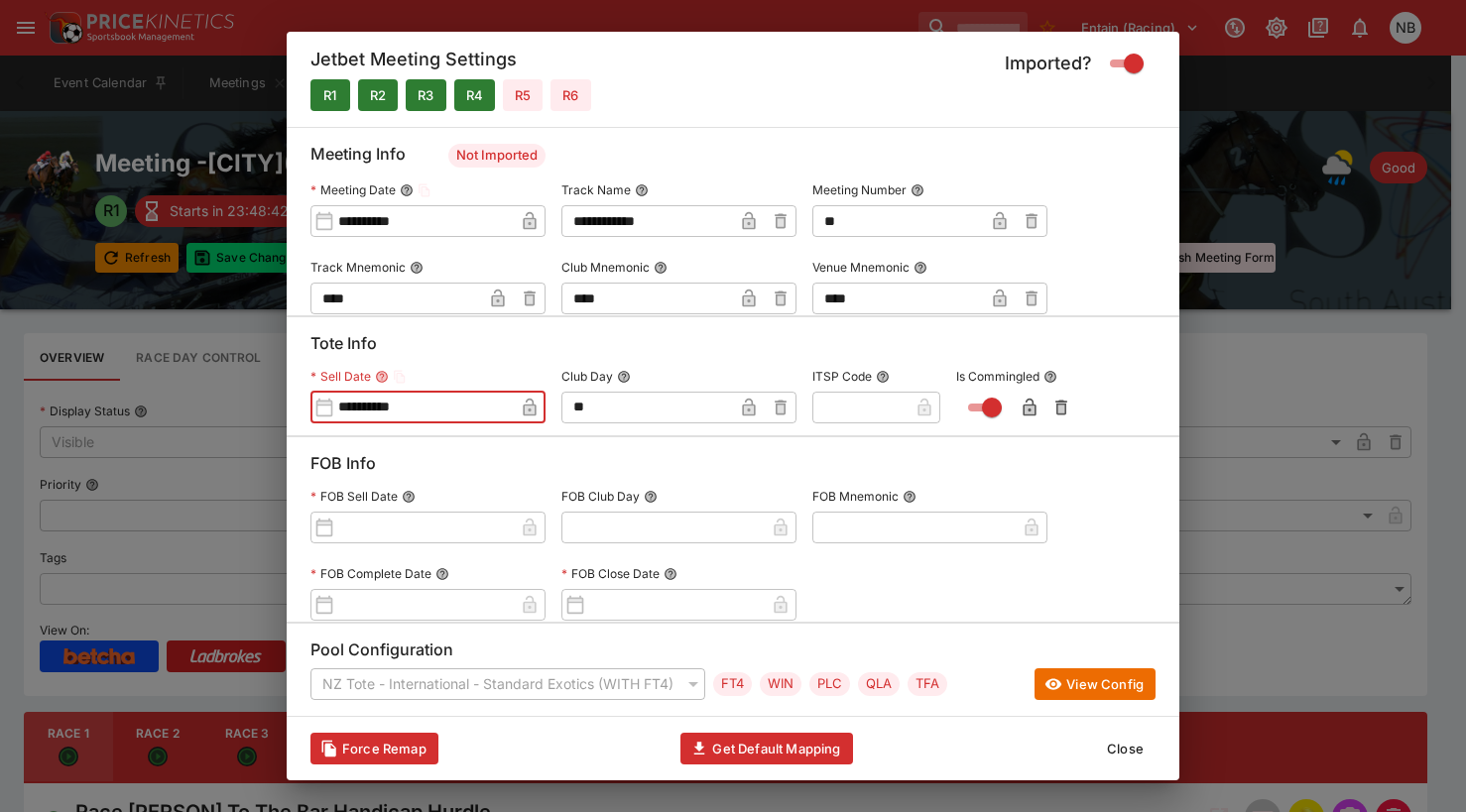 click on "**" at bounding box center (898, 221) 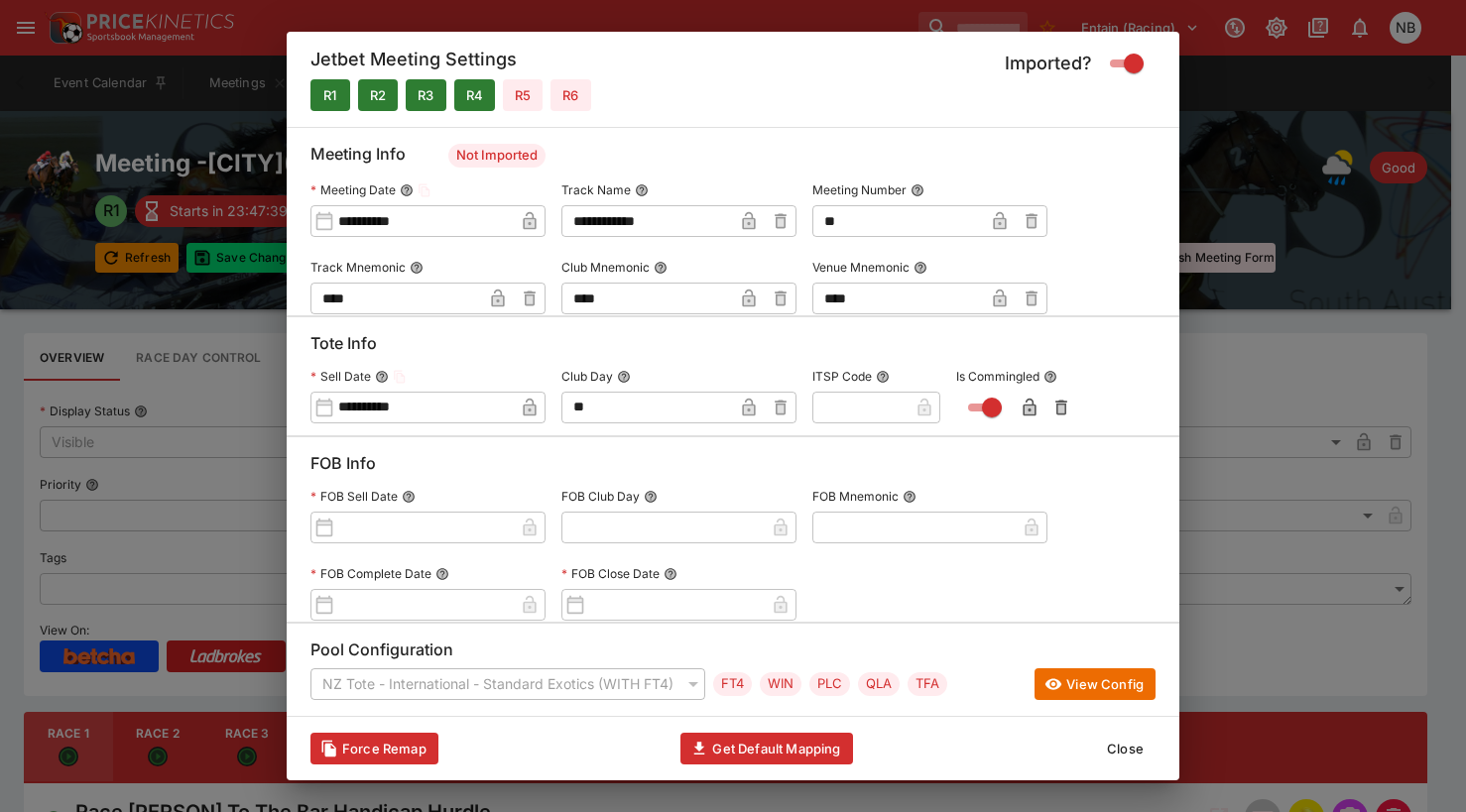 click on "Close" at bounding box center (1125, 749) 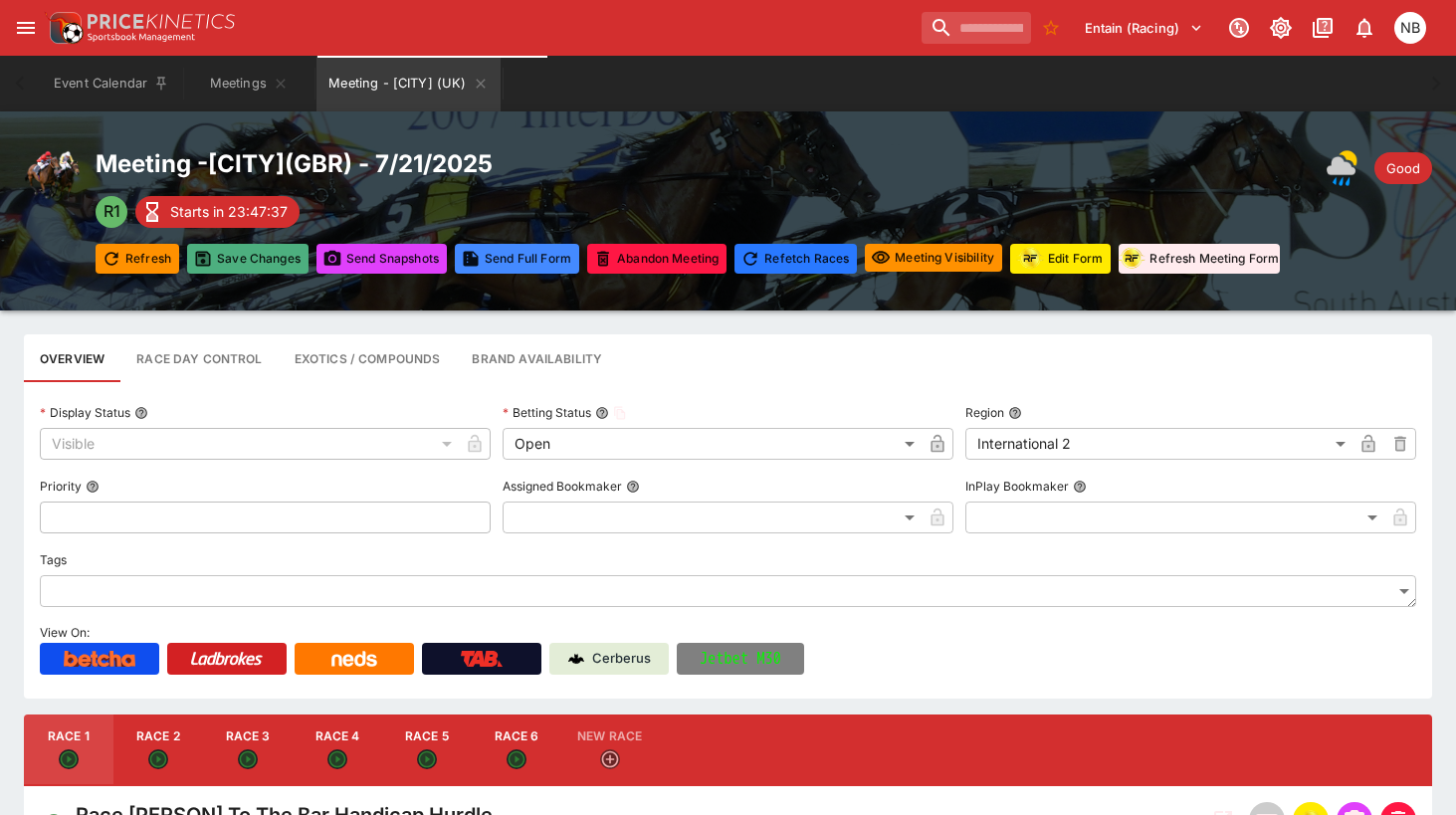 click on "Save Changes" at bounding box center [248, 259] 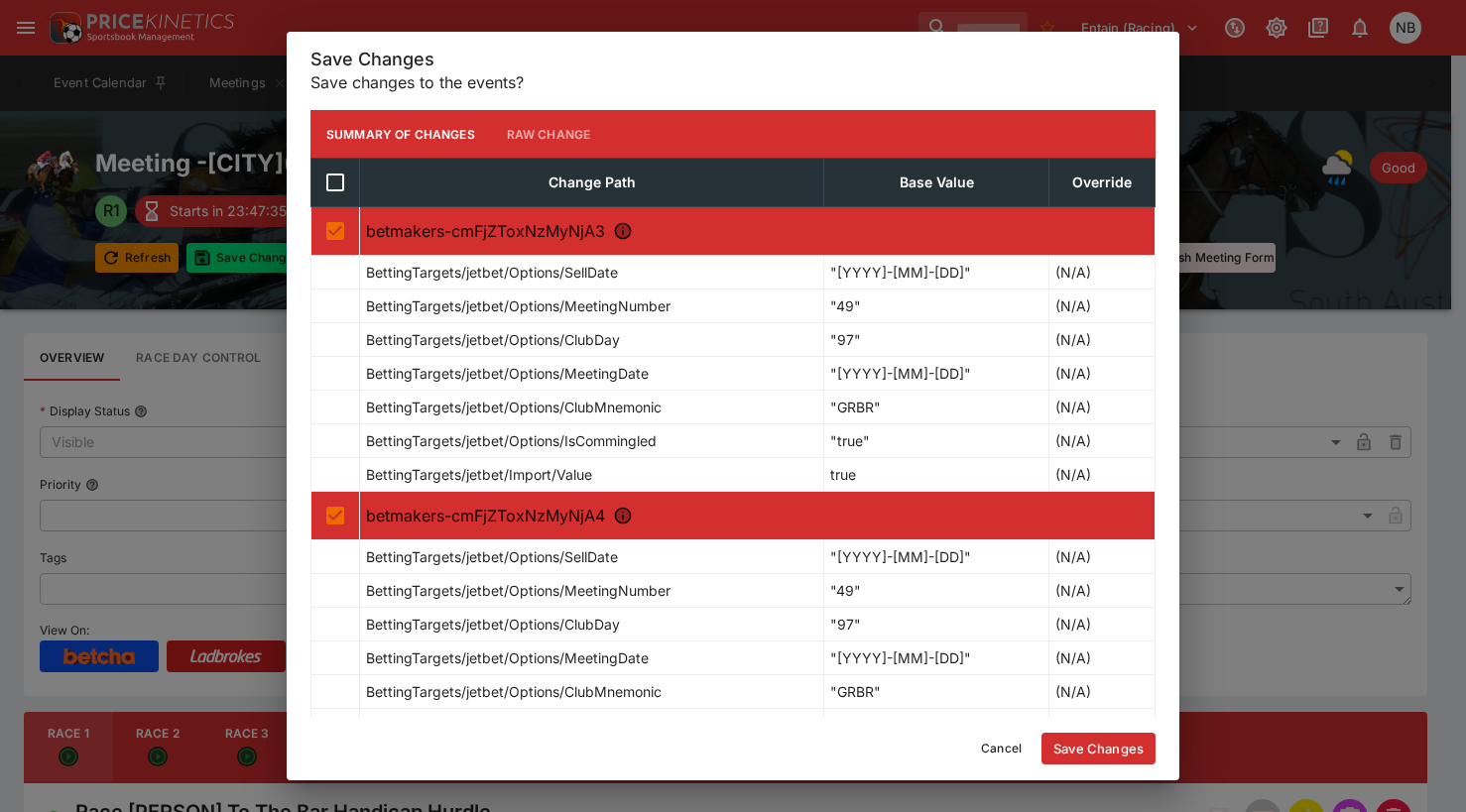 click on "Save Changes" at bounding box center (1098, 749) 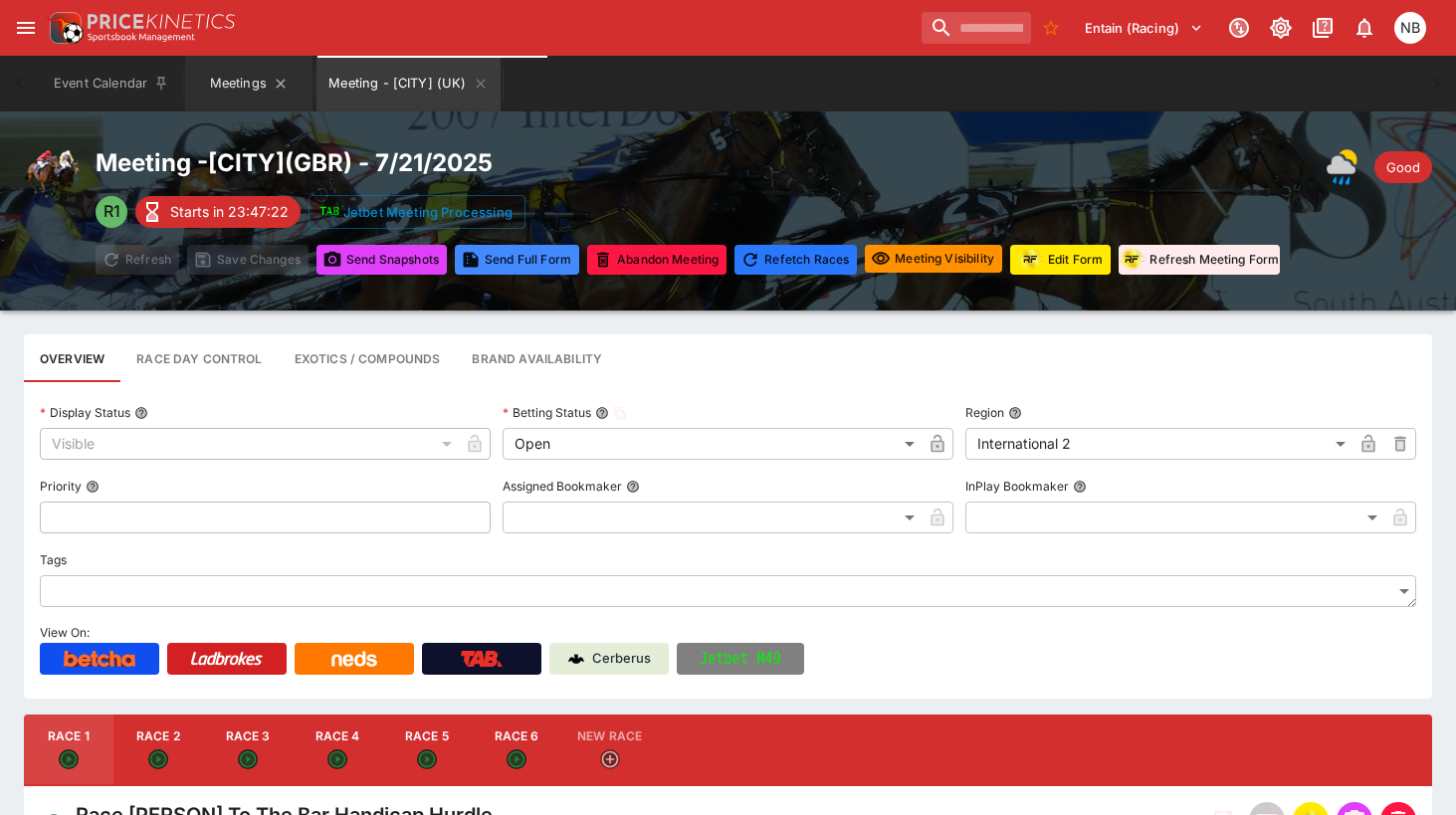 click on "Meetings" at bounding box center [249, 84] 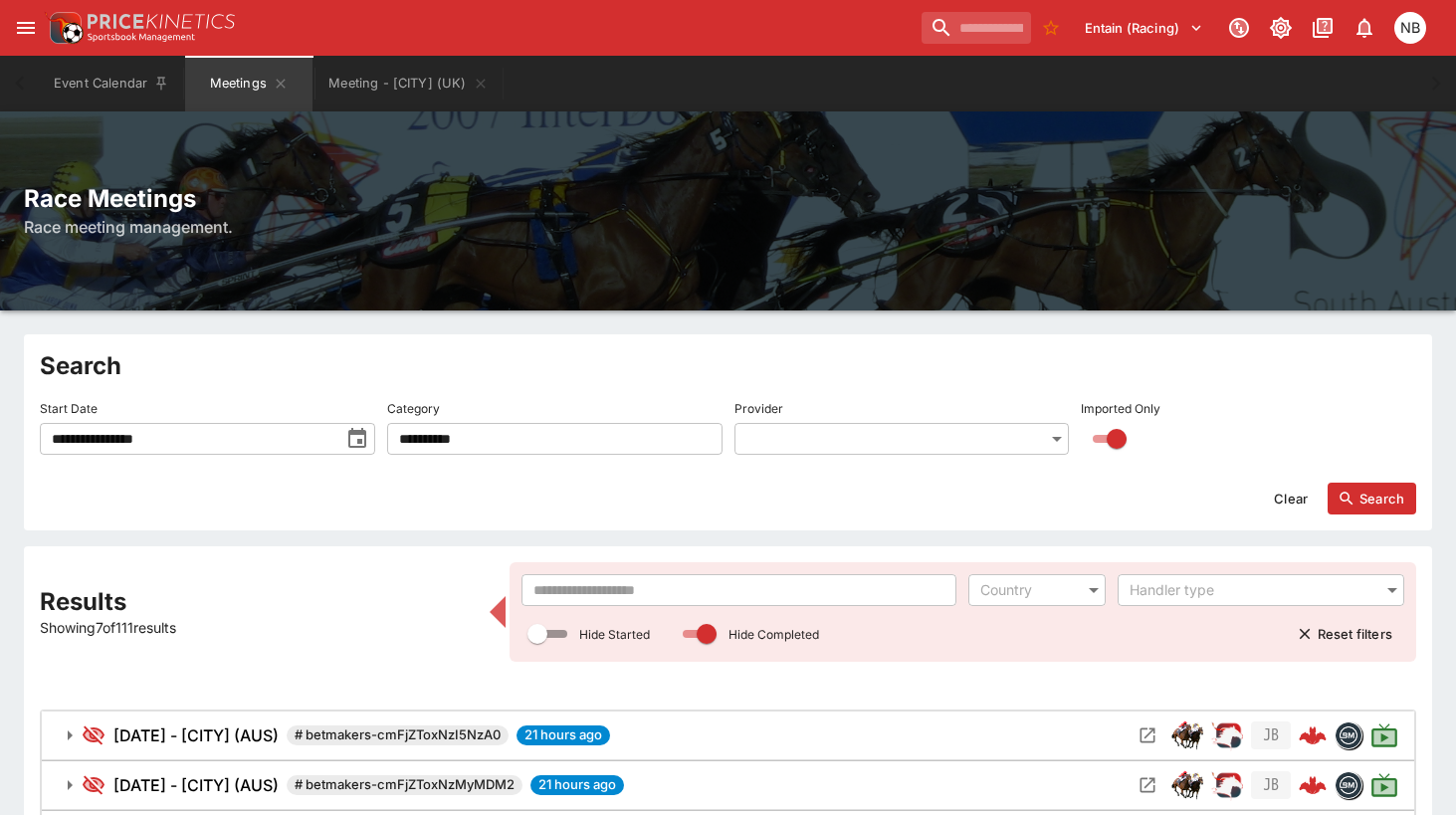click on "Search" at bounding box center [1371, 499] 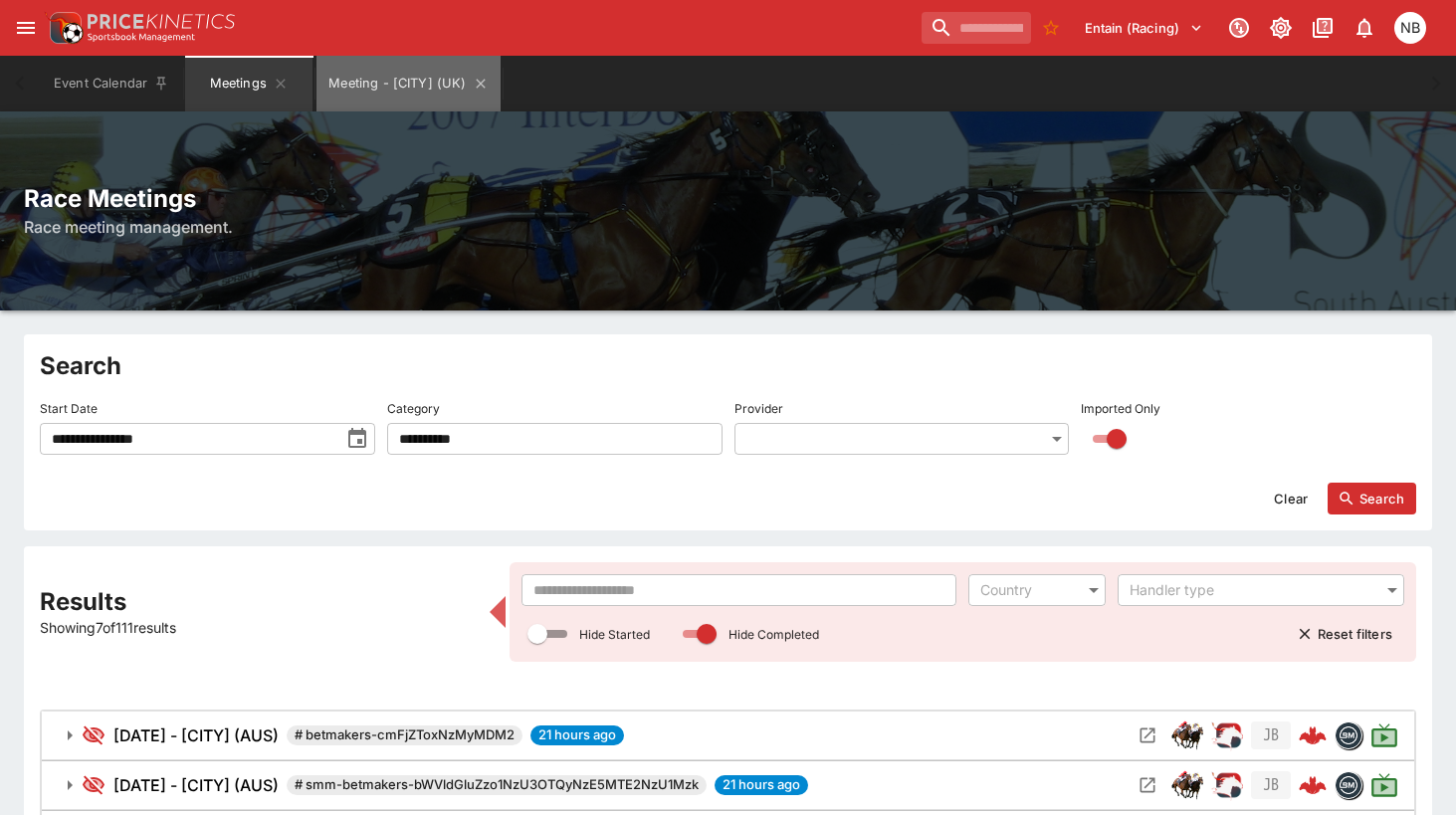 click on "Meeting - [CITY] ([COUNTRY])" at bounding box center [408, 84] 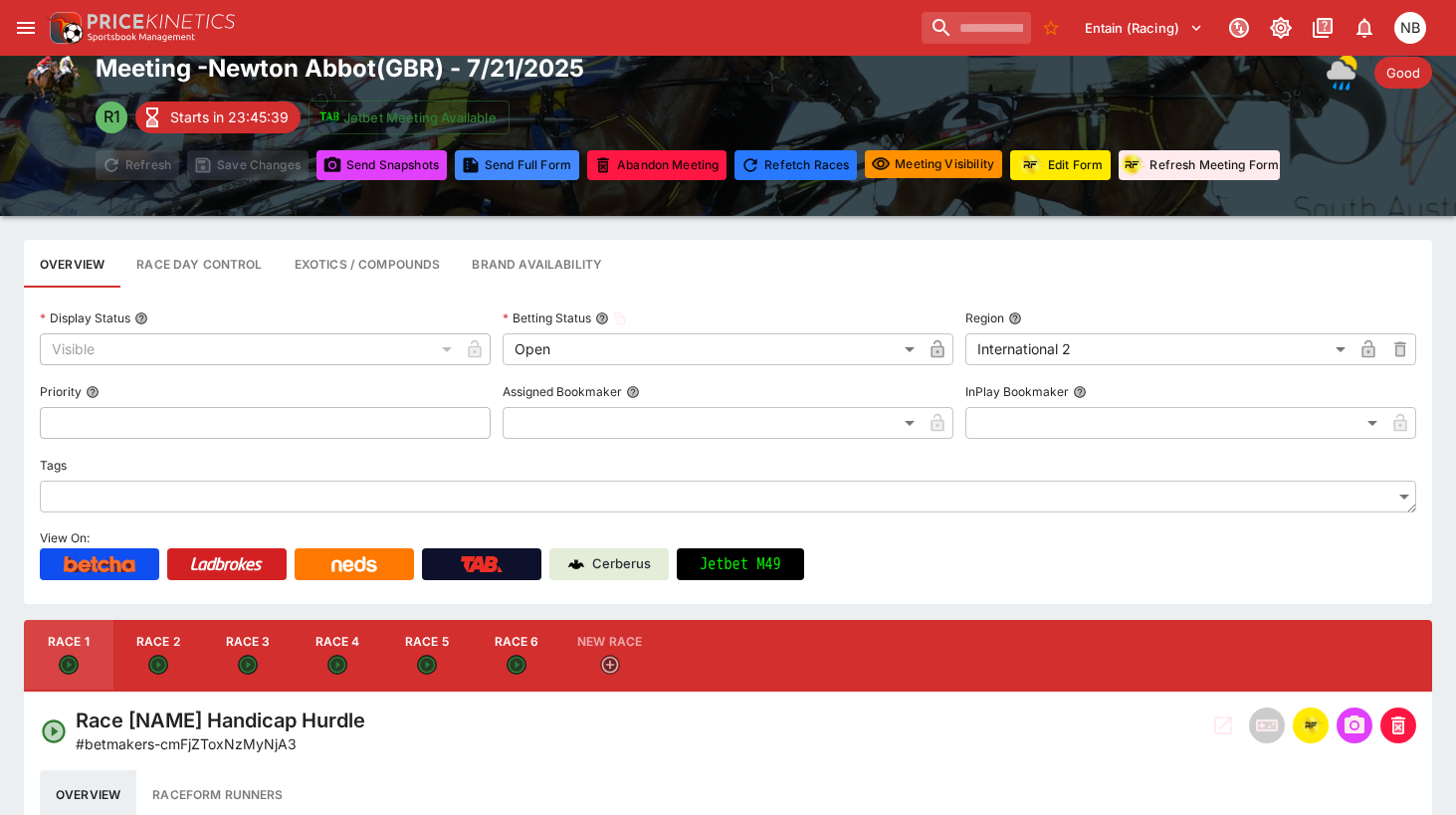 scroll, scrollTop: 100, scrollLeft: 0, axis: vertical 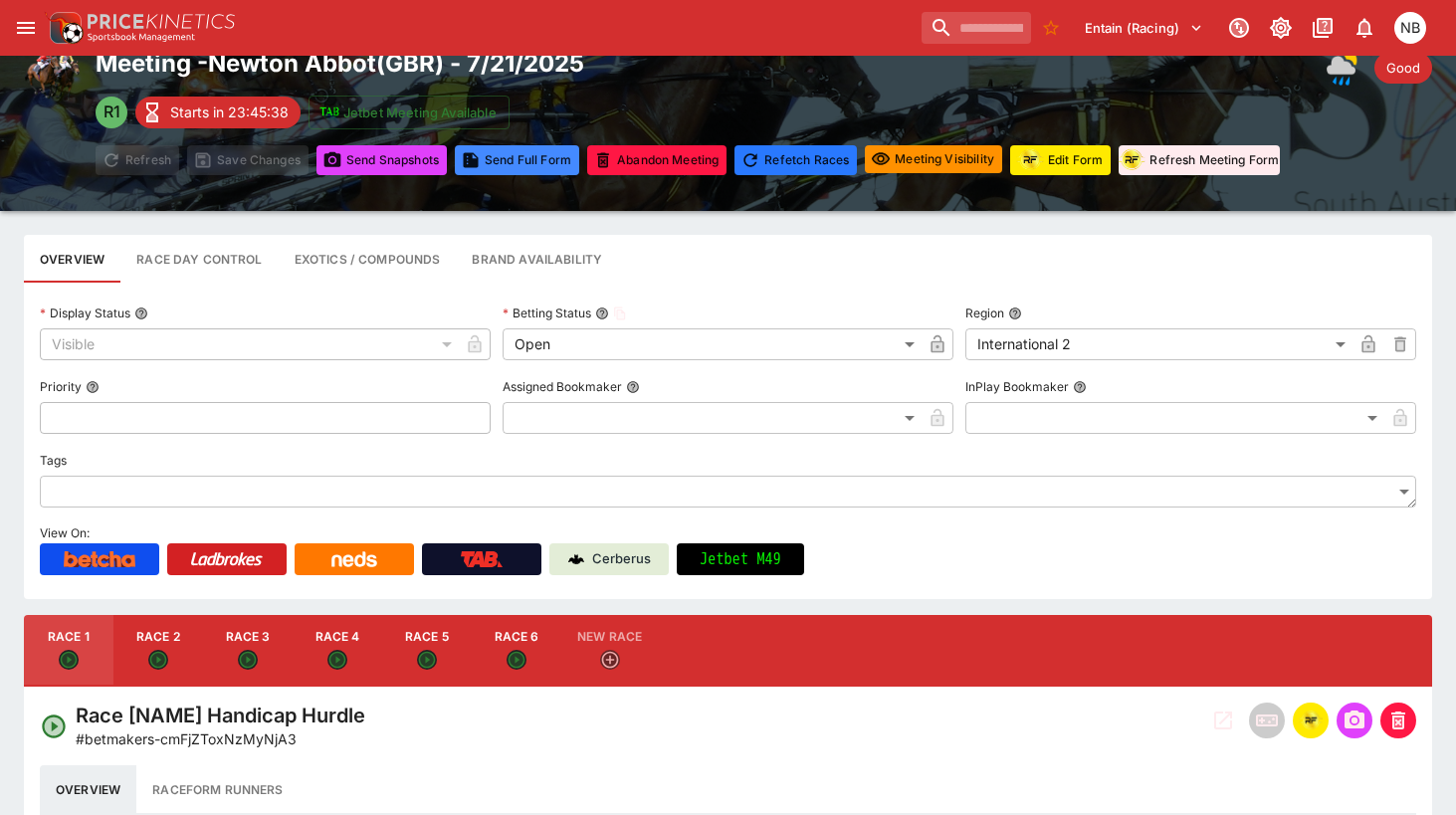 click on "**********" at bounding box center [728, 441] 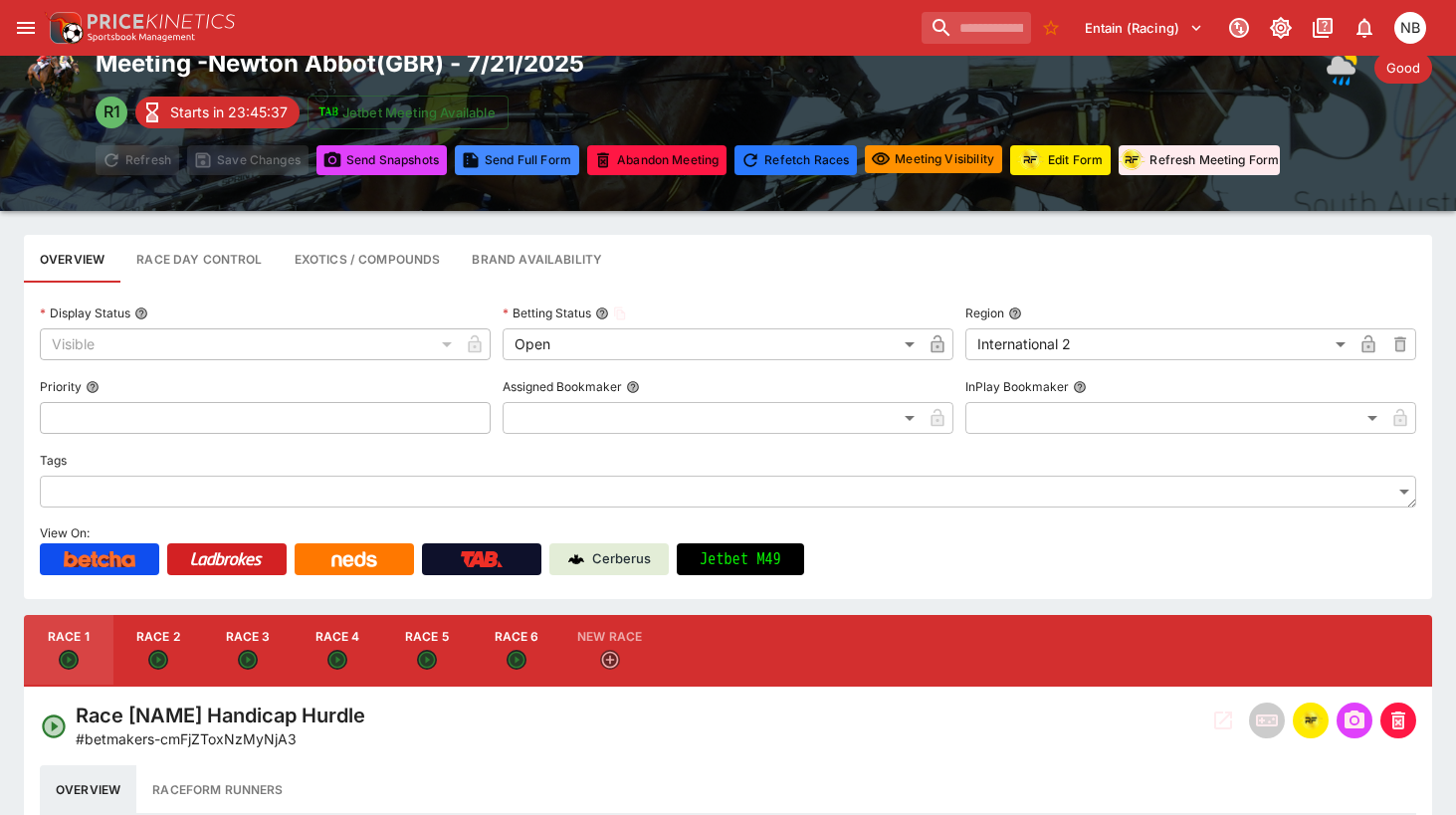 click 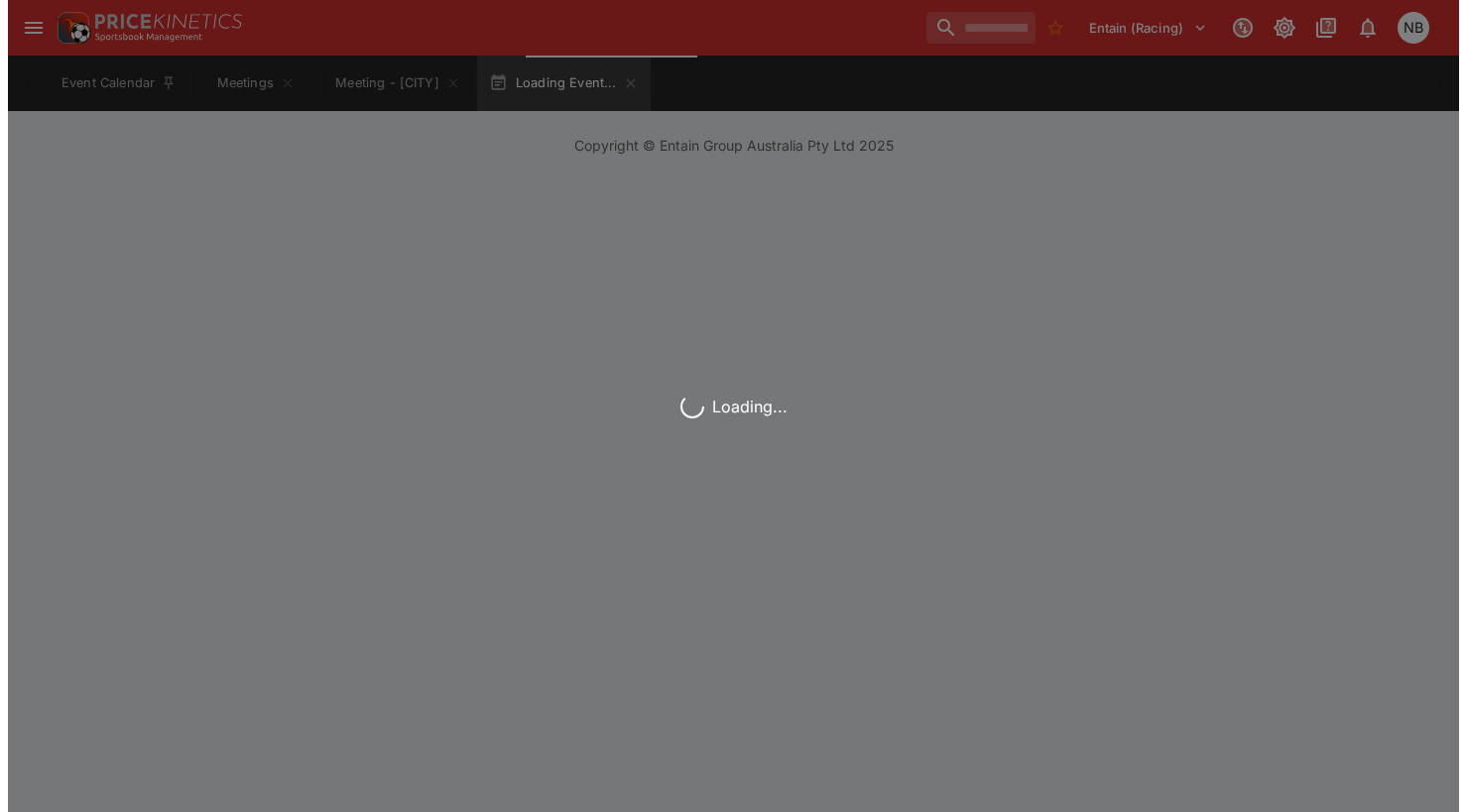 scroll, scrollTop: 0, scrollLeft: 0, axis: both 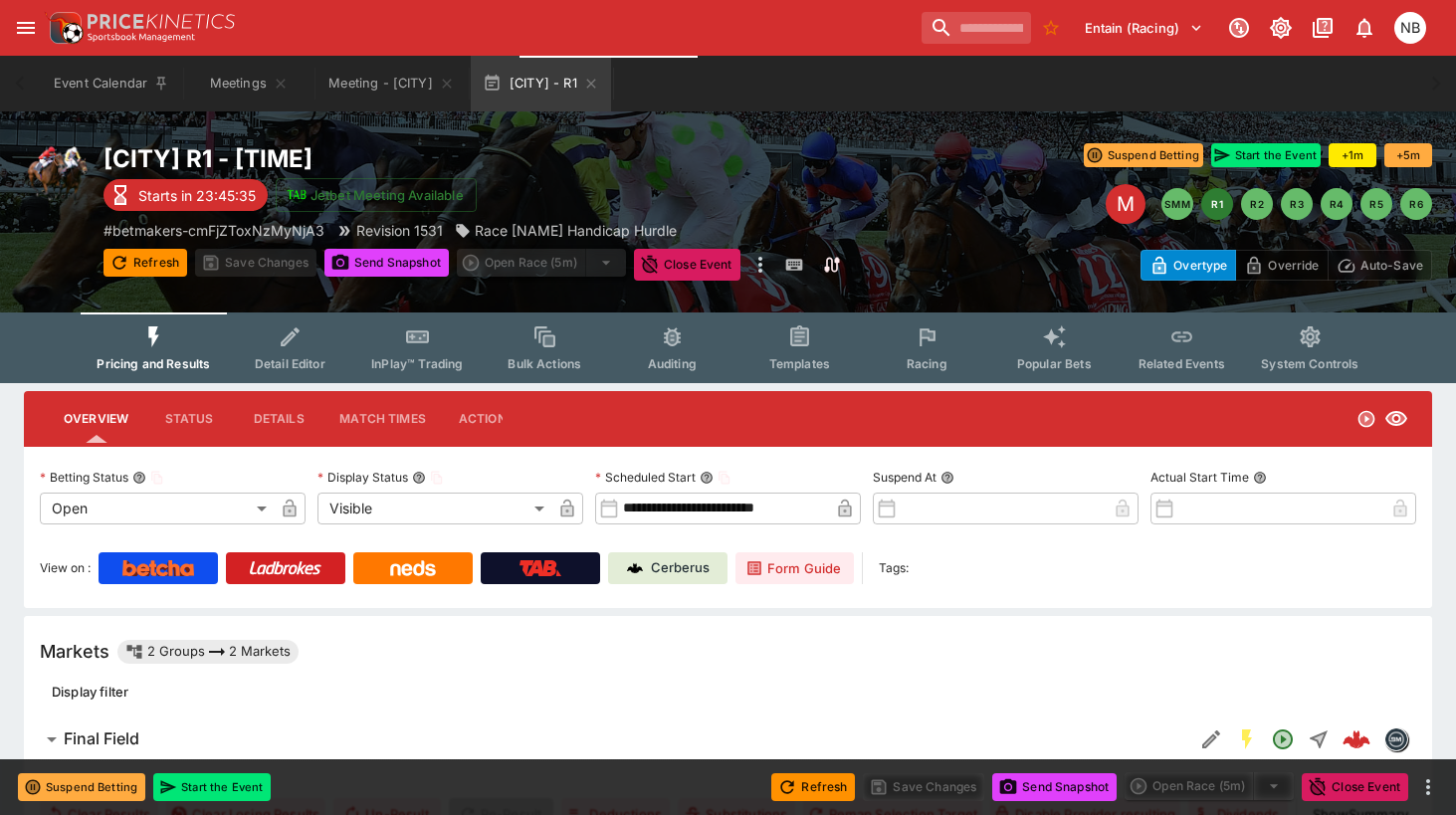 click 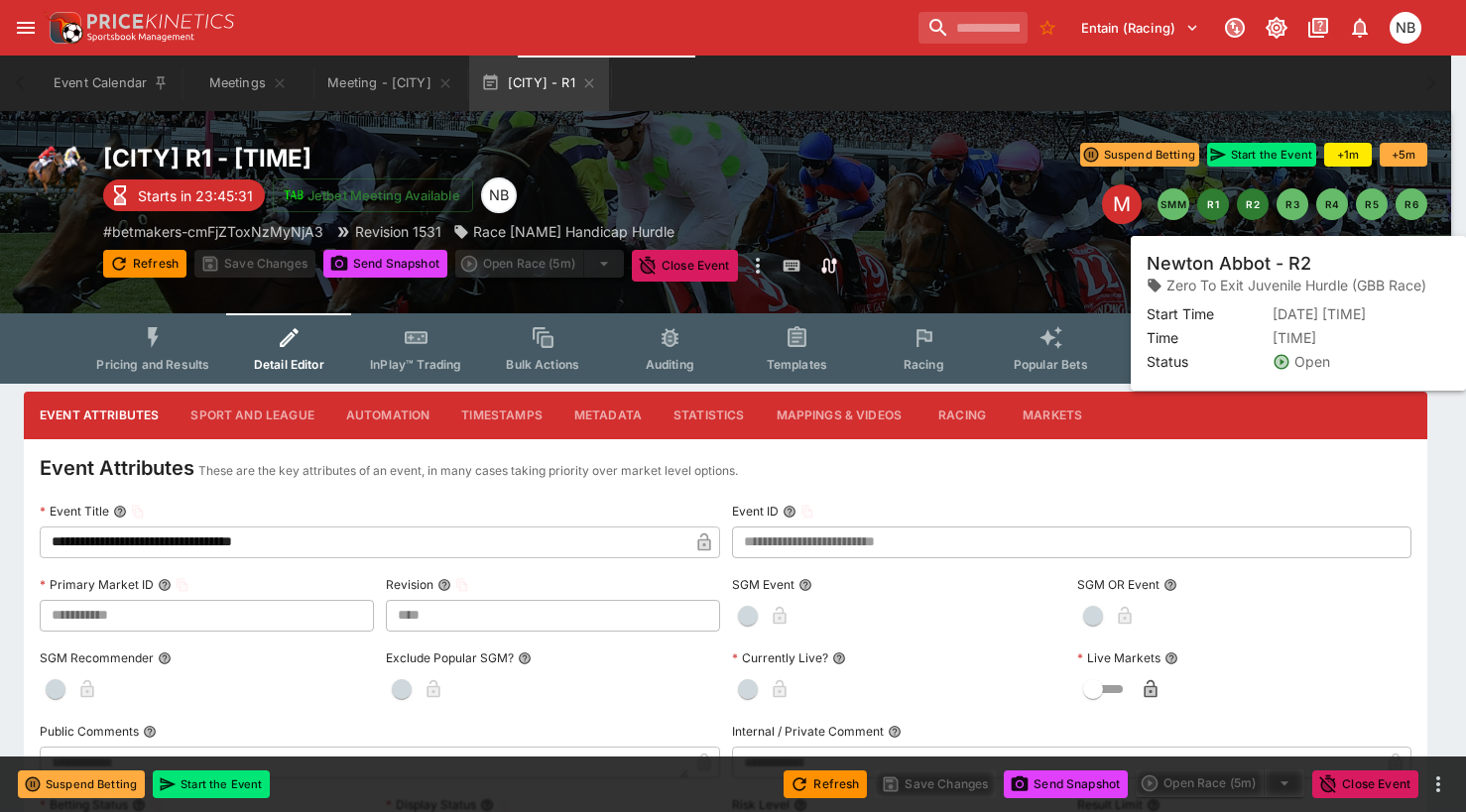 click on "R2" at bounding box center (1253, 204) 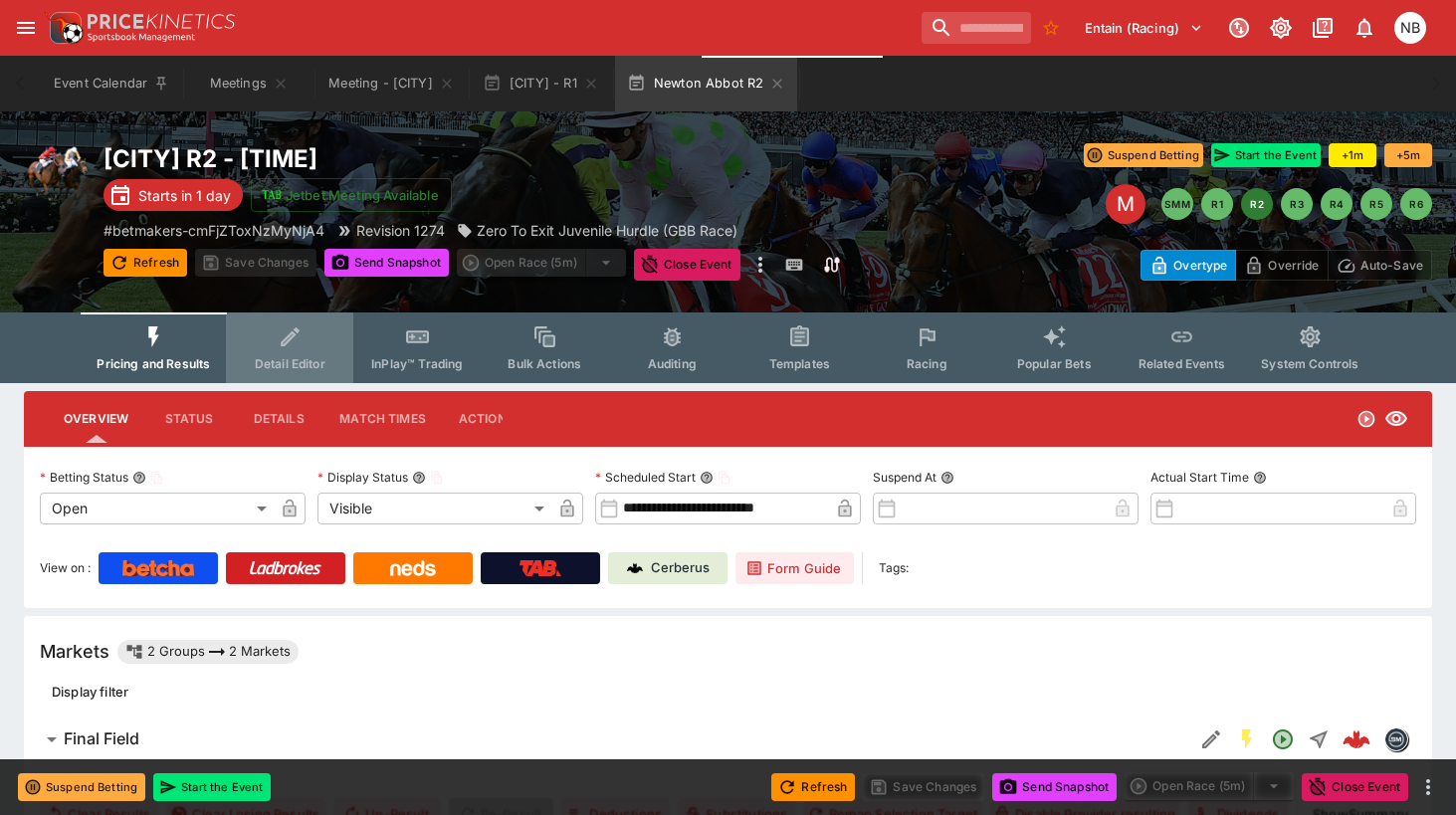 click 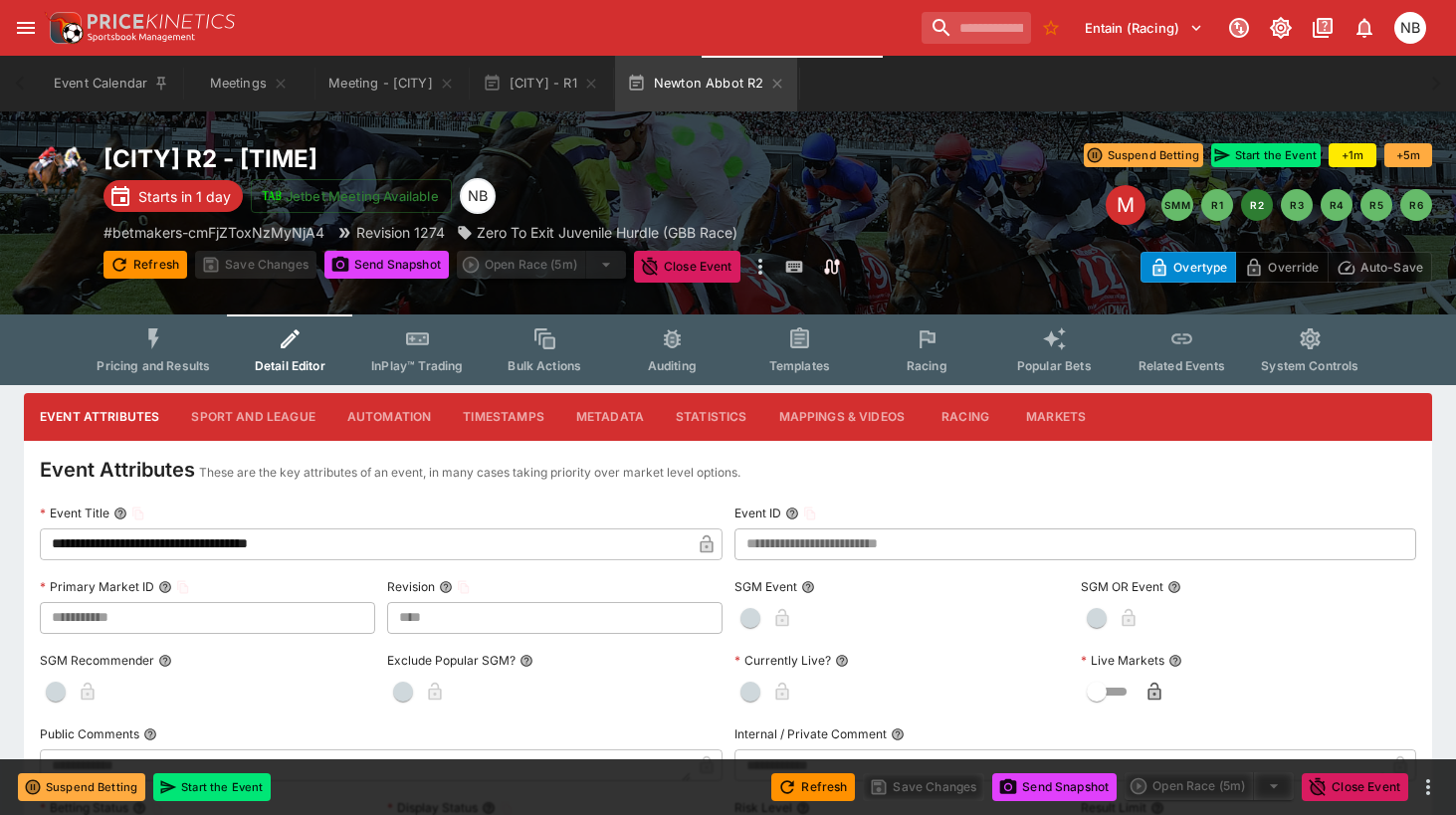 click on "**********" at bounding box center (365, 544) 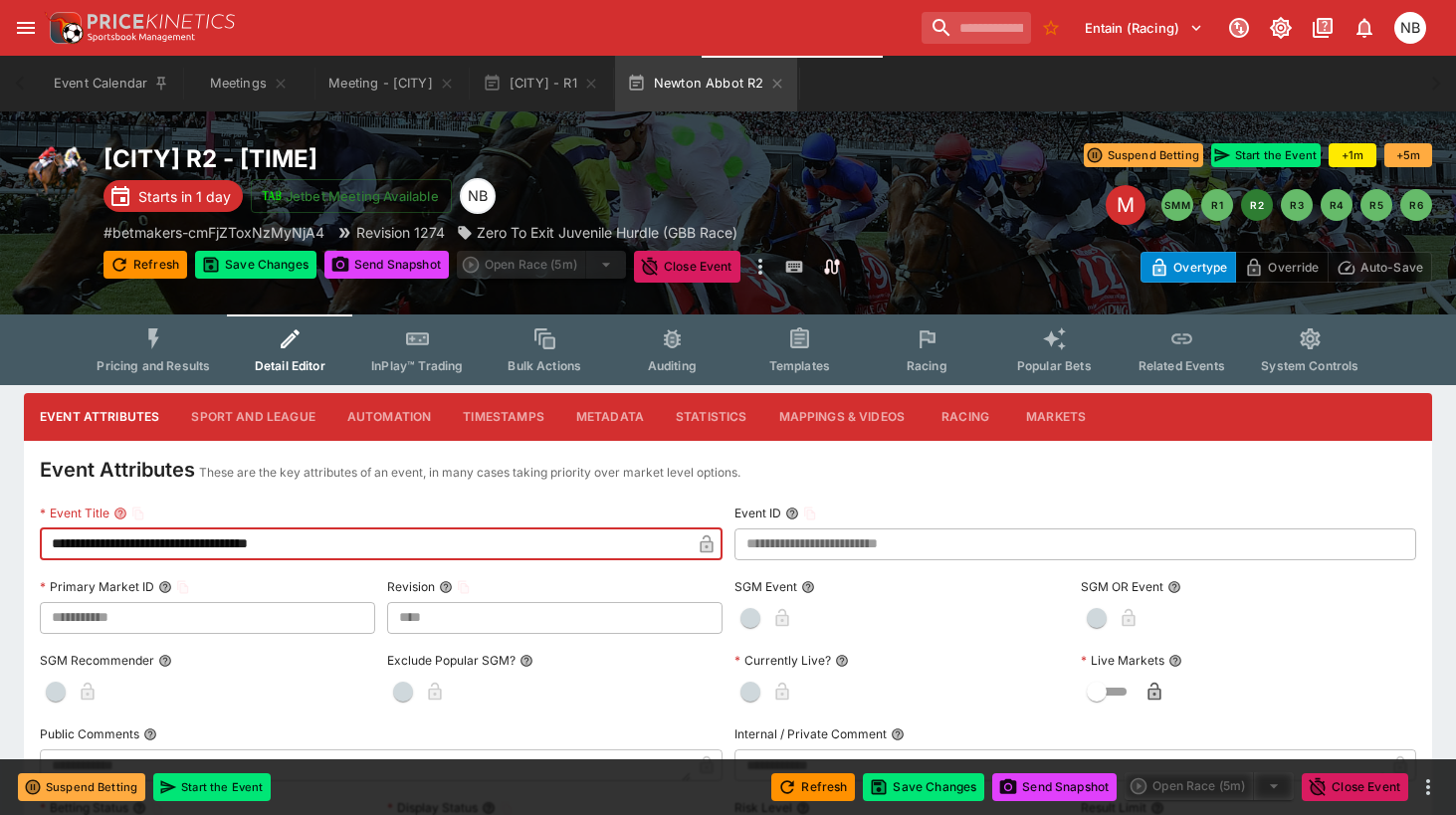 type on "**********" 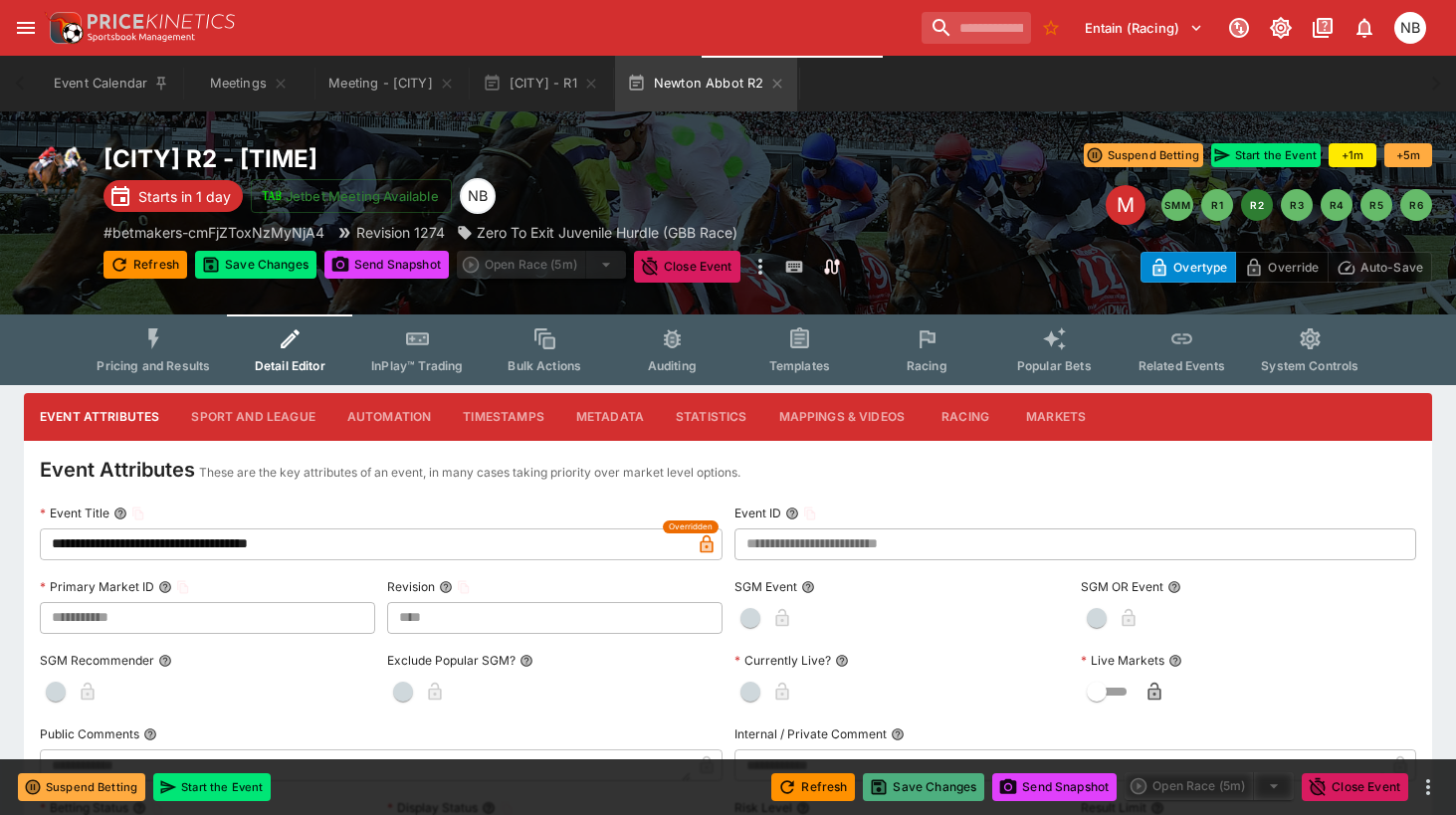 click on "Save Changes" at bounding box center [924, 787] 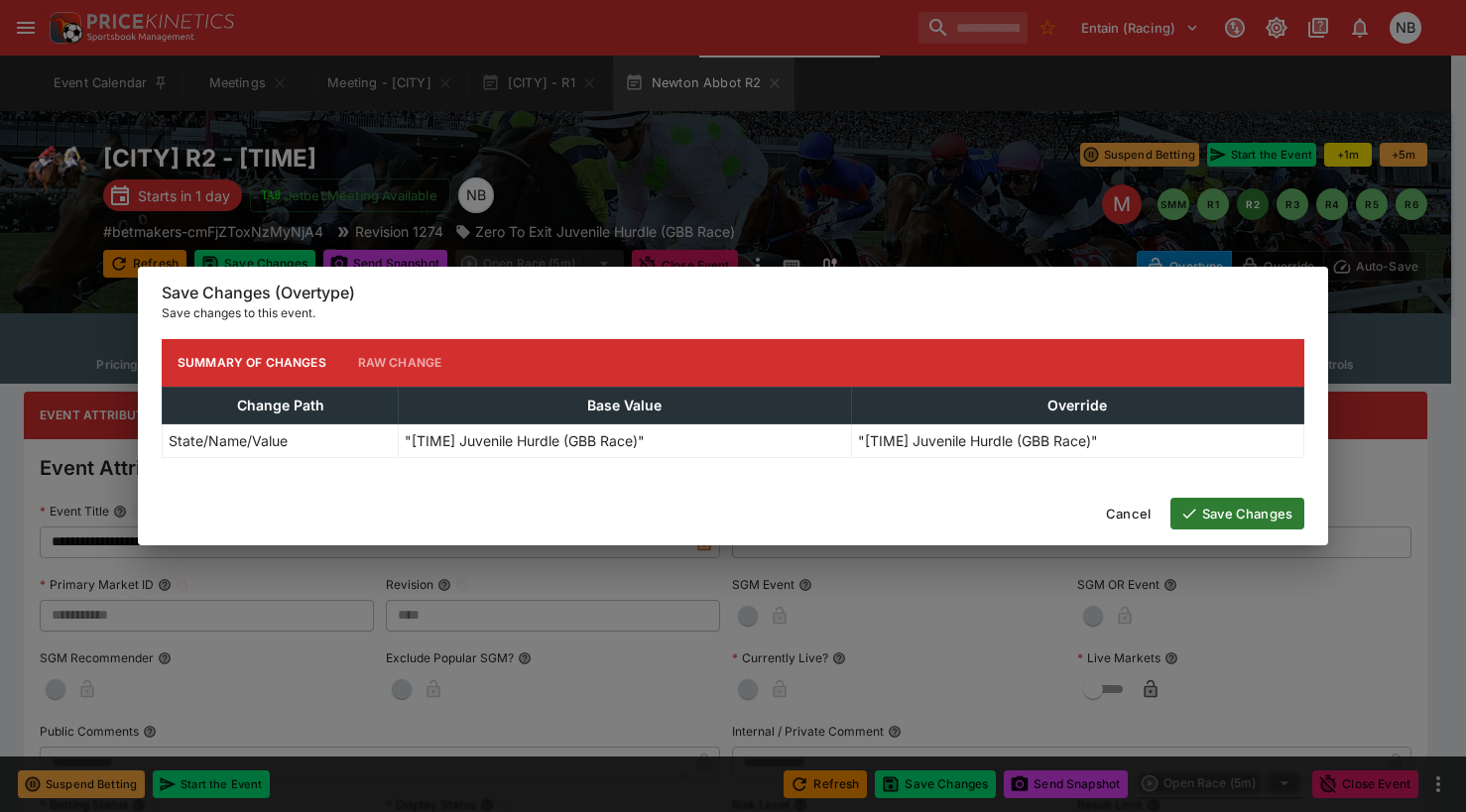 click 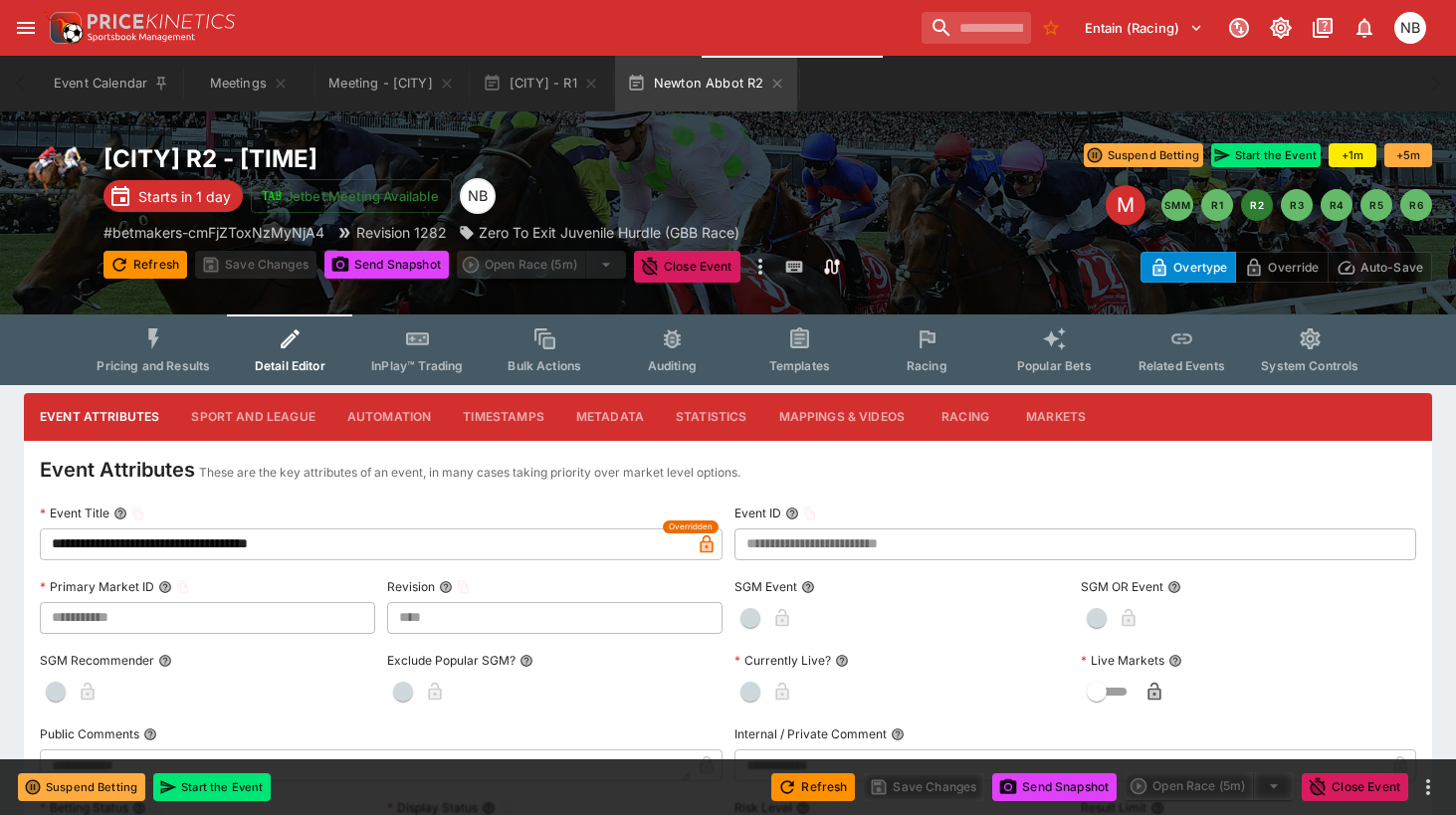 click on "Send Snapshot" at bounding box center [1054, 787] 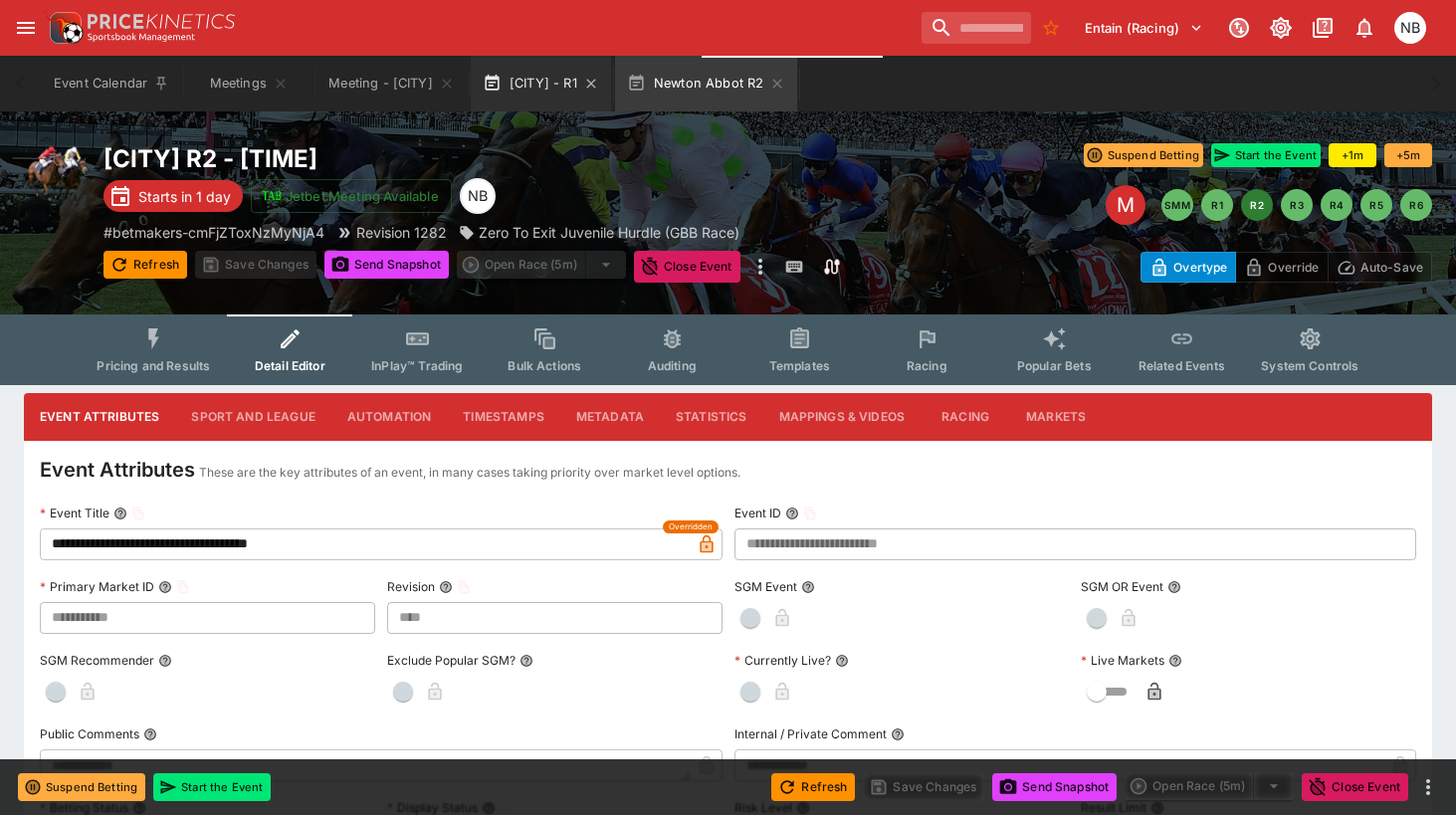click on "Newton Abbot R1" at bounding box center (540, 84) 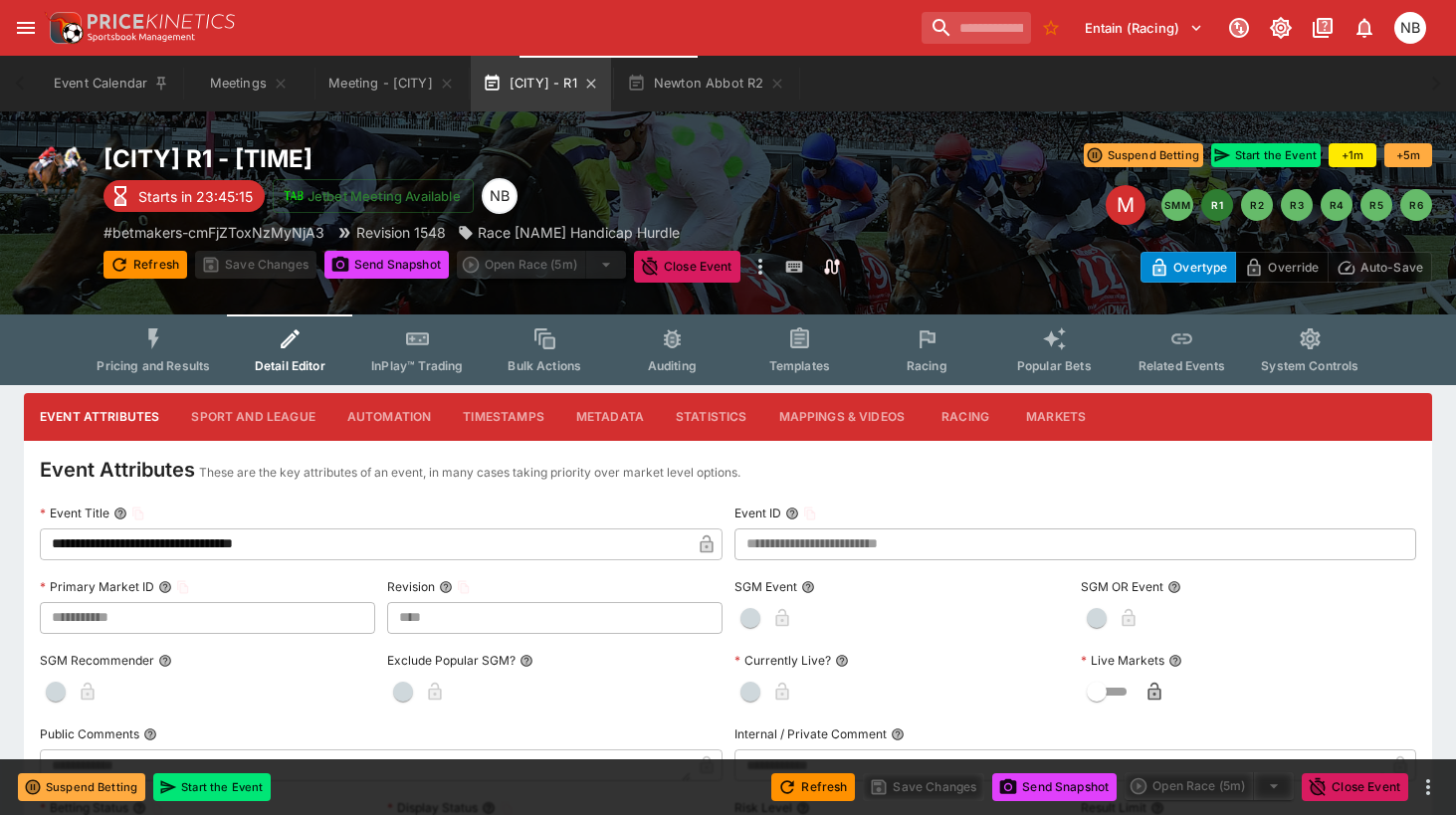 type on "****" 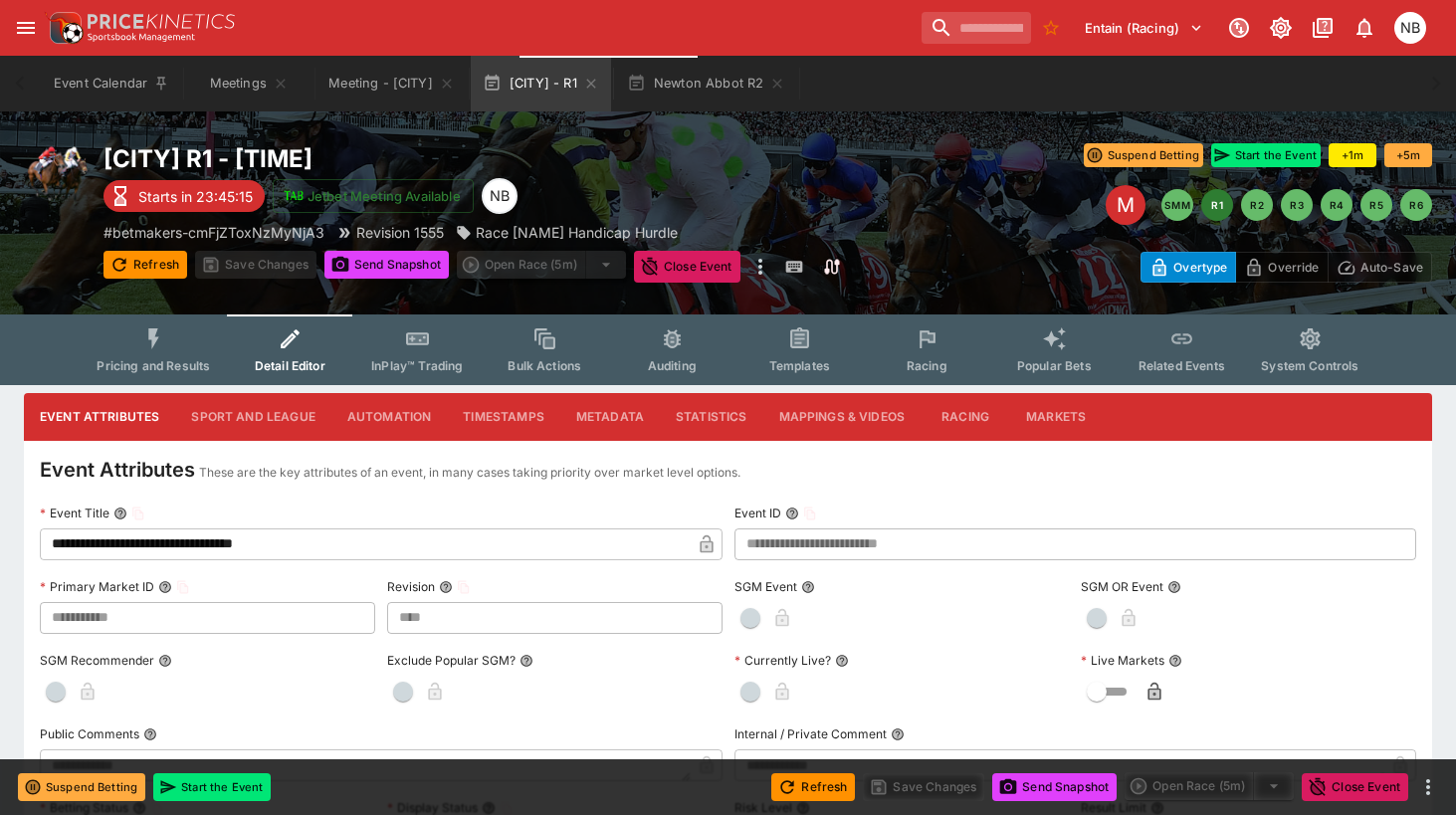type on "****" 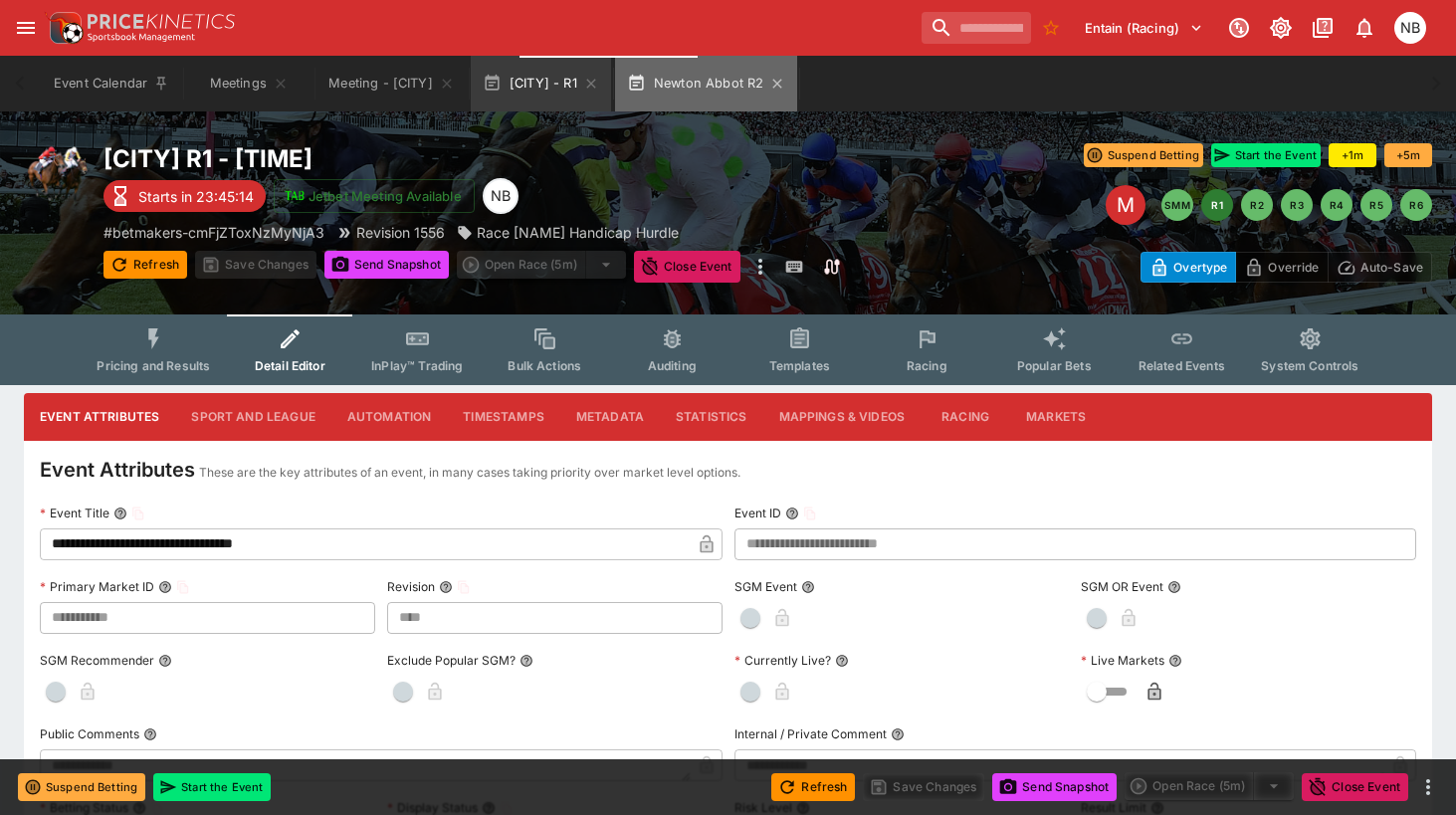 click on "Newton Abbot R2" at bounding box center (707, 84) 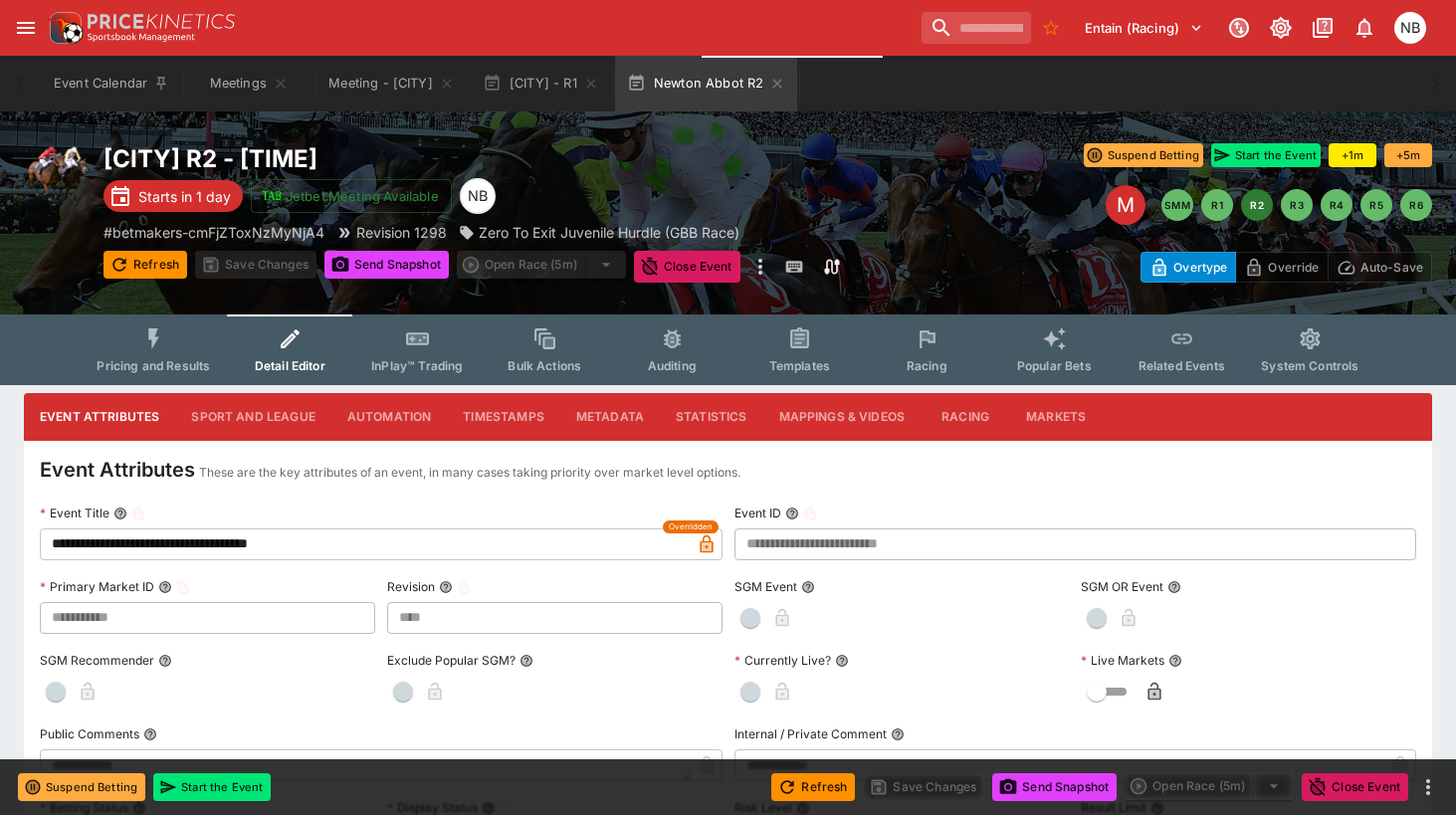 click on "Entain (Racing) 1 NB" at bounding box center [737, 28] 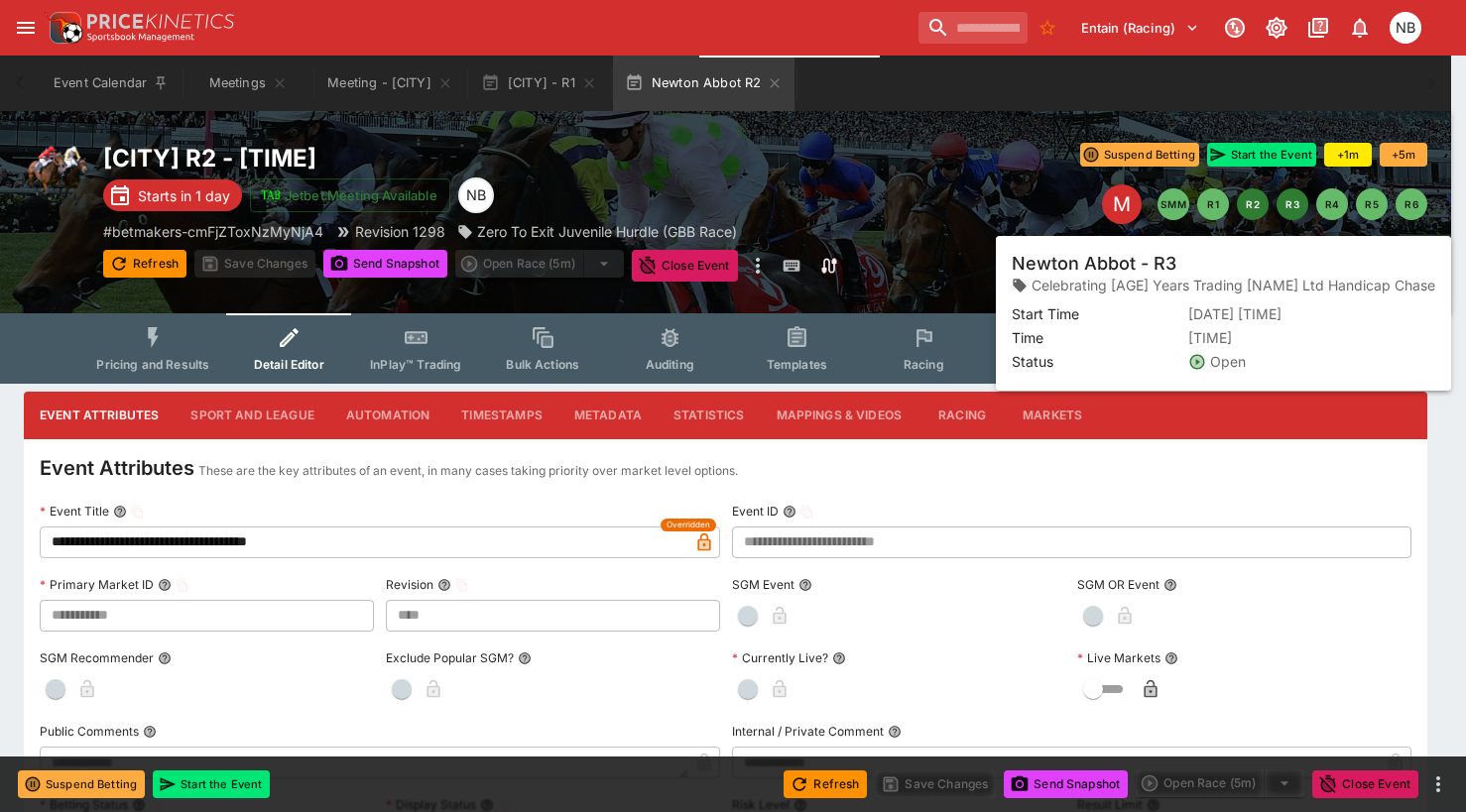 click on "R3" at bounding box center [1292, 204] 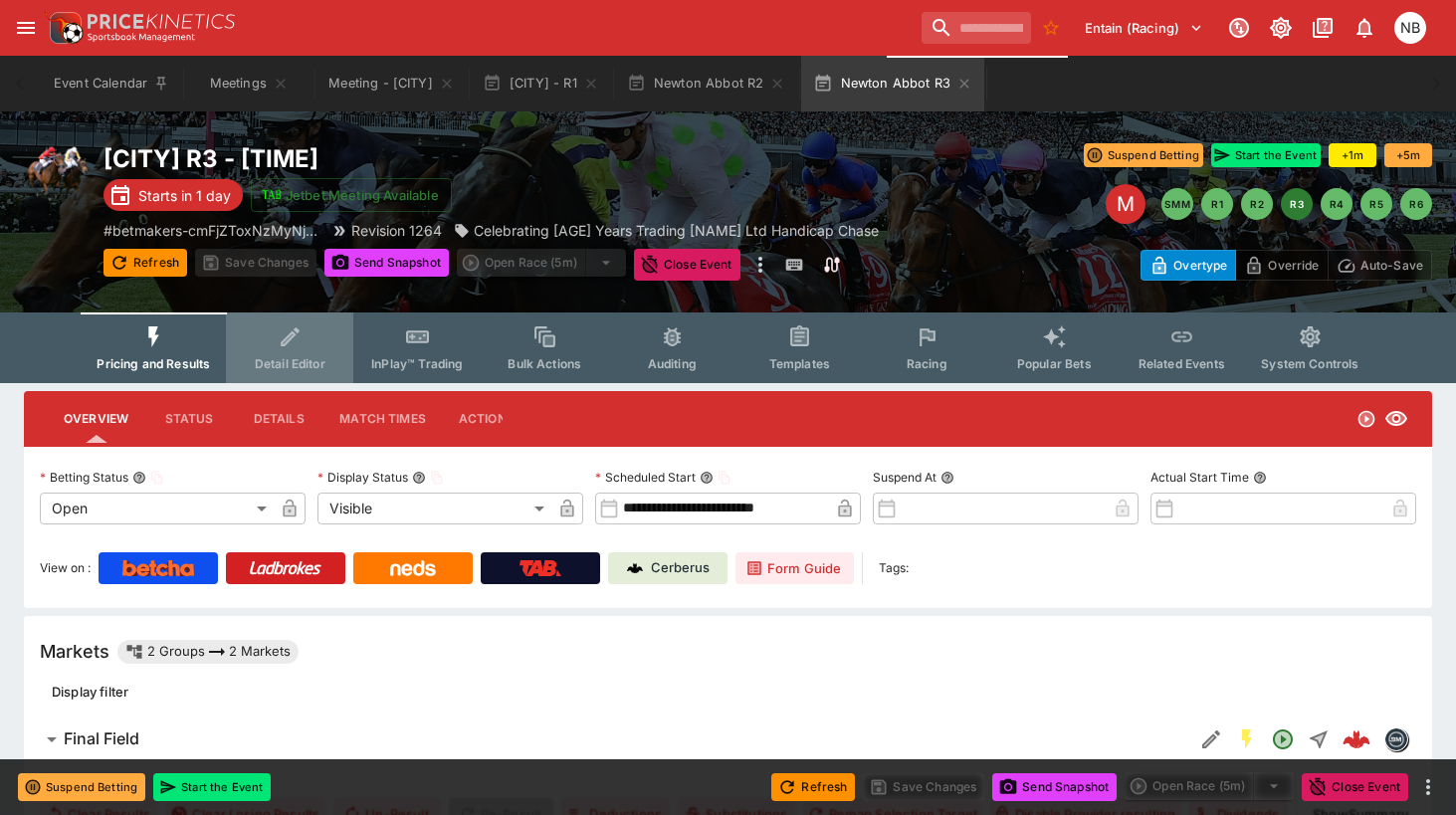 click 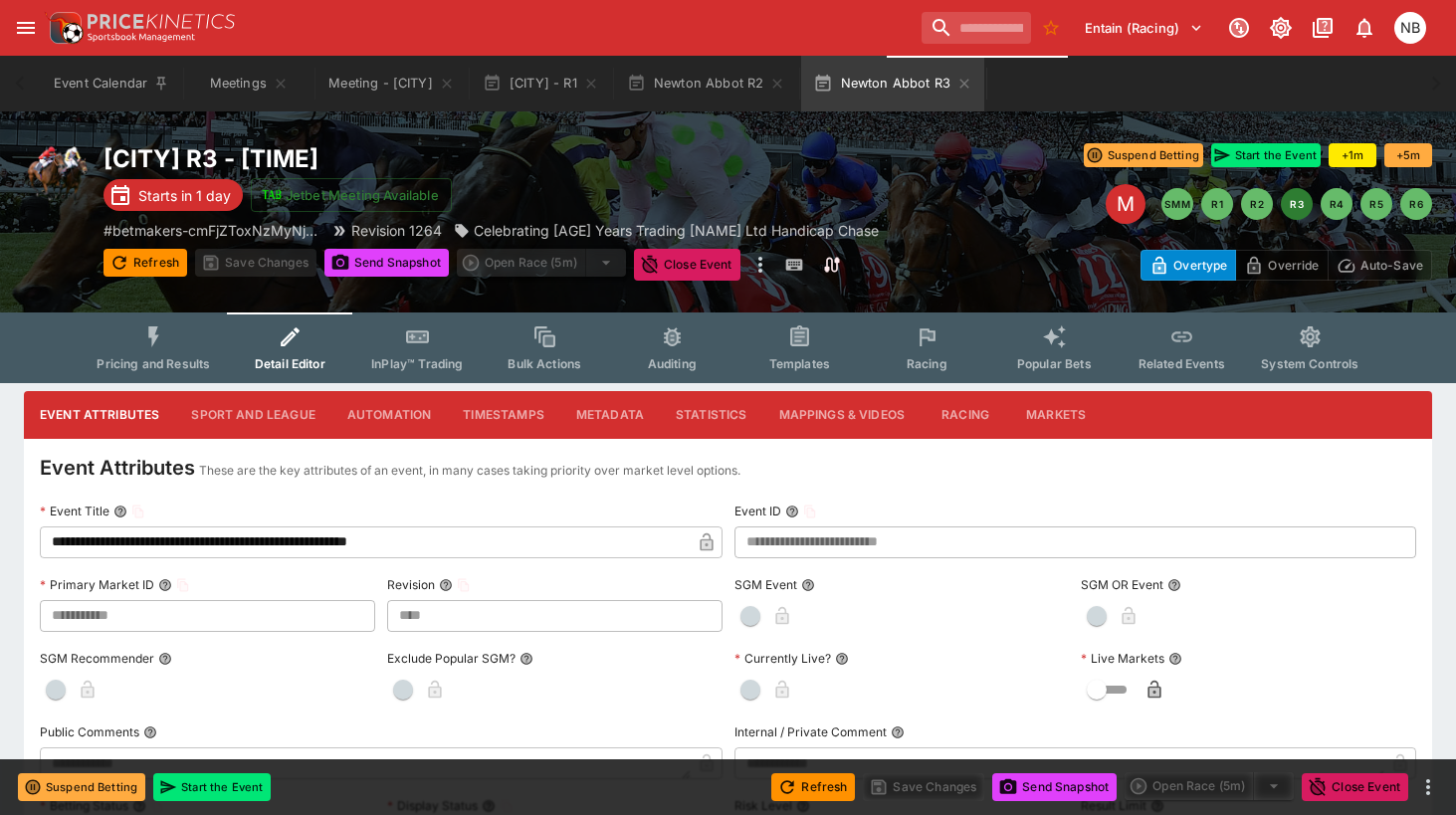 type 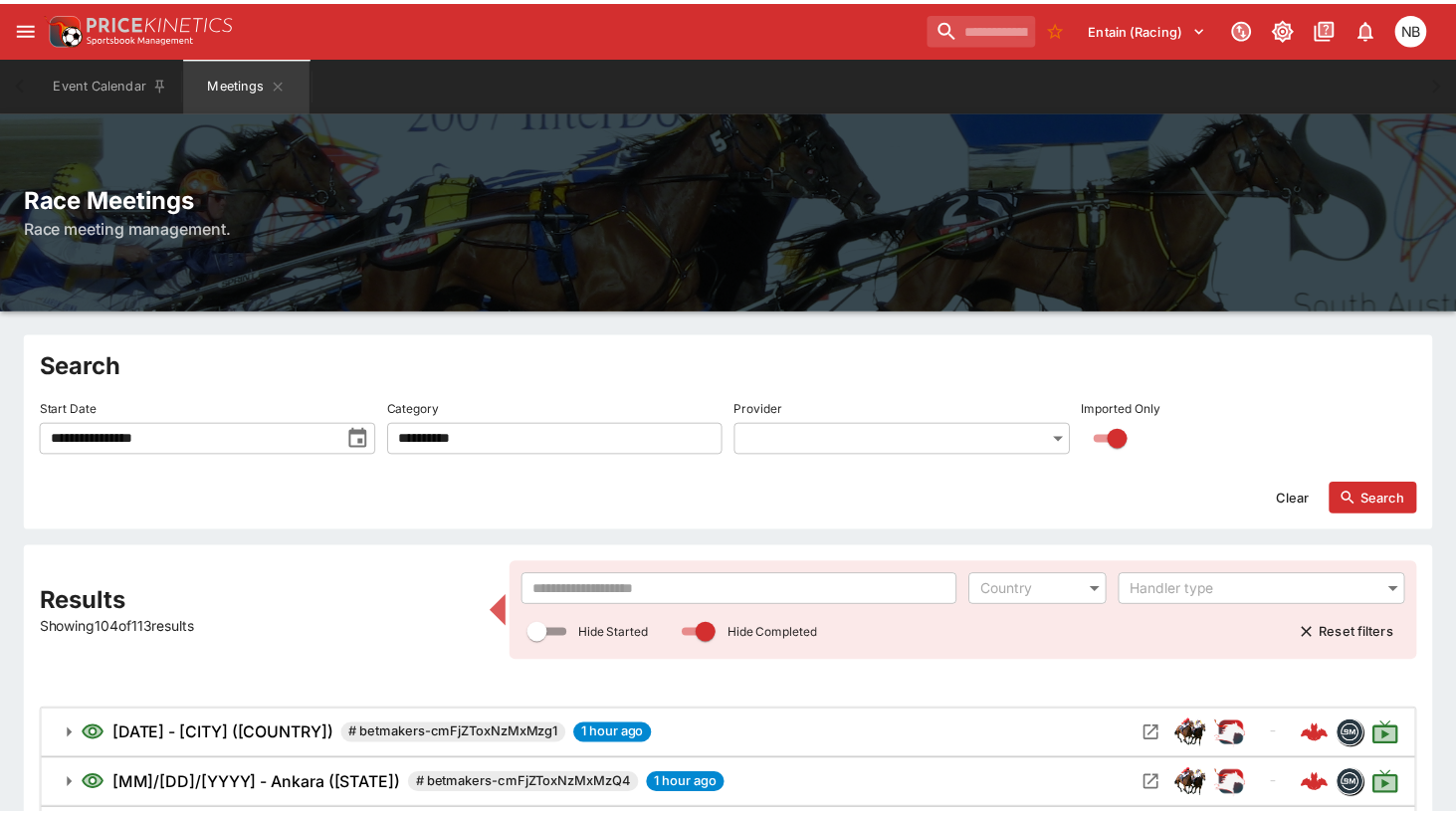 scroll, scrollTop: 0, scrollLeft: 0, axis: both 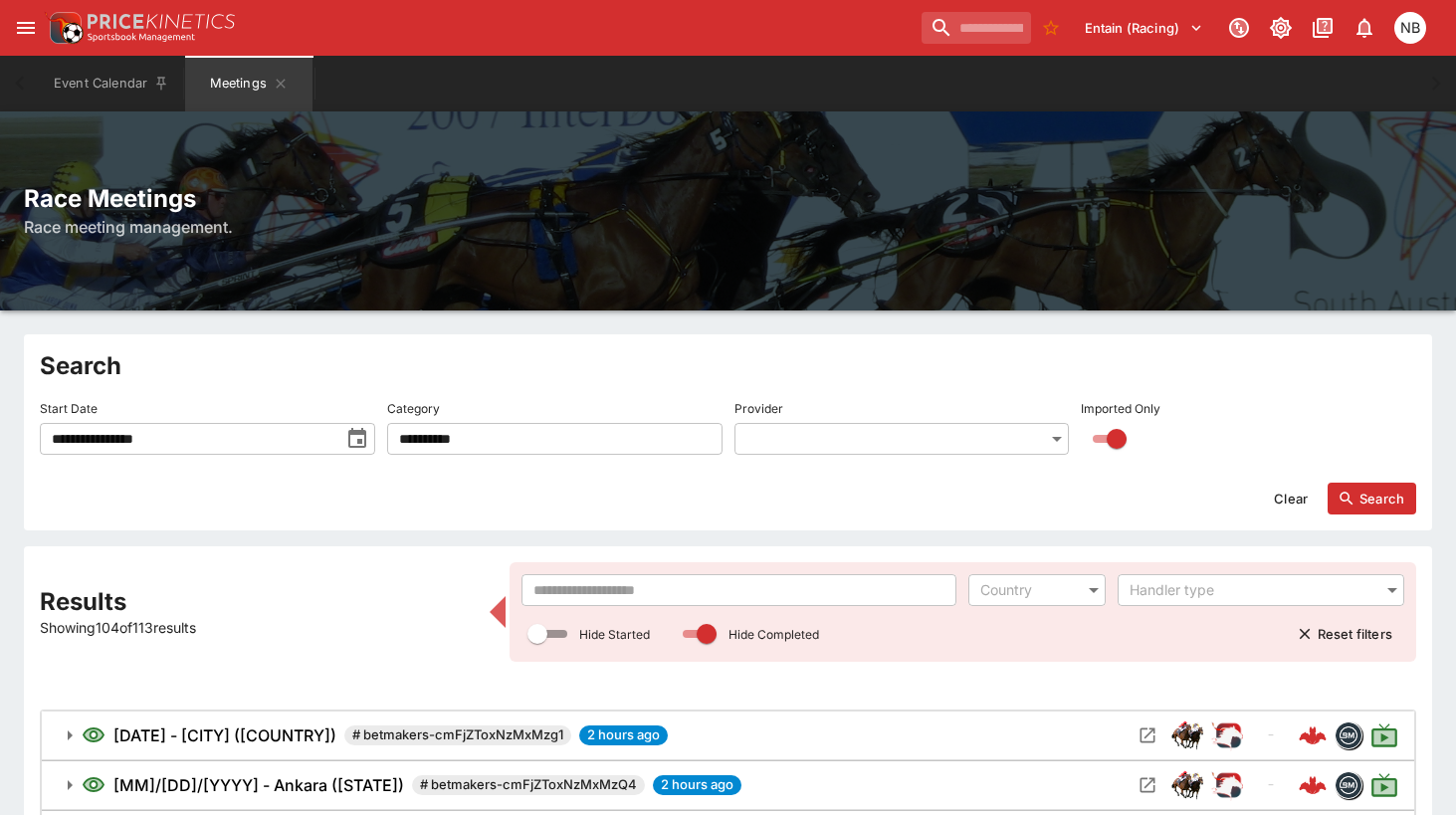 click on "Results Showing  104  of  113  results ​ Country ​ Handler type ​ Hide Started Hide Completed Reset filters 7/20/2025 - [CITY] ([COUNTRY_CODE]) # betmakers-cmFjZToxNzMxMzg1 2 hours ago - 7/20/2025 - [CITY] ([COUNTRY_CODE]) # betmakers-cmFjZToxNzMxMzQ4 2 hours ago - 7/20/2025 - [CITY] ([COUNTRY_CODE]) # smm-betmakers-bWVldGluZzo1NzU2Njc3ODMyMjg5ODQwNzI 2 hours ago M27 7/20/2025 - [CITY] ([COUNTRY_CODE]) # smm-betmakers-bWVldGluZzo1NzU1NzcwMzk3MzAzNzgwMTc 2 hours ago M60 7/20/2025 - [CITY] ([COUNTRY_CODE]) # smm-betmakers-bWVldGluZzo1NzU1MDk0NTQwMDc1NjczOTY 2 hours ago M42 7/20/2025 - [CITY] ([COUNTRY_CODE]) # betmakers-cmFjZToxNzMxMjY2 2 hours ago M49 7/20/2025 - [CITY] ([COUNTRY_CODE]) # betmakers-cmFjZToxNzMyNTI4 2 hours ago - 7/20/2025 - [CITY] ([COUNTRY_CODE]) # betmakers-cmFjZToxNzMxMzIw 2 hours ago M46 7/20/2025 - [CITY] ([COUNTRY_CODE]) # betmakers-cmFjZToxNzMxMjkx 2 hours ago M47 7/20/2025 - [CITY] ([COUNTRY_CODE]) # betmakers-cmFjZToxNzMwNzA1 1 hour ago - 7/20/2025 - [CITY] ([COUNTRY_CODE]) # betmakers-cmFjZToxNzMxMzA3 1 hour ago M48 7/20/2025 - [CITY] ([COUNTRY_CODE]) # betmakers-cmFjZToxNzMxMzE0 M50 -" at bounding box center [728, 3224] 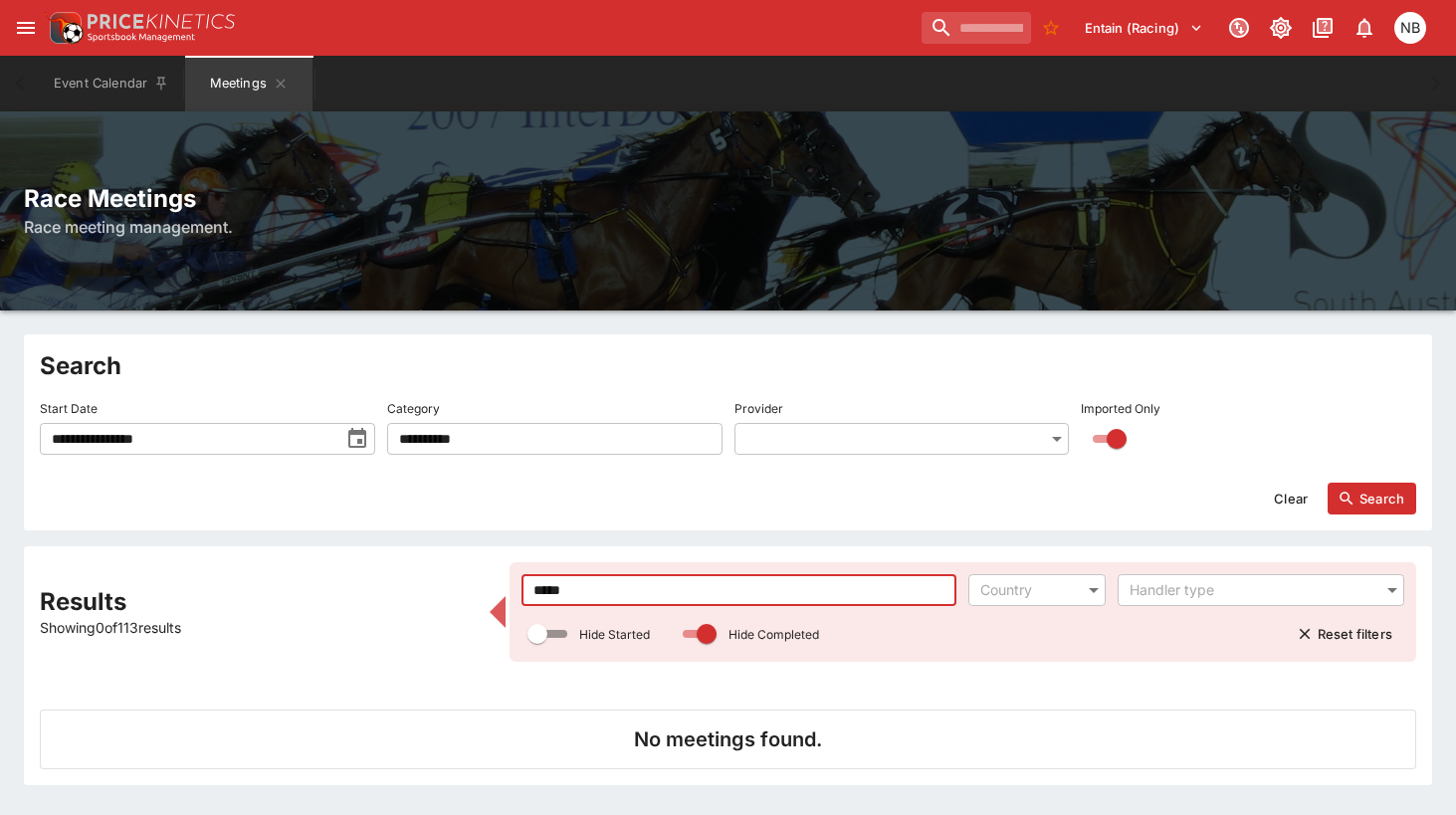 type on "*****" 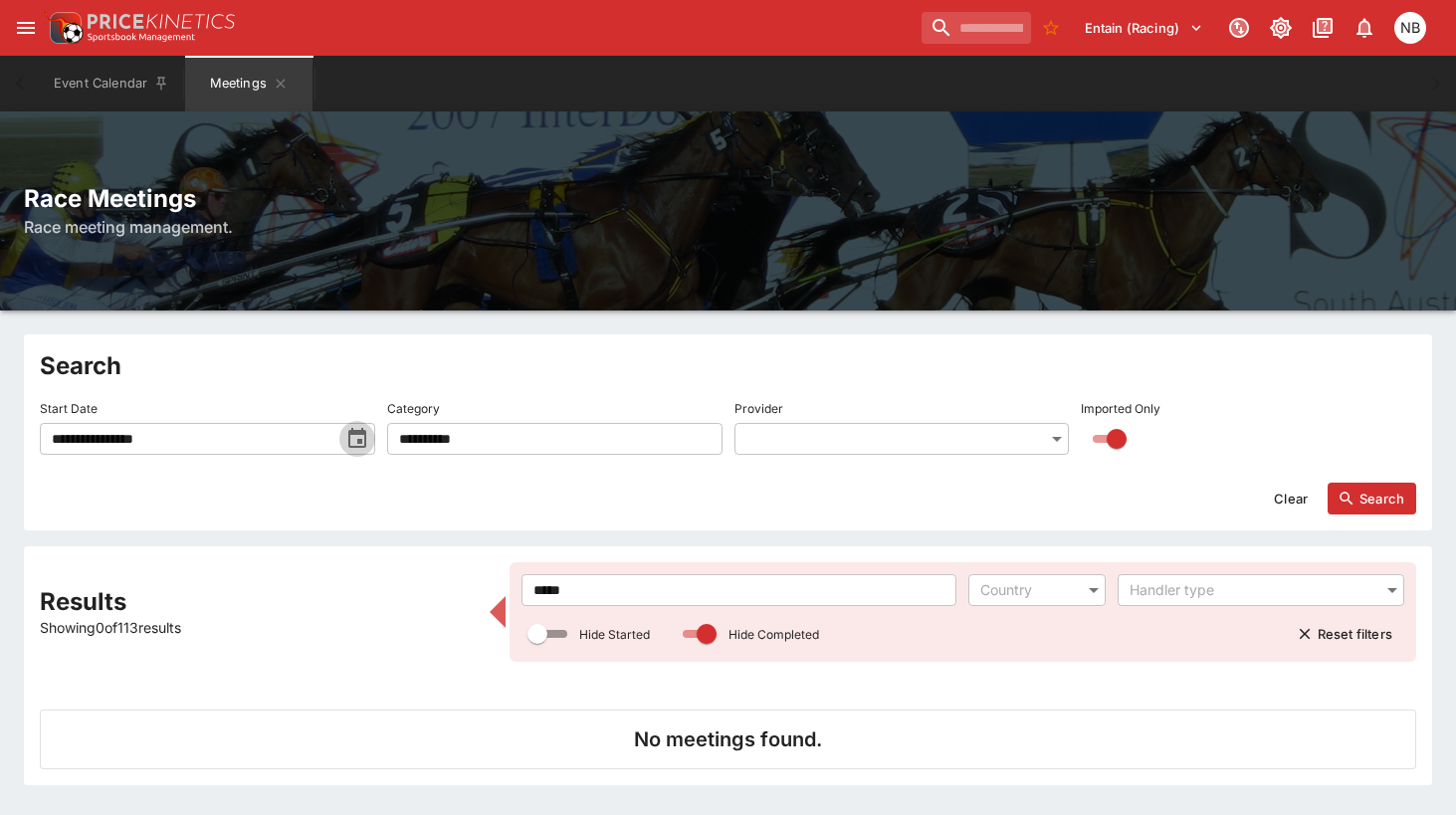 click 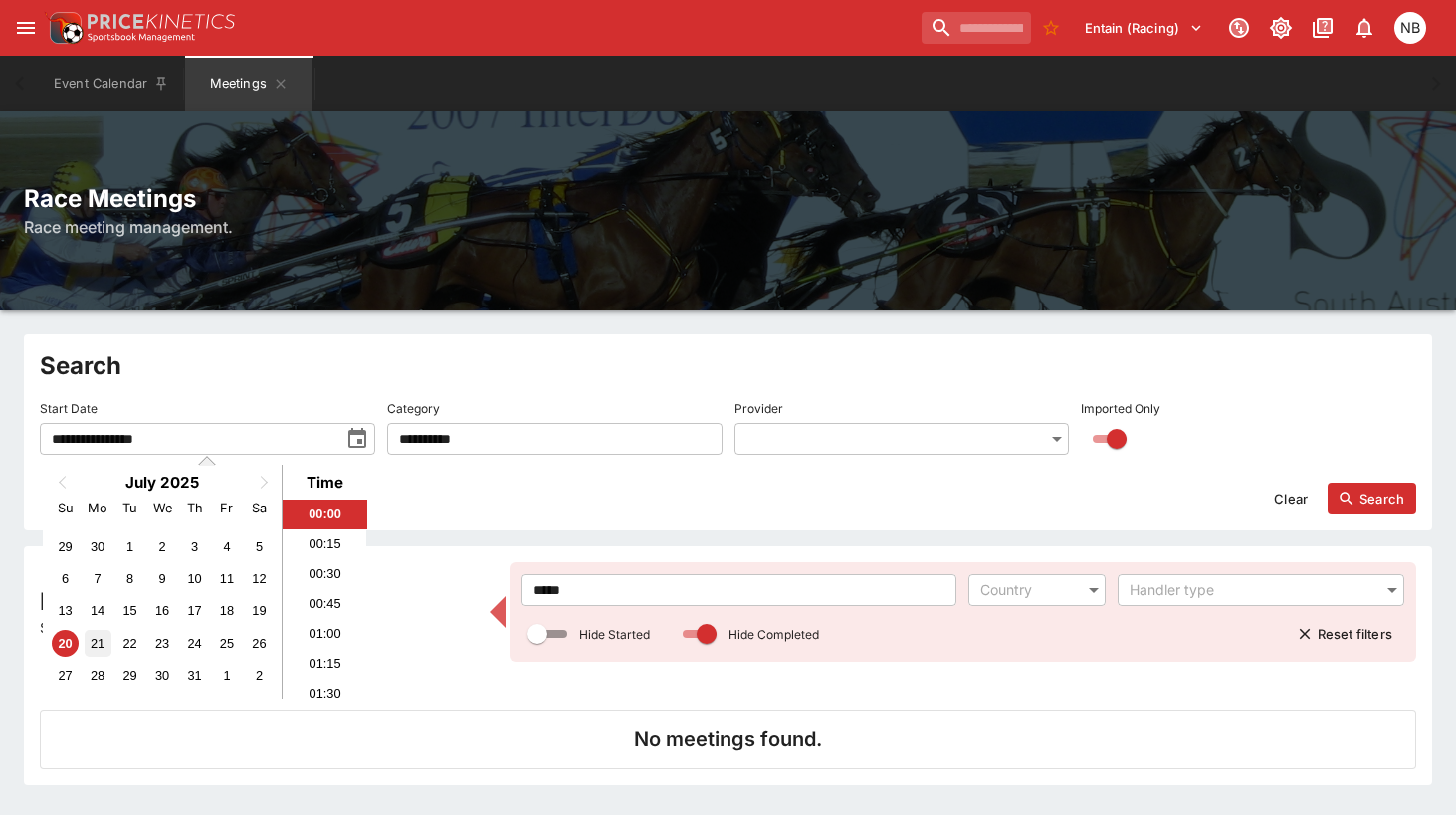 click on "21" at bounding box center [98, 643] 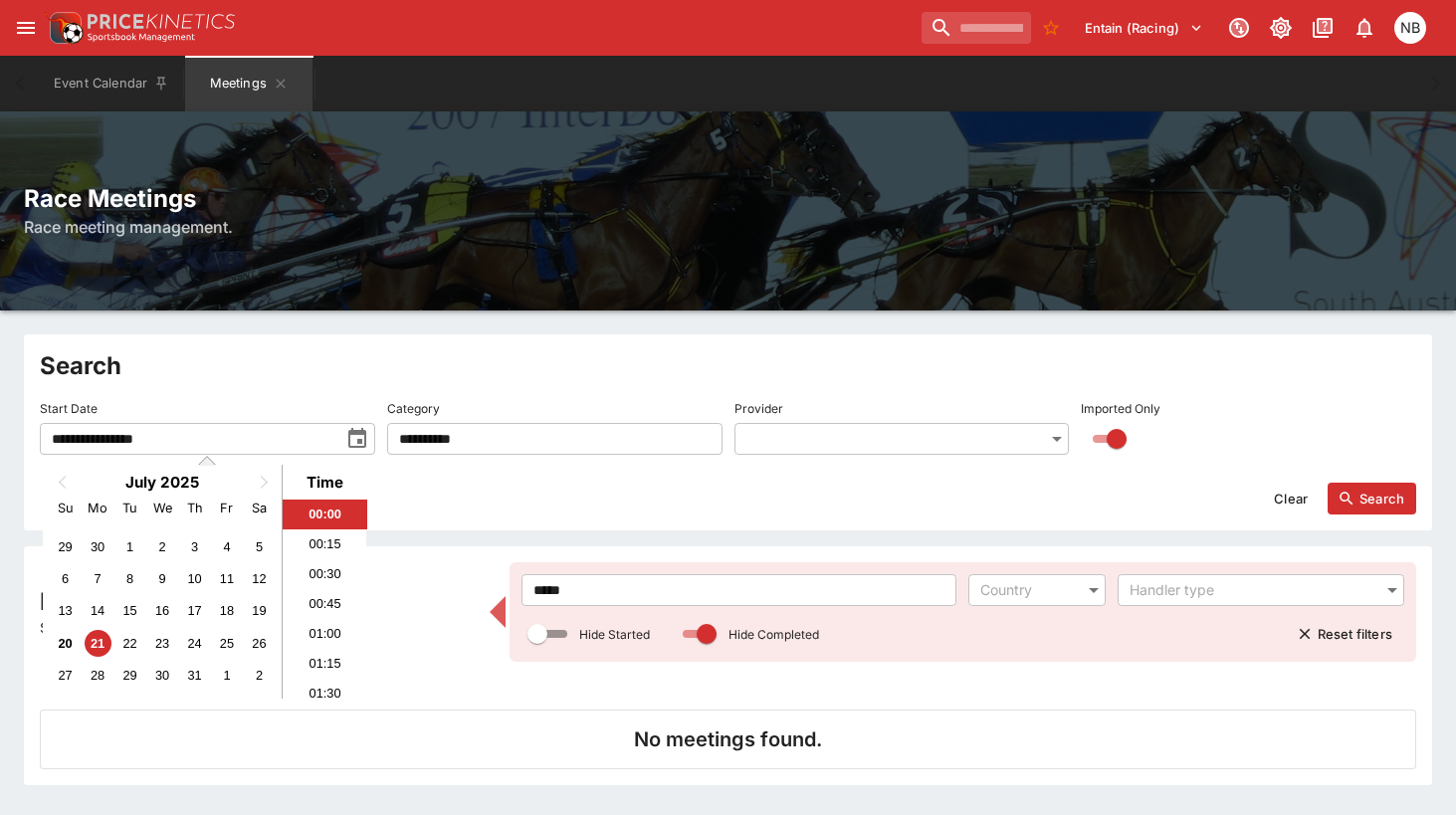 click on "Search" at bounding box center [1371, 499] 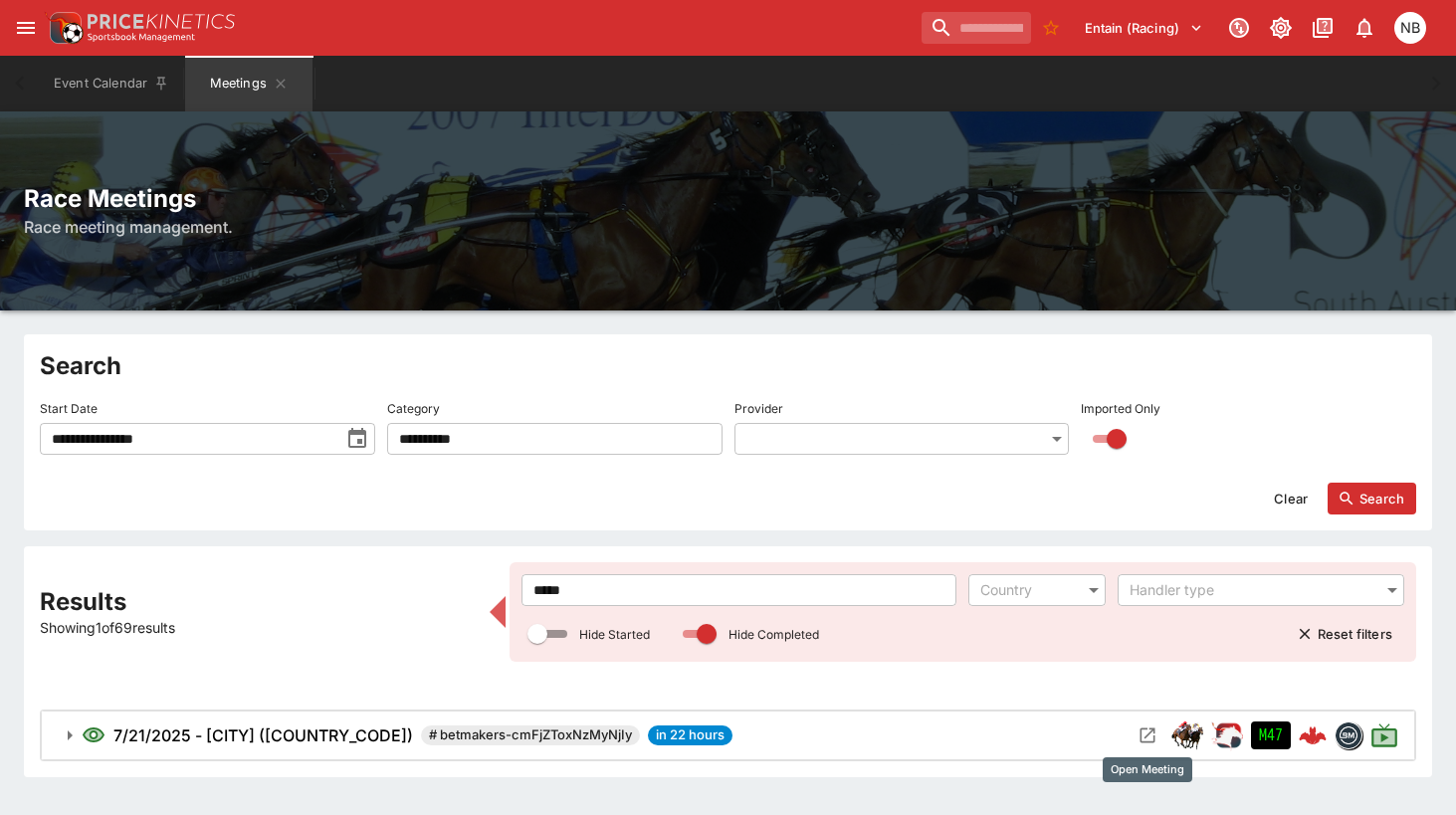 click 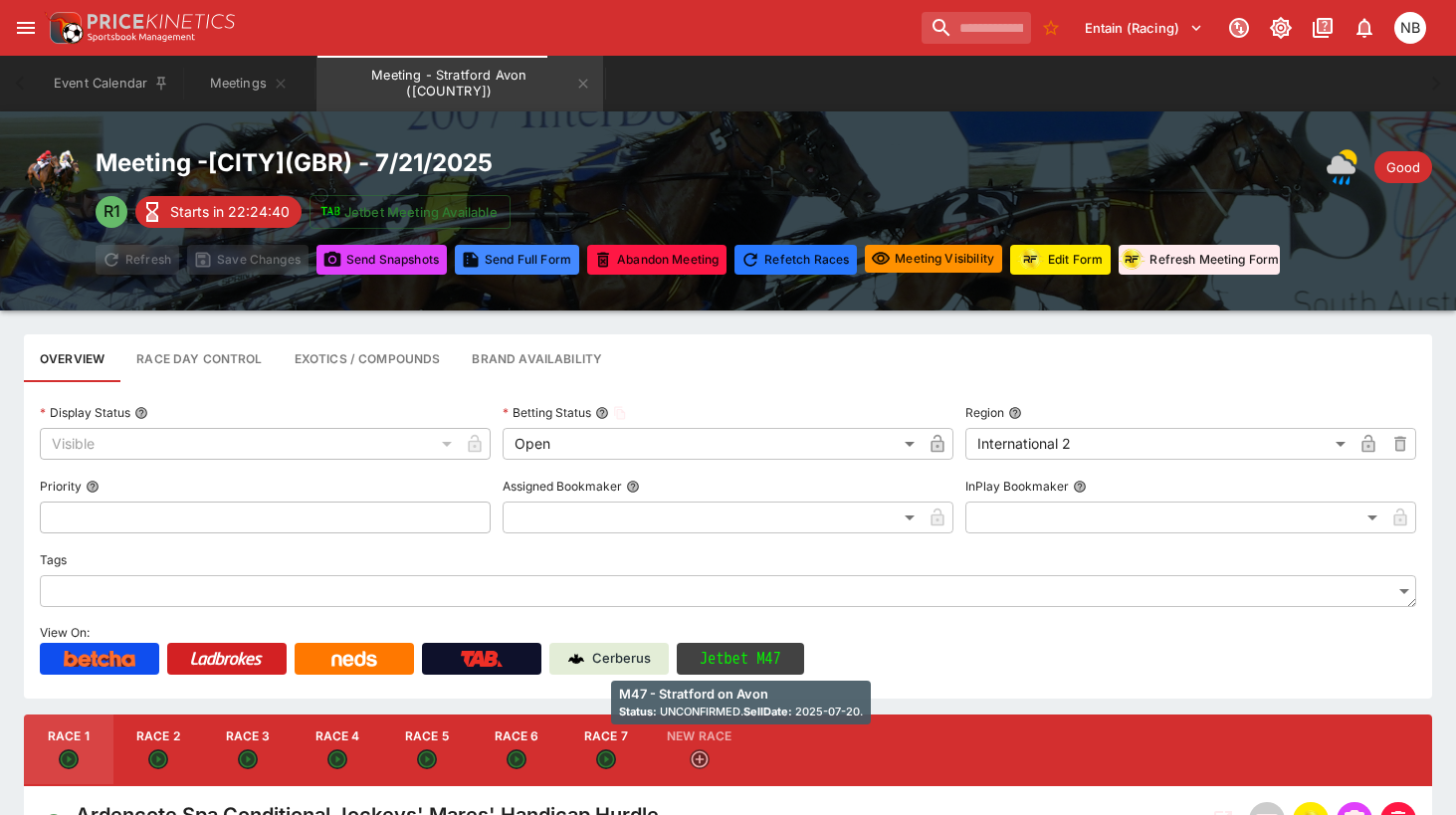 click on "Jetbet M47" at bounding box center [740, 659] 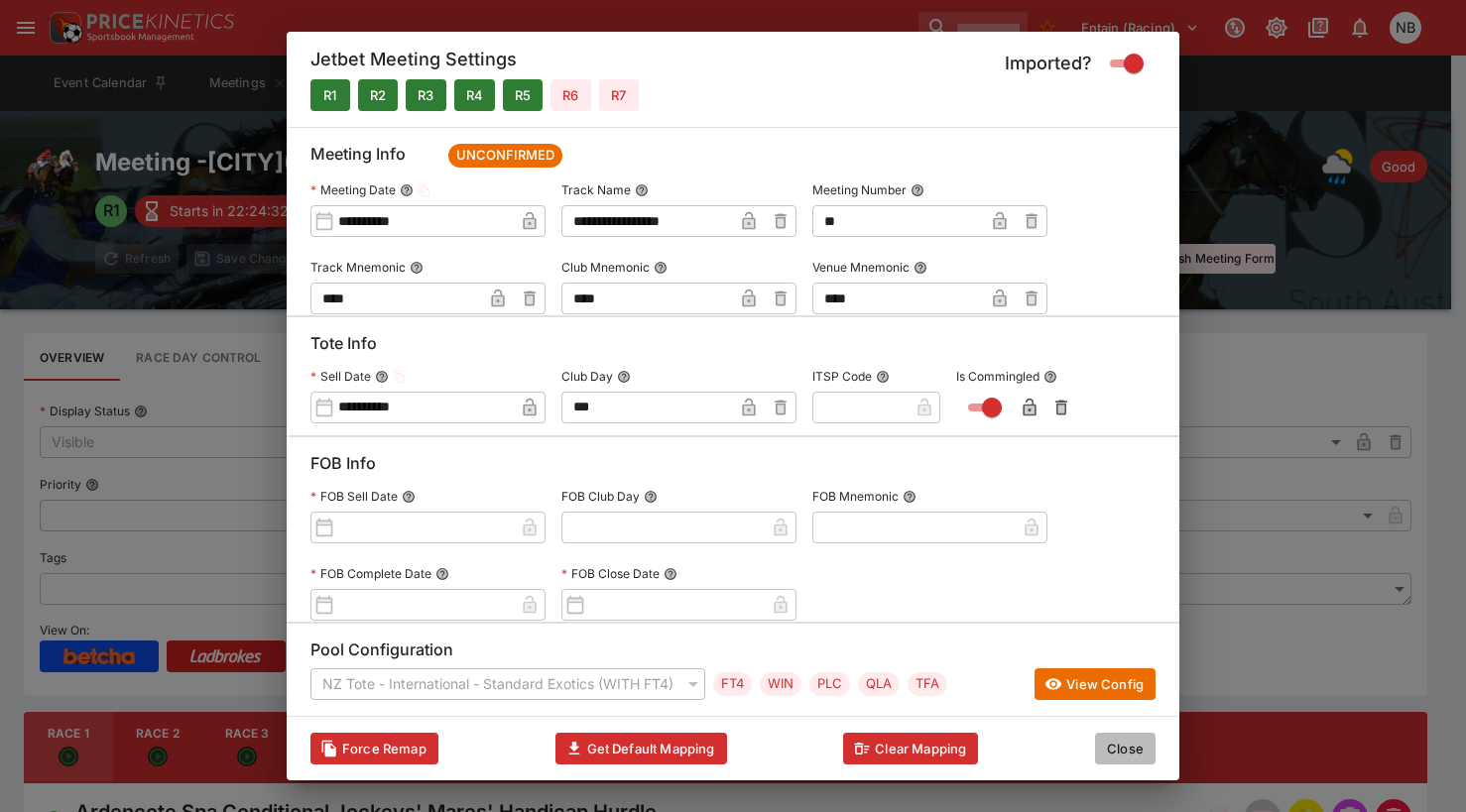 click on "Close" at bounding box center (1125, 749) 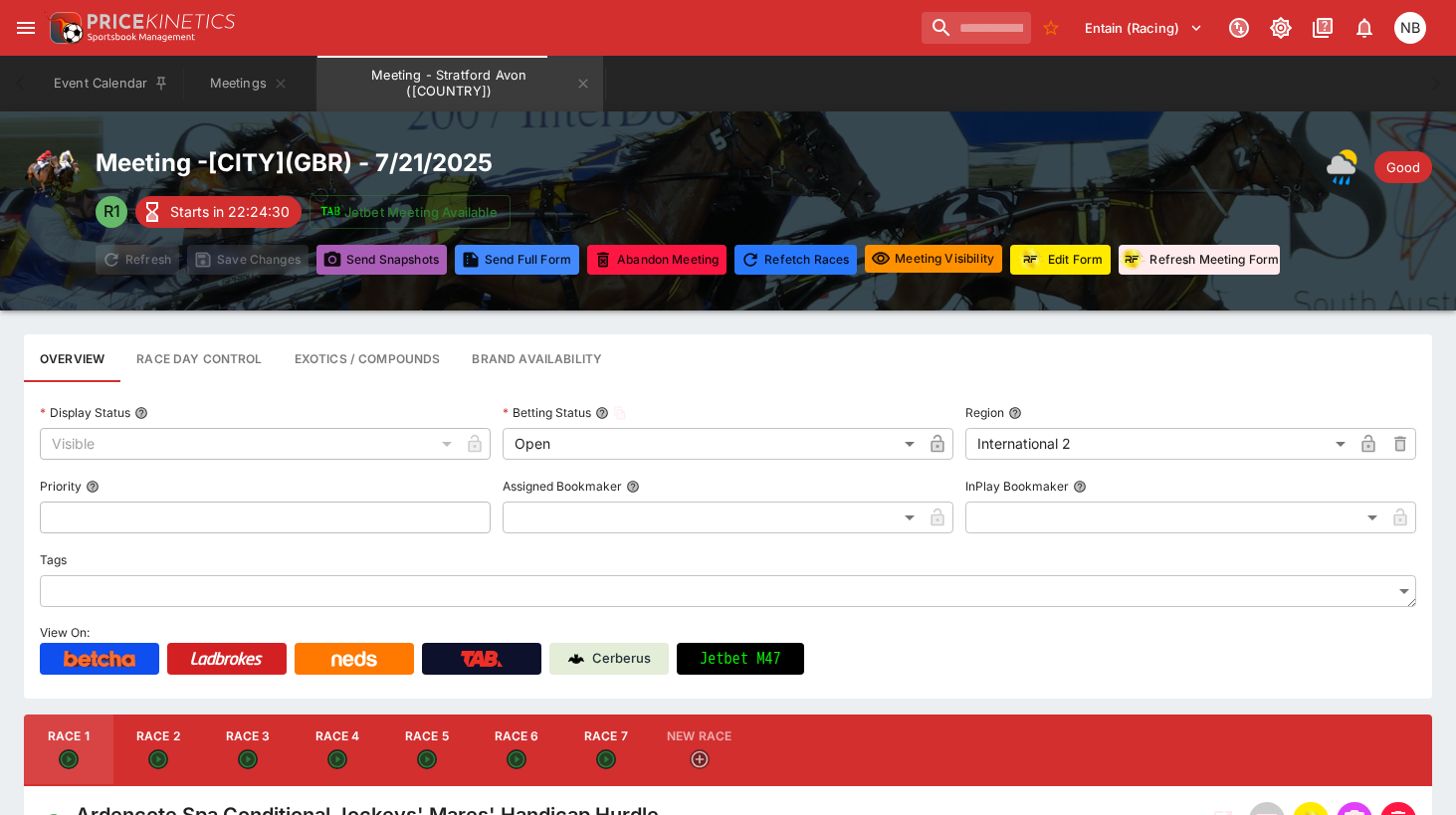 click on "Send Snapshot s" at bounding box center (381, 260) 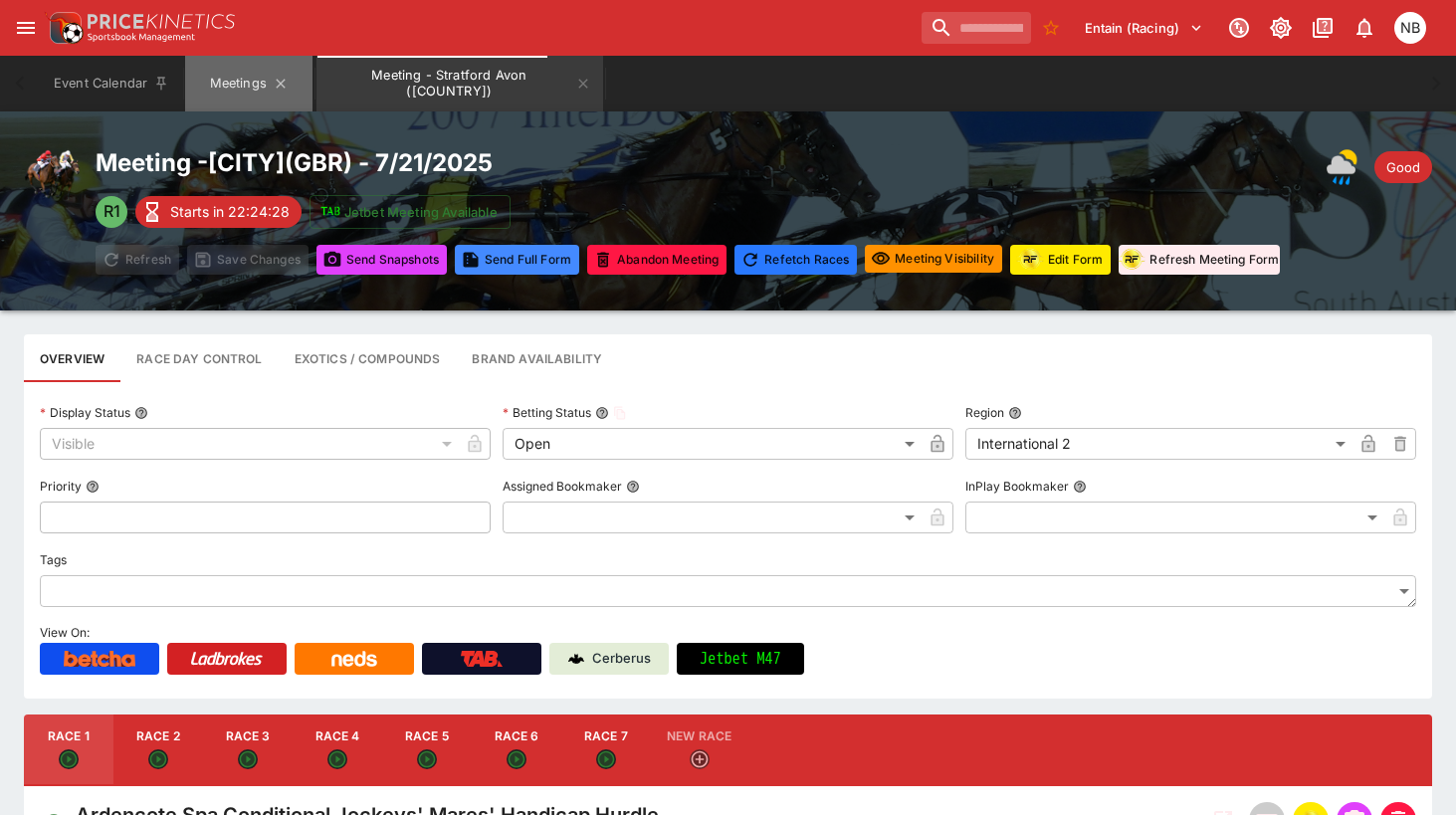 click on "Meetings" at bounding box center [249, 84] 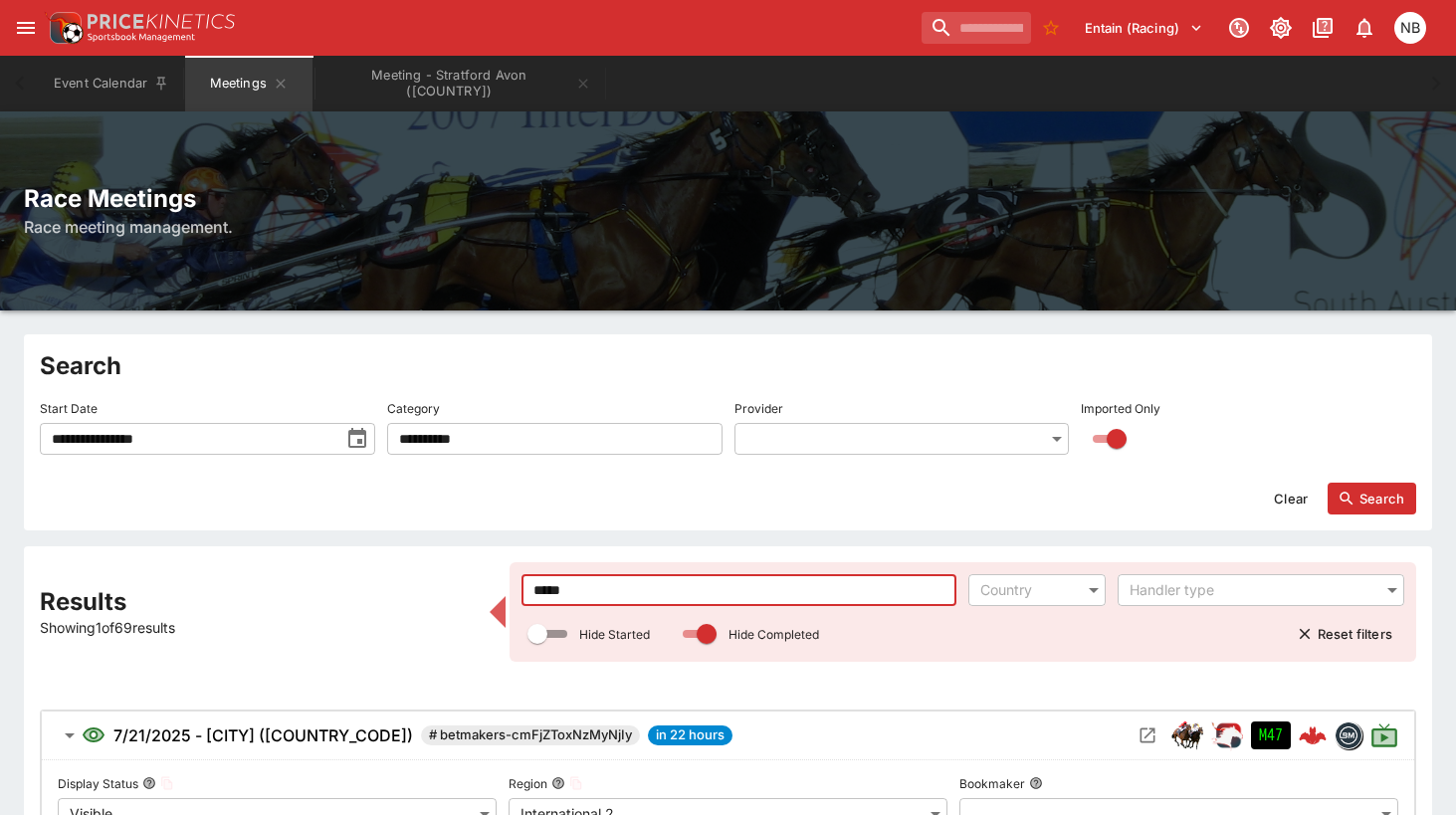 drag, startPoint x: 623, startPoint y: 582, endPoint x: 128, endPoint y: 400, distance: 527.3983 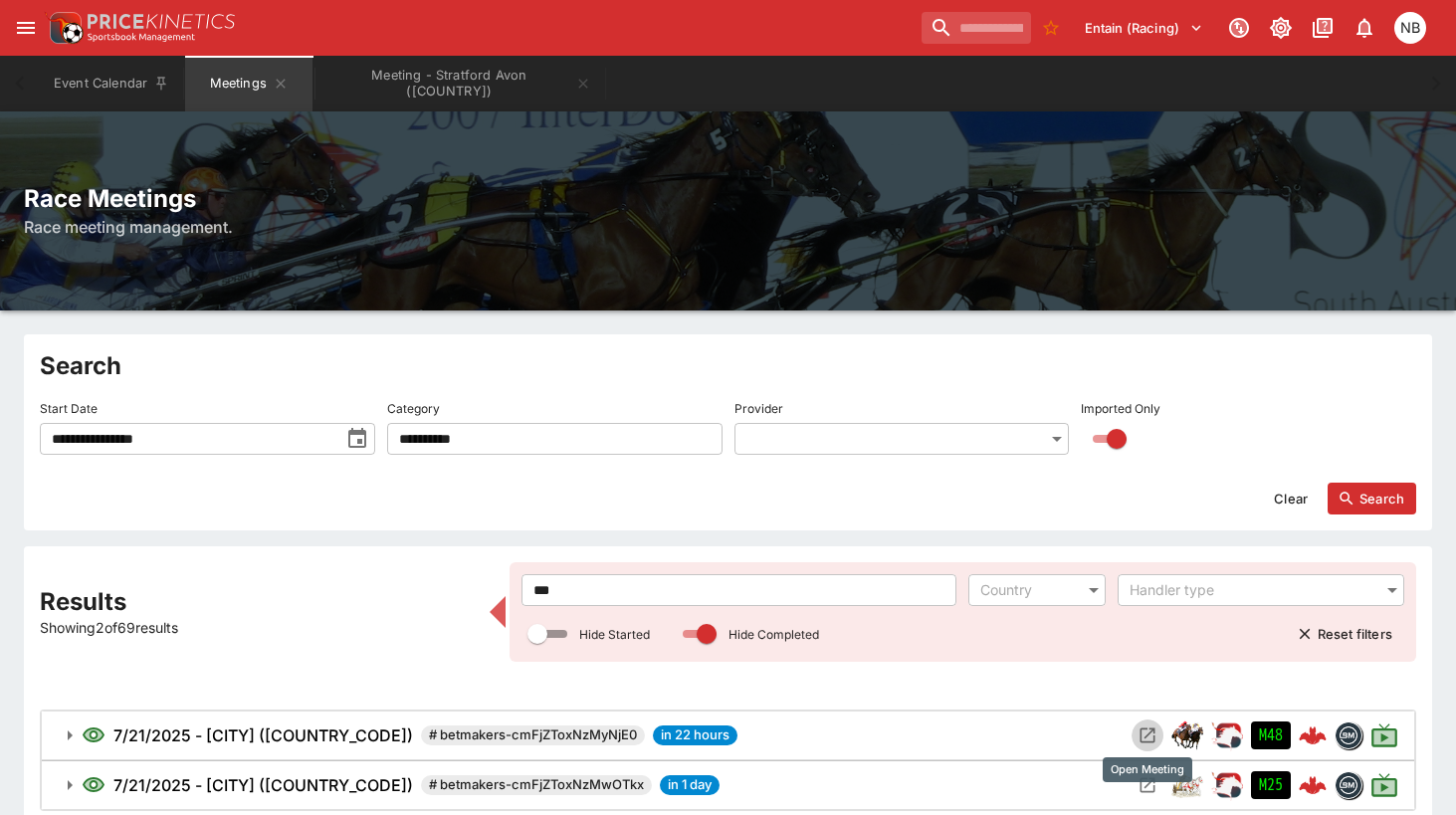 click 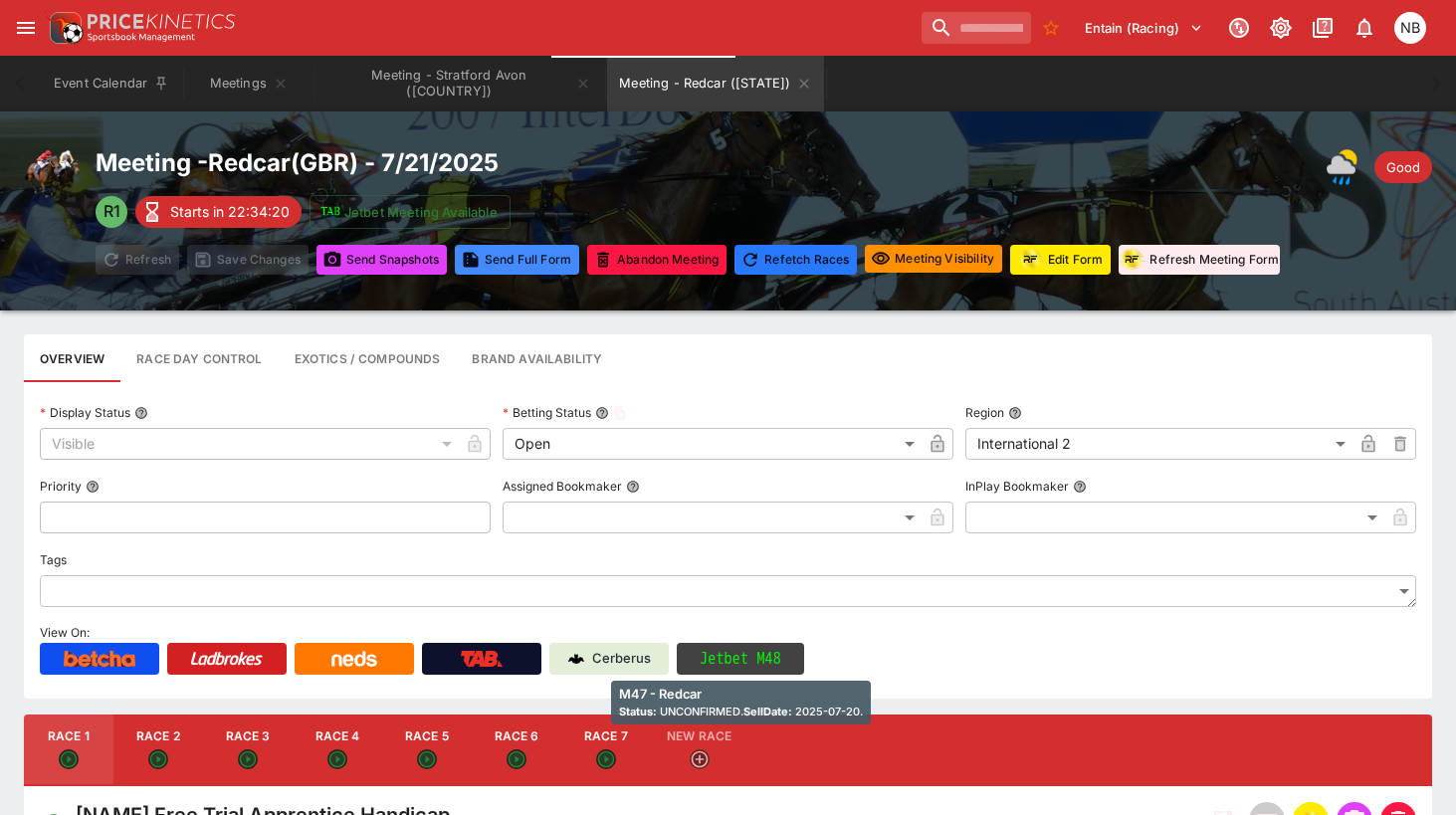 click on "Jetbet M48" at bounding box center (740, 659) 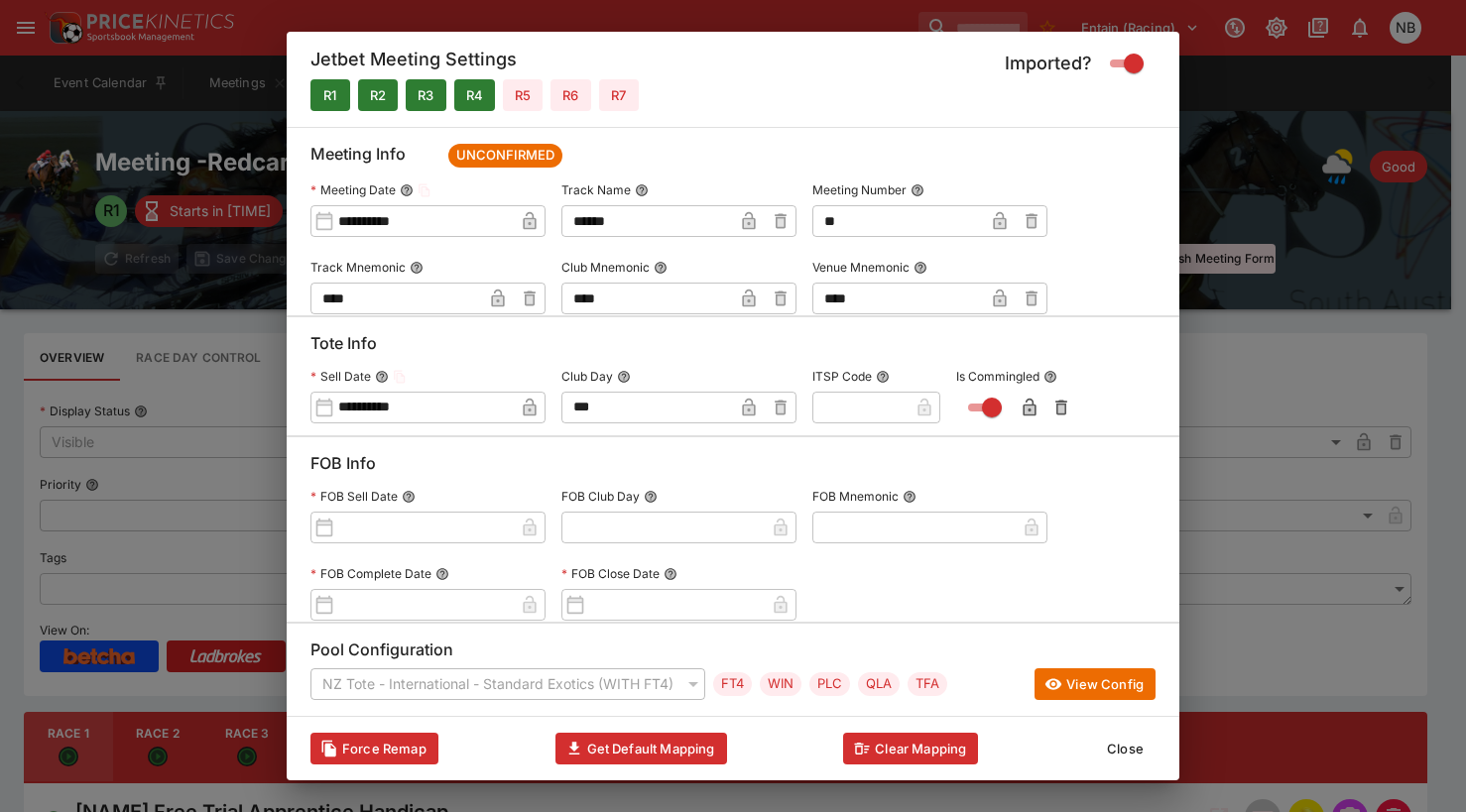 click on "Close" at bounding box center [1125, 749] 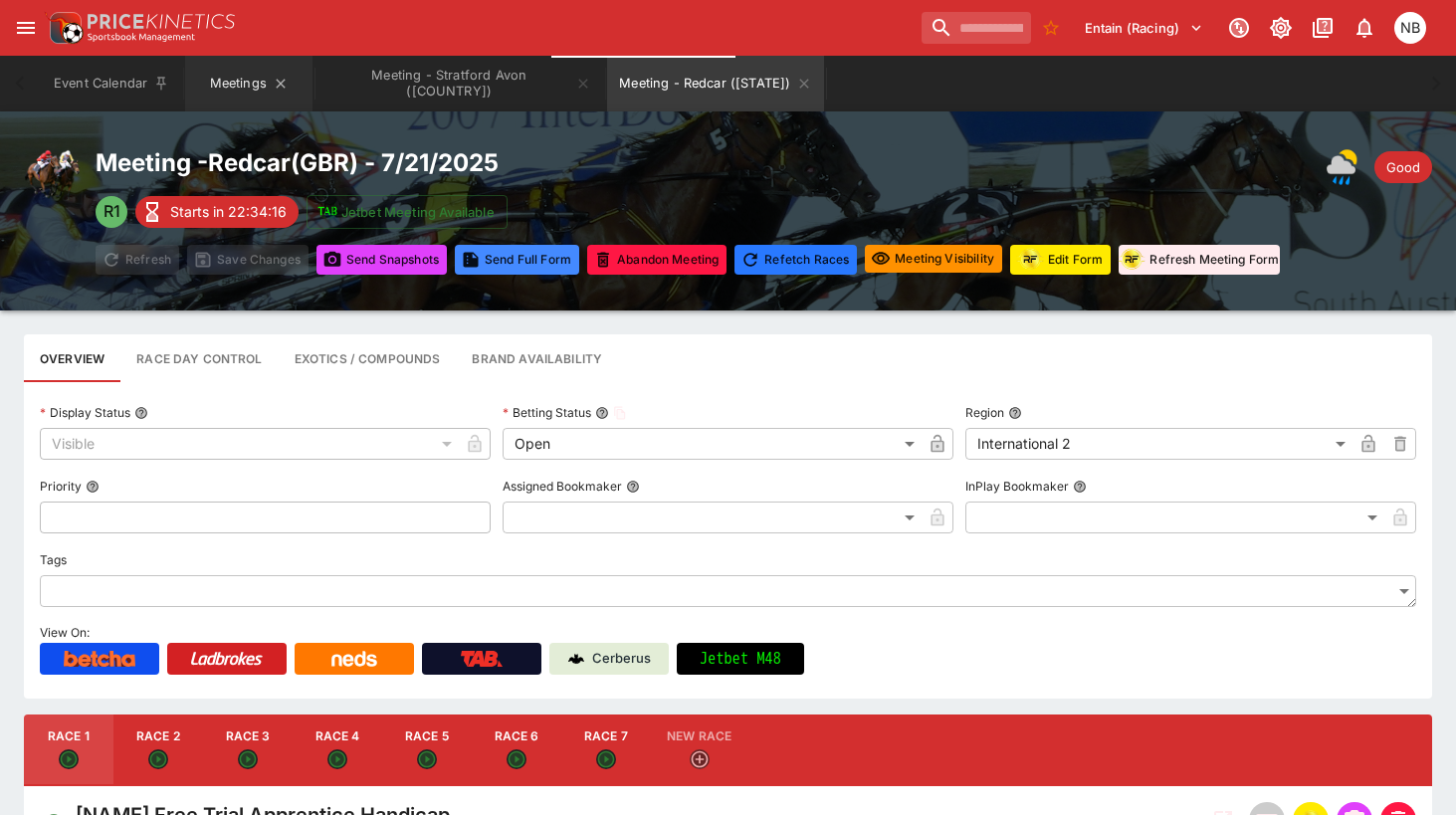 click on "Meetings" at bounding box center (249, 84) 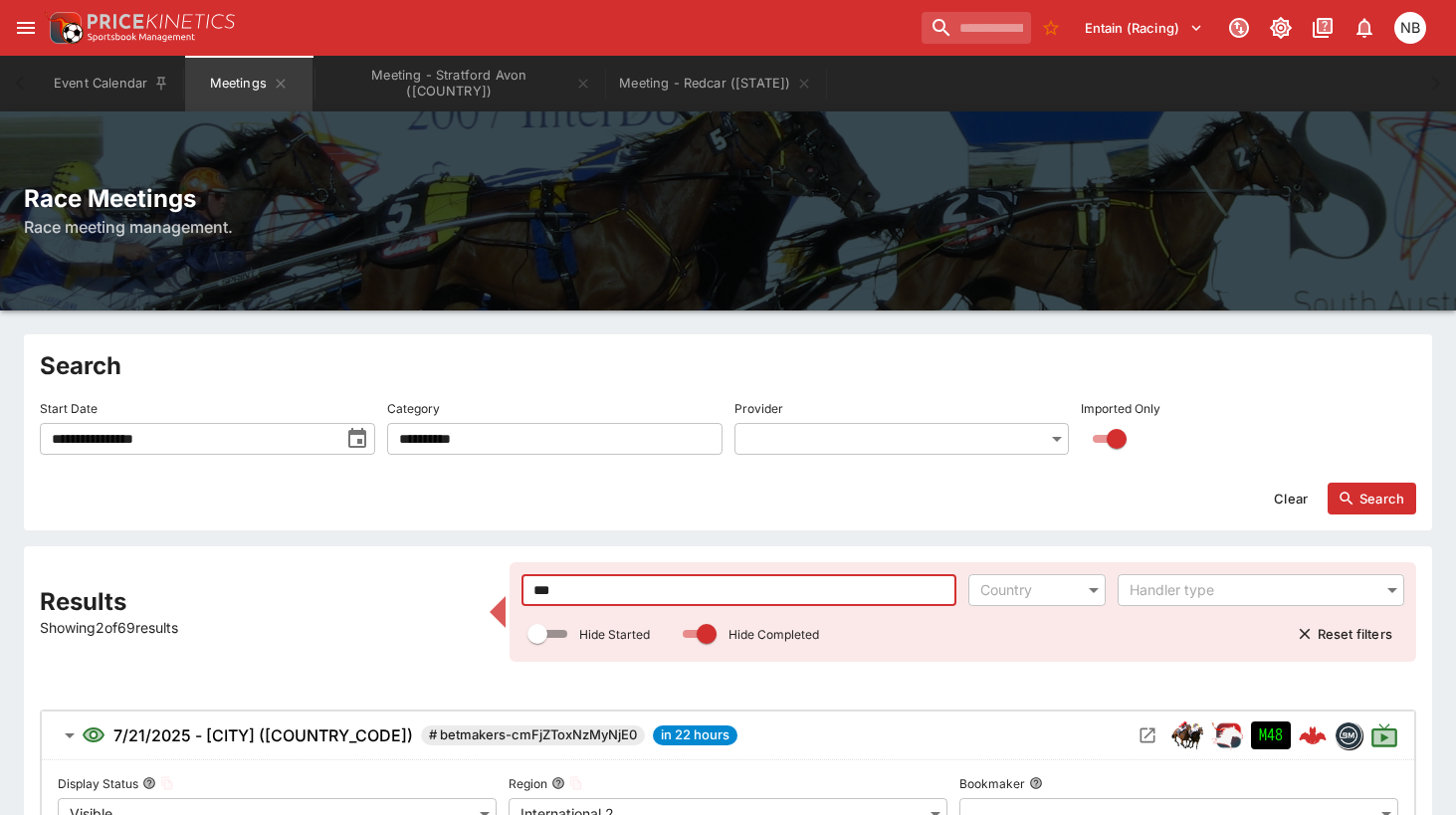 drag, startPoint x: 555, startPoint y: 582, endPoint x: 374, endPoint y: 548, distance: 184.16569 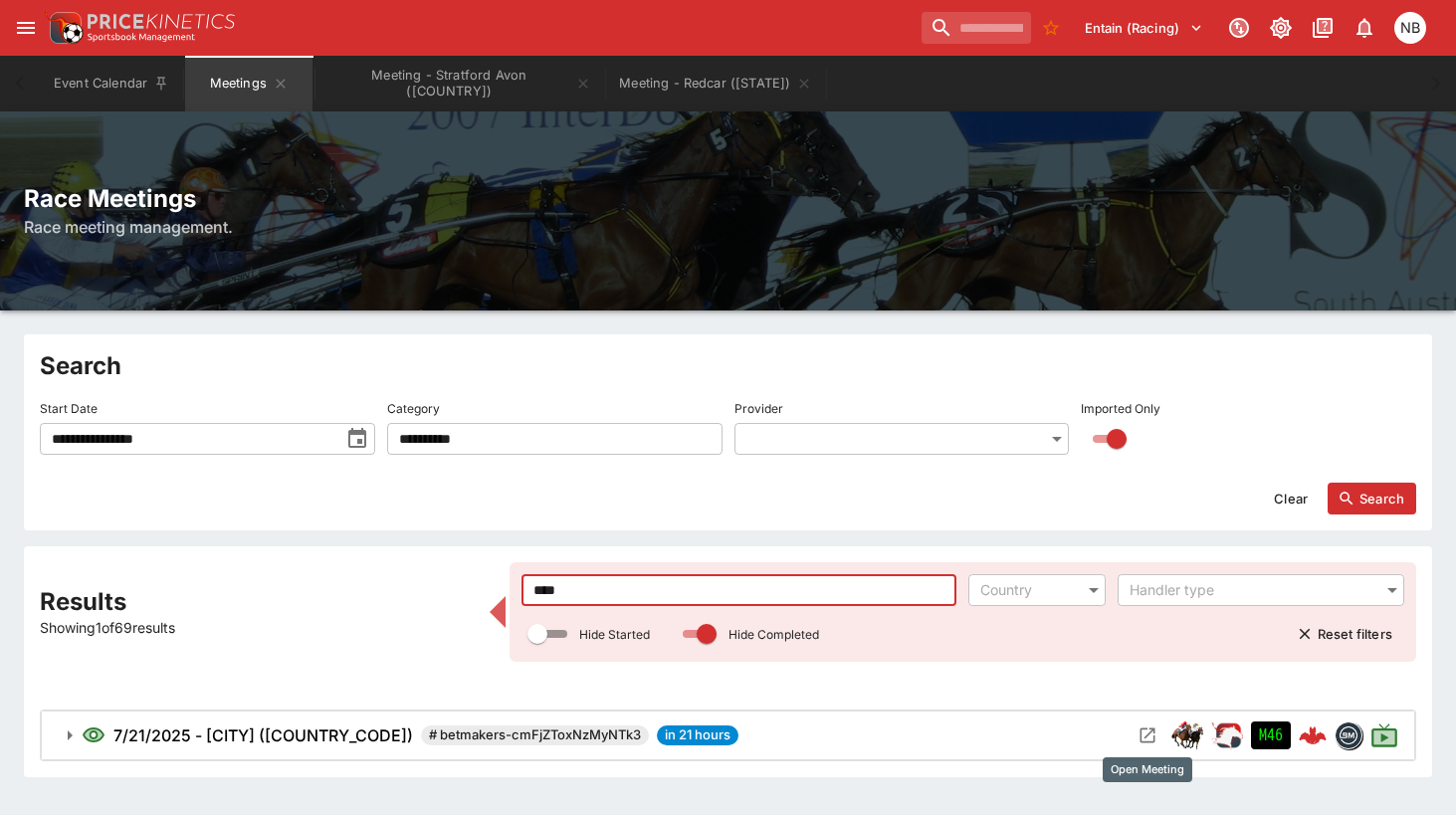 click 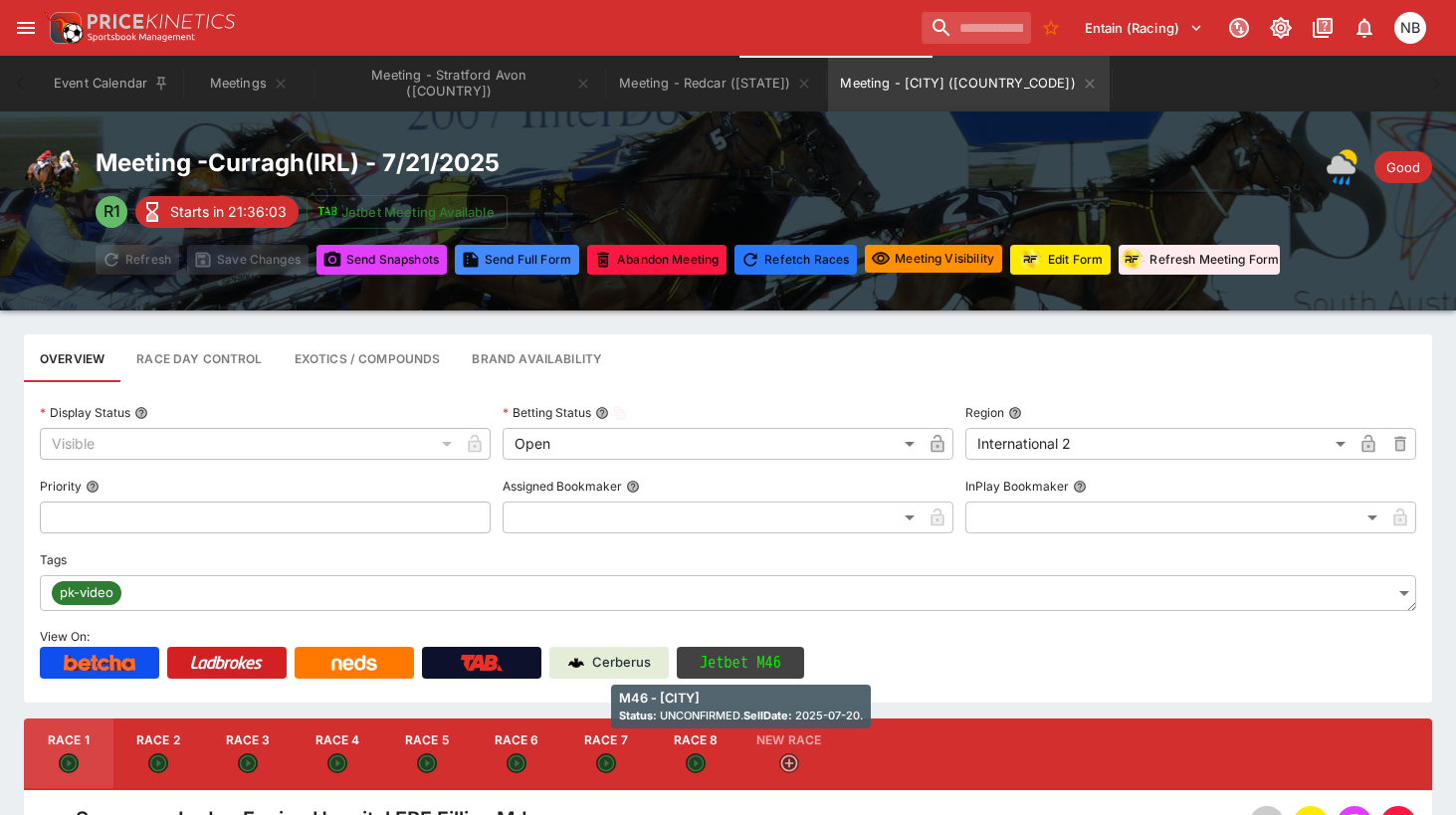 click on "Jetbet M46" at bounding box center [740, 663] 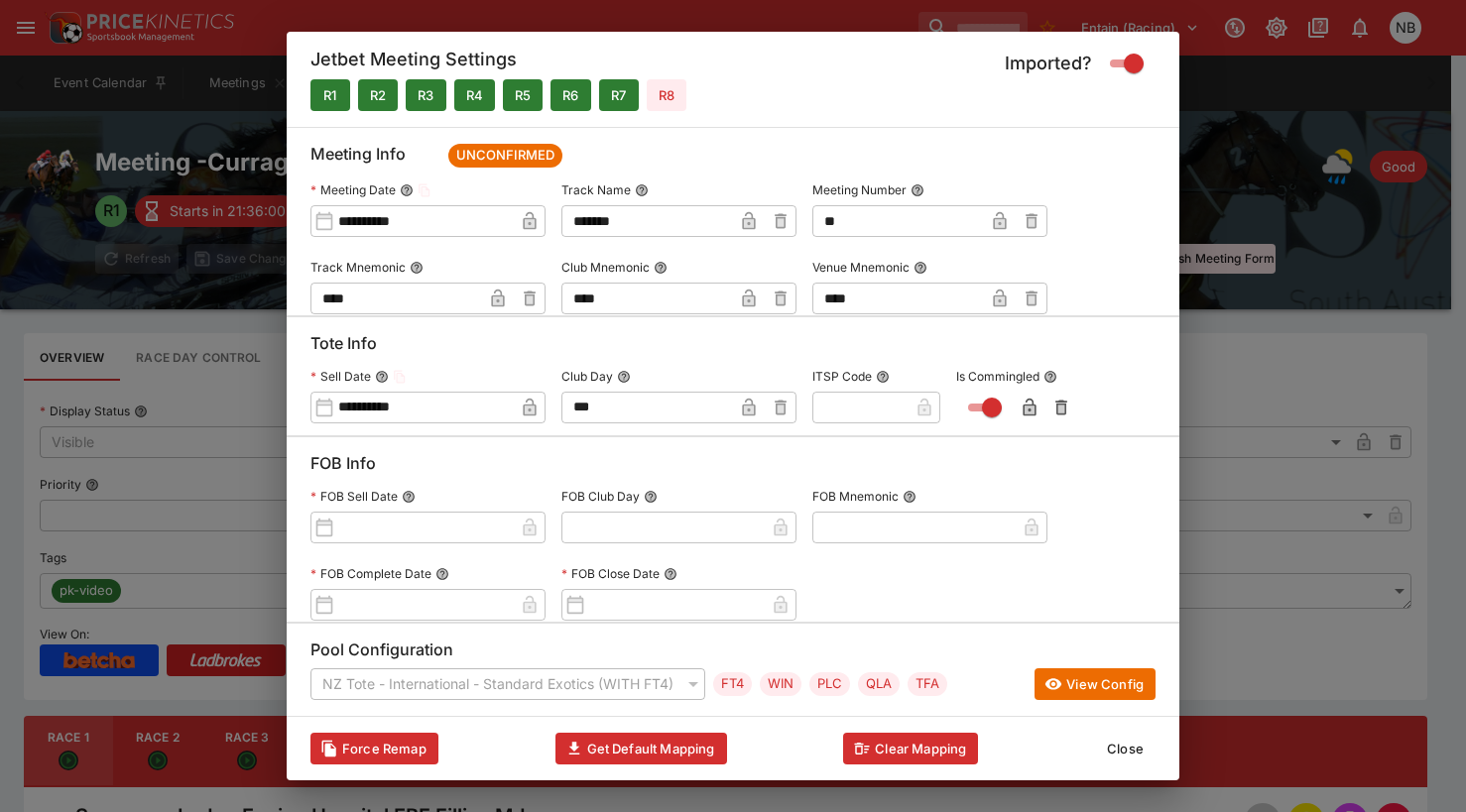 click on "Close" at bounding box center (1125, 749) 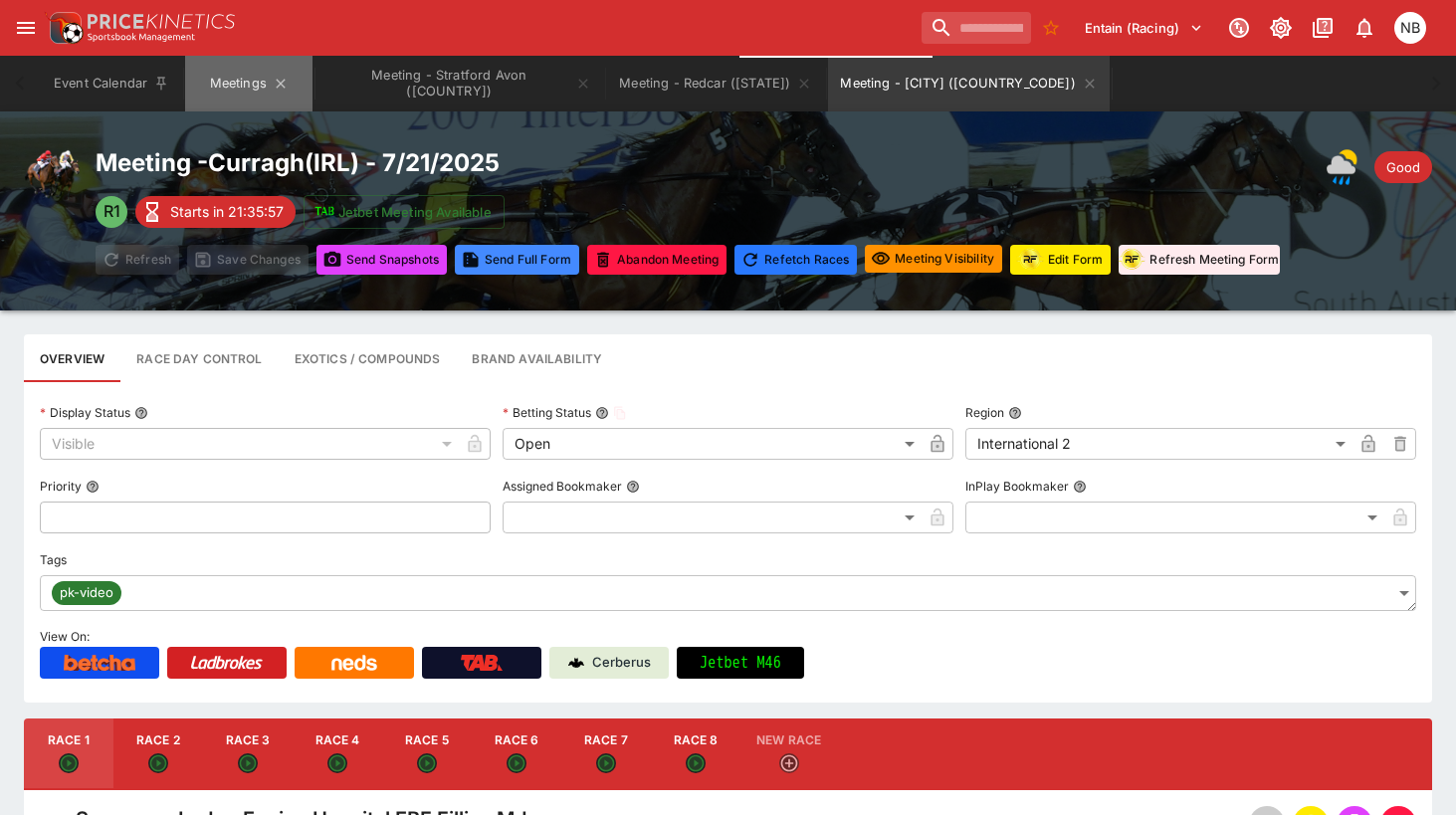 click on "Meetings" at bounding box center [249, 84] 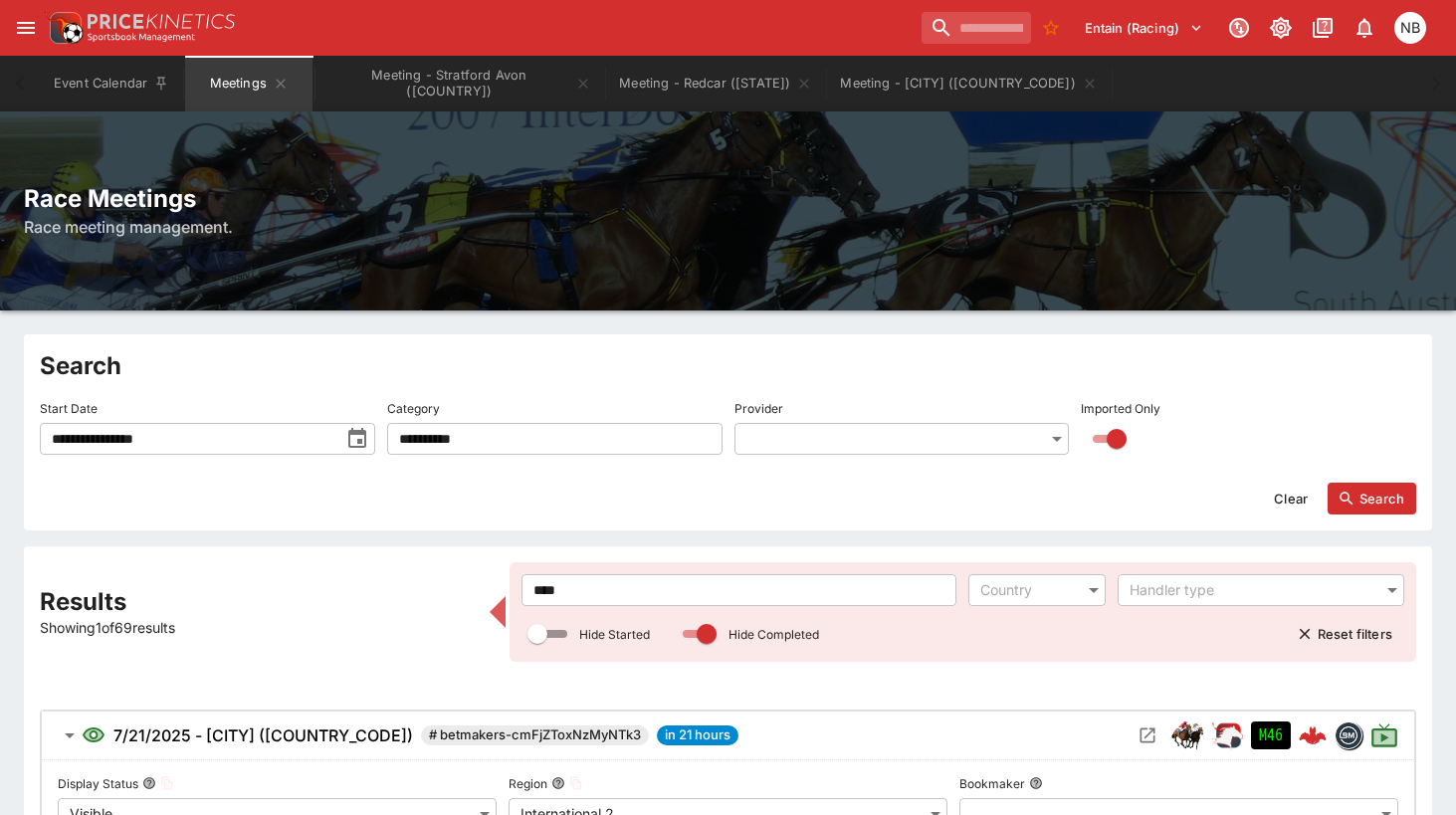 click on "****" at bounding box center (739, 590) 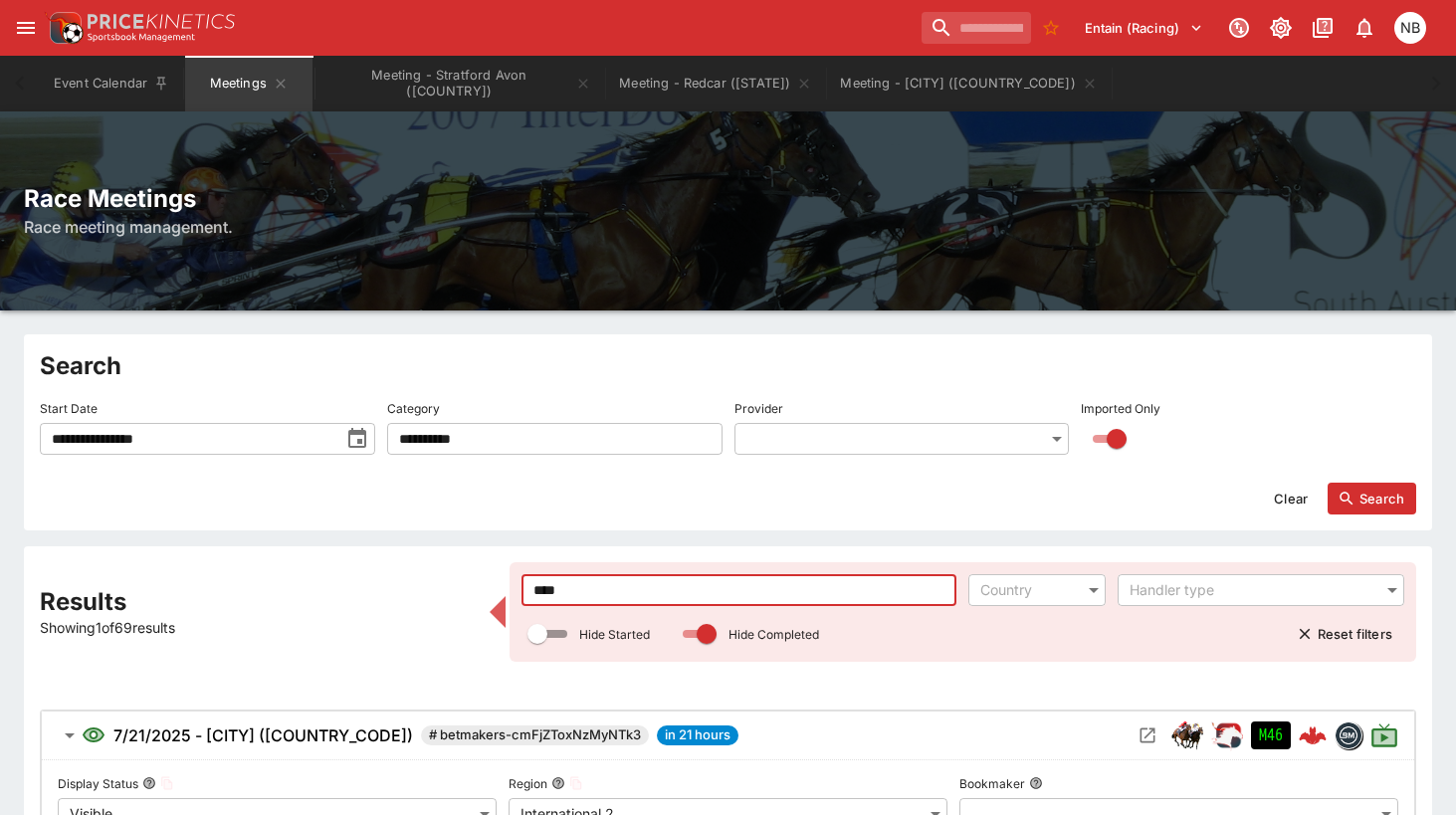 drag, startPoint x: 629, startPoint y: 590, endPoint x: 220, endPoint y: 466, distance: 427.3839 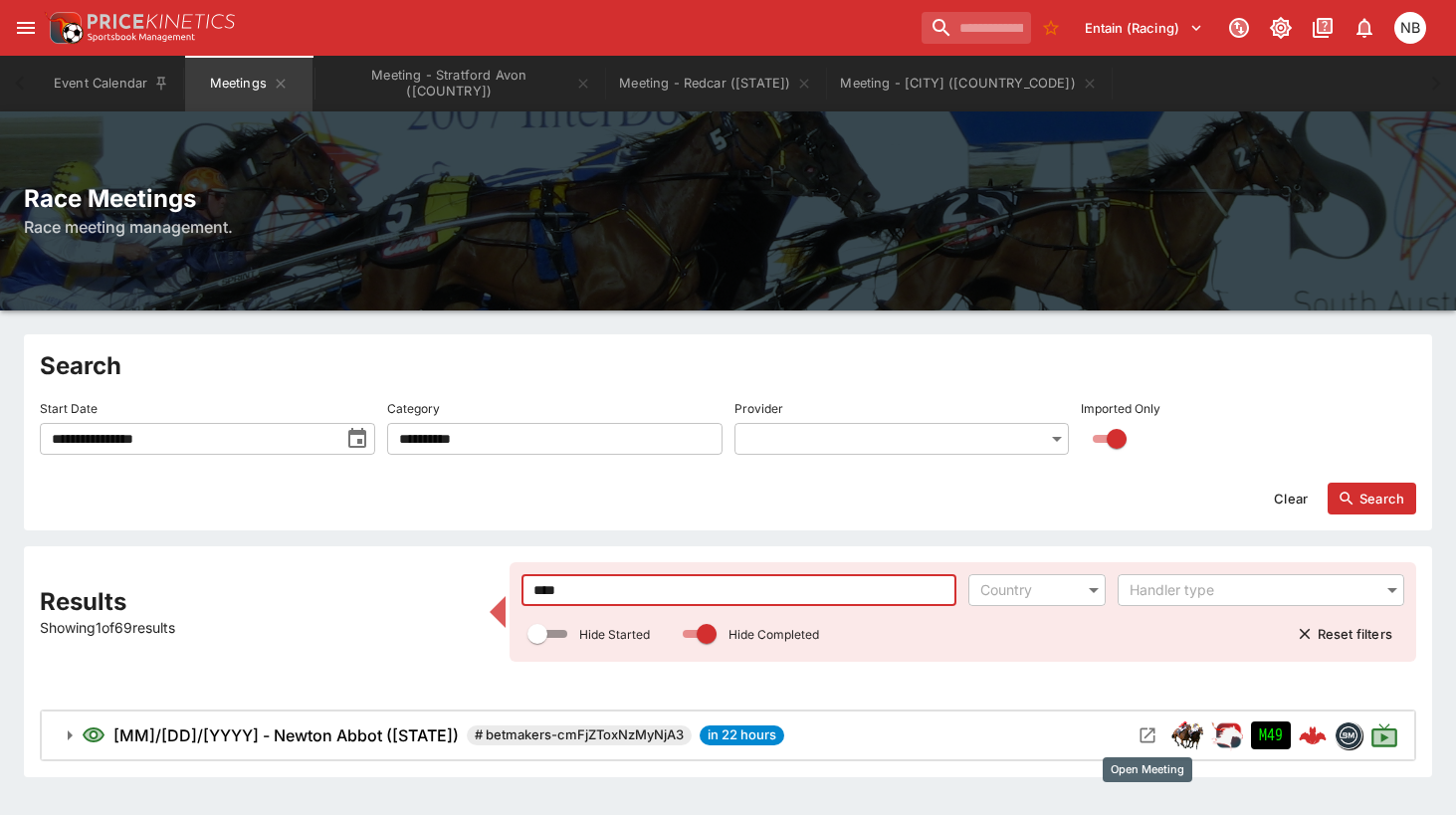 click 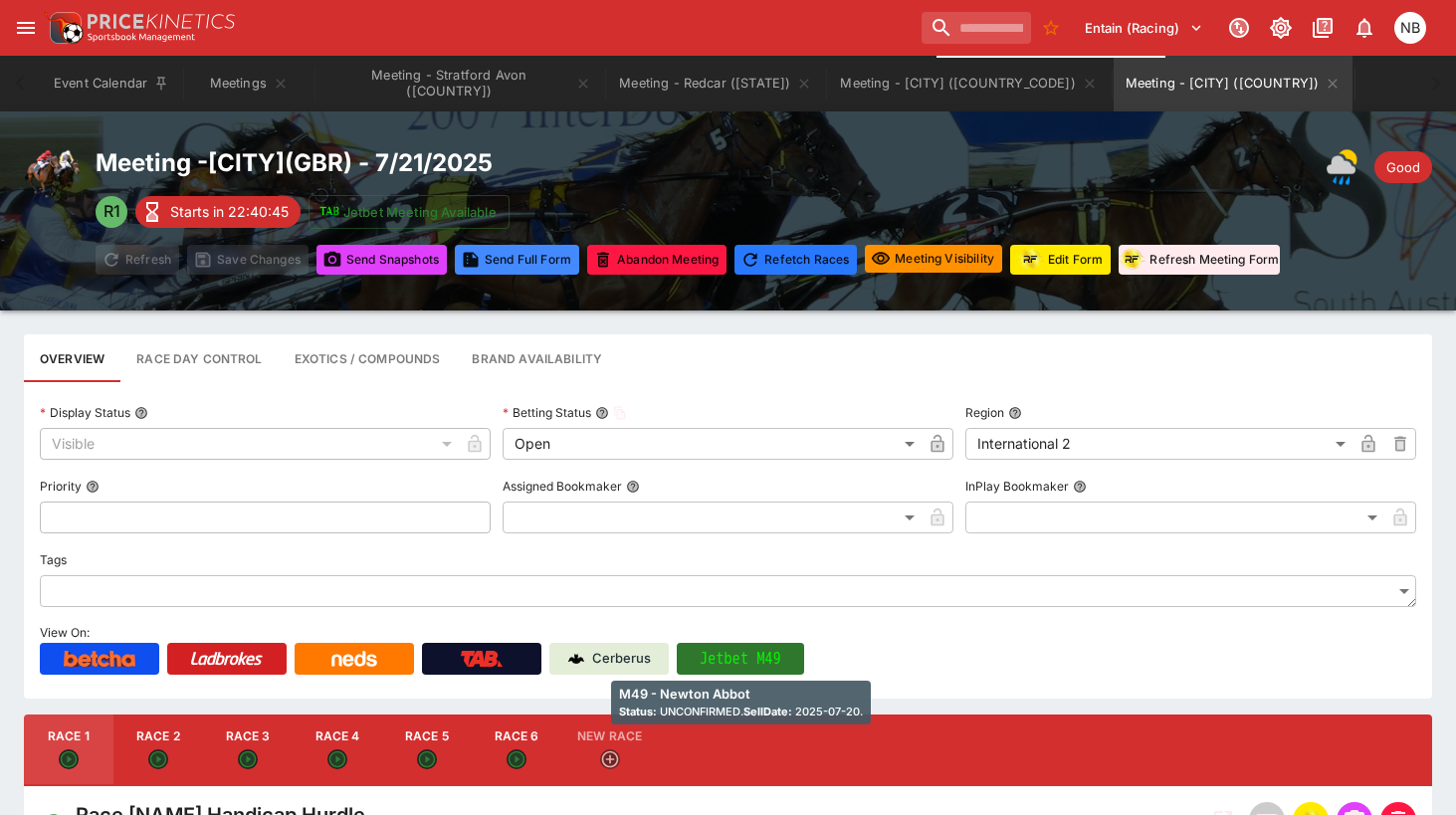 click on "Jetbet M49" at bounding box center [740, 659] 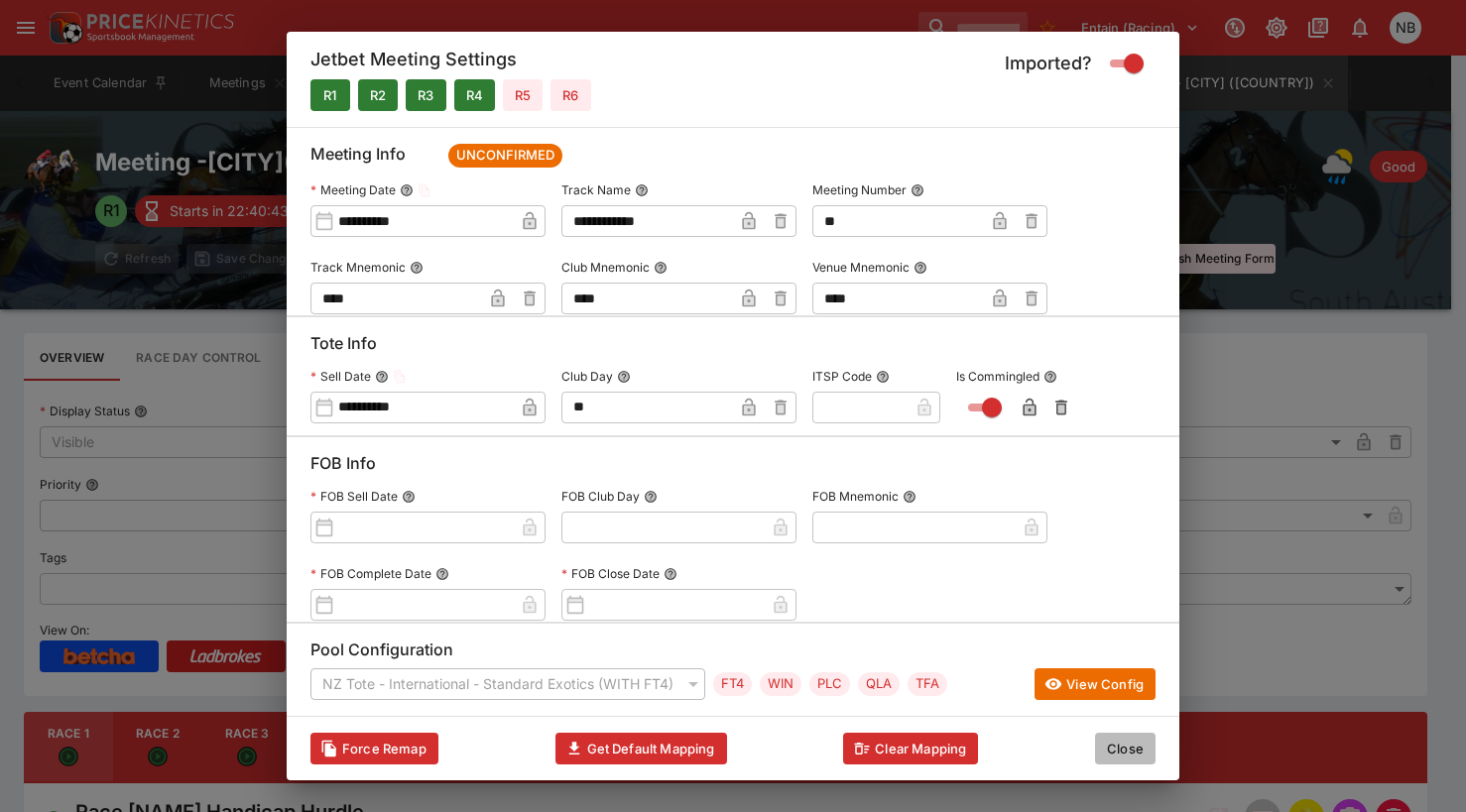 click on "Close" at bounding box center [1125, 749] 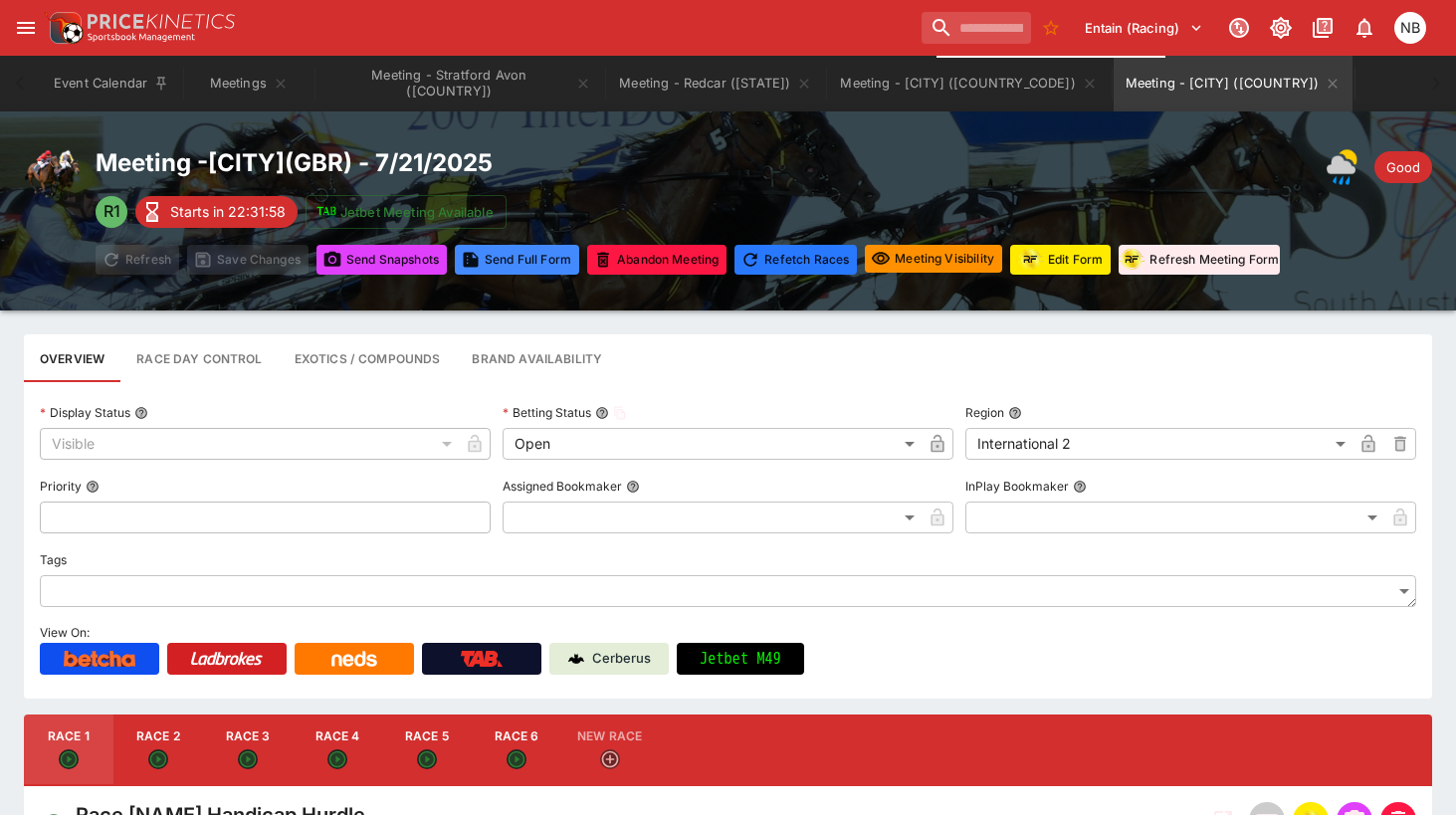 click on "Entain (Racing) 1 NB" at bounding box center [737, 28] 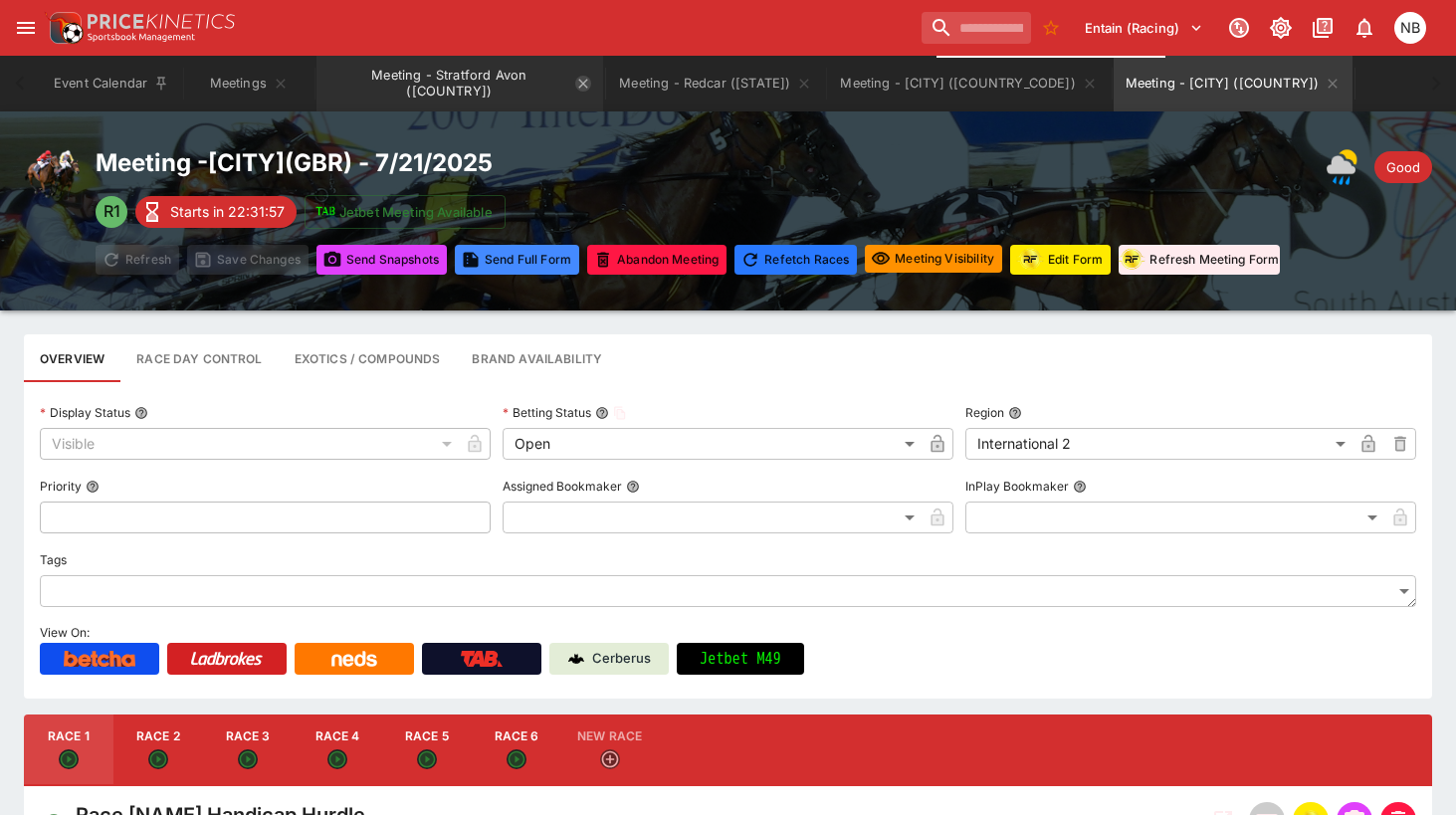 click 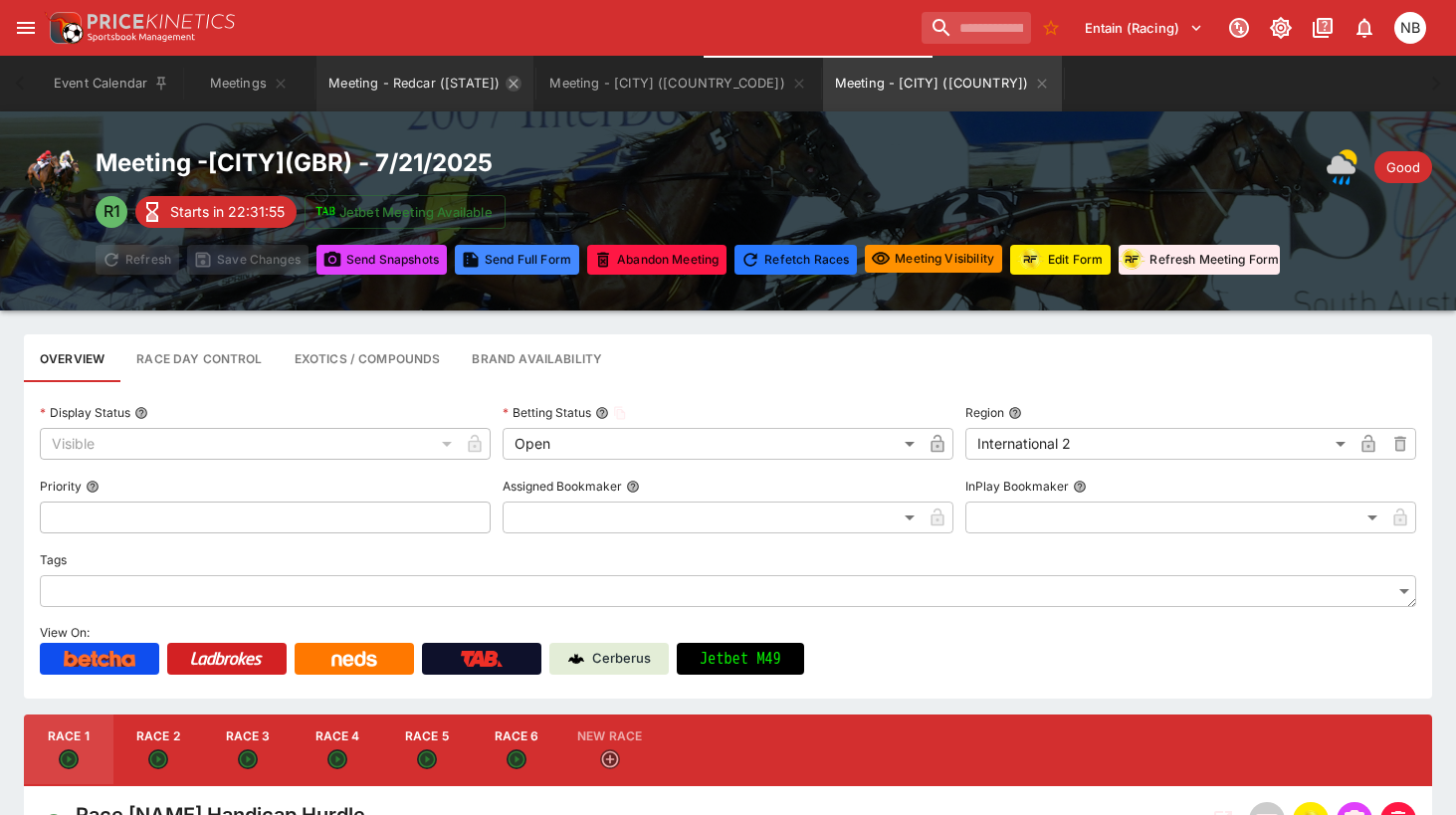 click 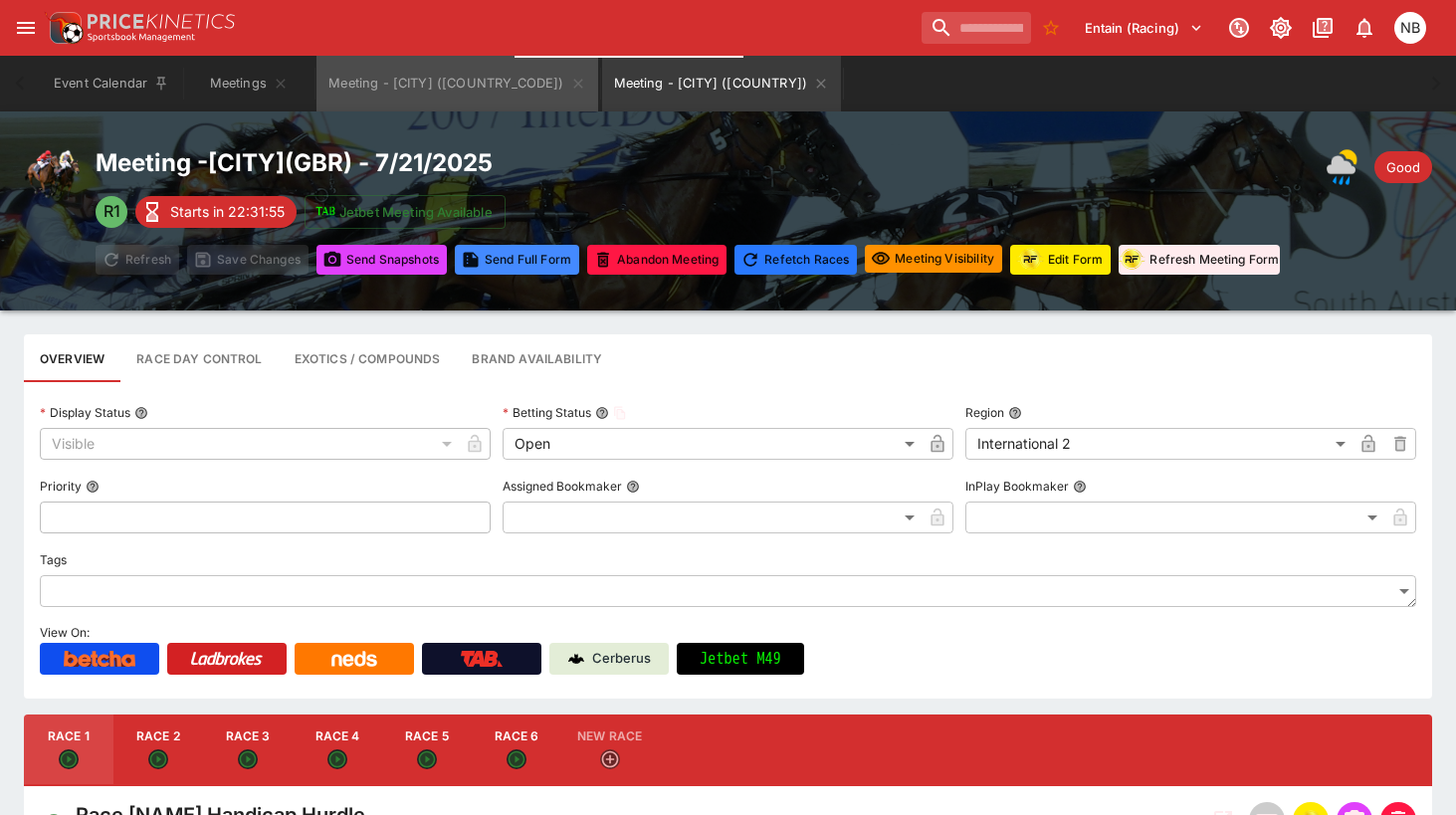 click 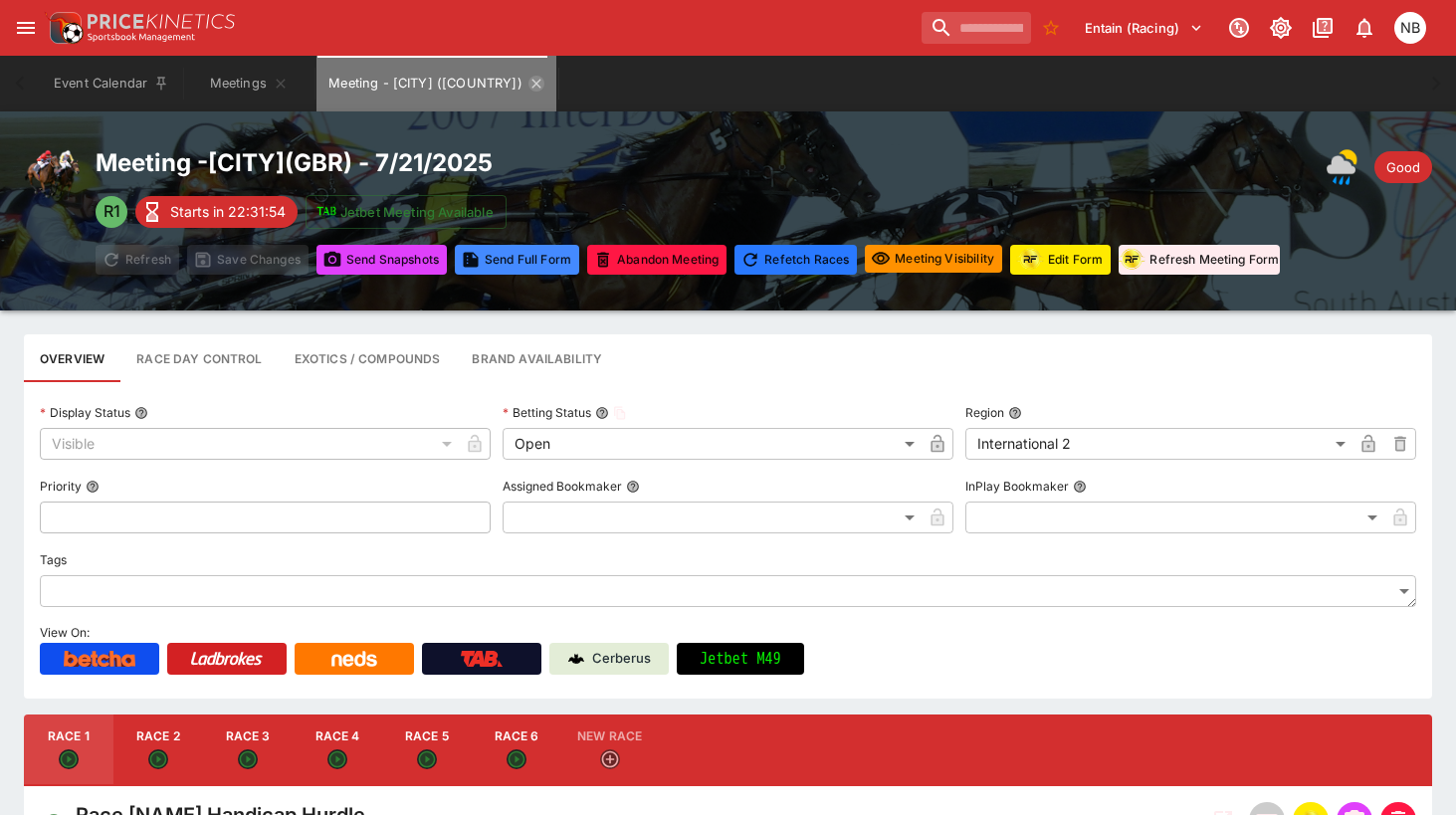 click 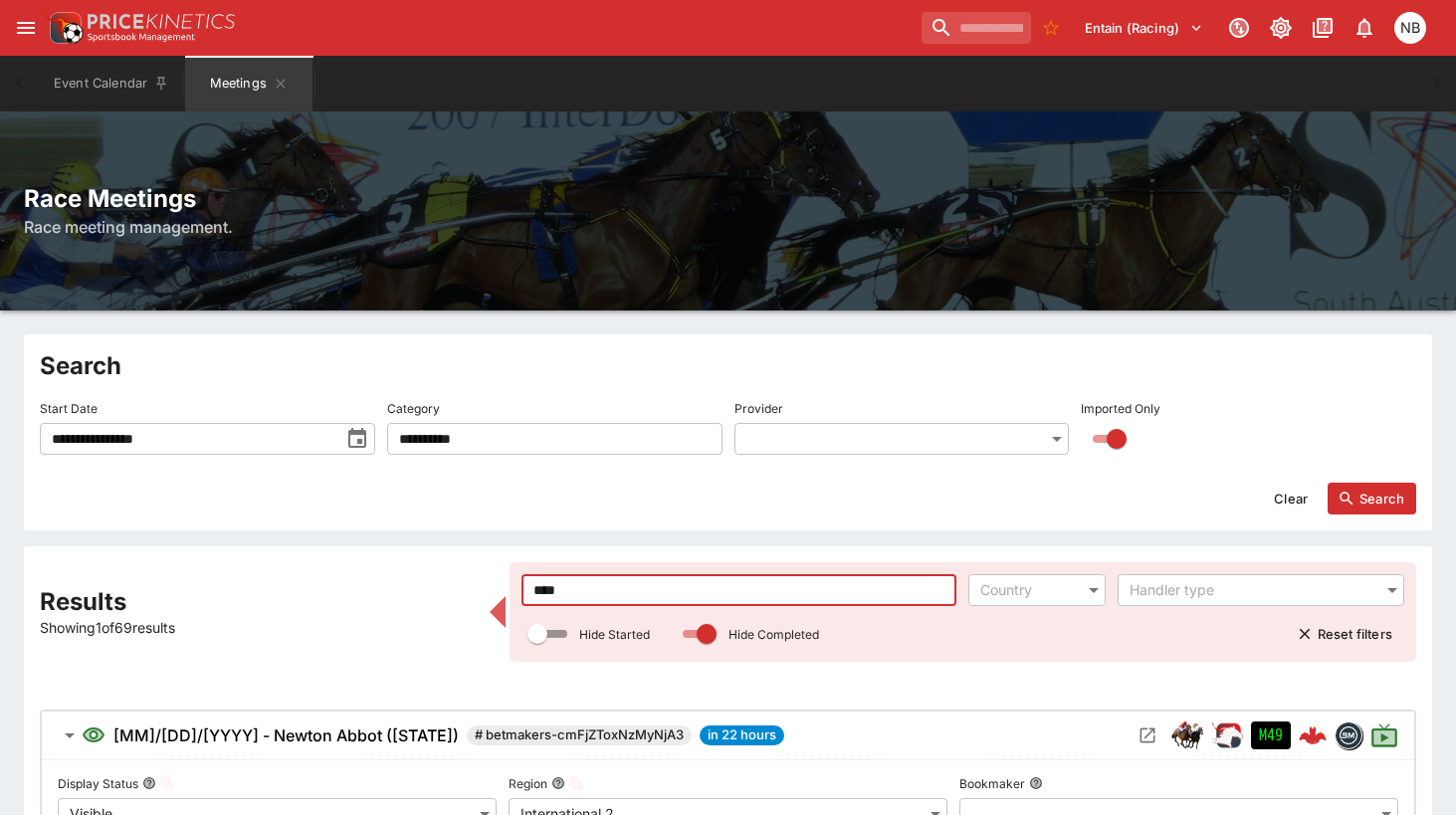 drag, startPoint x: 607, startPoint y: 588, endPoint x: 352, endPoint y: 568, distance: 255.78311 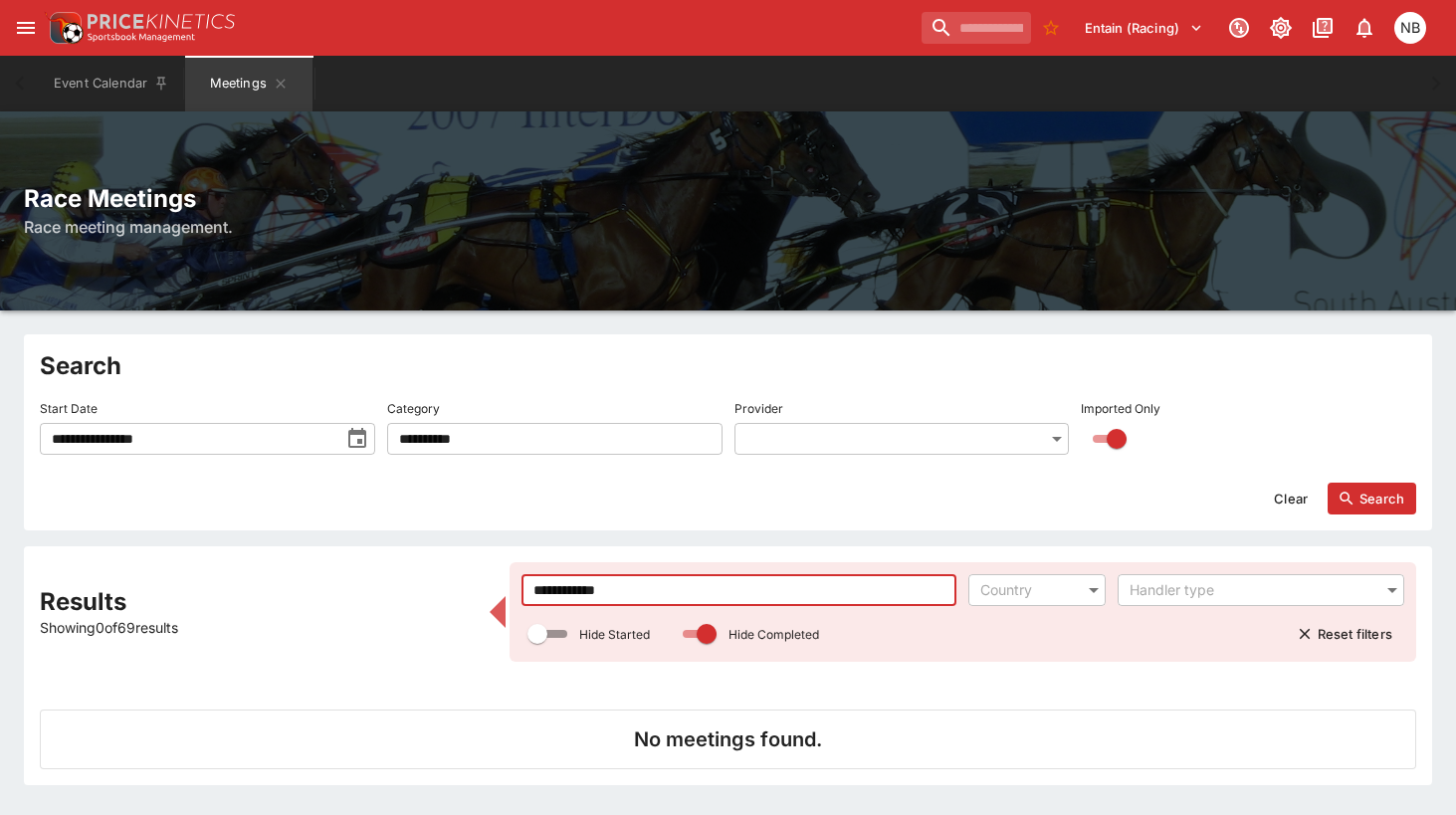 type on "**********" 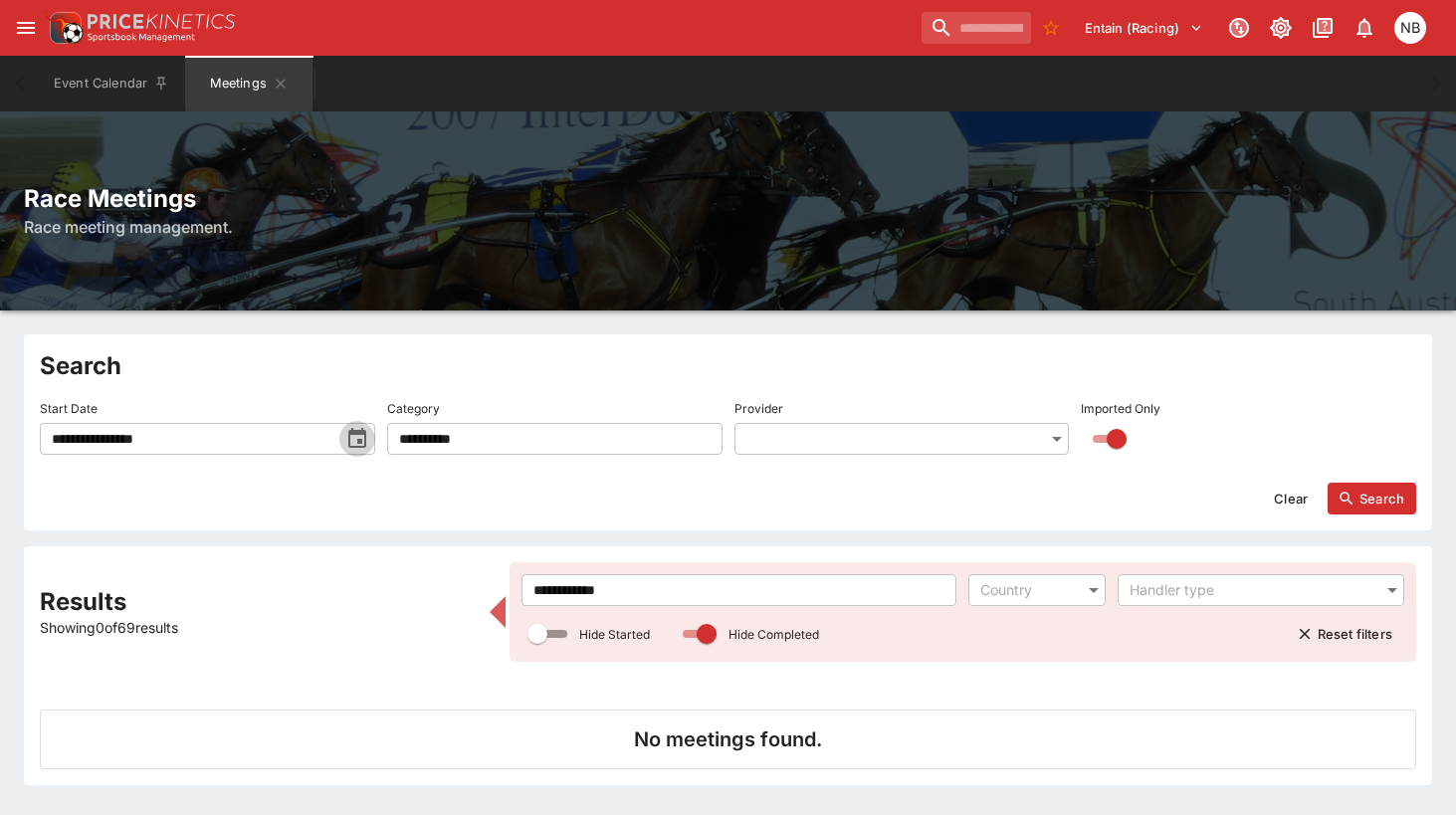 click 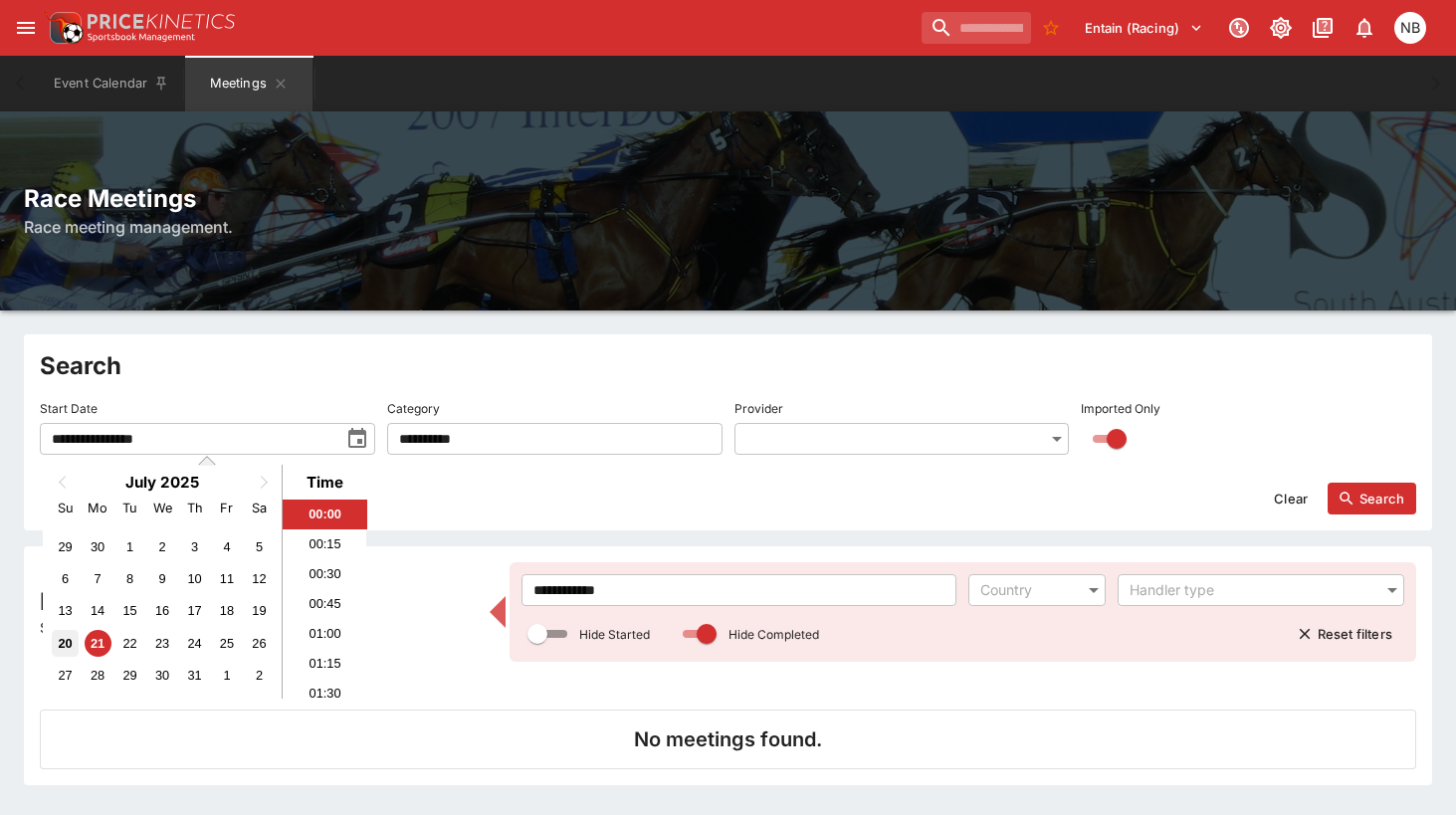 click on "20" at bounding box center [65, 643] 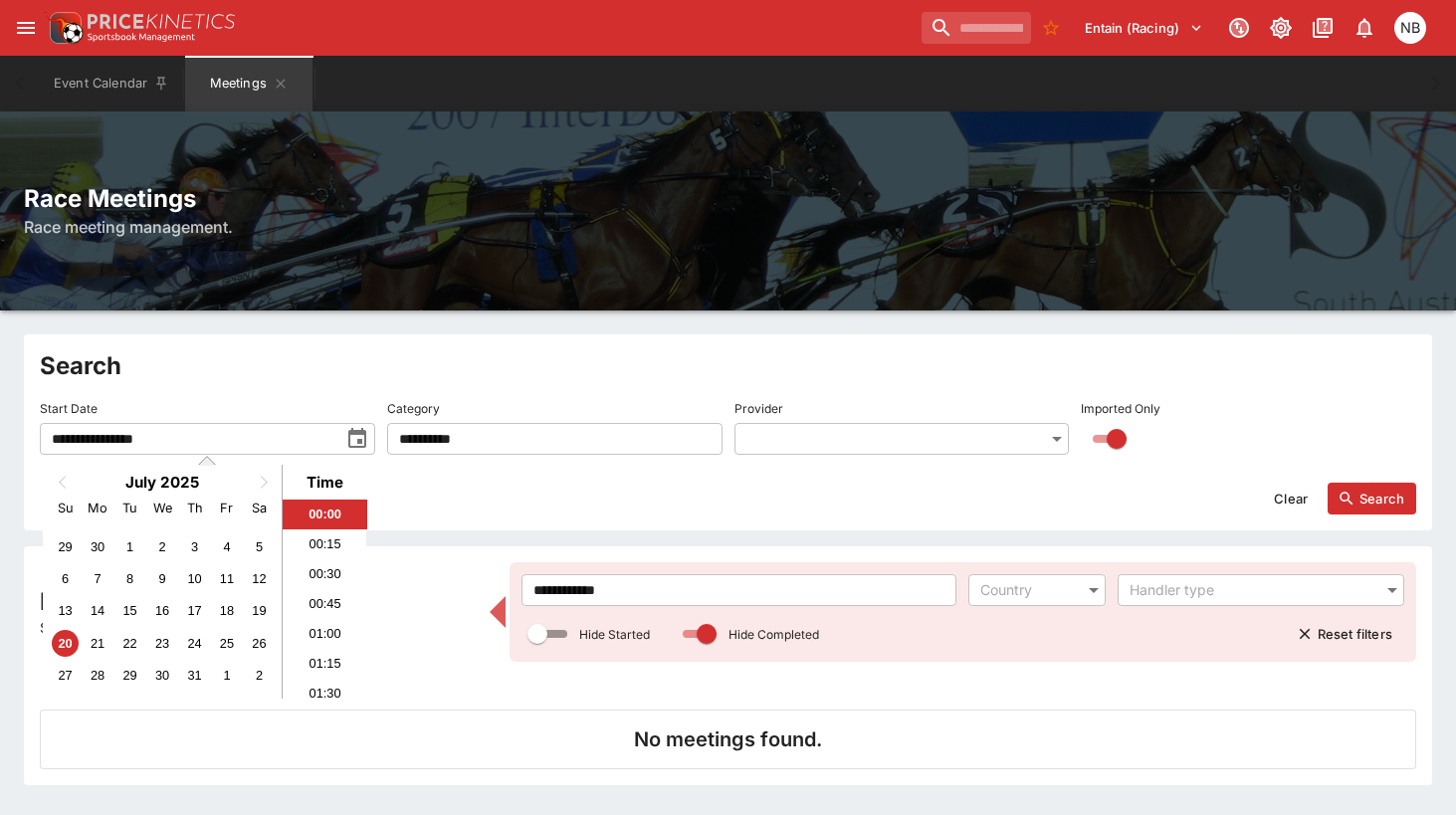click on "Search" at bounding box center [1371, 499] 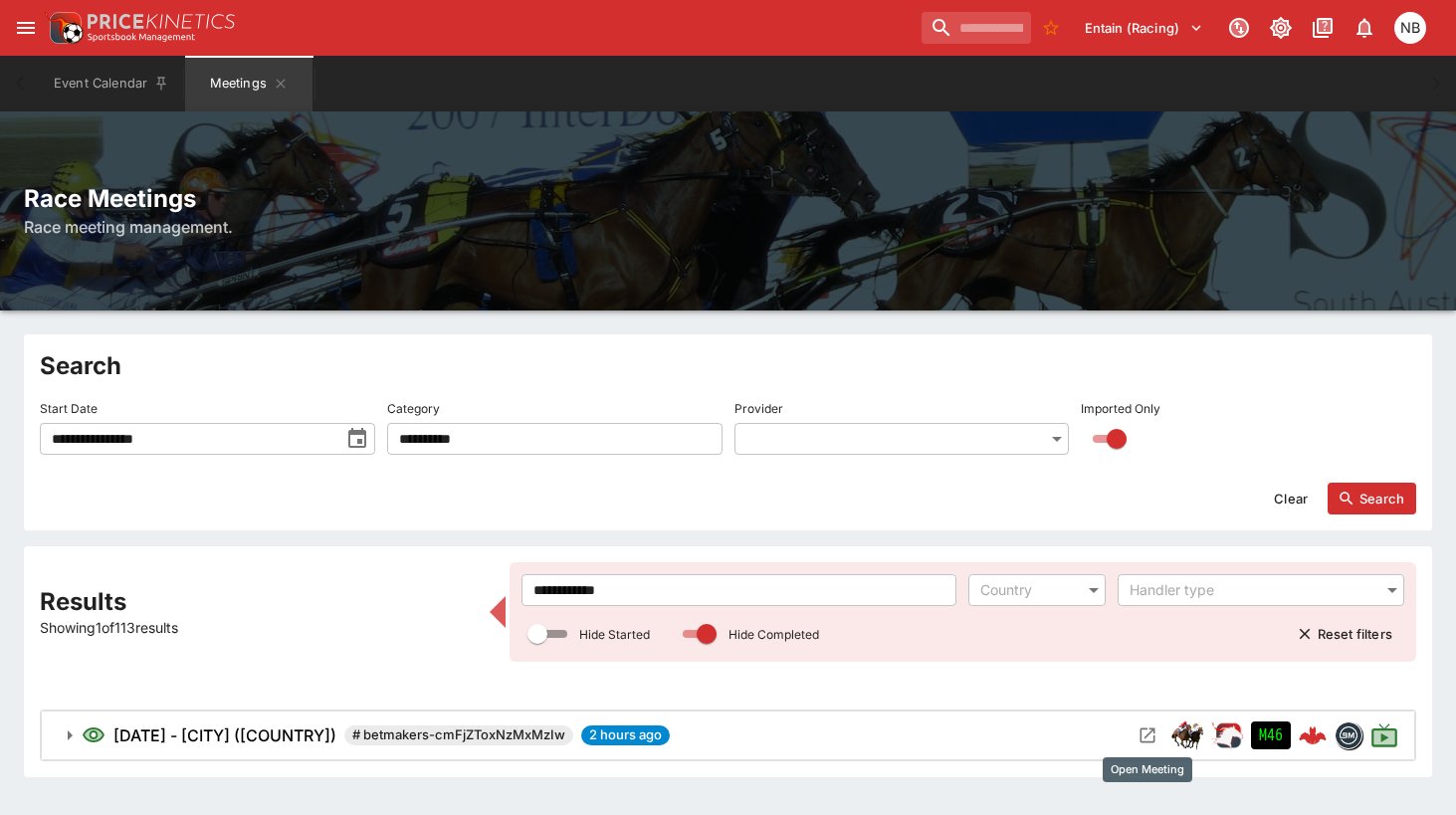 click 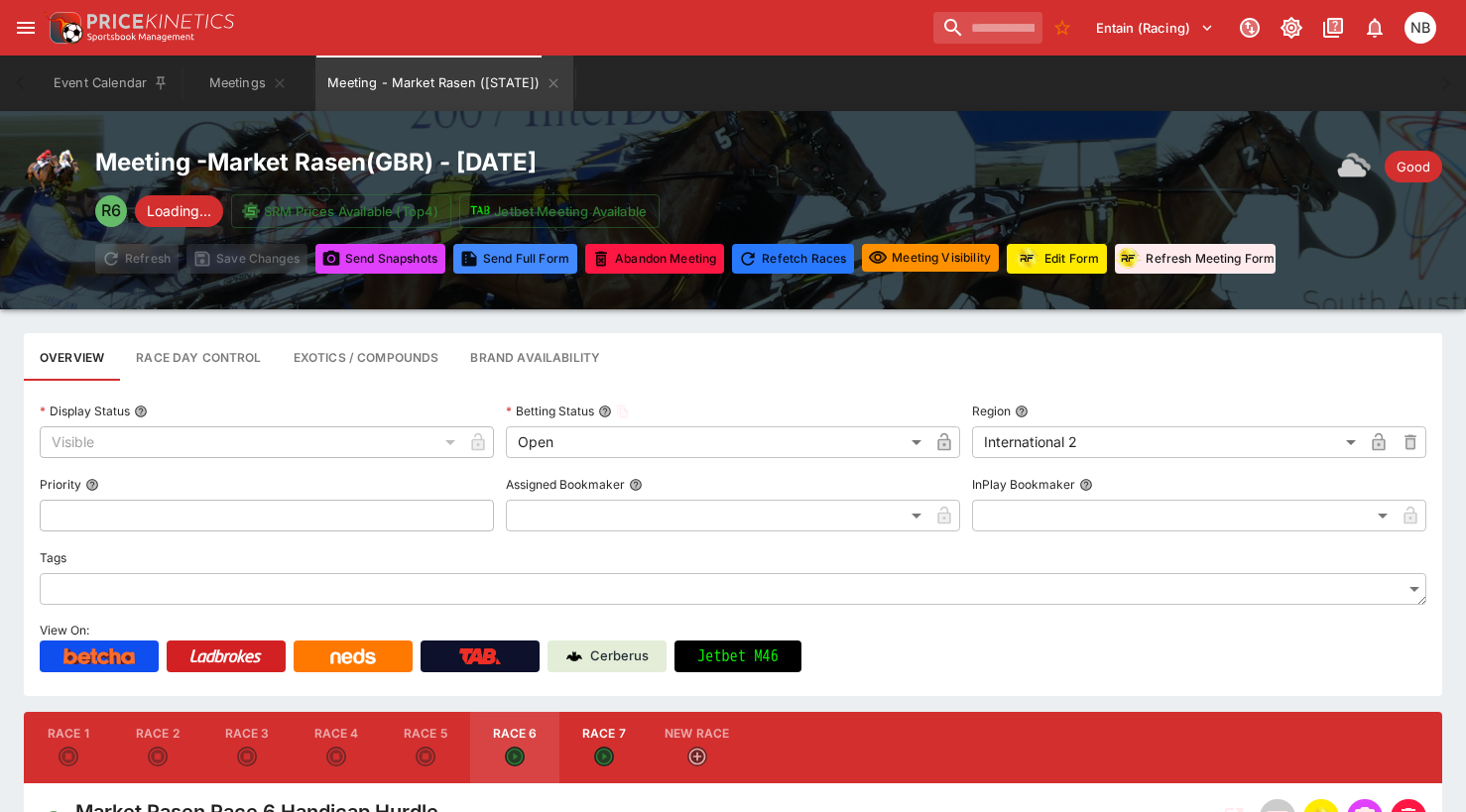 type on "**********" 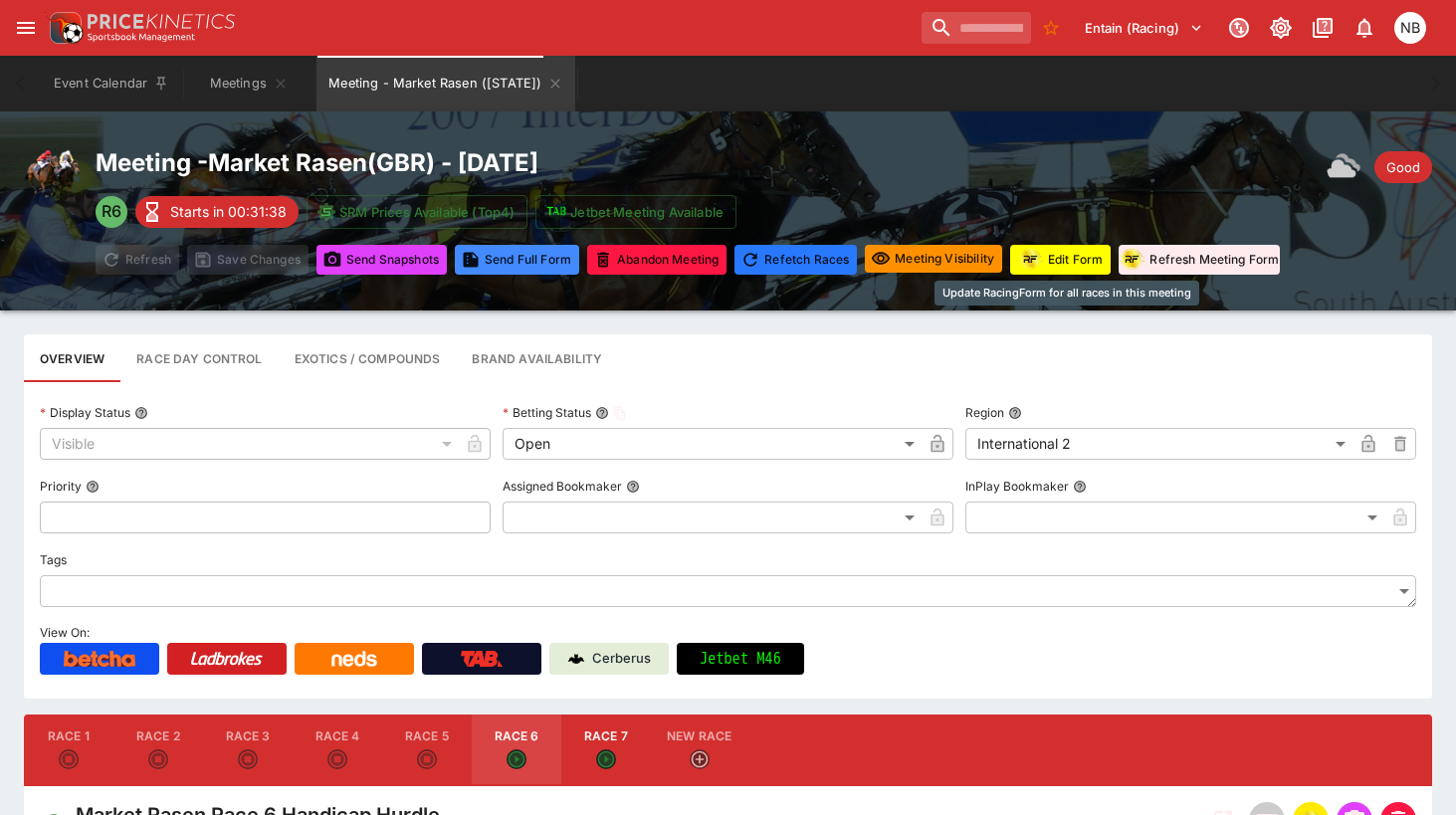 click on "Edit Form" at bounding box center (1060, 260) 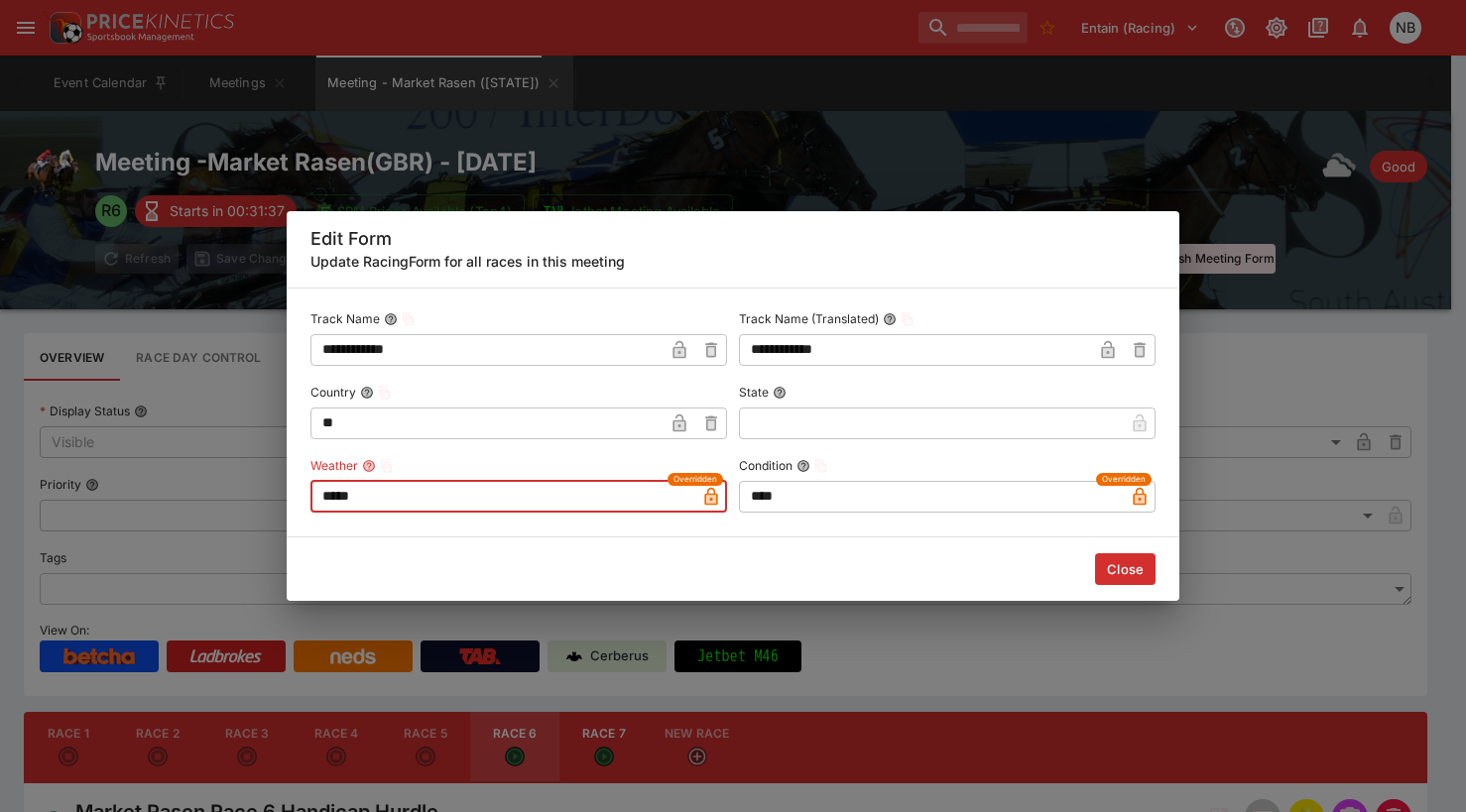 drag, startPoint x: 407, startPoint y: 504, endPoint x: 169, endPoint y: 404, distance: 258.15499 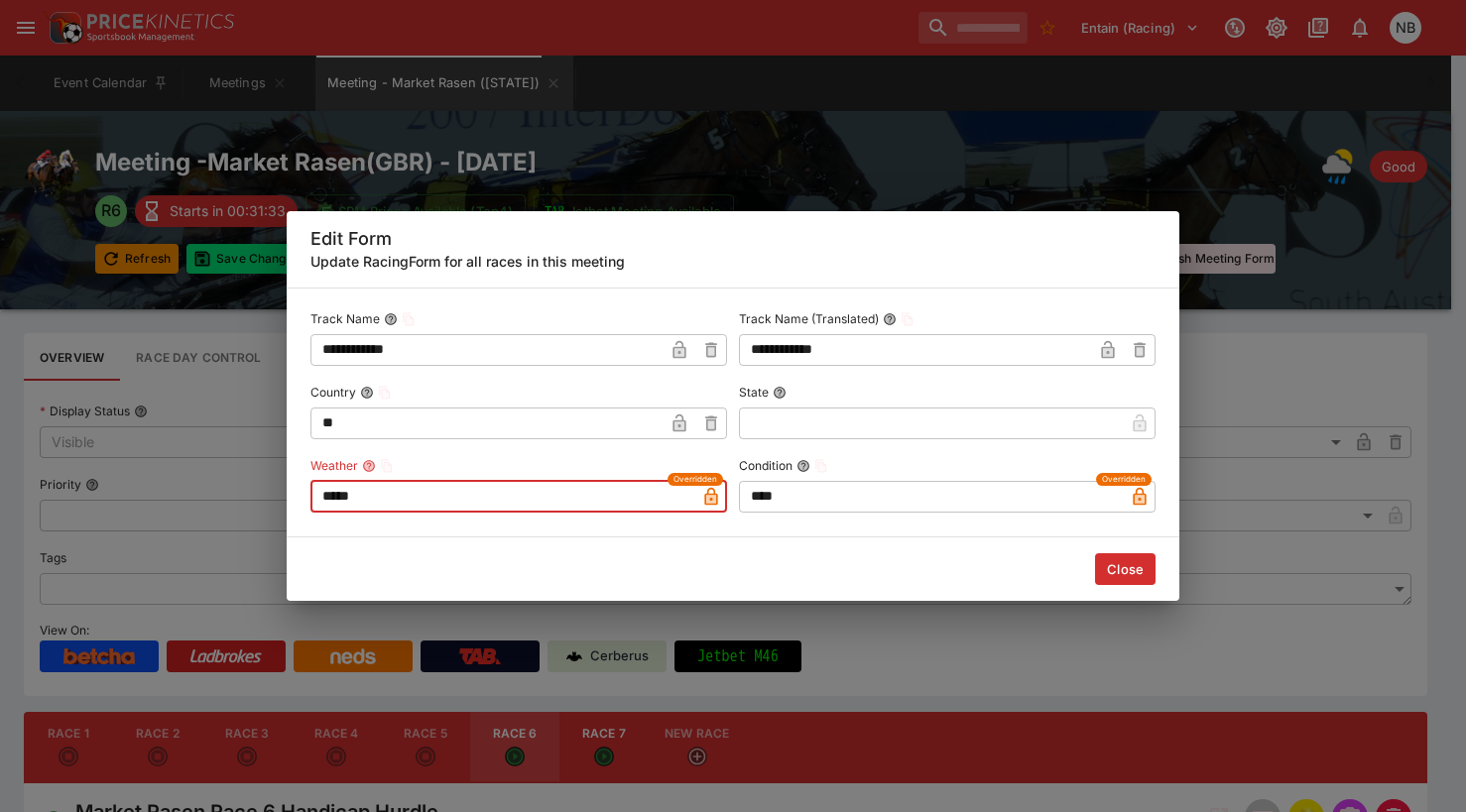 type on "*****" 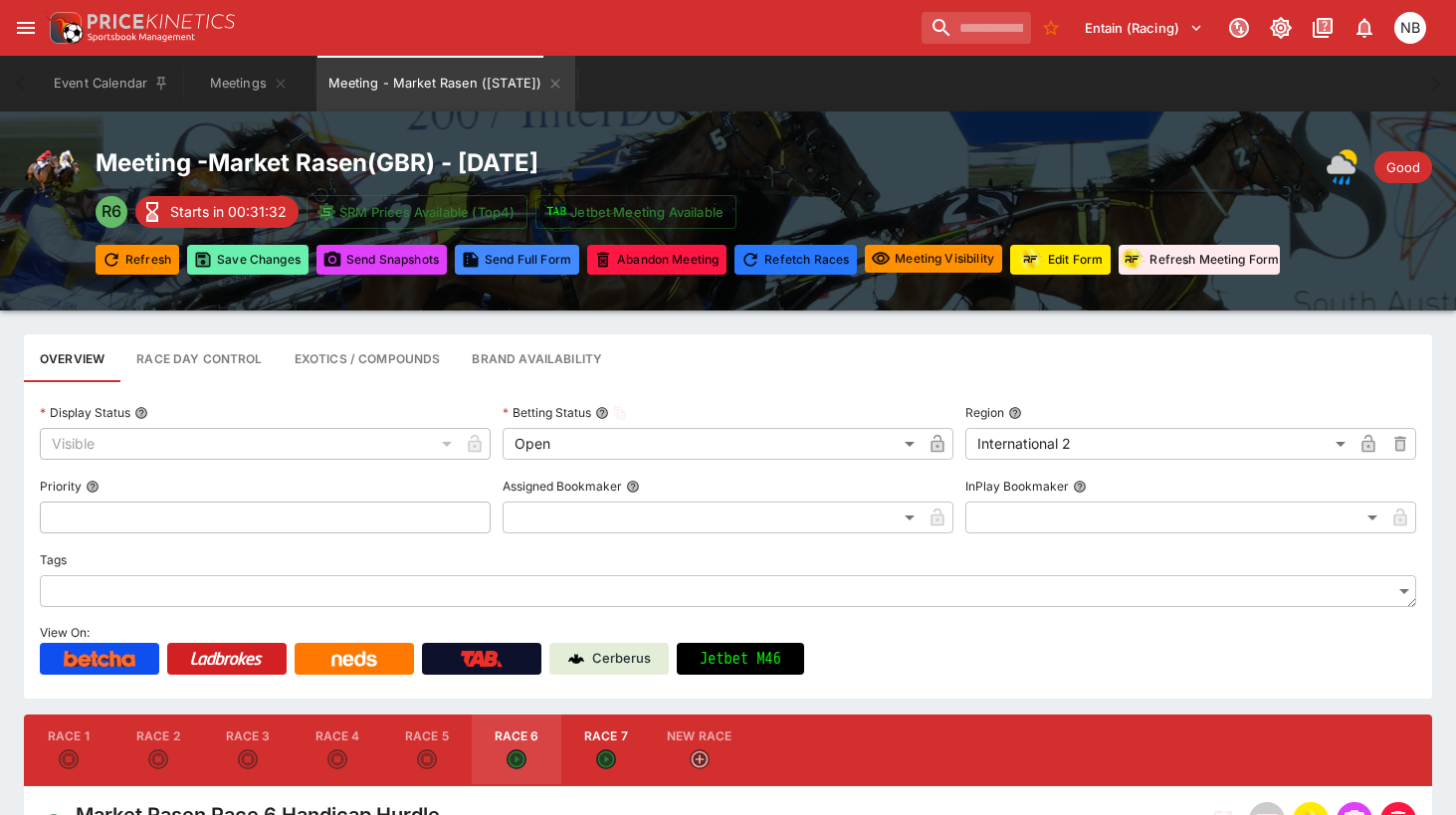 click on "Save Changes" at bounding box center [248, 260] 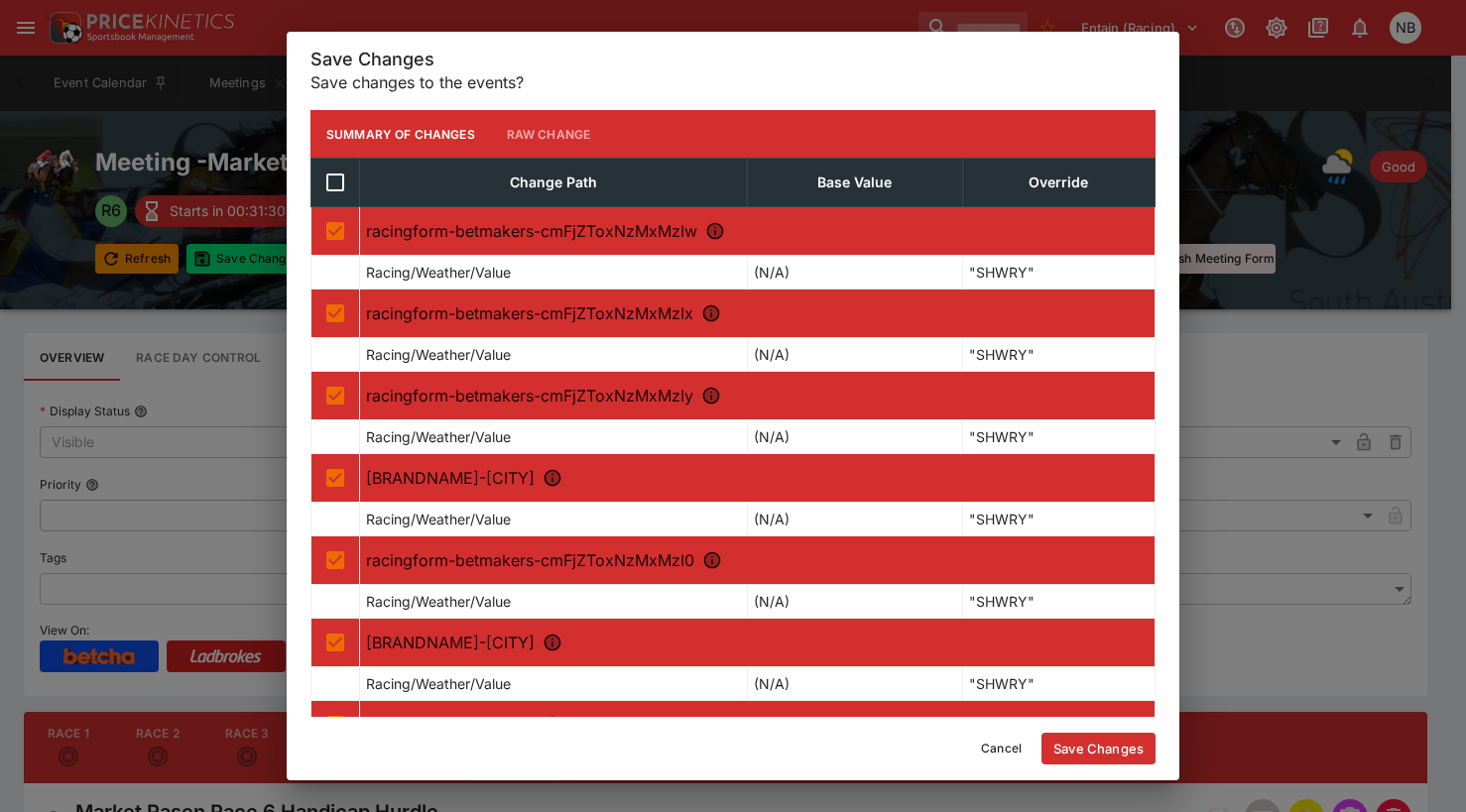 type on "****" 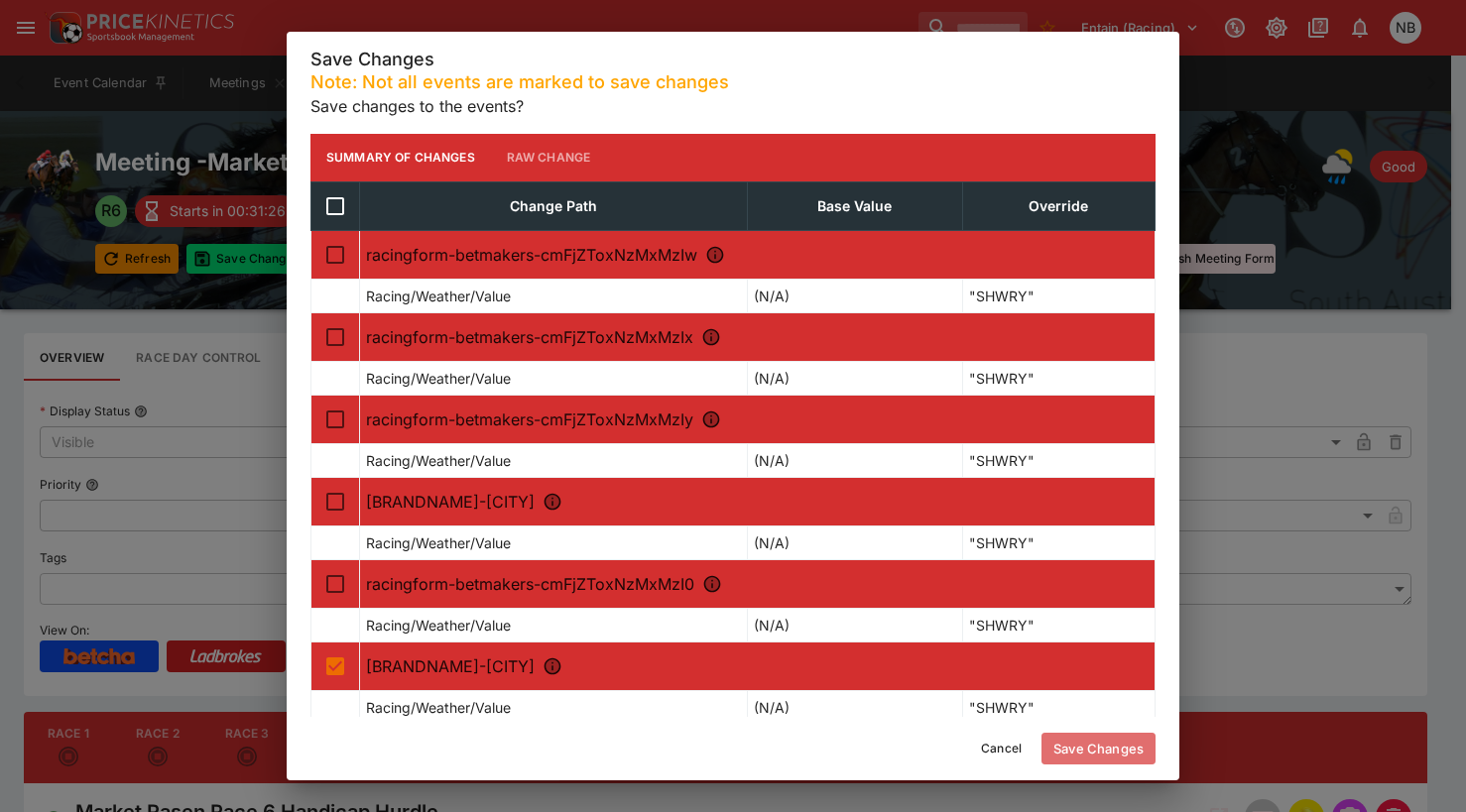 click on "Save Changes" at bounding box center [1098, 749] 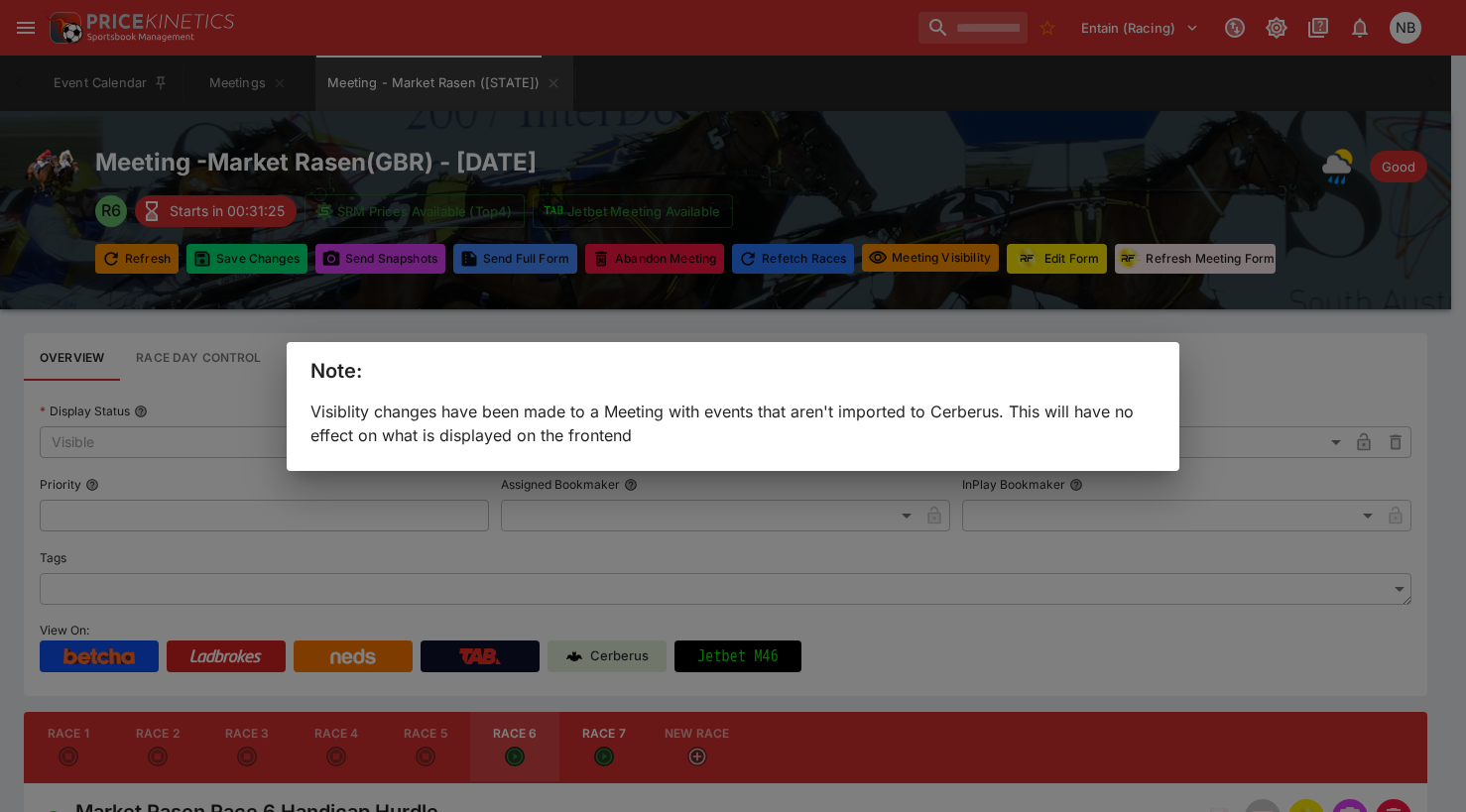 type on "****" 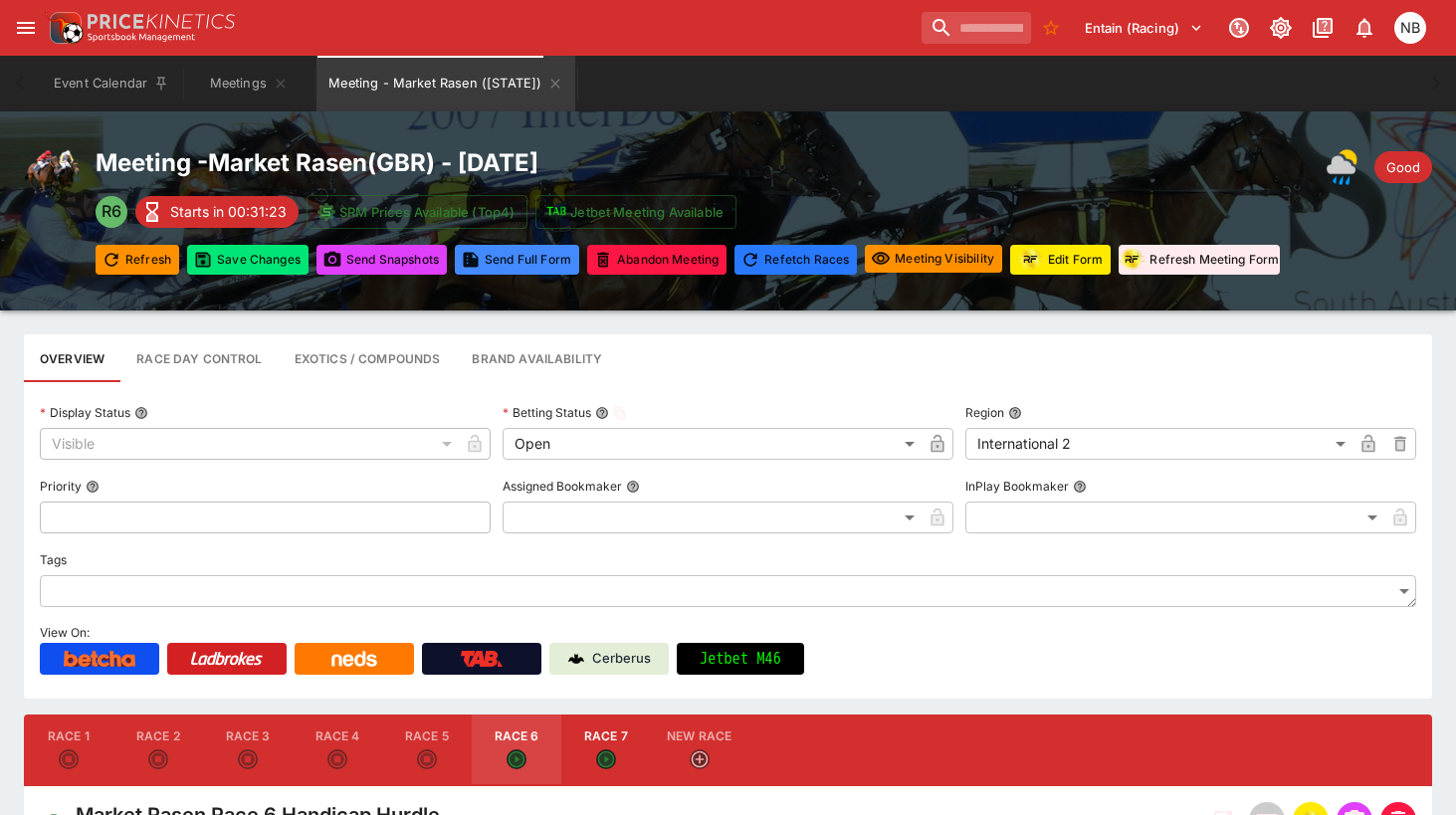 click 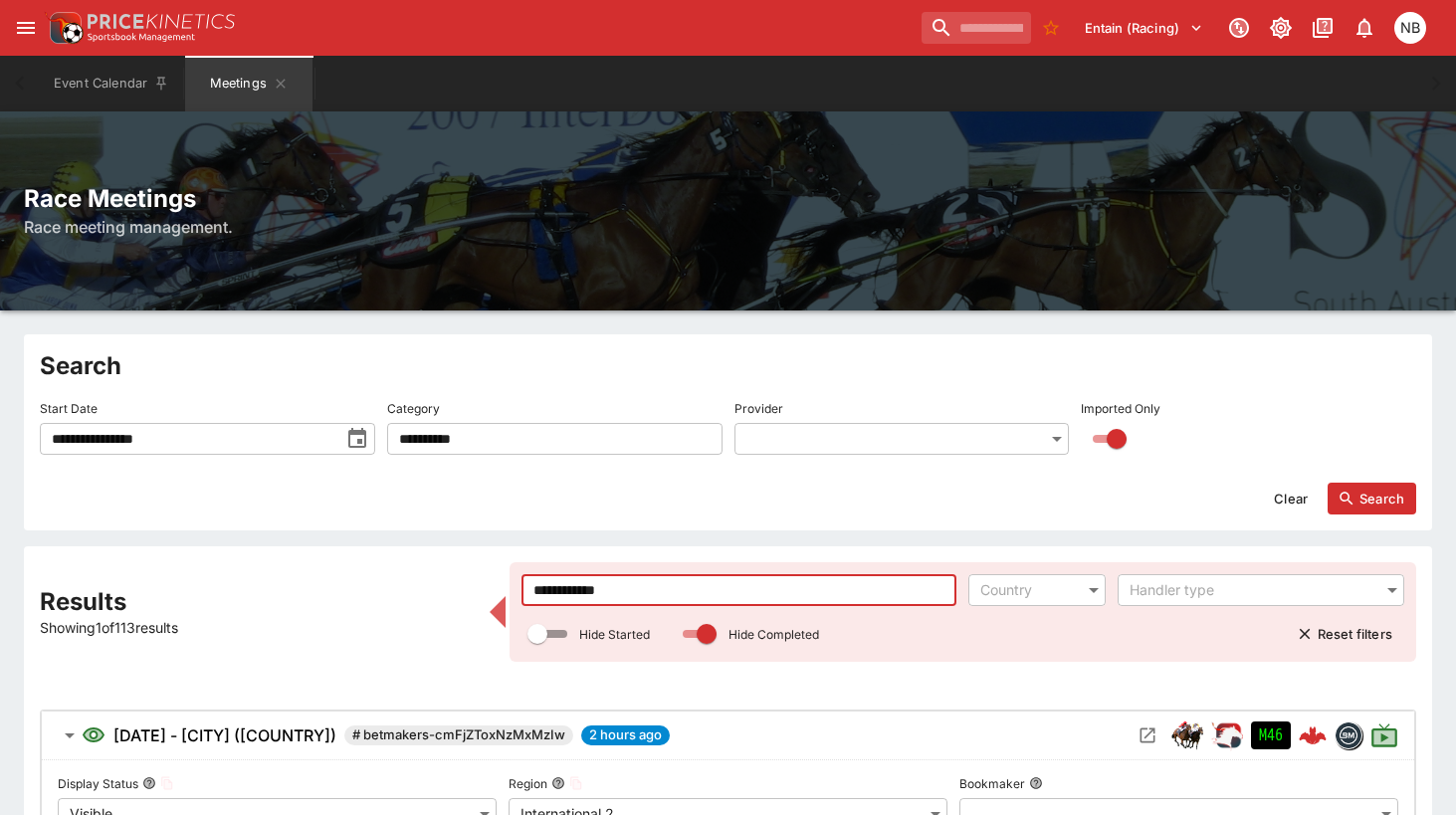 drag, startPoint x: 350, startPoint y: 458, endPoint x: 282, endPoint y: 450, distance: 68.46897 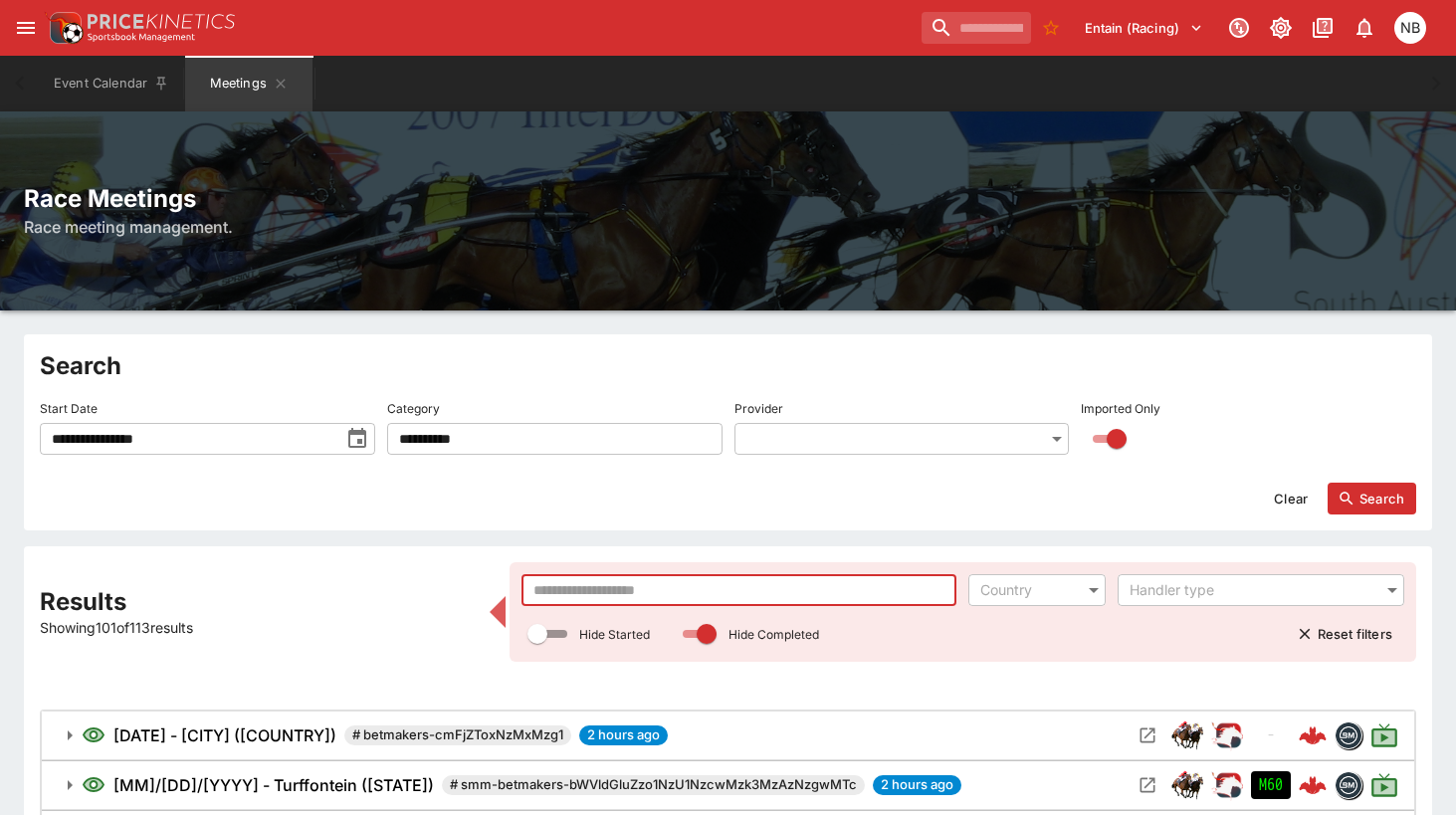 type 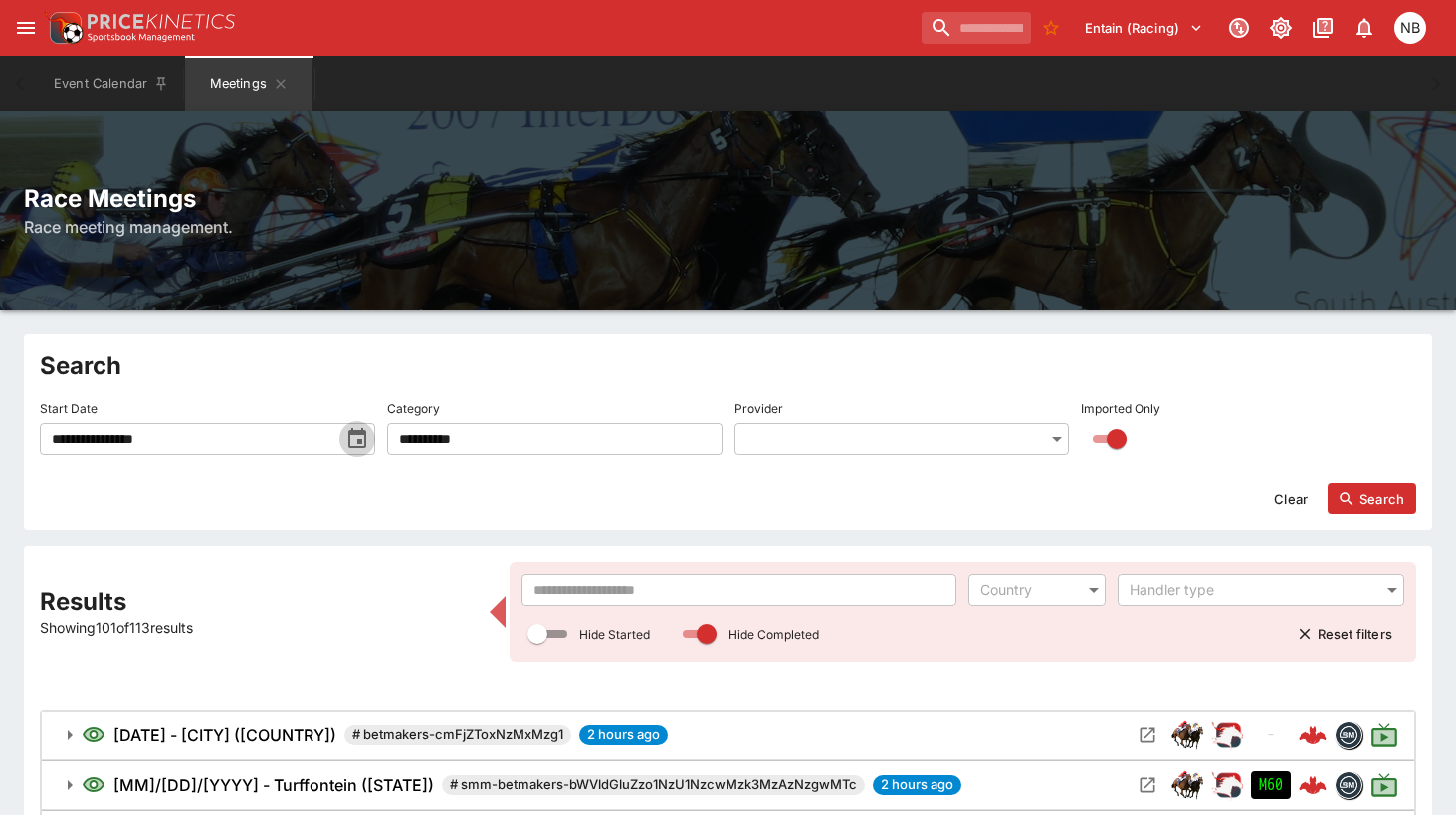 click 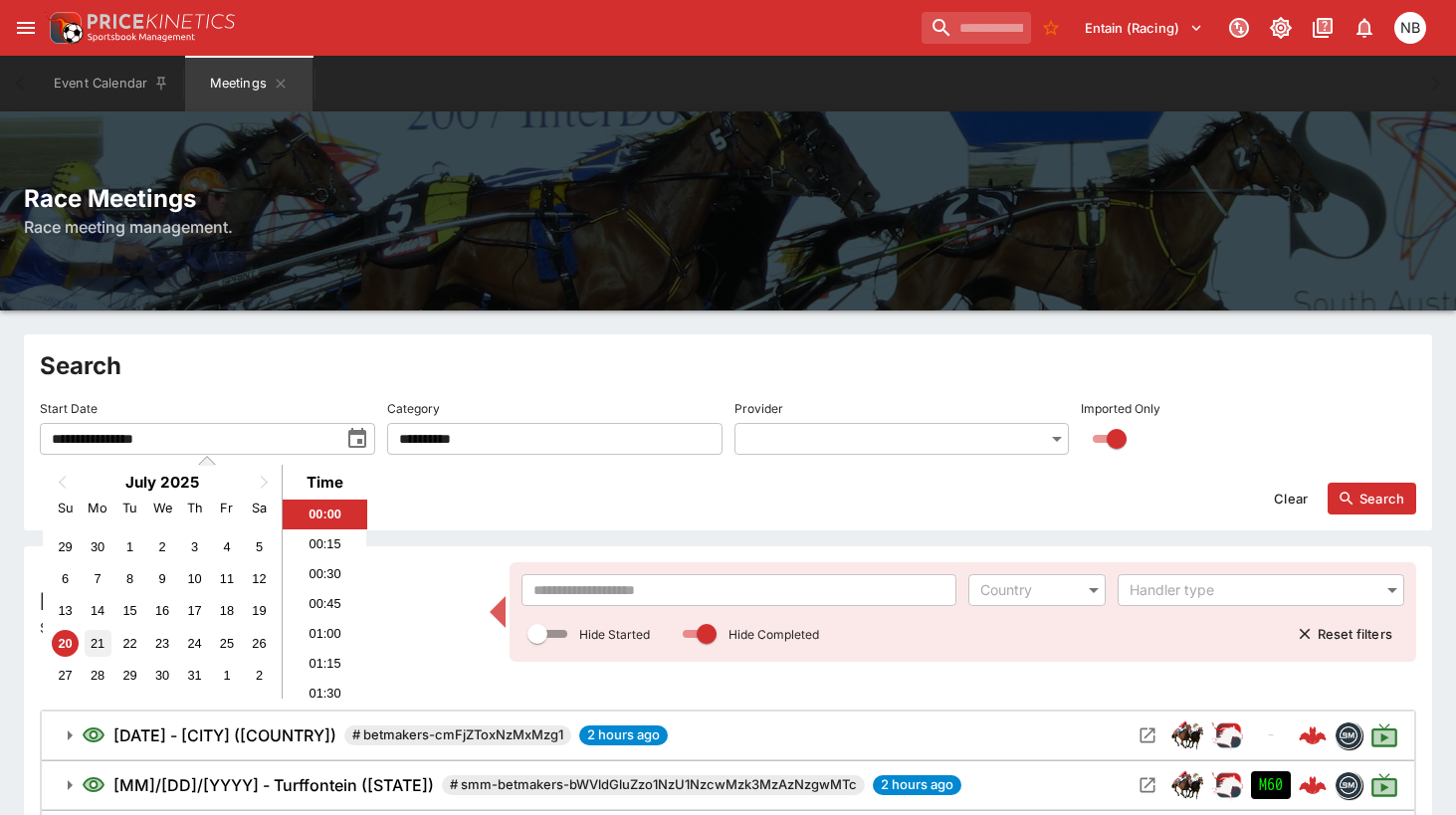 click on "21" at bounding box center [98, 643] 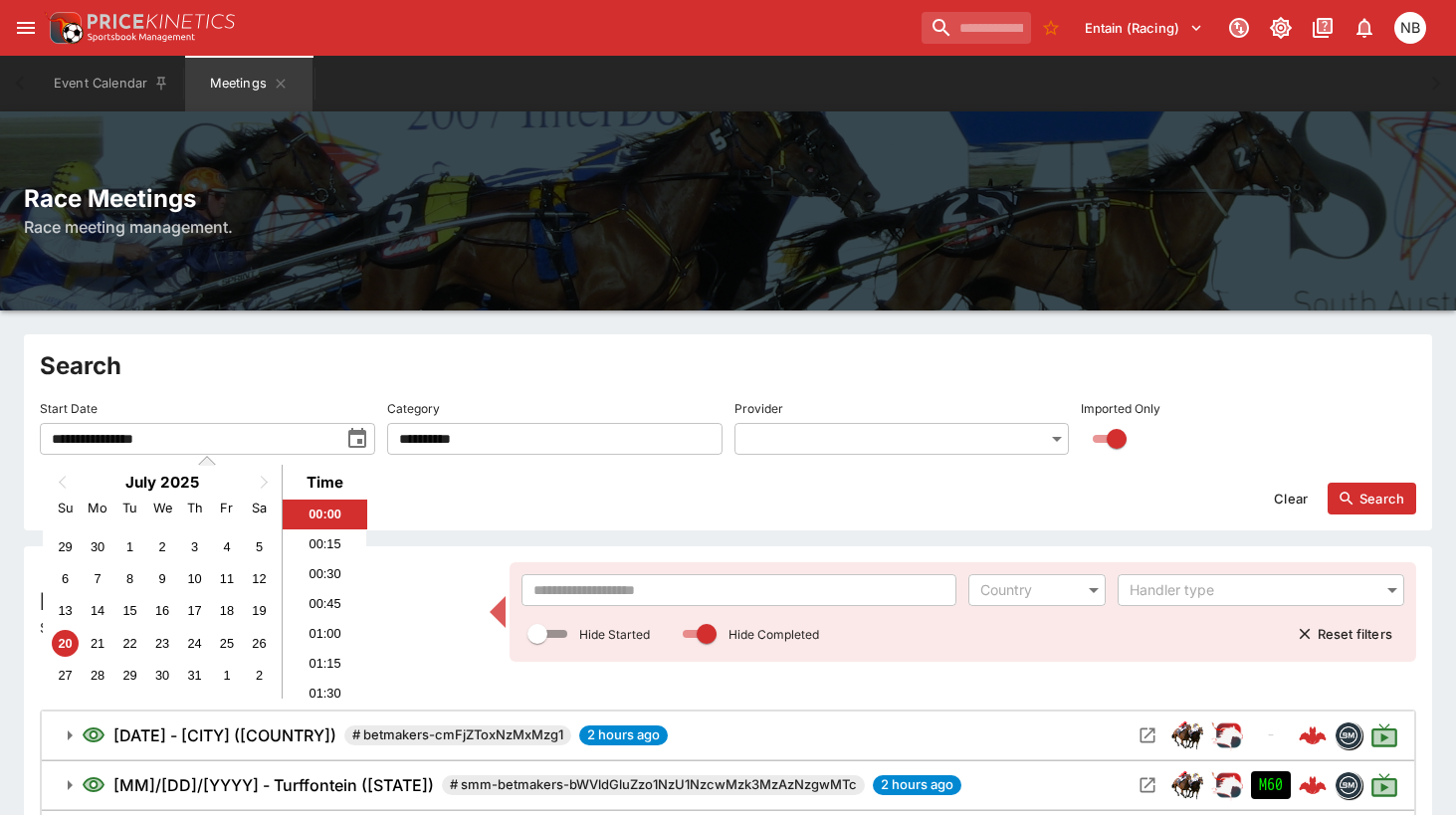type on "**********" 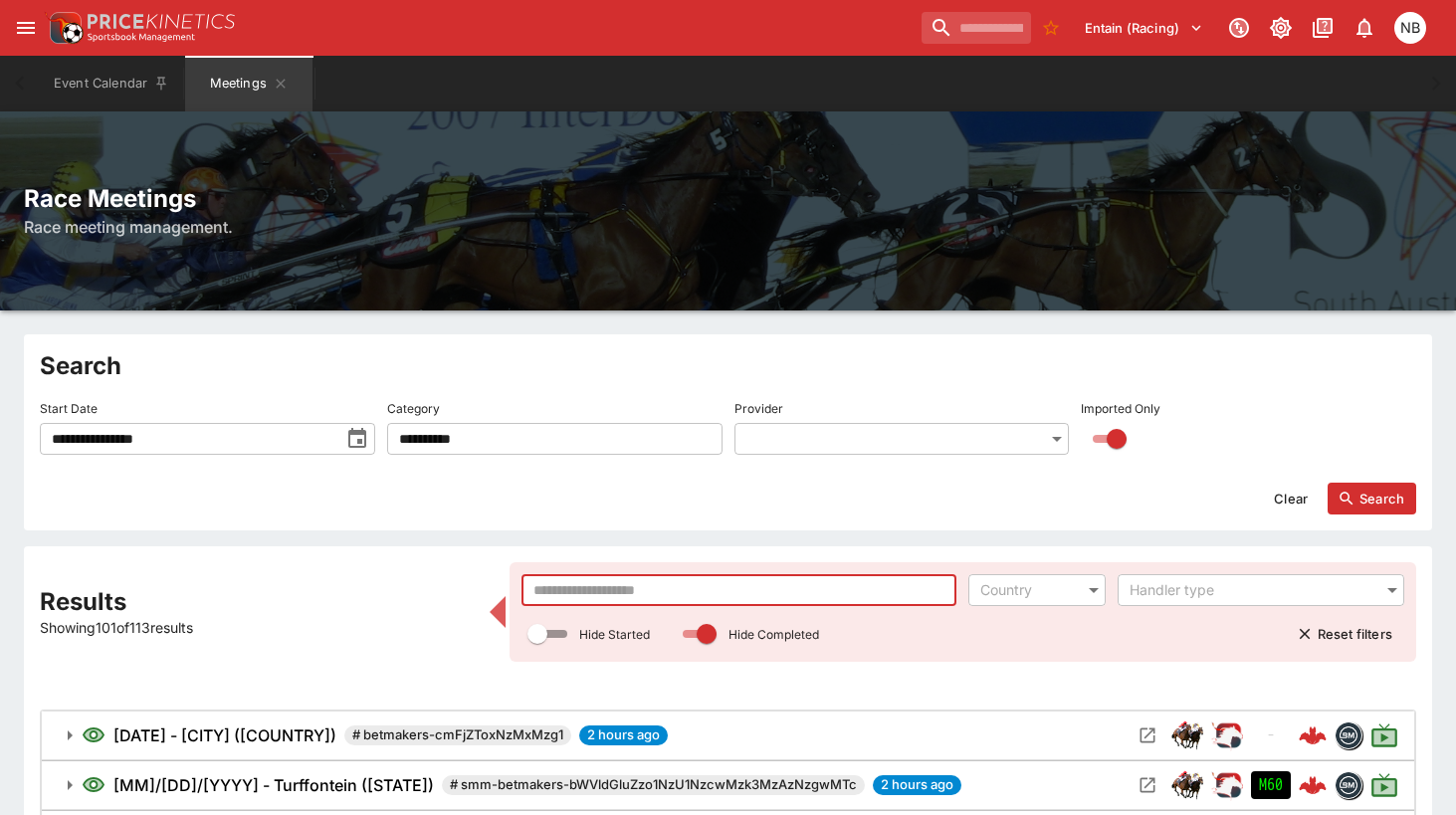 click at bounding box center (739, 590) 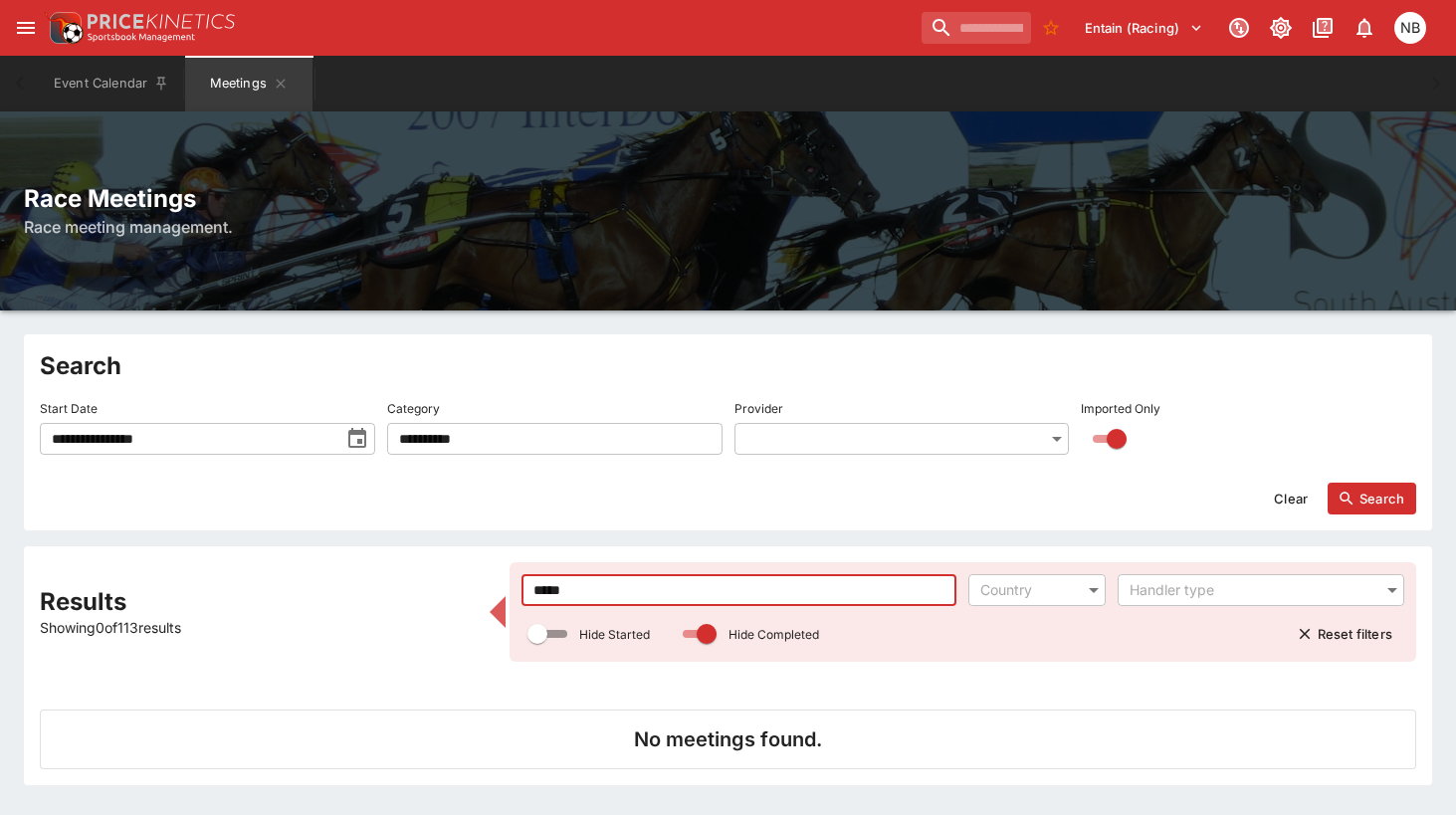 type on "*****" 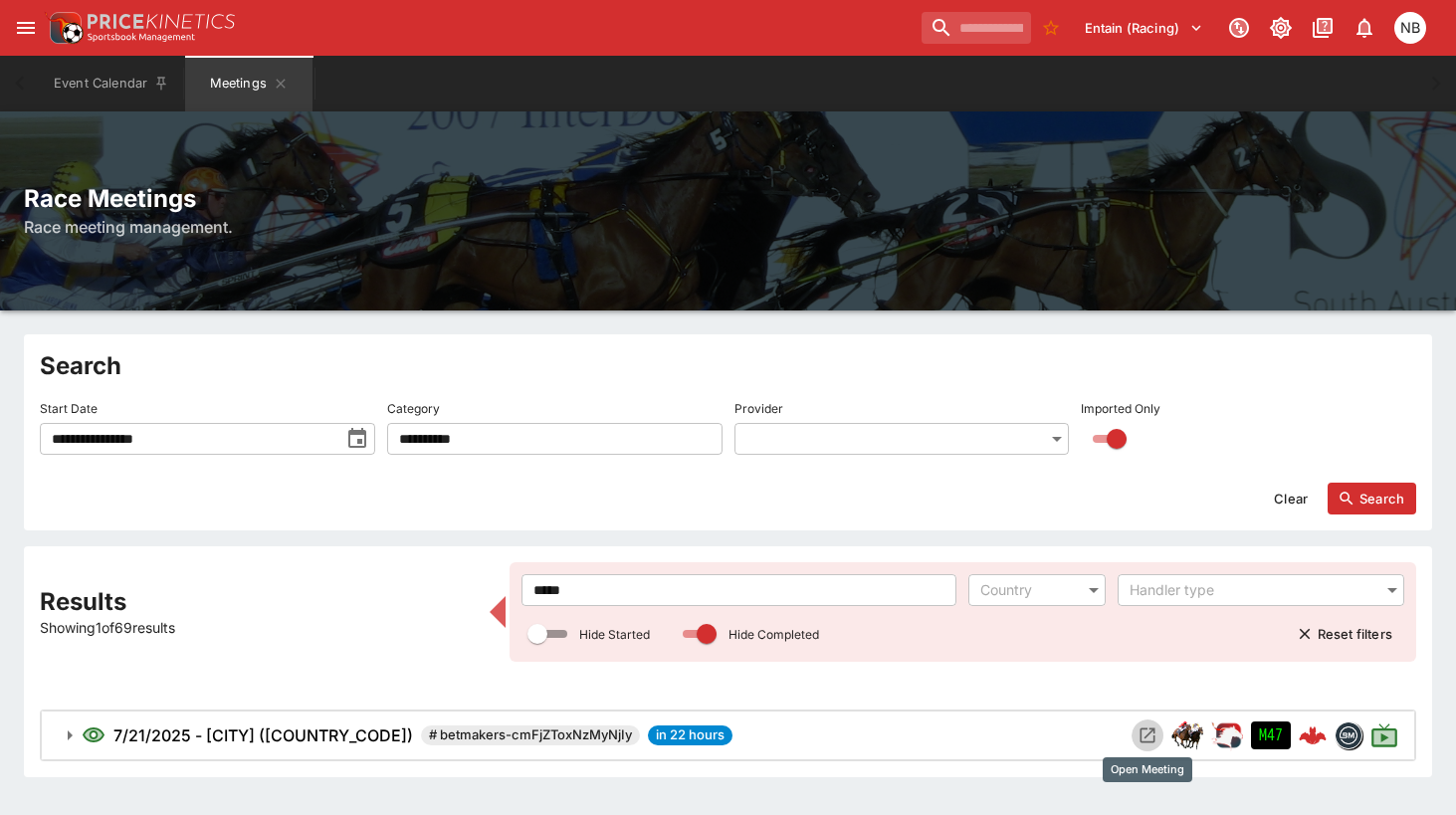 click 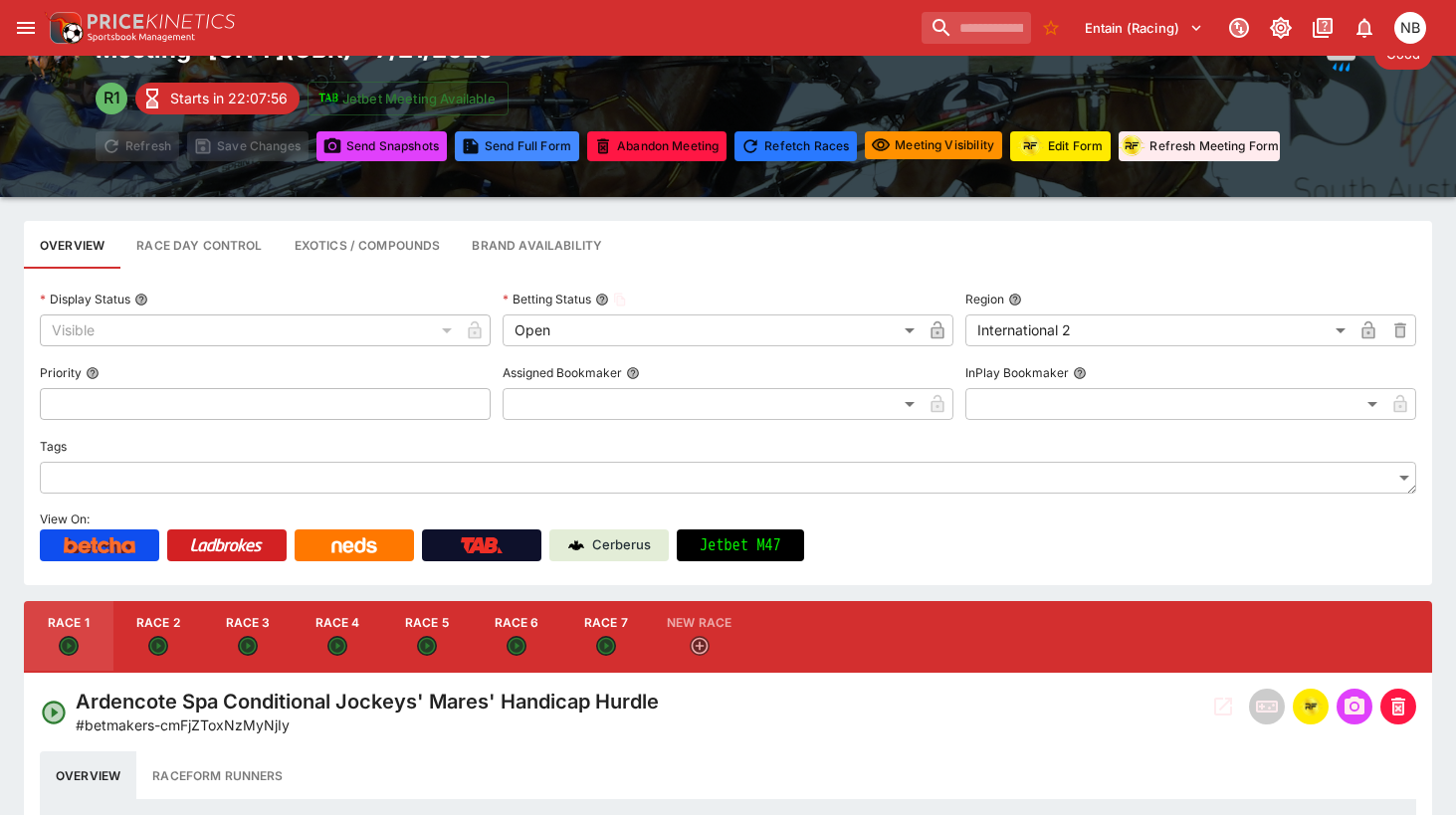 scroll, scrollTop: 299, scrollLeft: 0, axis: vertical 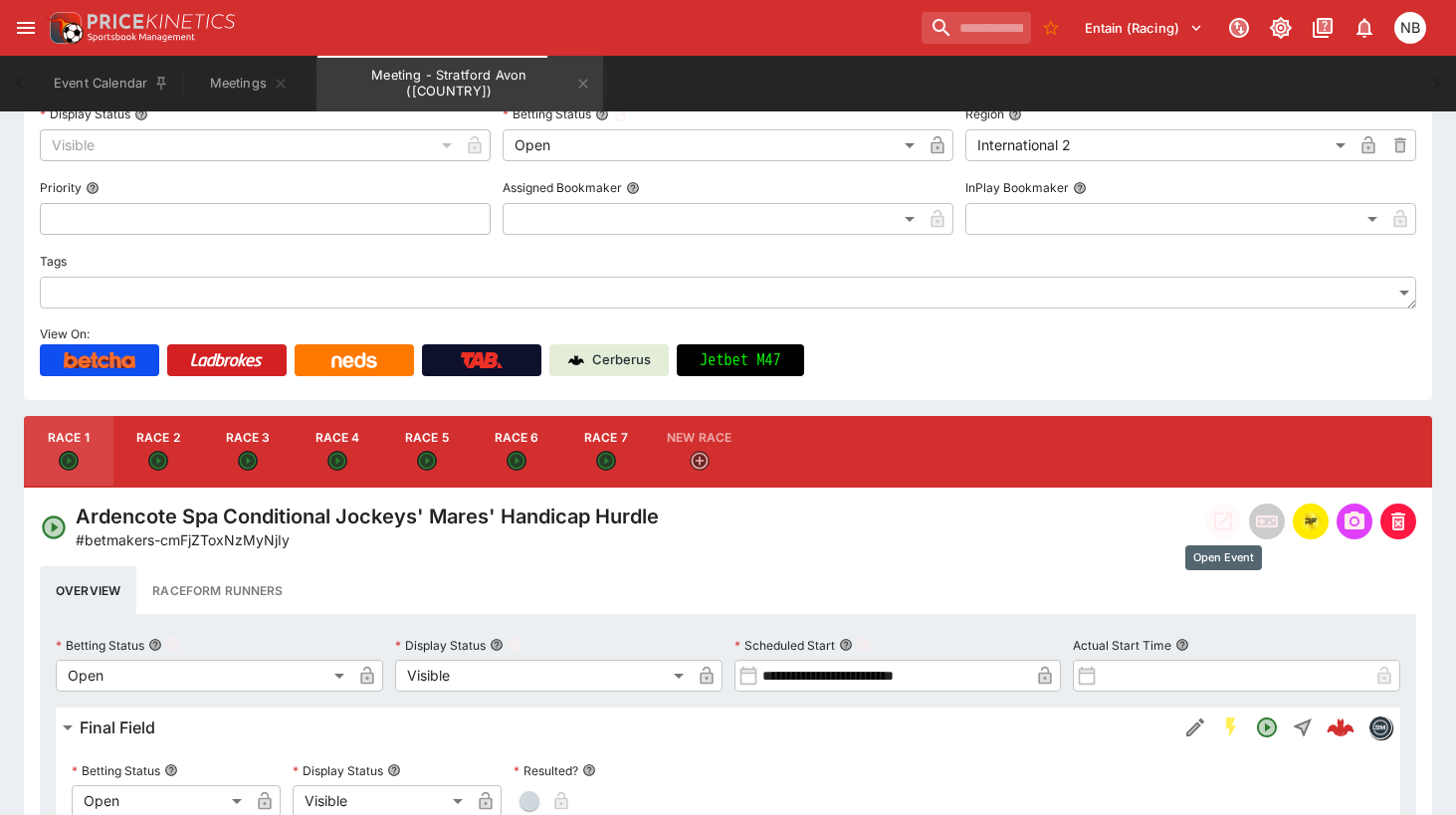 click 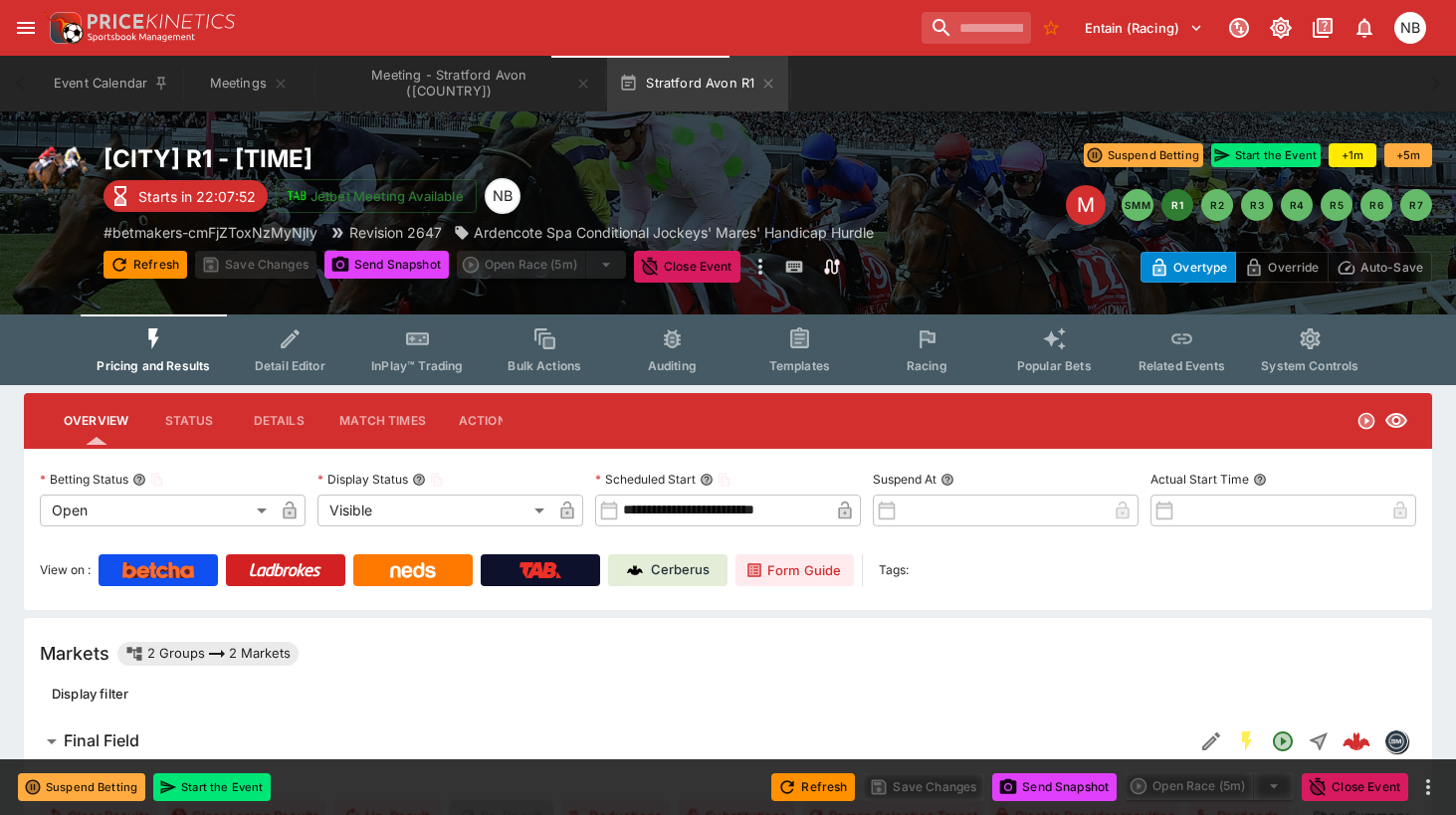 click on "Detail Editor" at bounding box center (290, 365) 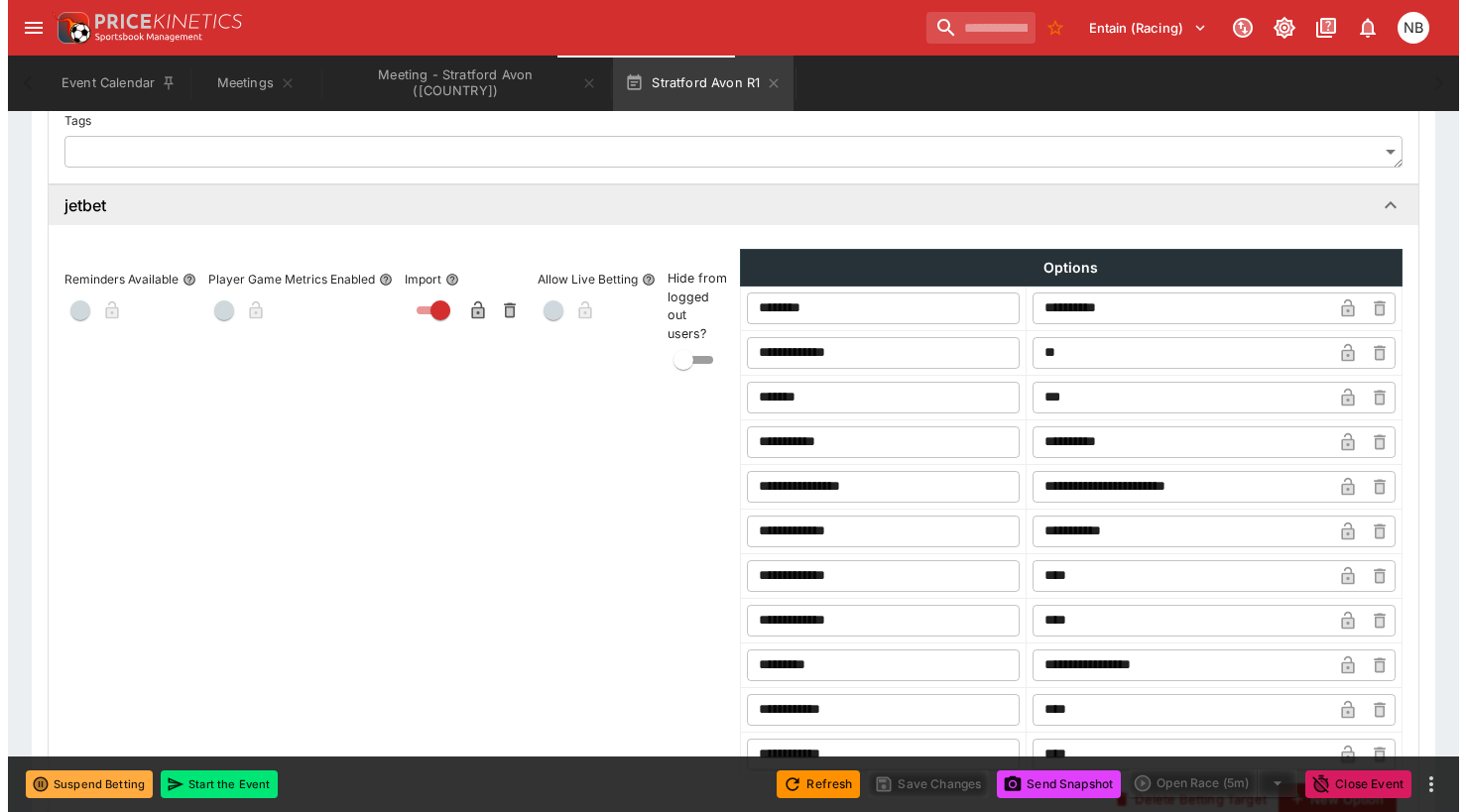 scroll, scrollTop: 1685, scrollLeft: 0, axis: vertical 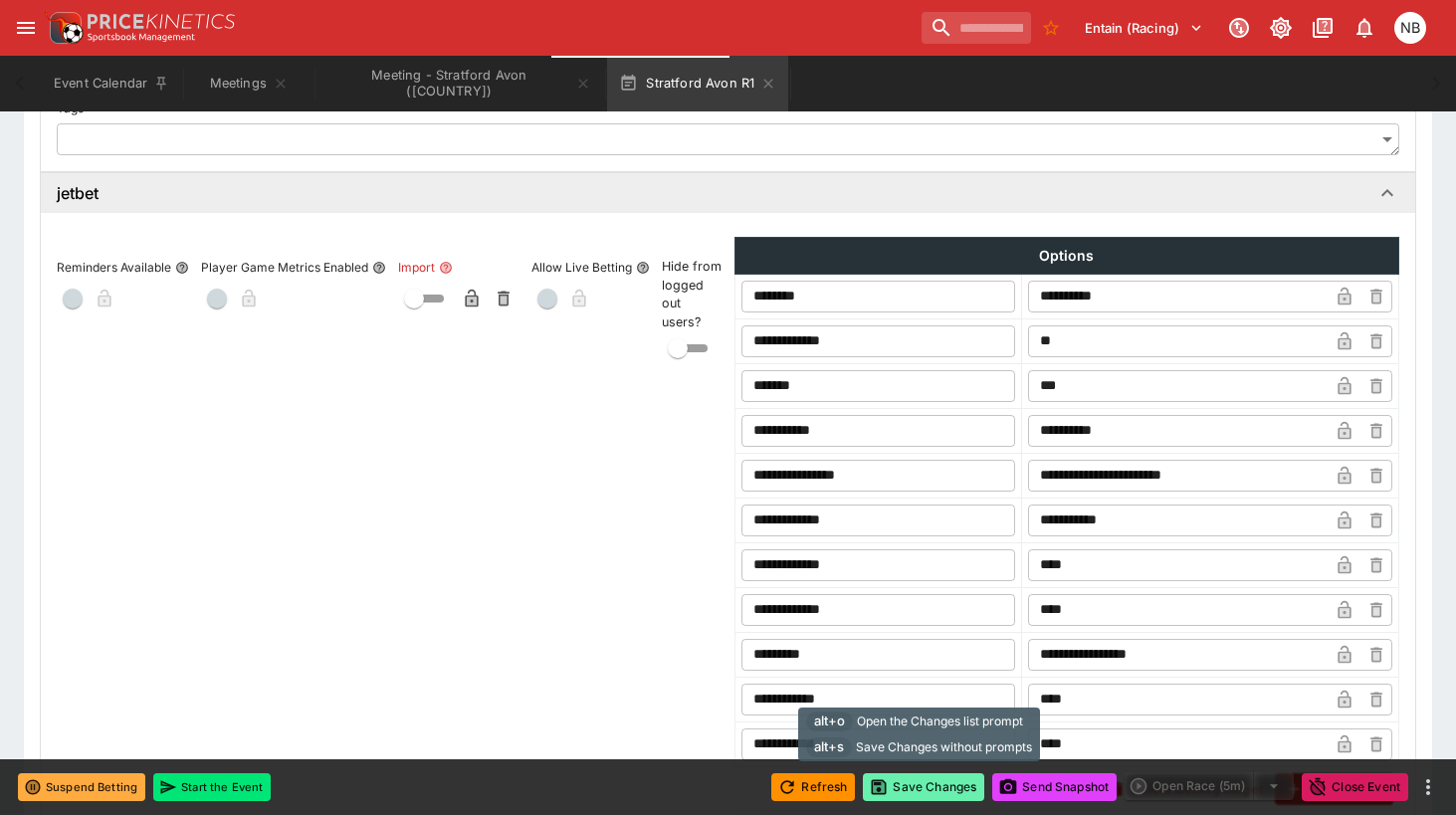 click on "Save Changes" at bounding box center (924, 787) 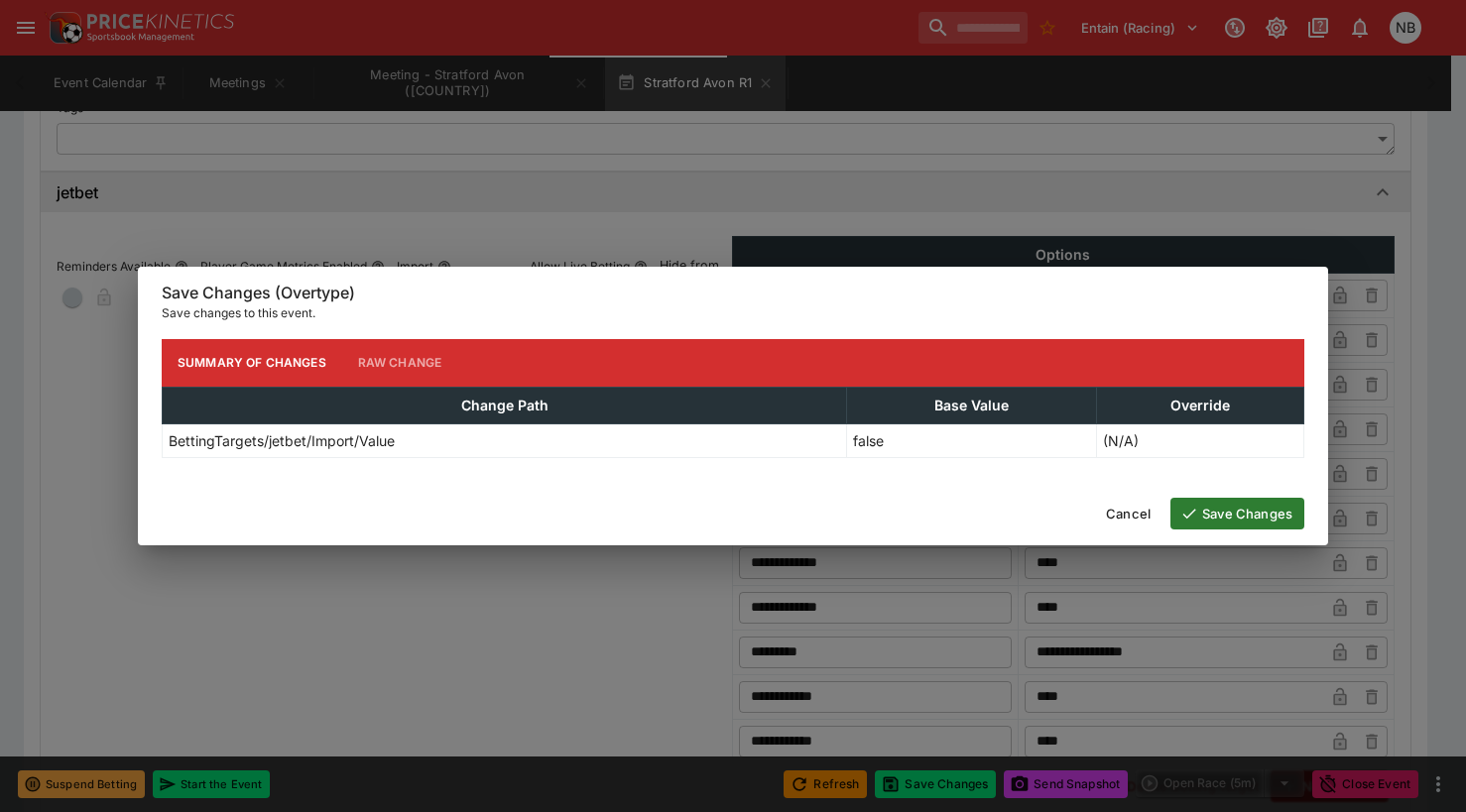 click on "Save Changes" at bounding box center [1237, 514] 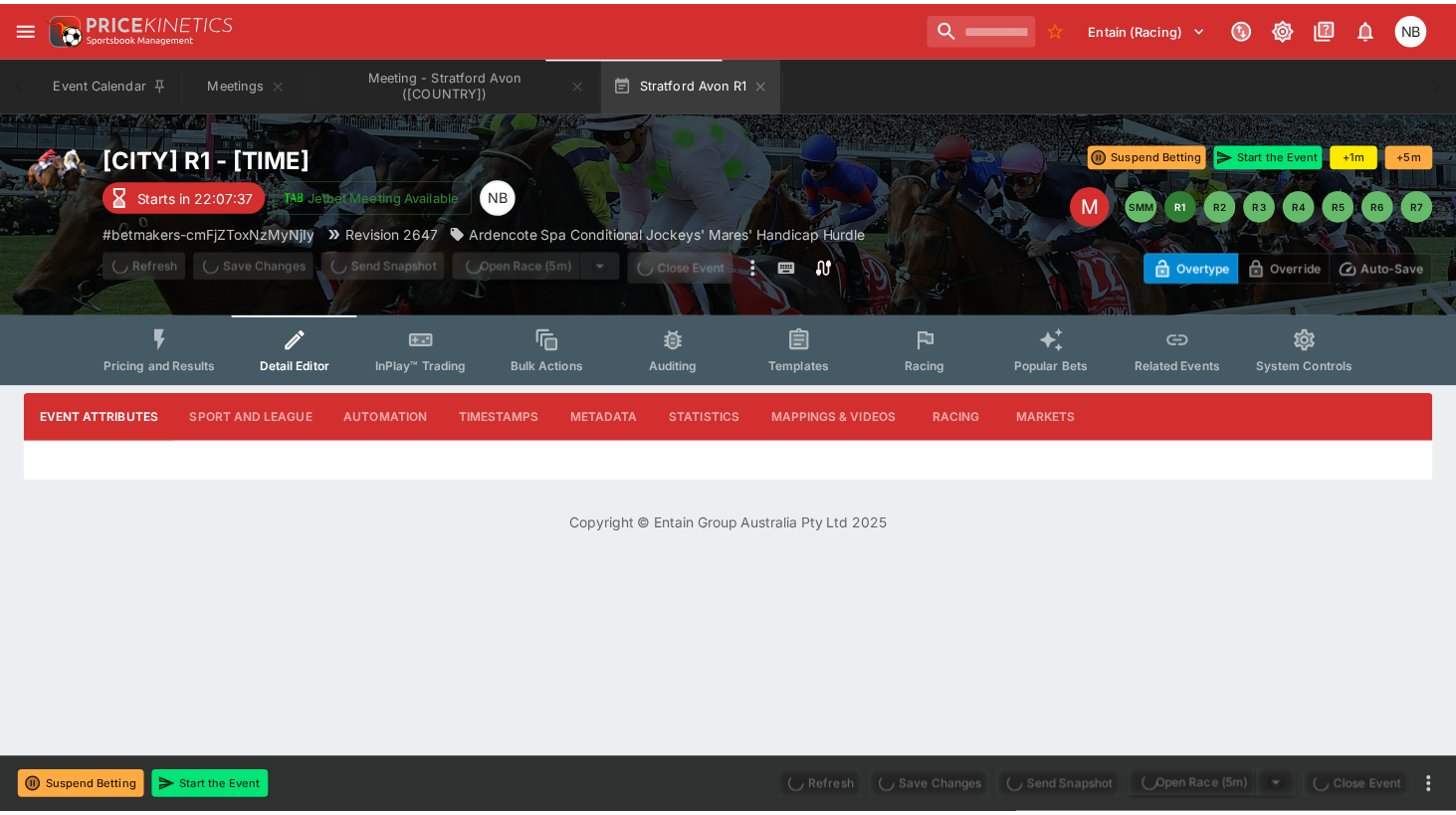 scroll, scrollTop: 0, scrollLeft: 0, axis: both 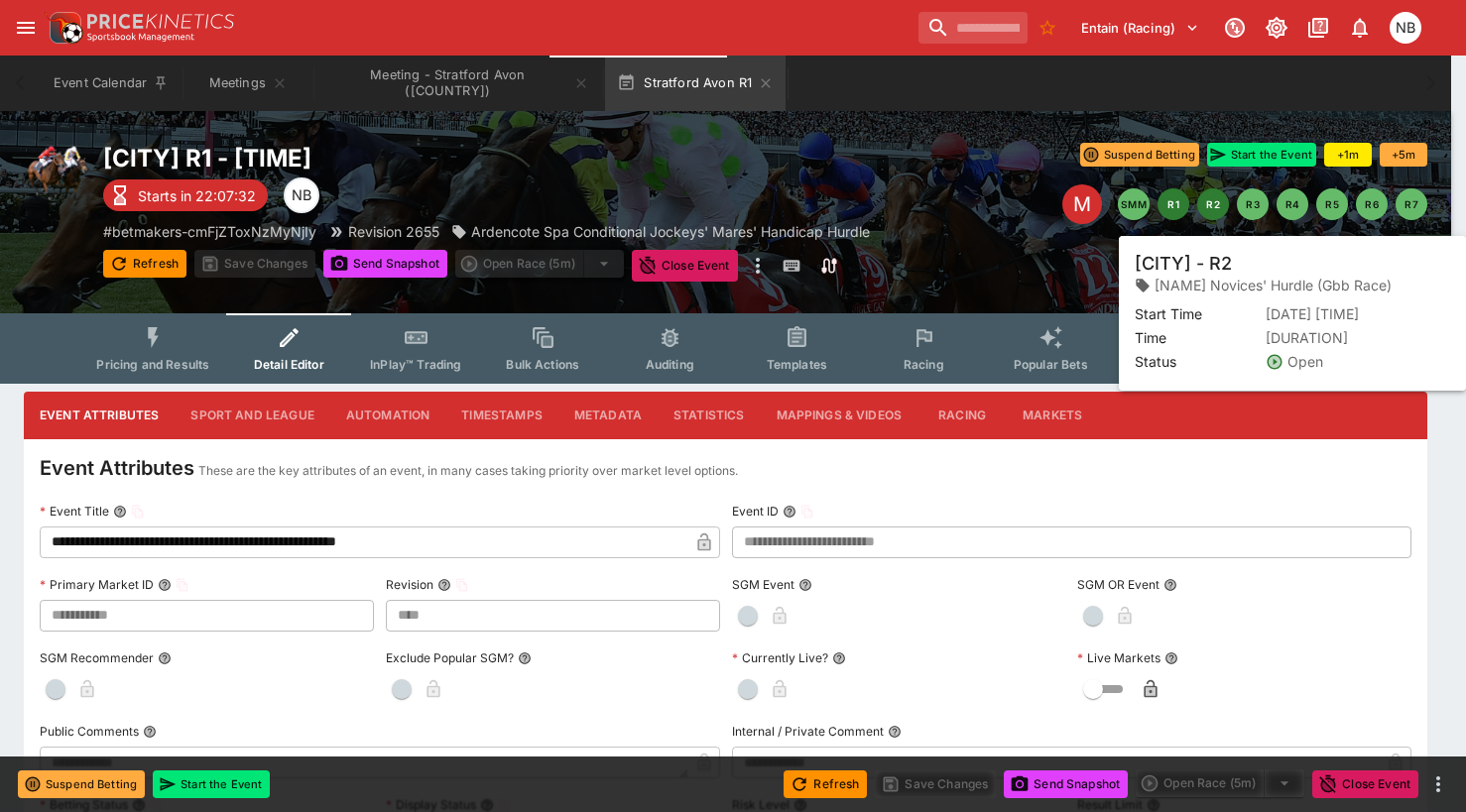 click on "R2" at bounding box center (1213, 204) 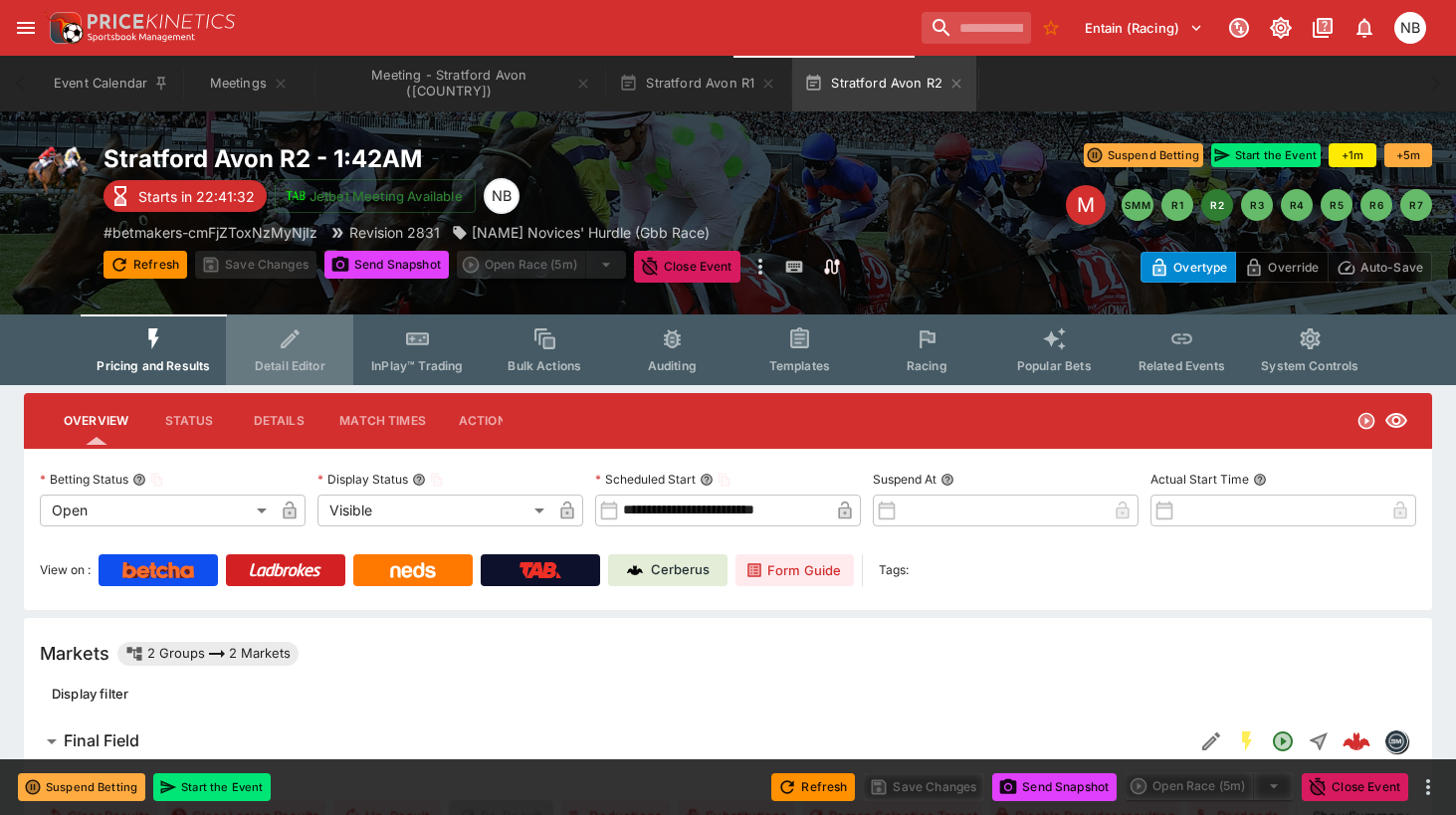click 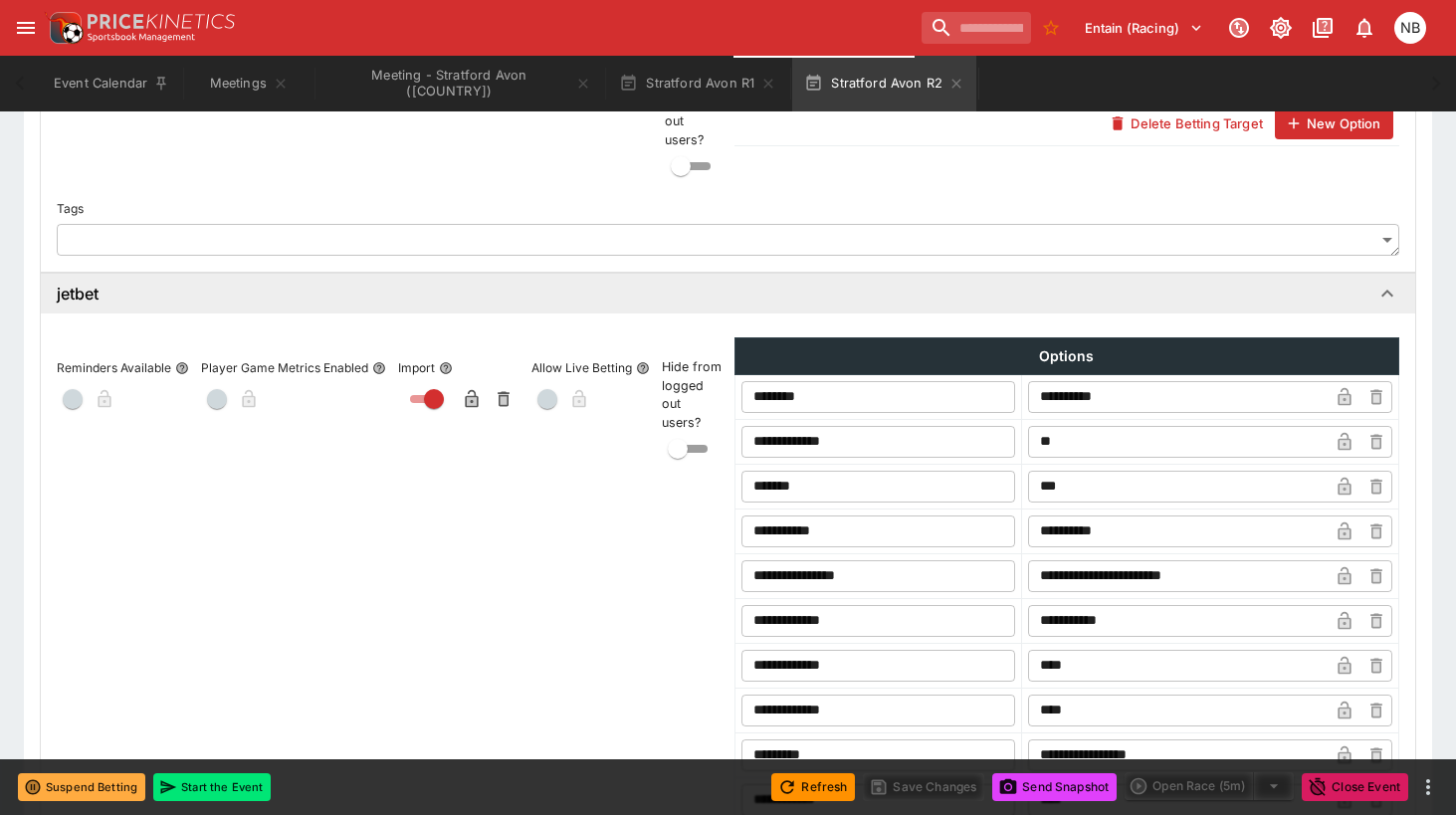 scroll, scrollTop: 1592, scrollLeft: 0, axis: vertical 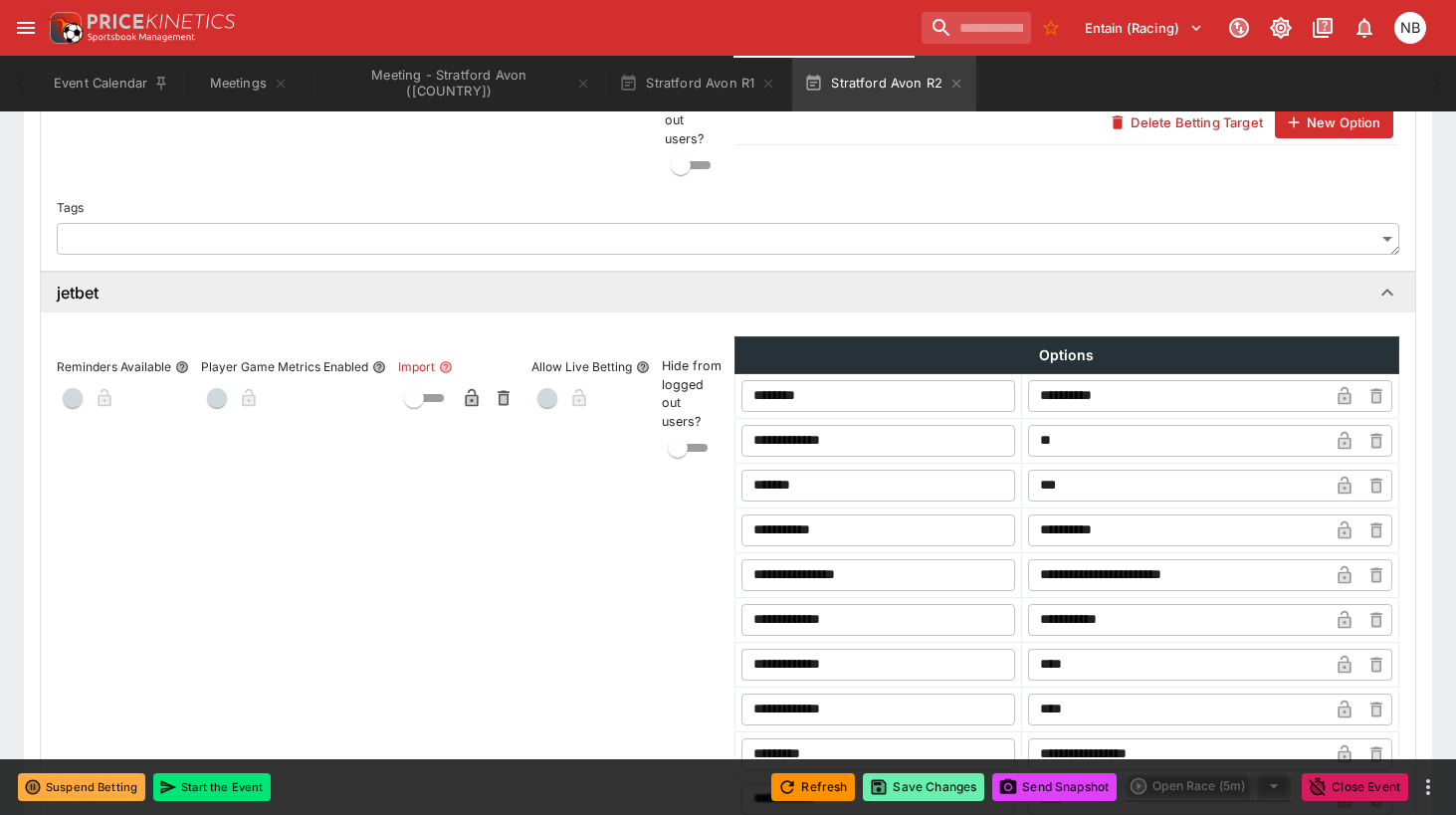 click on "Save Changes" at bounding box center (924, 787) 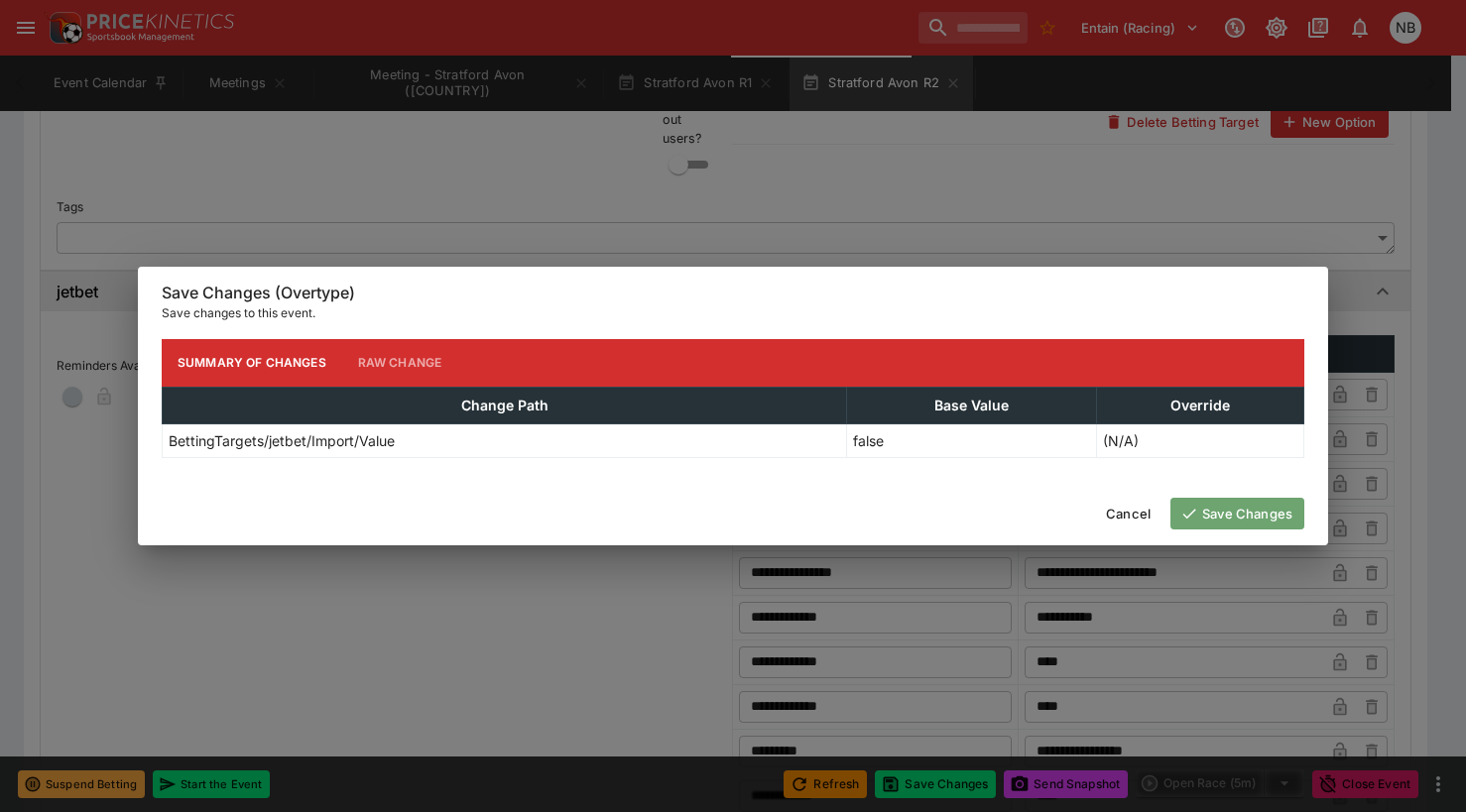 click on "Save Changes" at bounding box center [1237, 514] 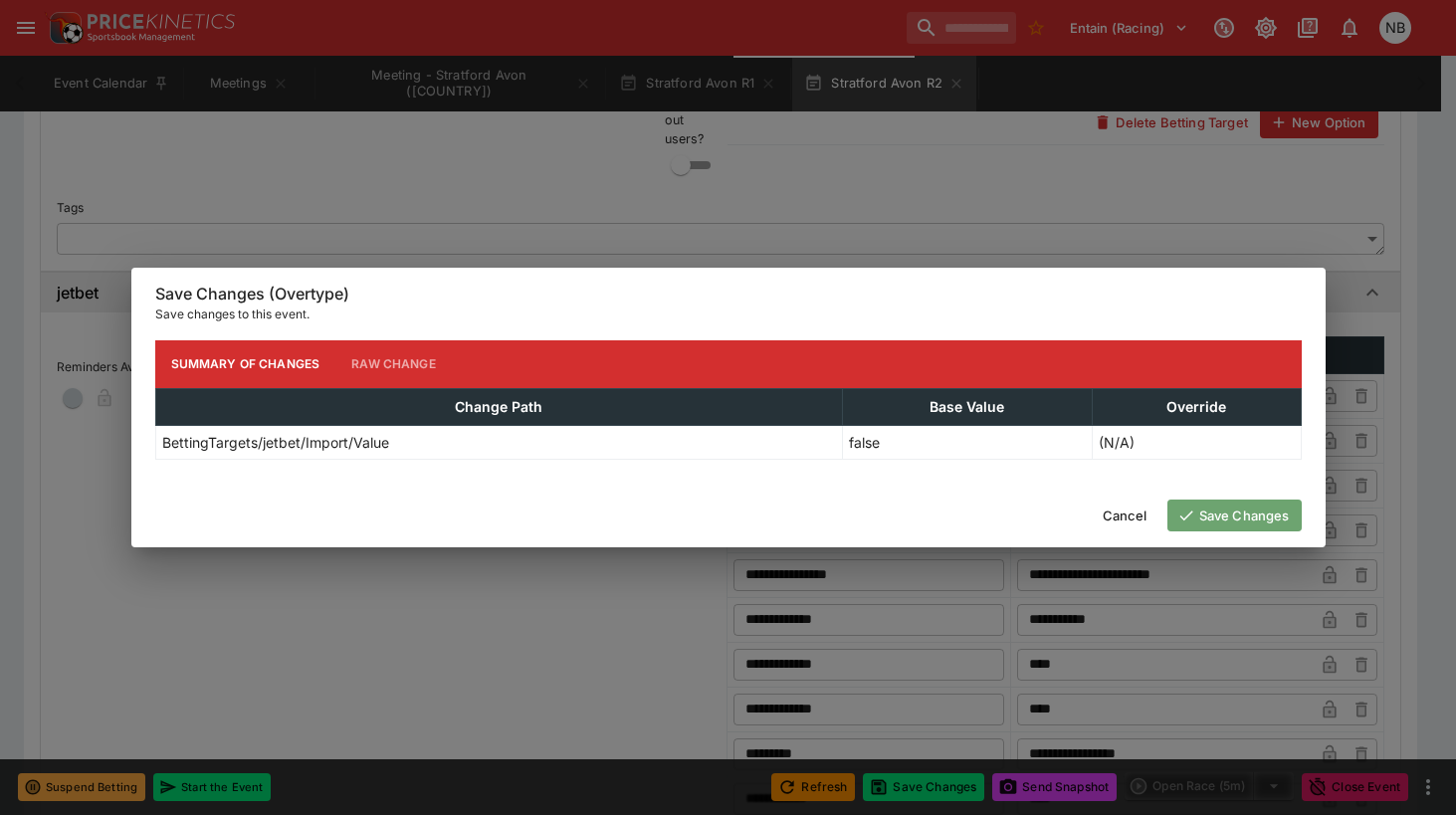 scroll, scrollTop: 0, scrollLeft: 0, axis: both 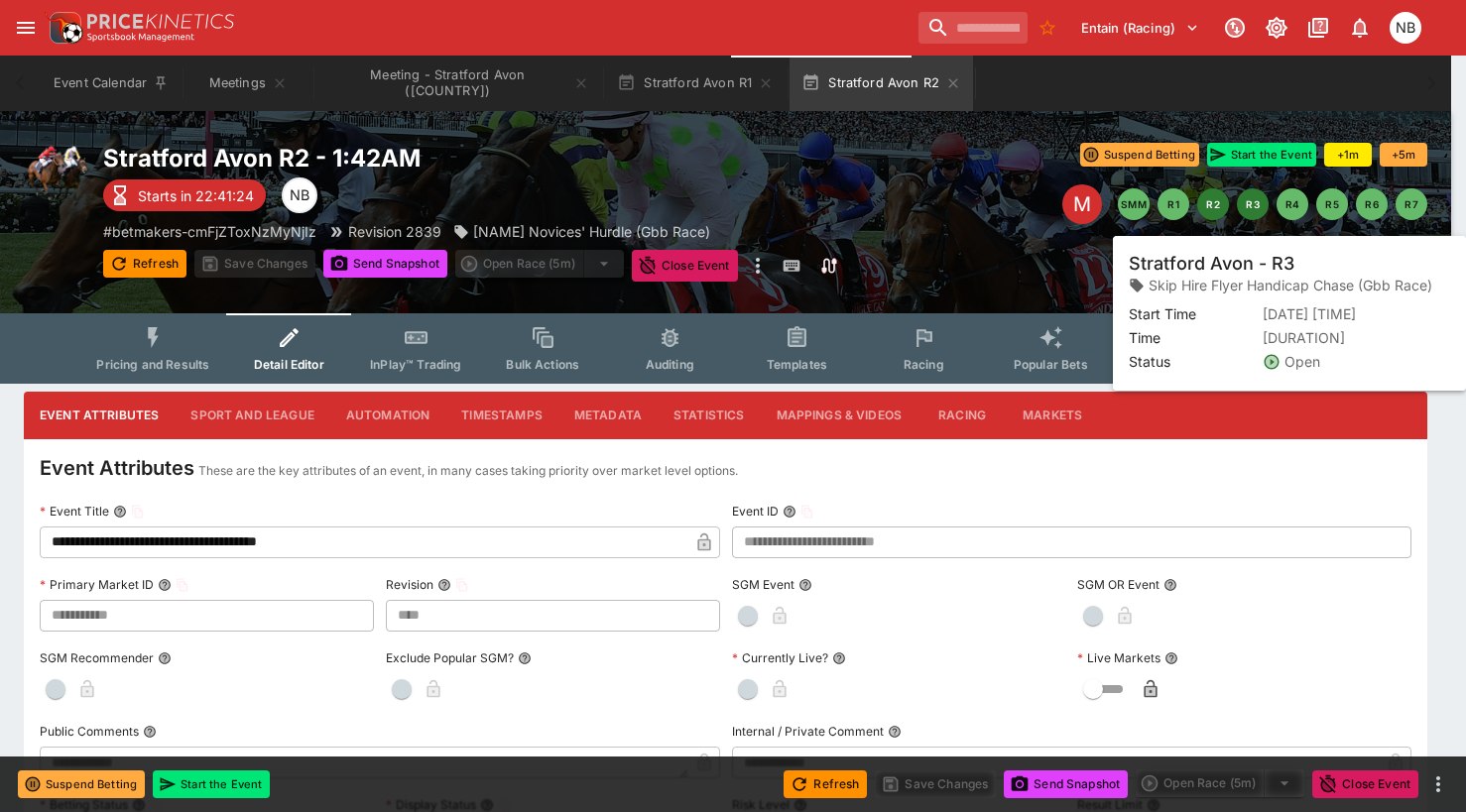 click on "R3" at bounding box center (1253, 204) 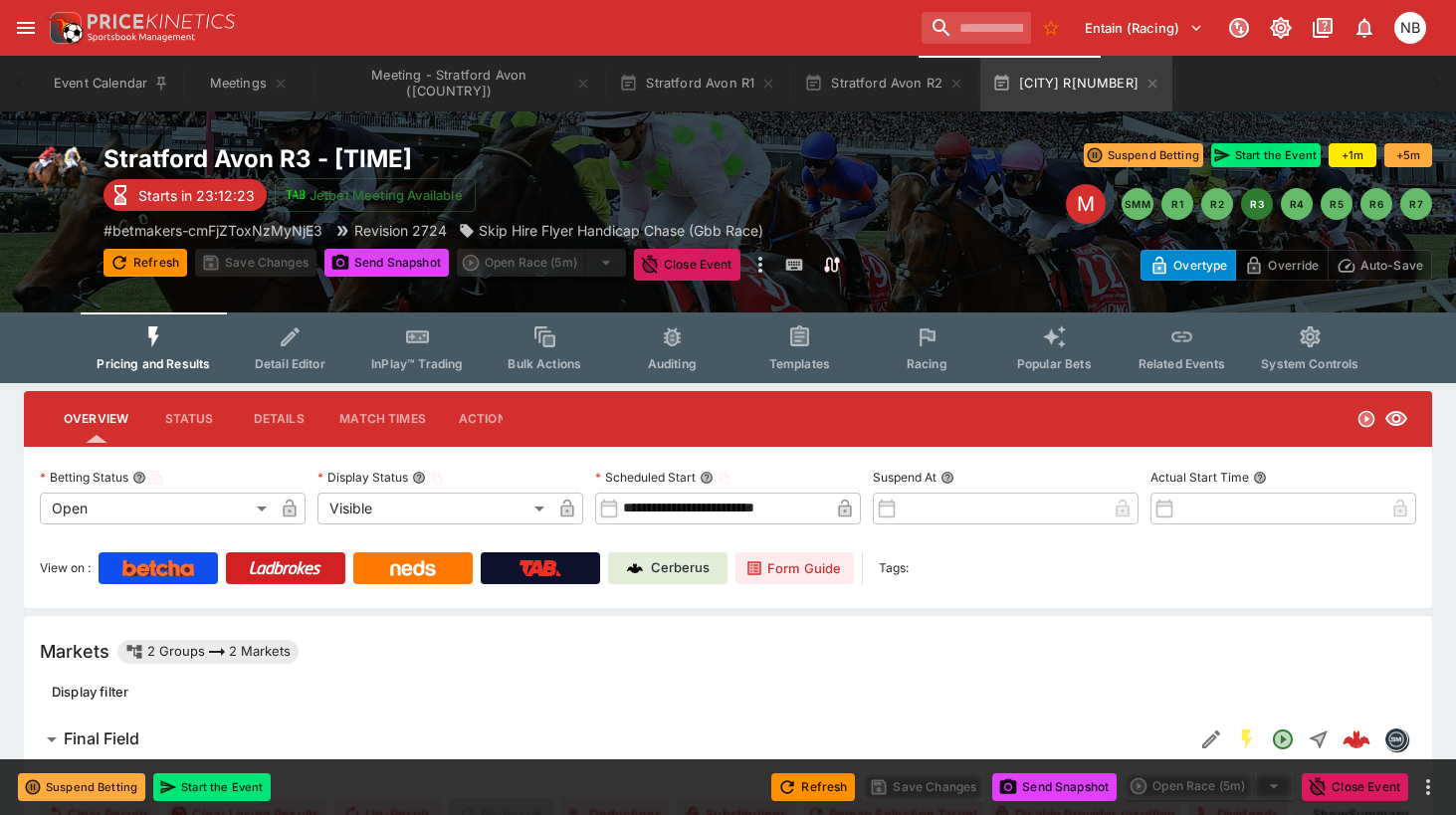 click 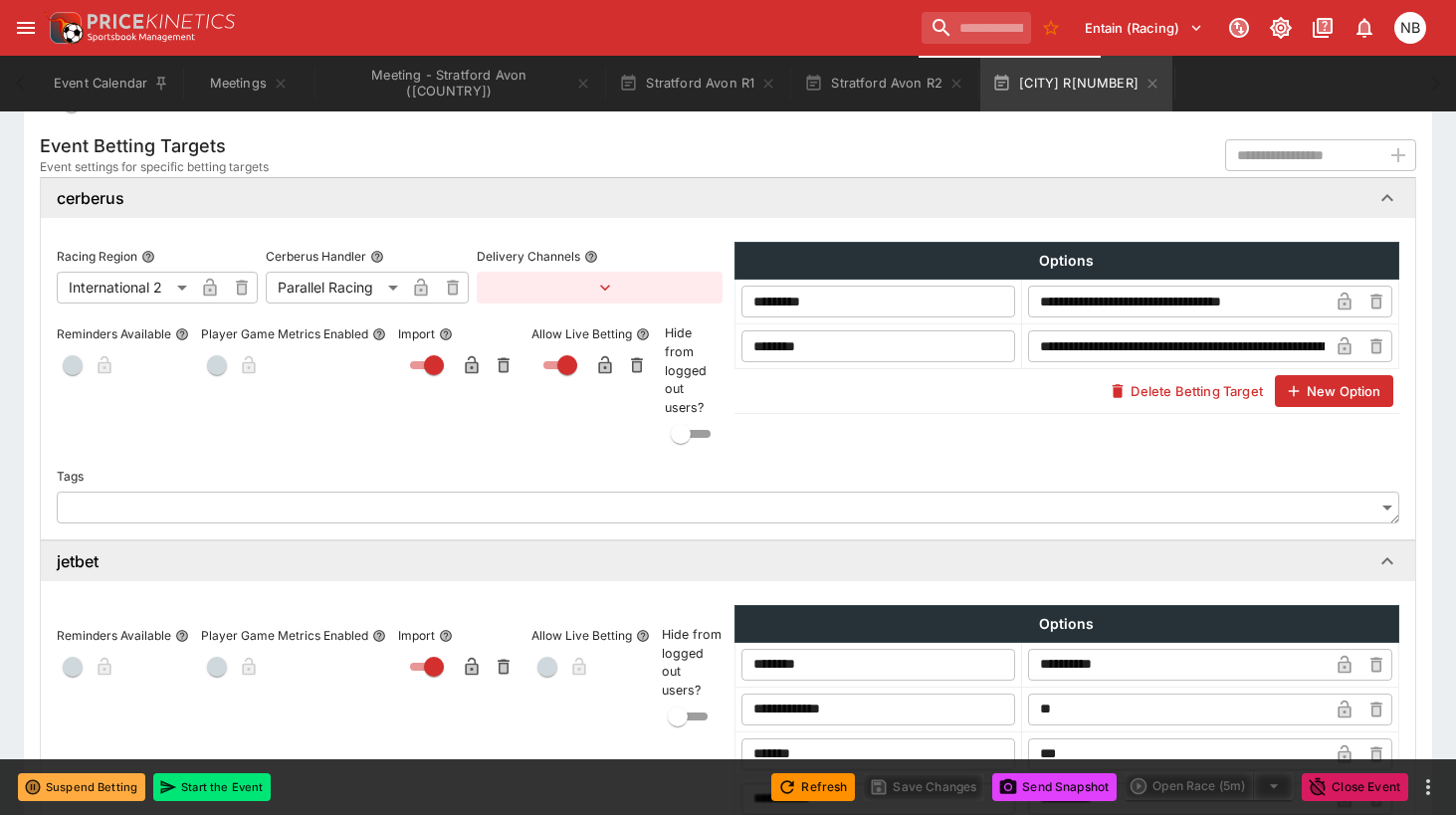 scroll, scrollTop: 1493, scrollLeft: 0, axis: vertical 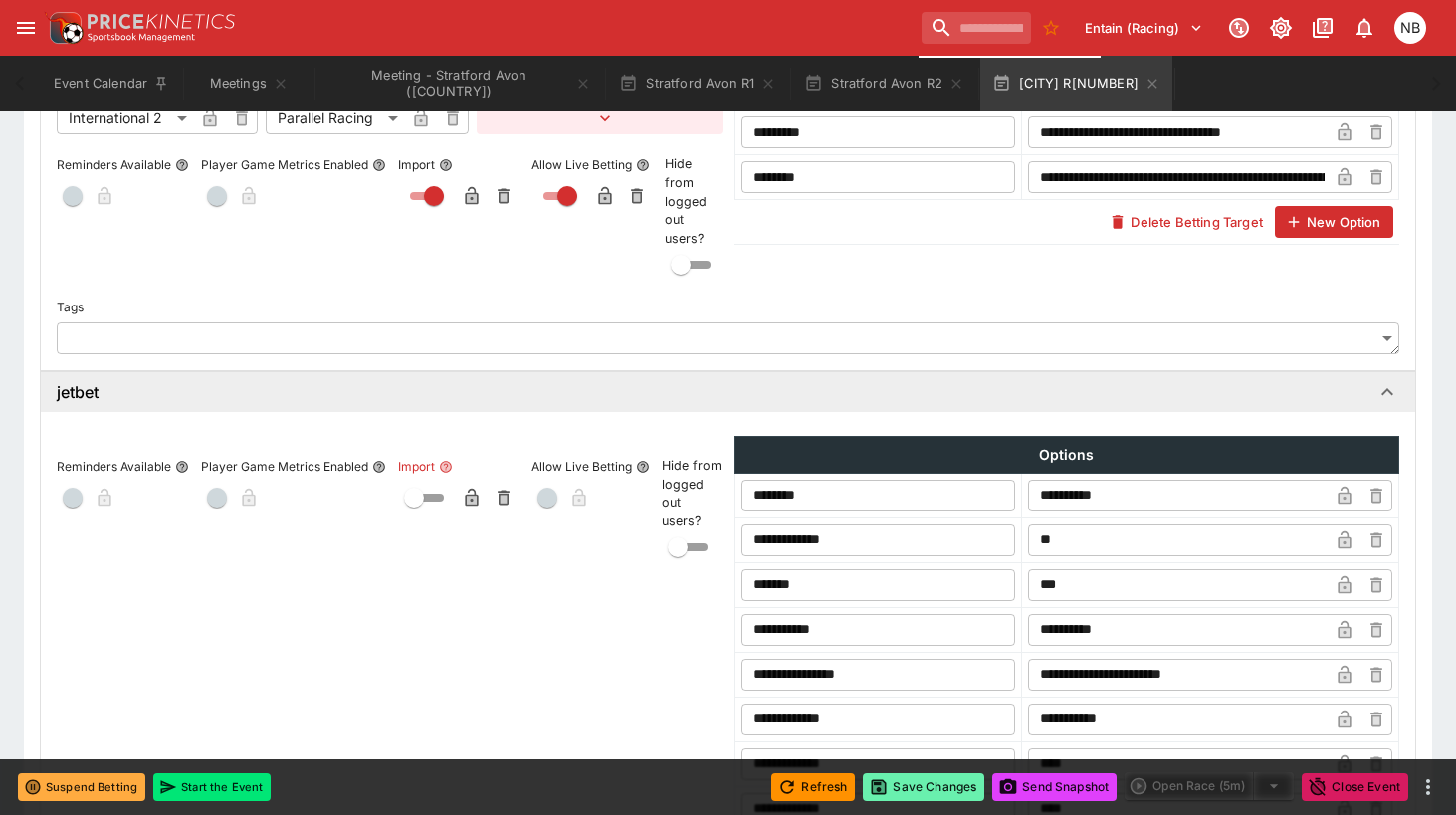 click on "Save Changes" at bounding box center [924, 787] 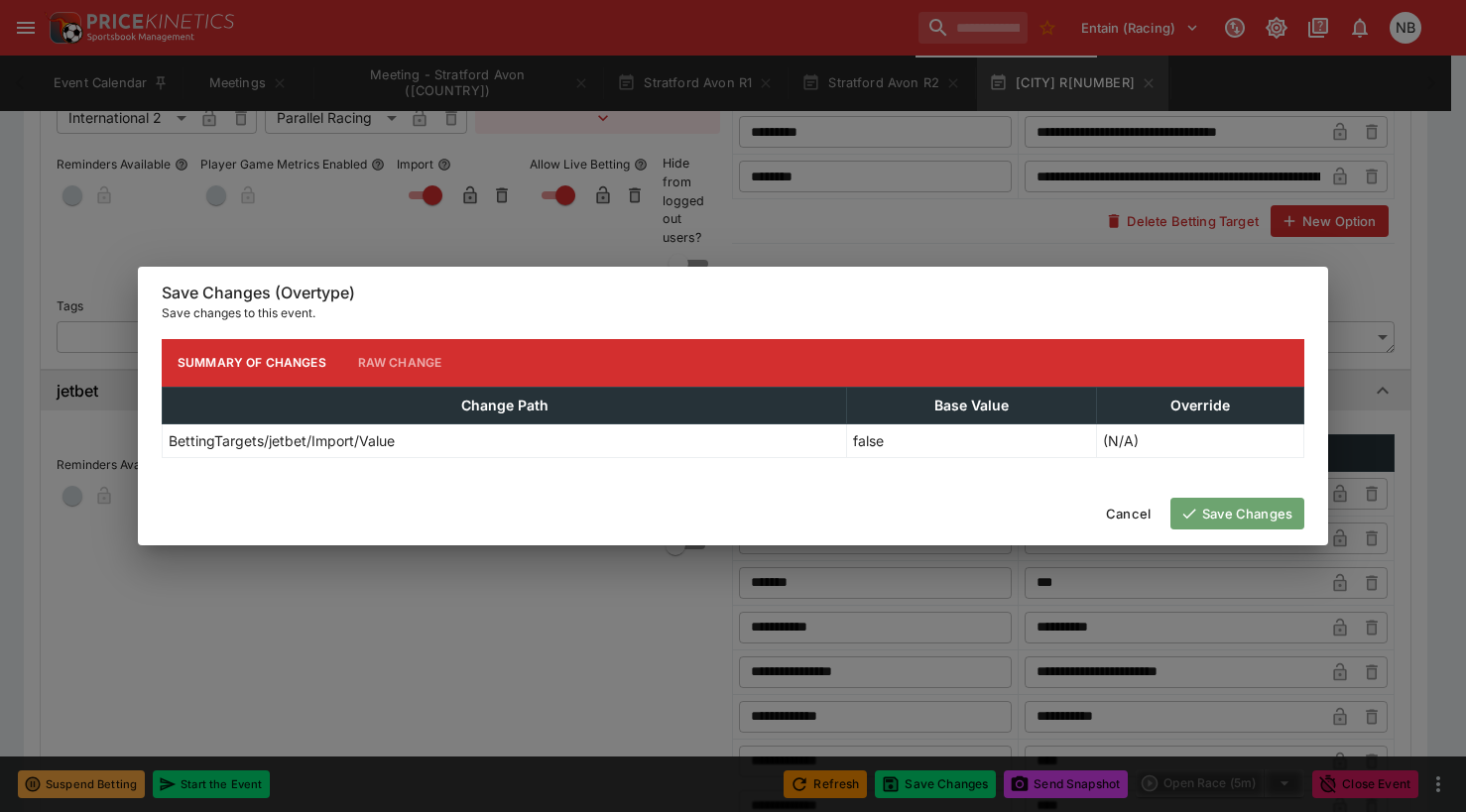 click on "Save Changes" at bounding box center [1237, 514] 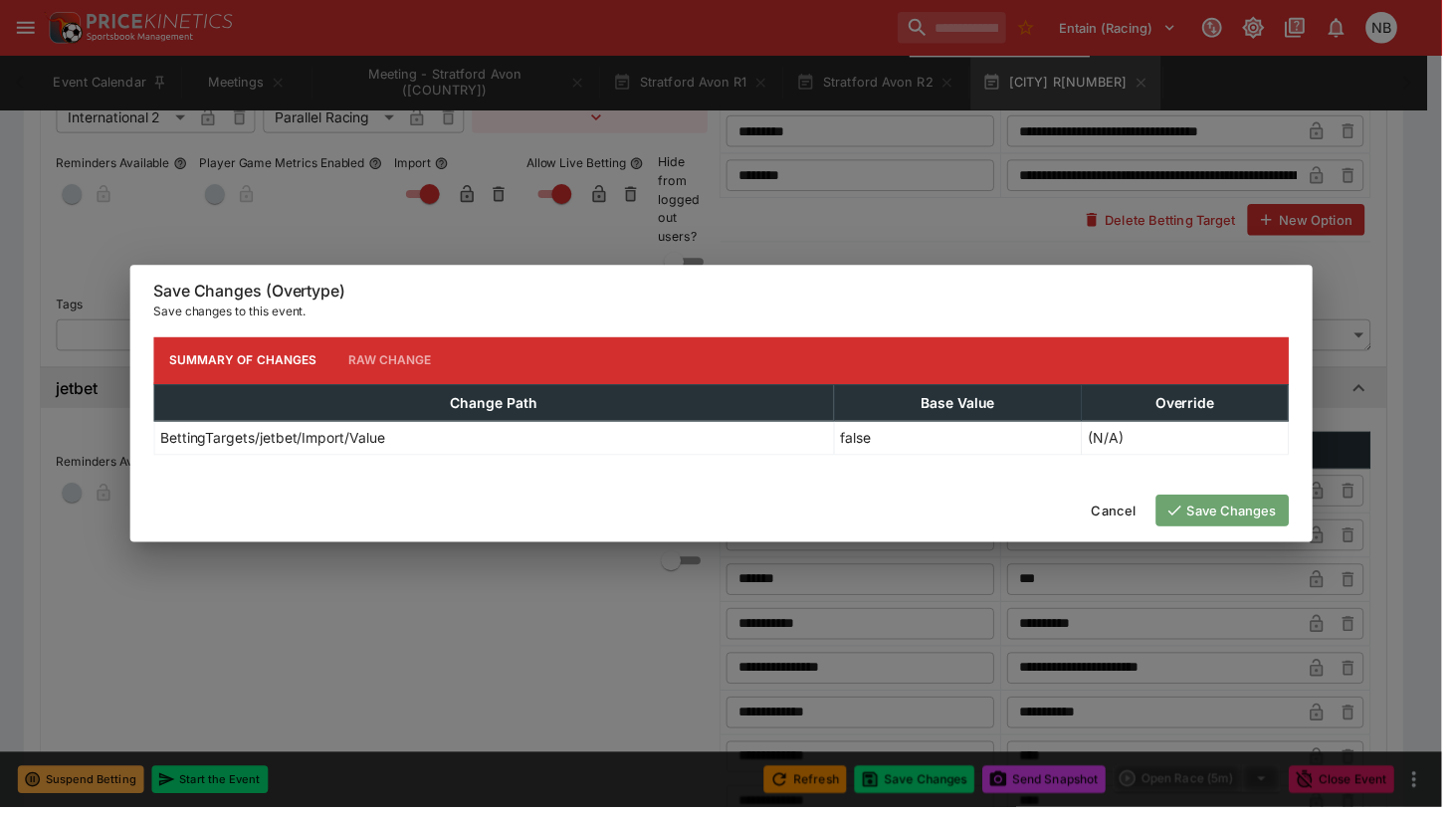 scroll, scrollTop: 0, scrollLeft: 0, axis: both 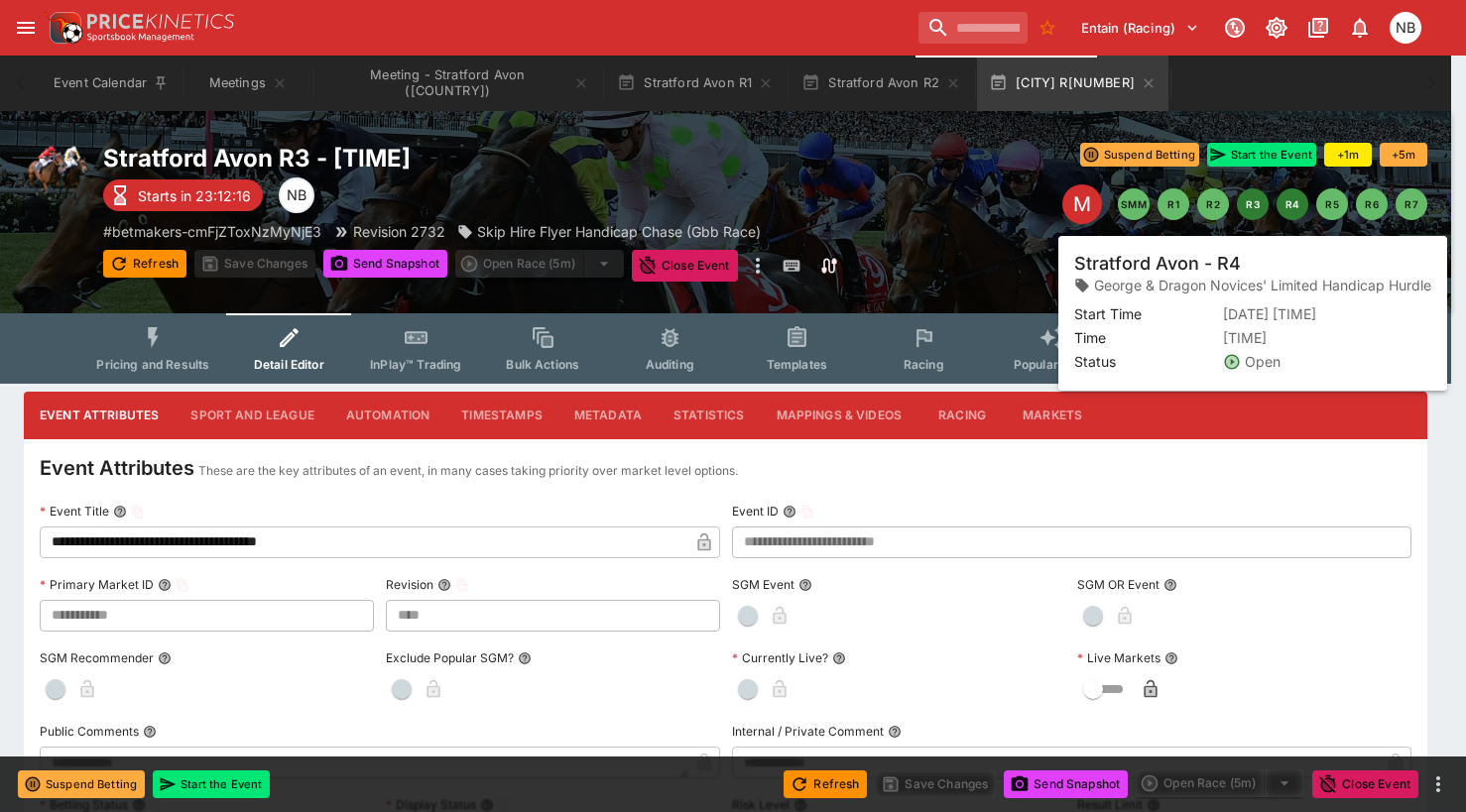 click on "R4" at bounding box center [1292, 204] 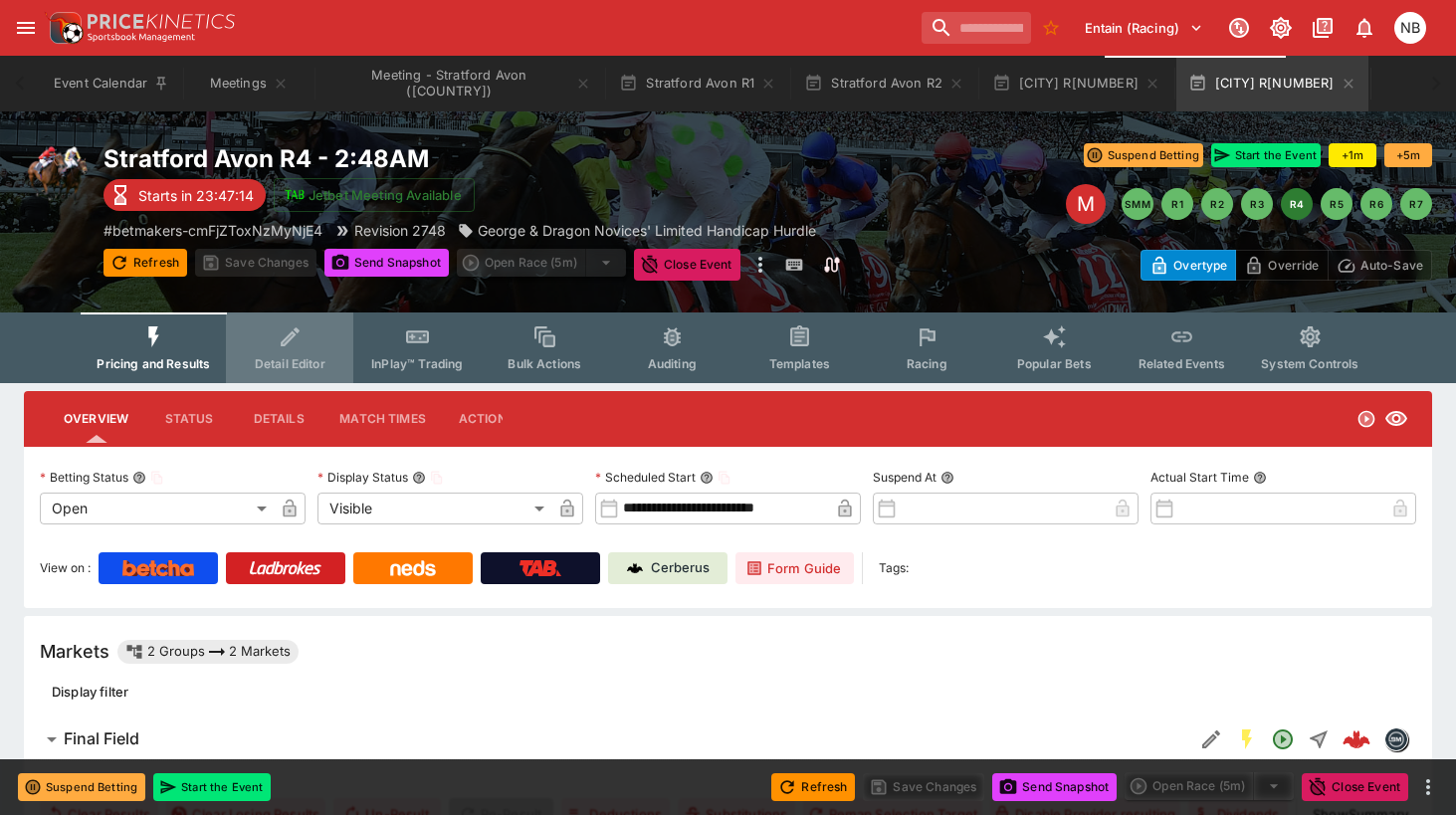 click 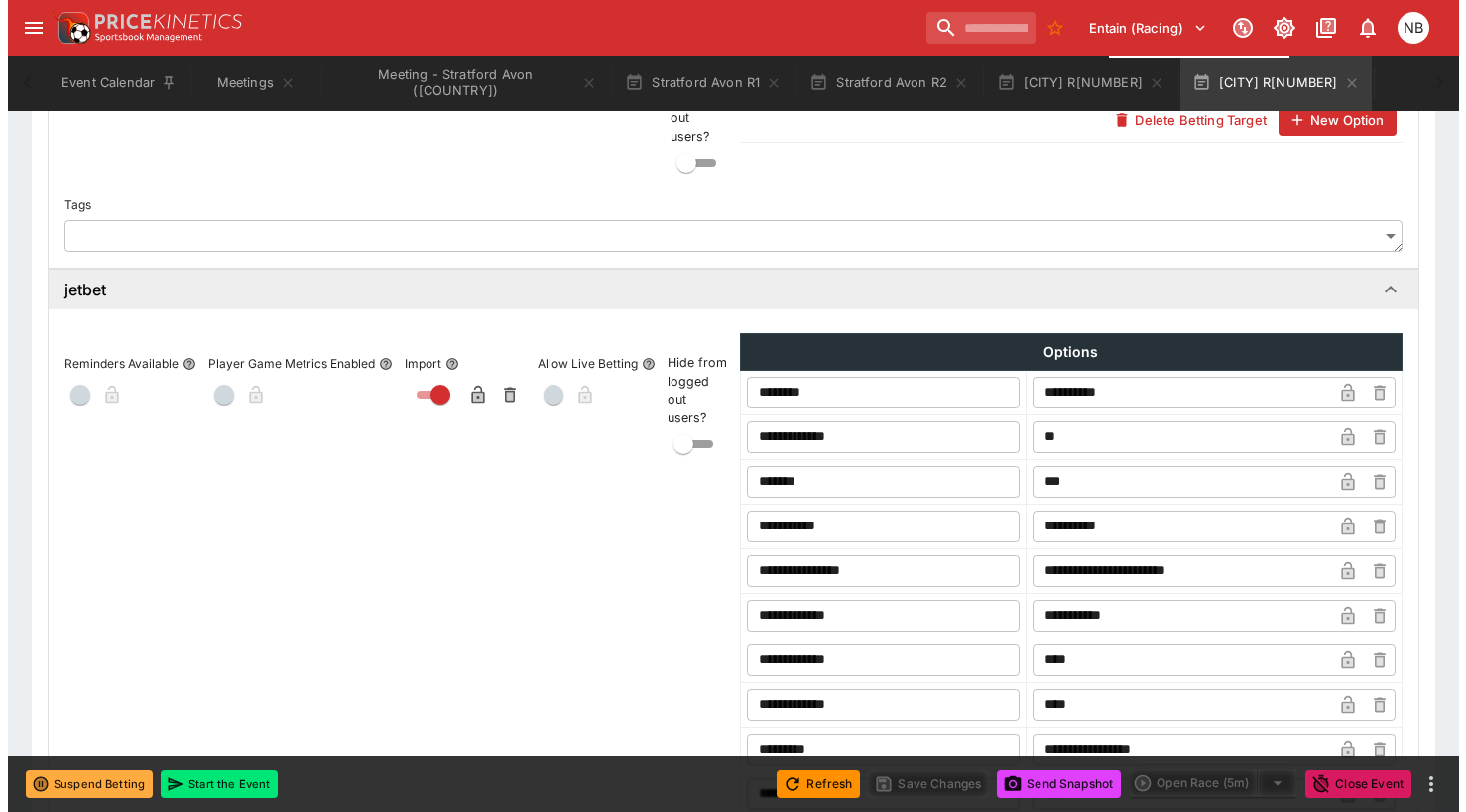 scroll, scrollTop: 1588, scrollLeft: 0, axis: vertical 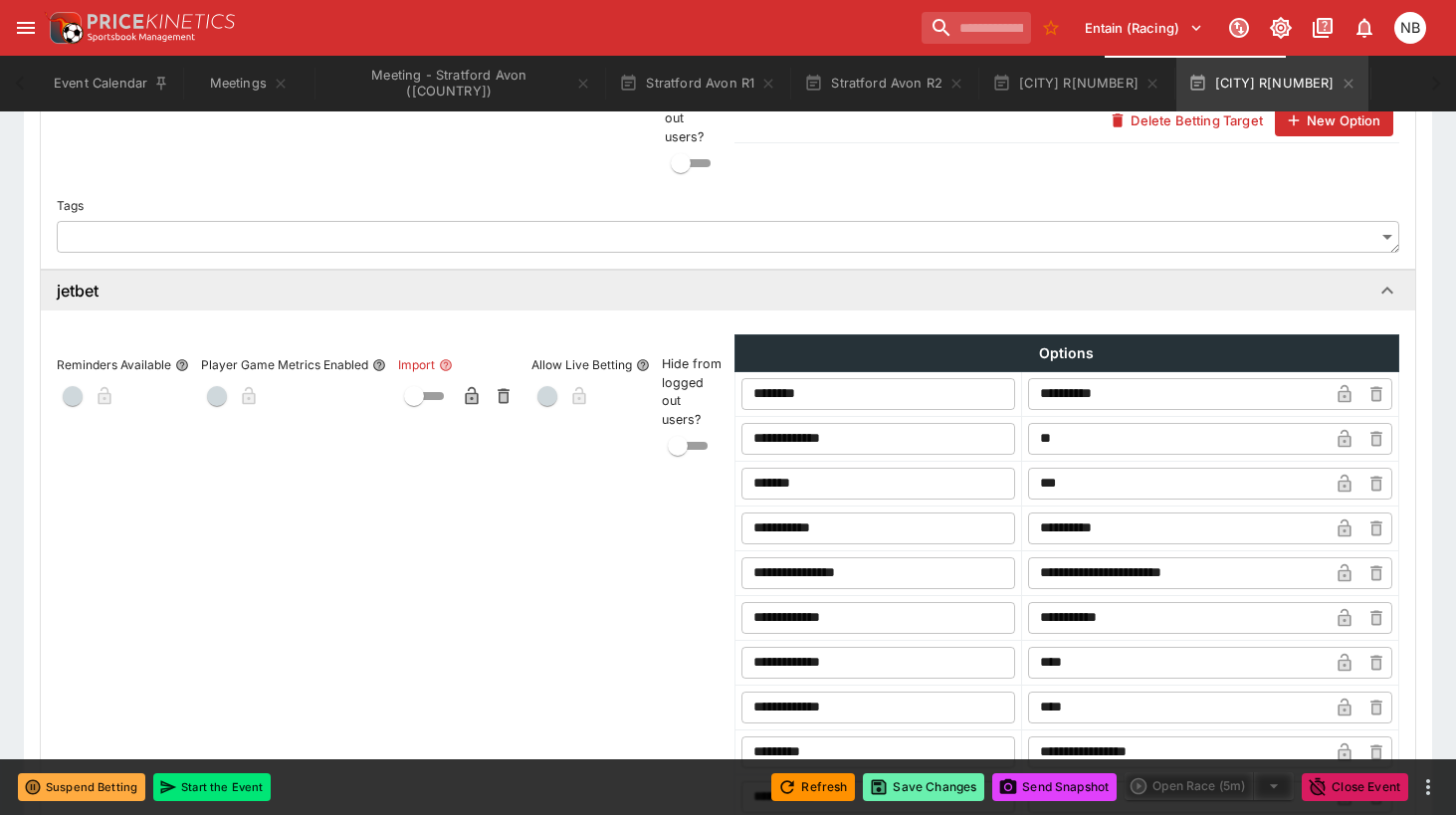 click on "Save Changes" at bounding box center [924, 787] 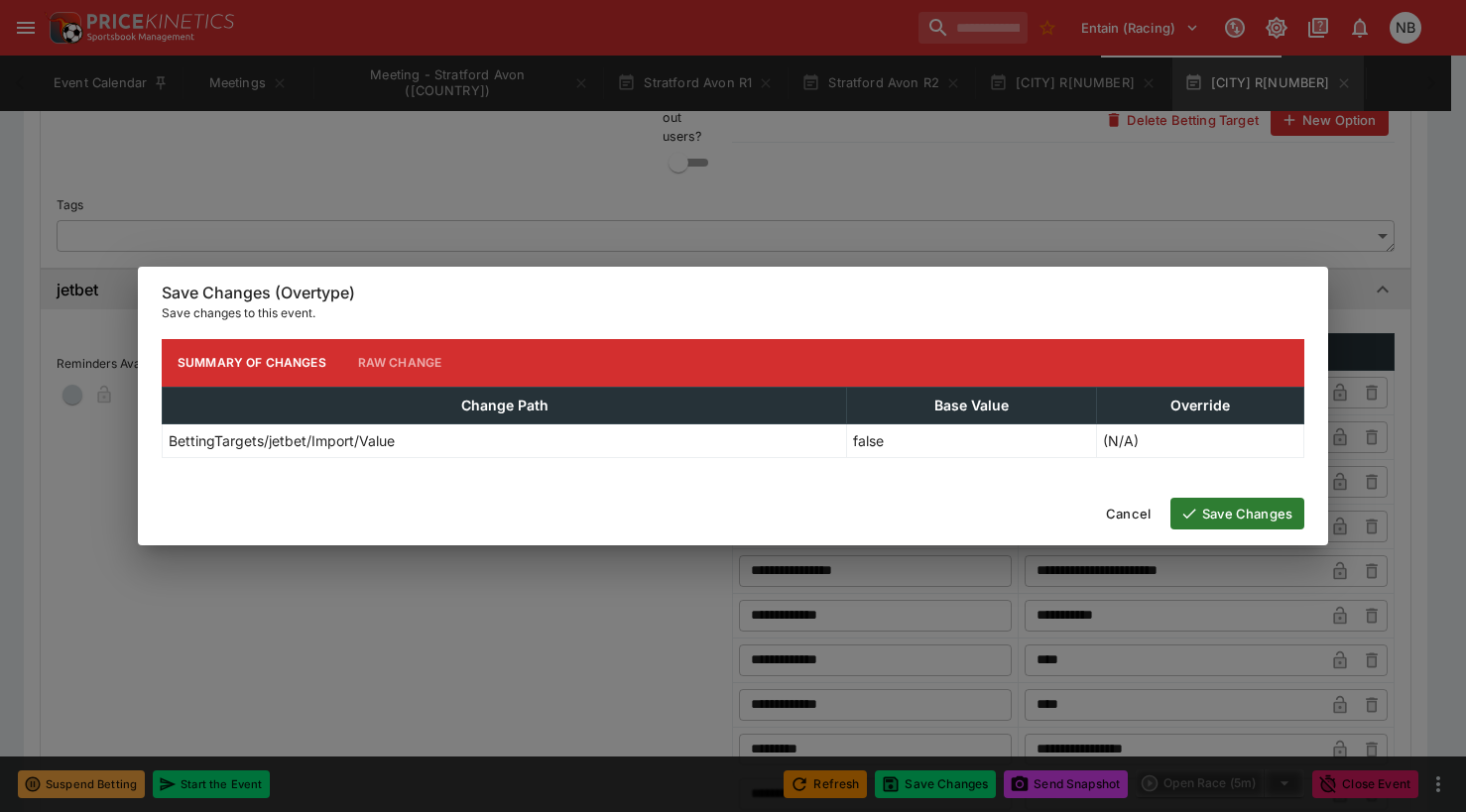 click on "Save Changes" at bounding box center (1237, 514) 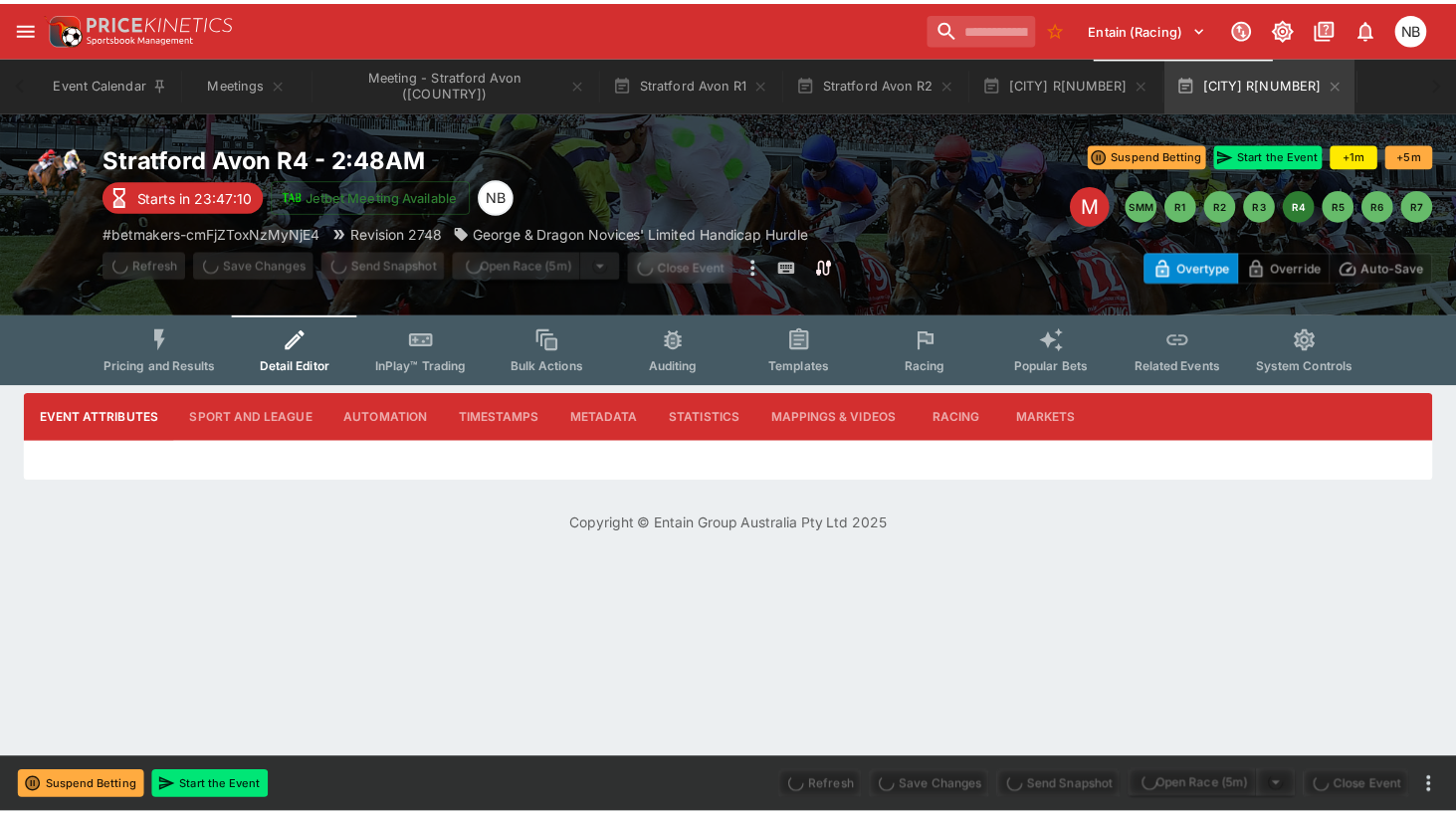 scroll, scrollTop: 0, scrollLeft: 0, axis: both 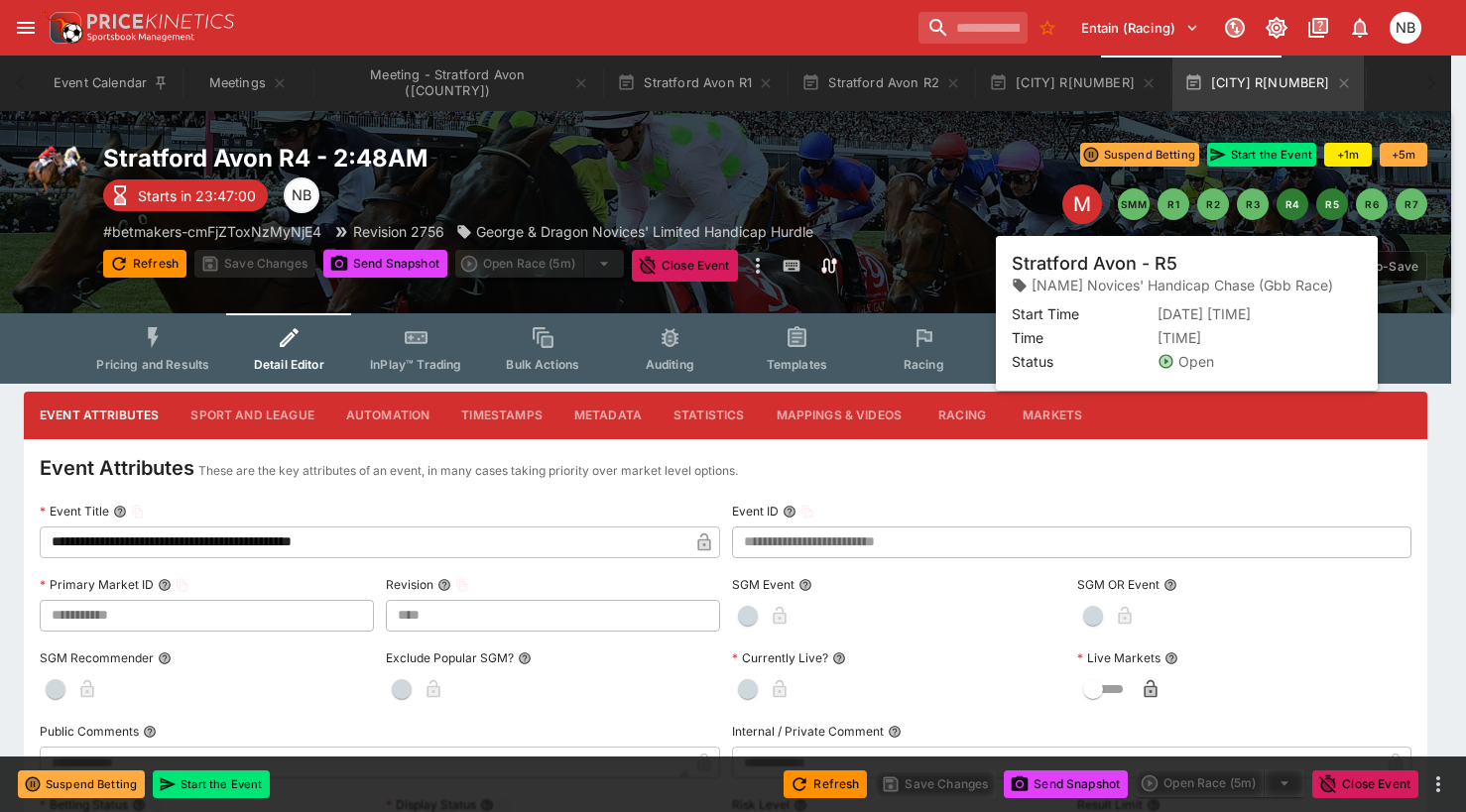 click on "R5" at bounding box center (1332, 204) 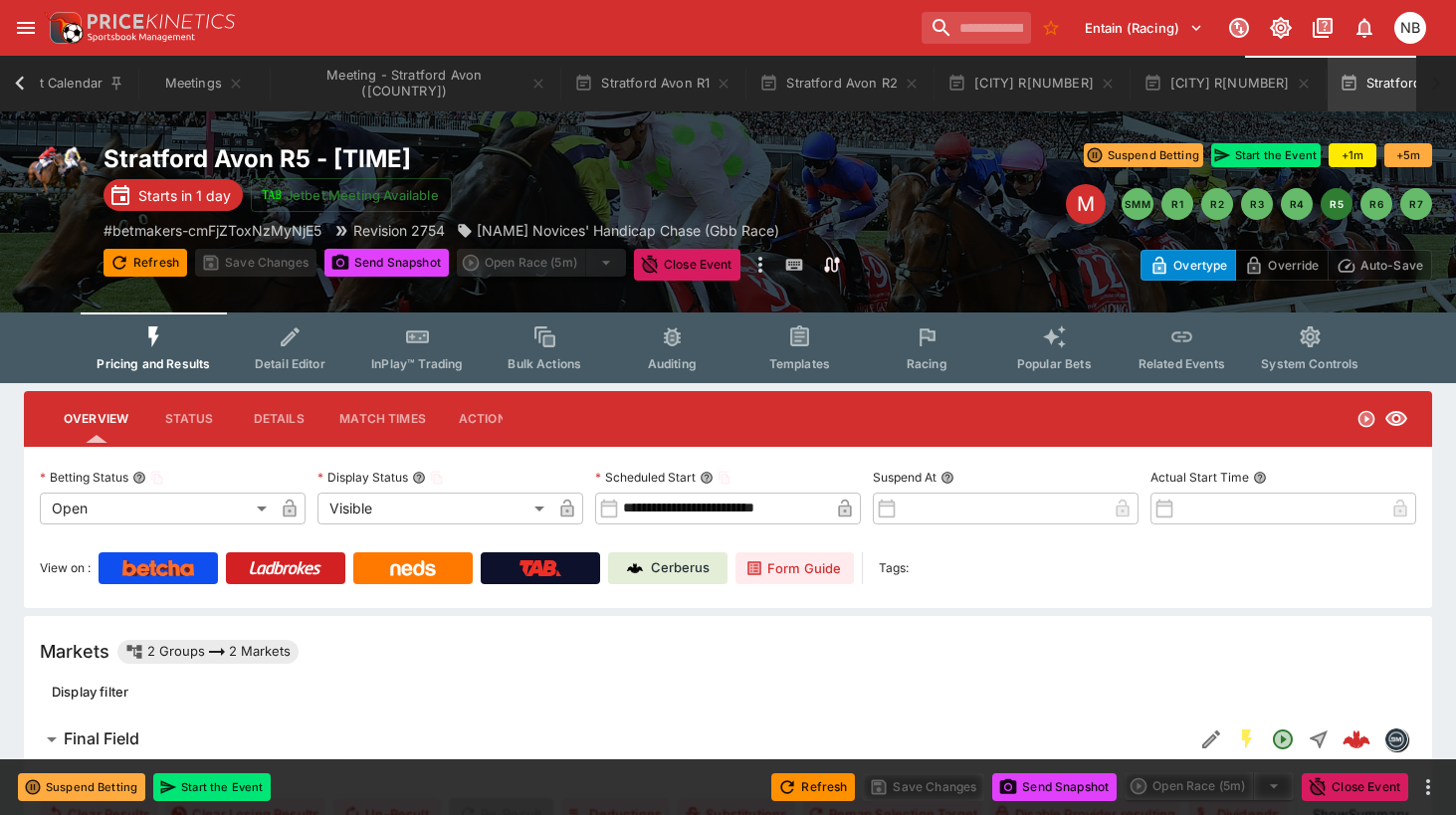 scroll, scrollTop: 0, scrollLeft: 55, axis: horizontal 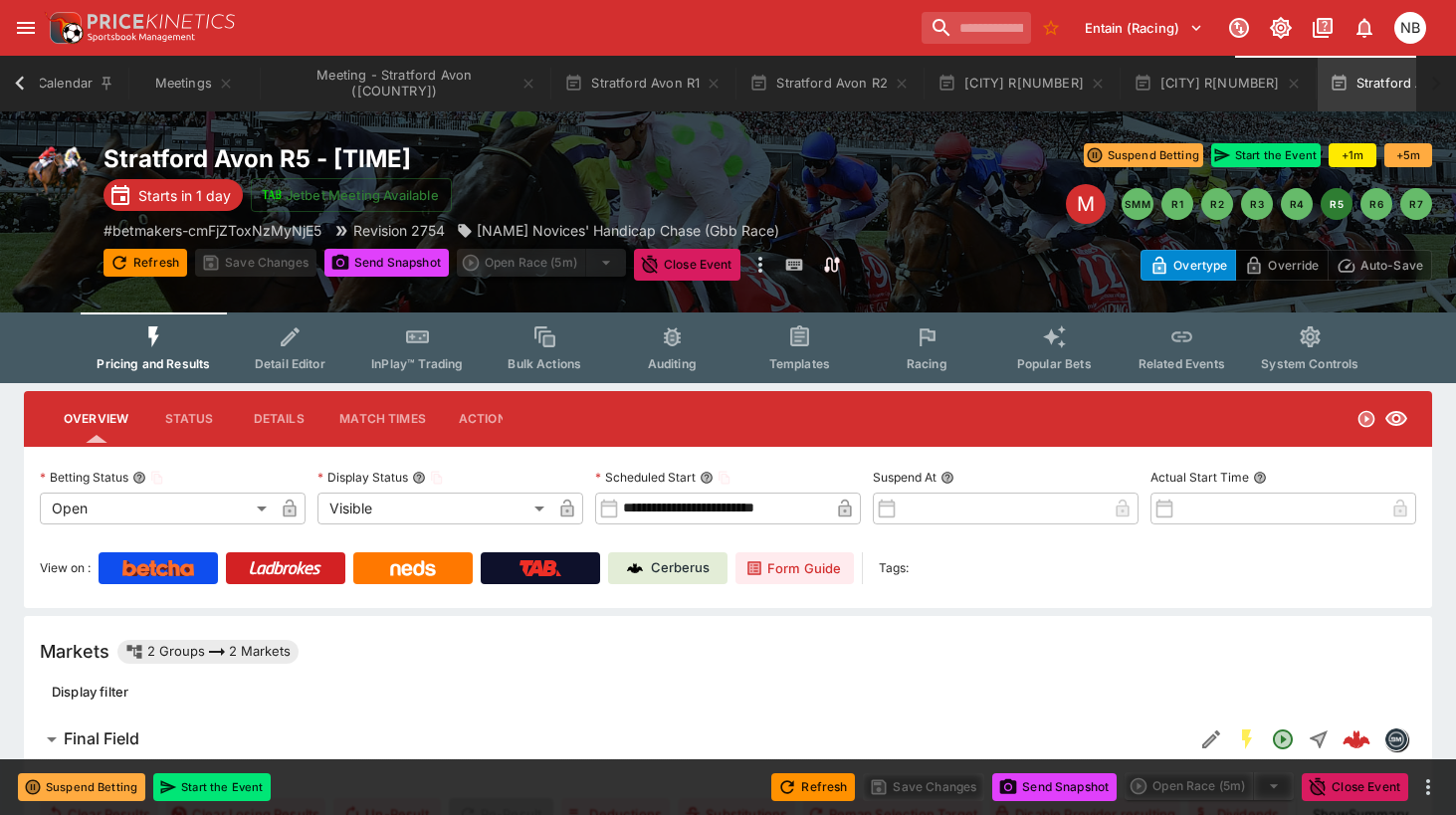click on "Detail Editor" at bounding box center [290, 347] 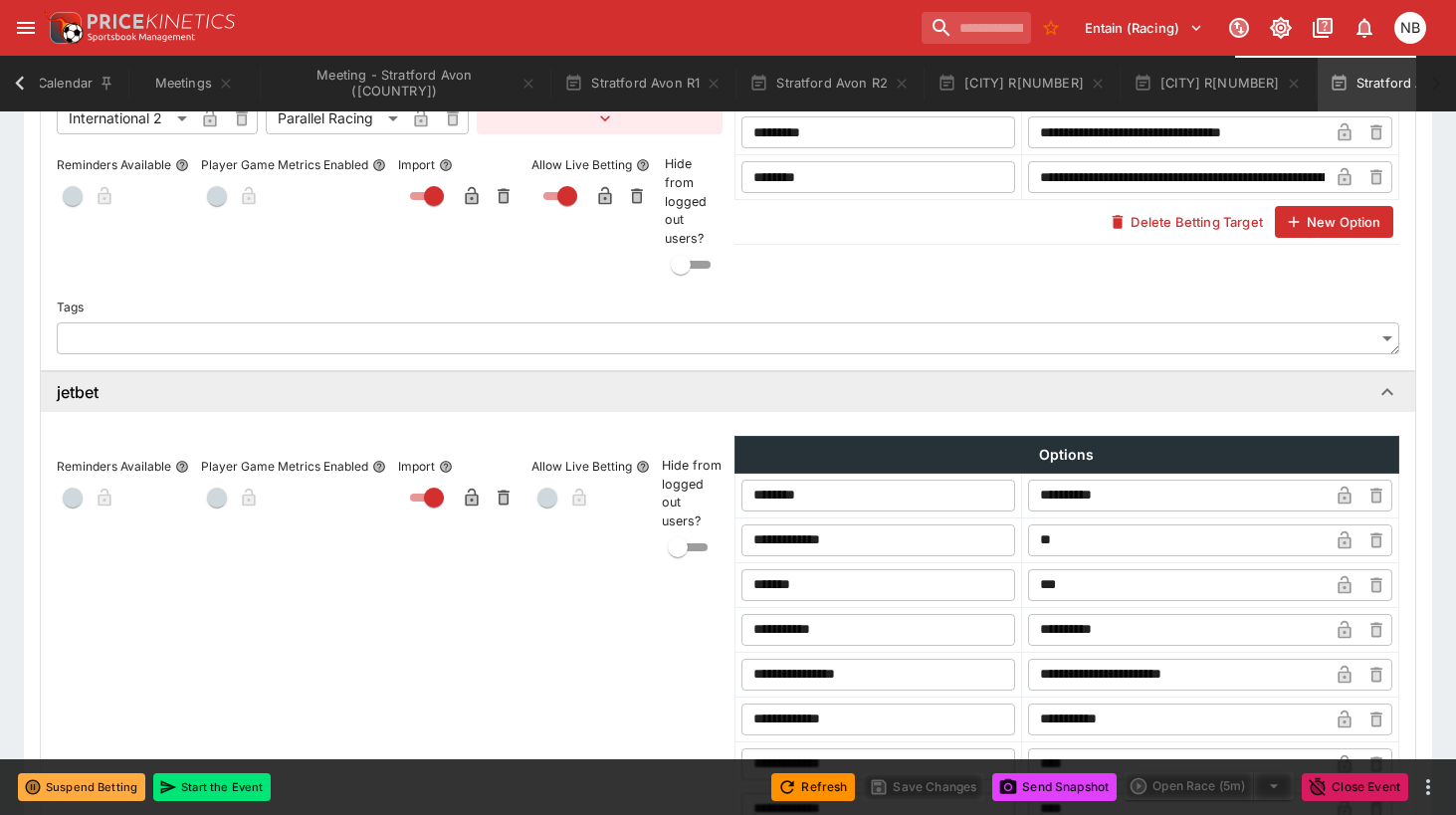 scroll, scrollTop: 1495, scrollLeft: 0, axis: vertical 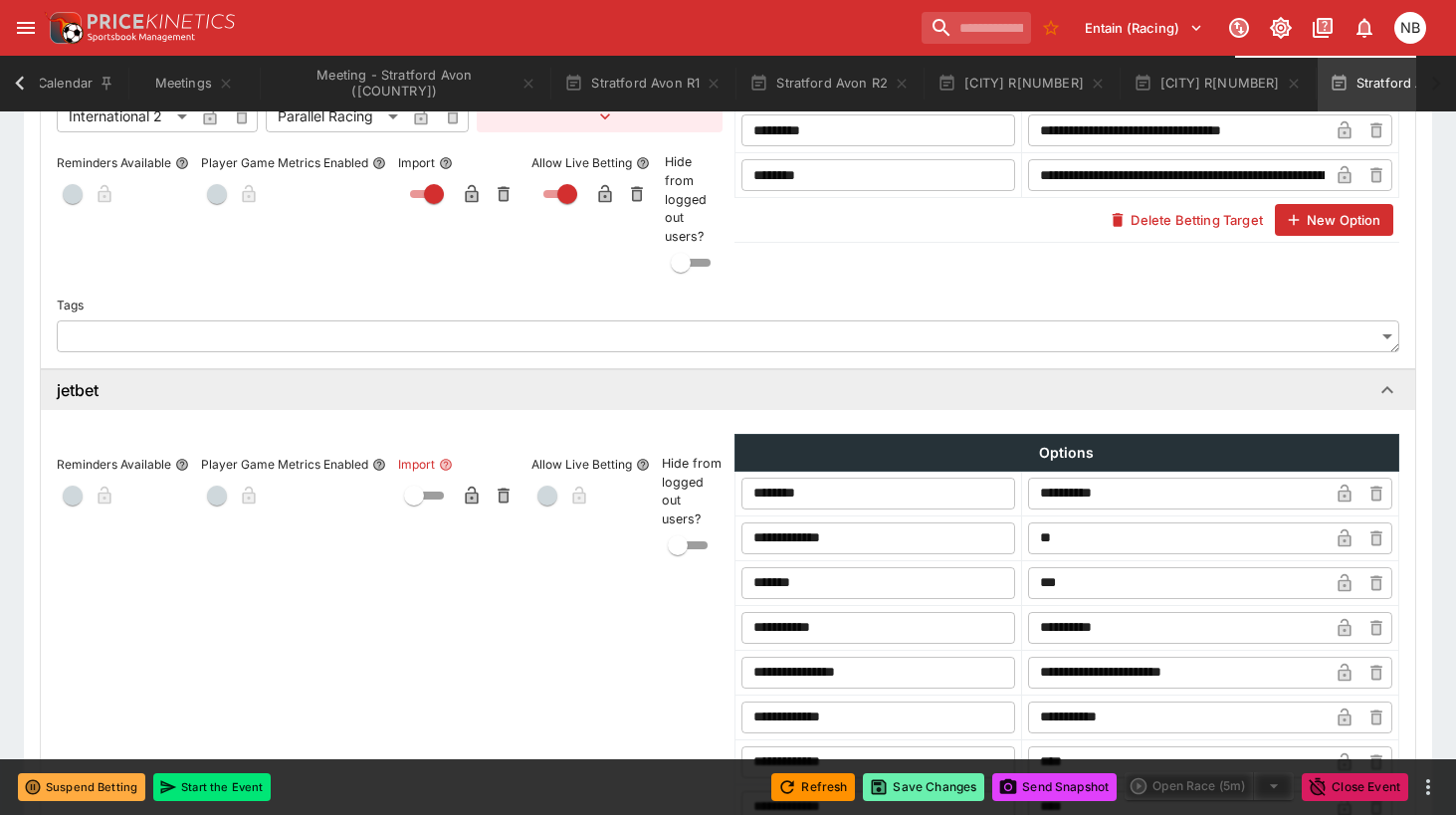 click on "Save Changes" at bounding box center (924, 787) 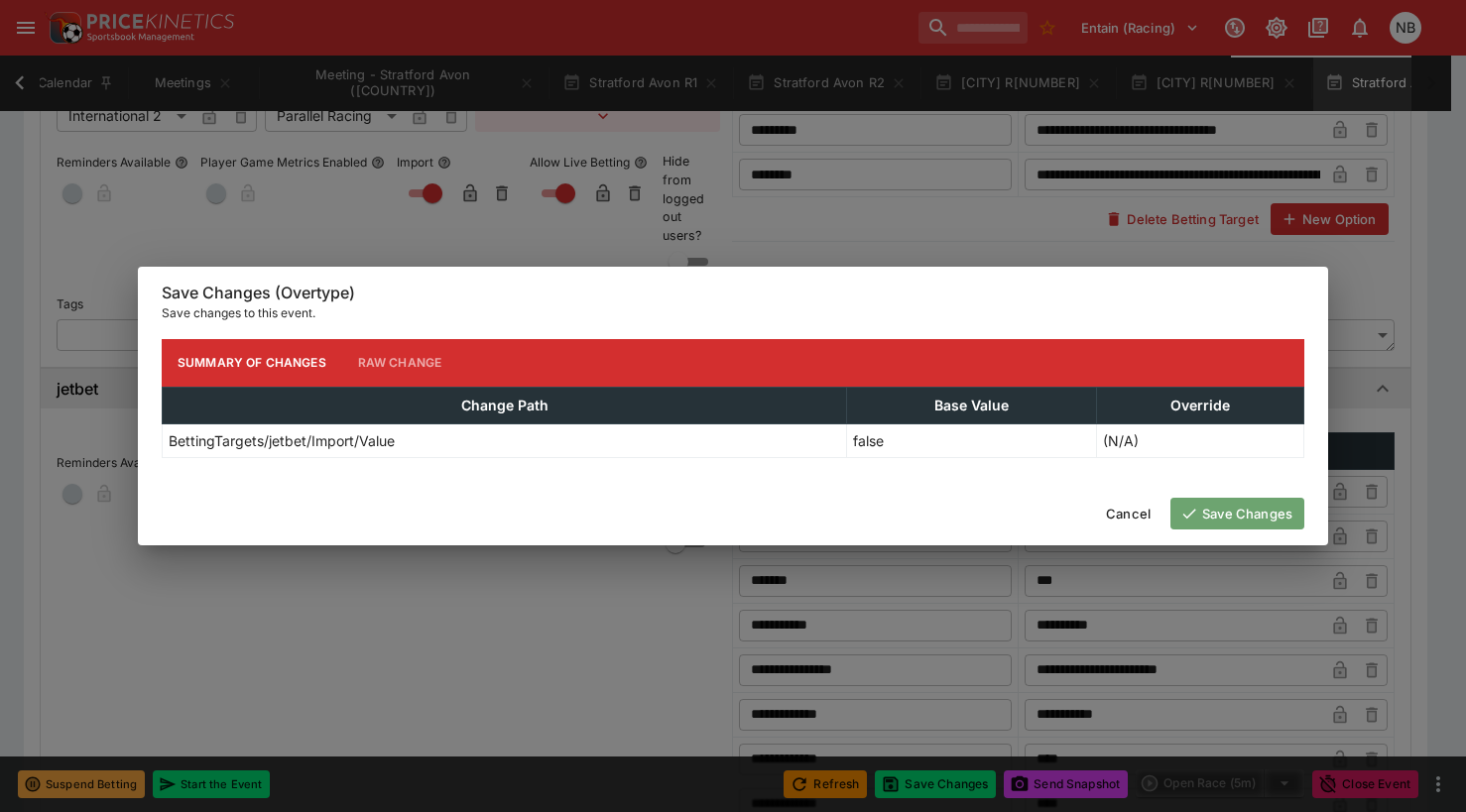 click on "Save Changes" at bounding box center (1237, 514) 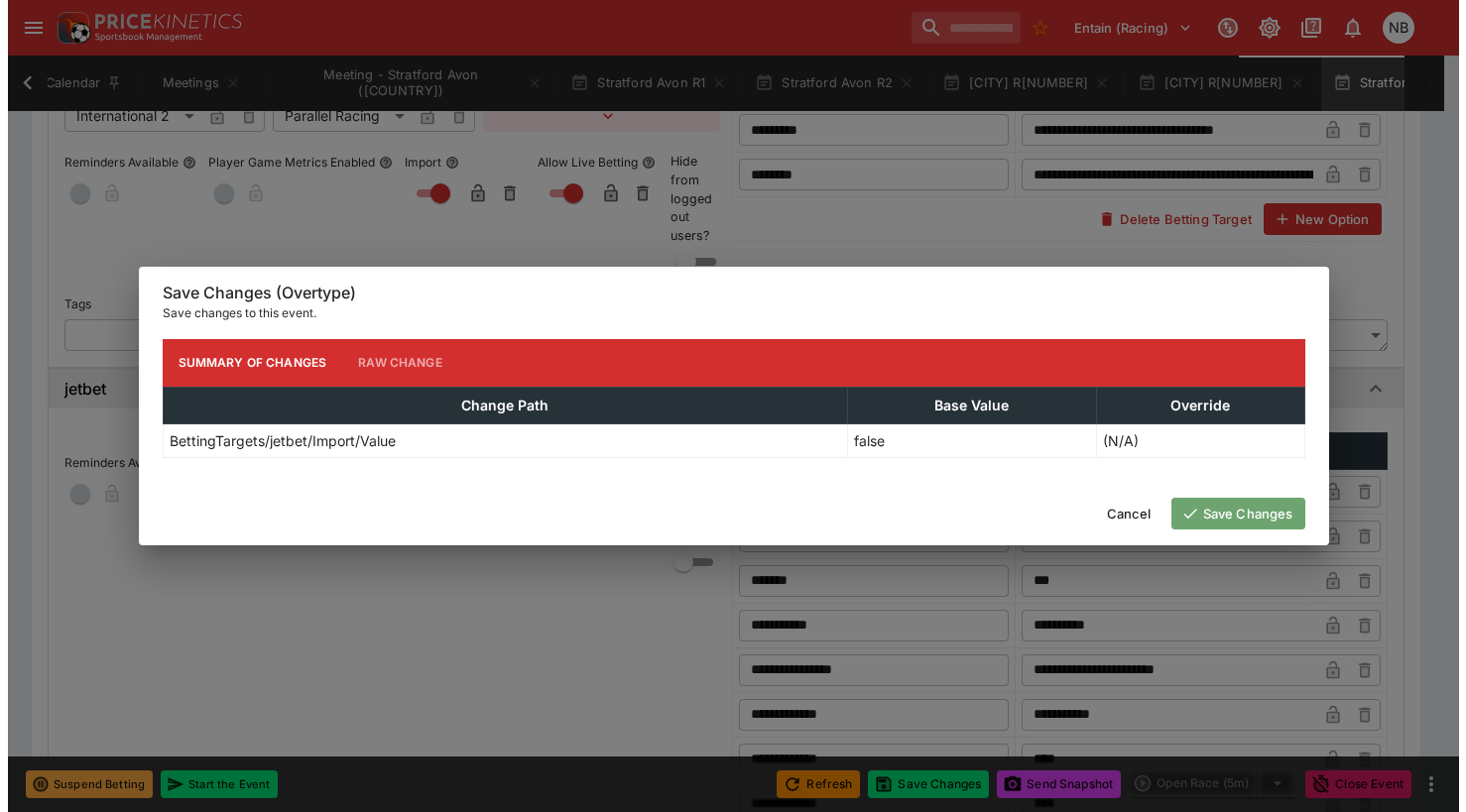 scroll, scrollTop: 0, scrollLeft: 0, axis: both 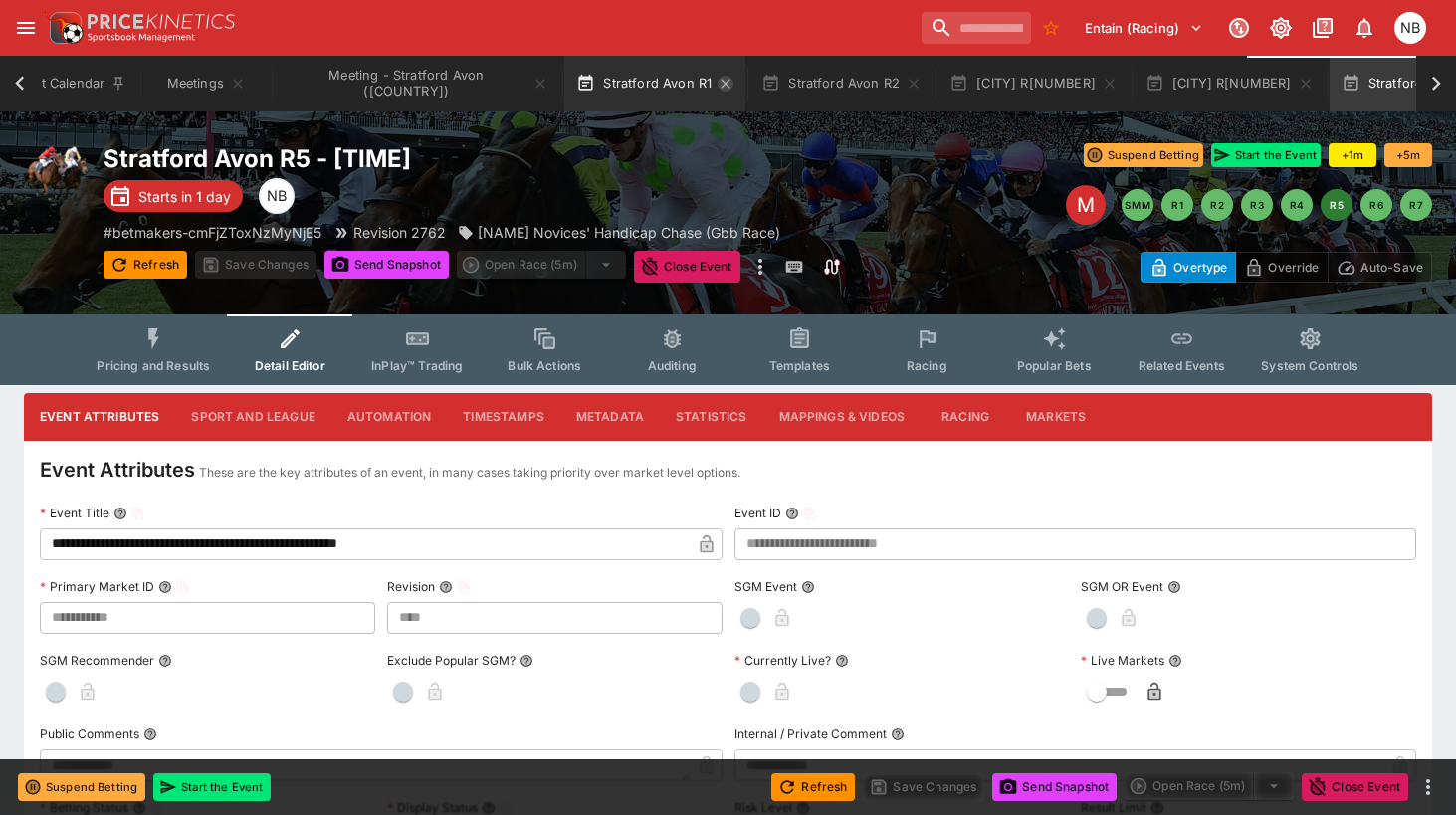 click 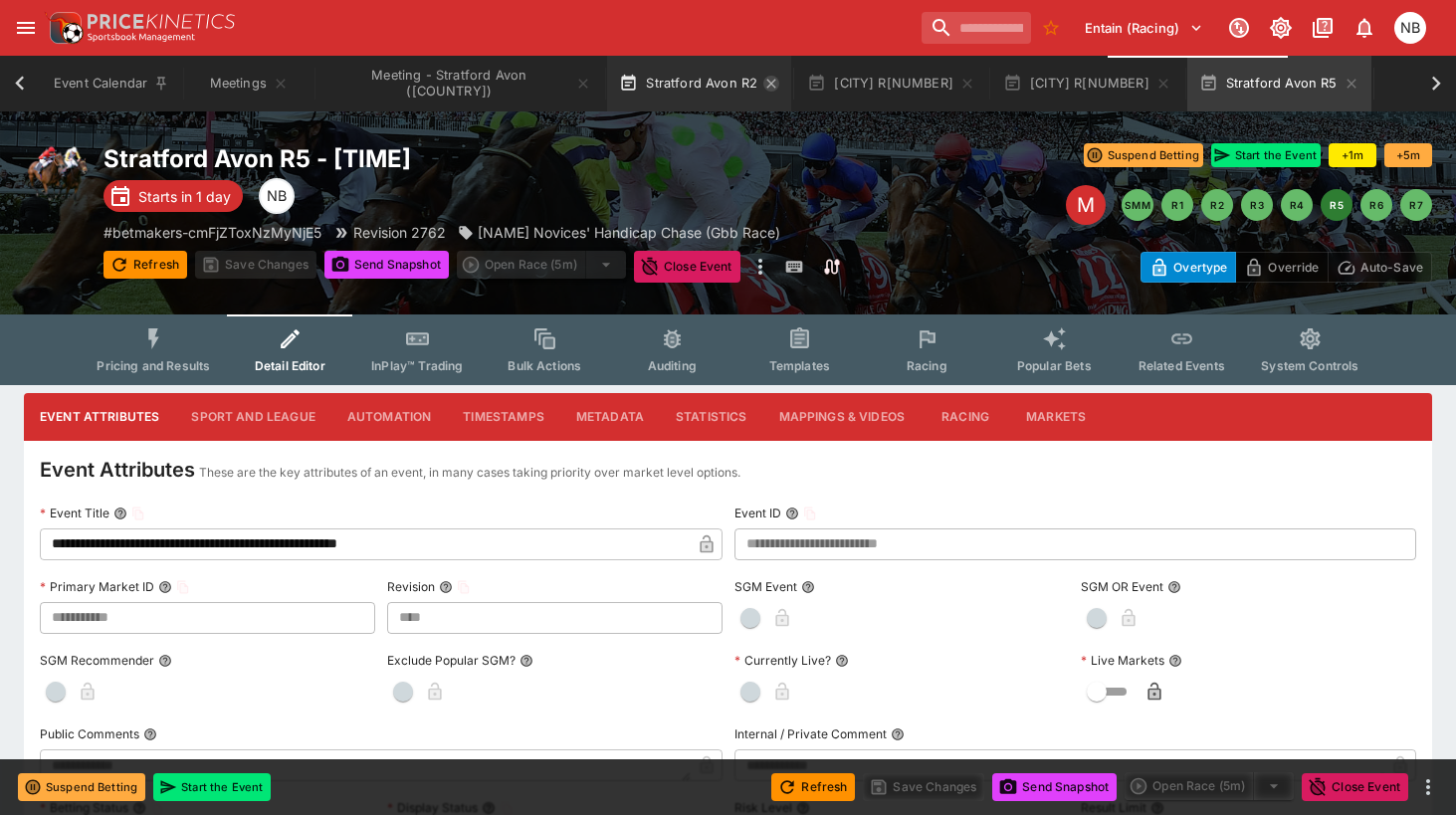 scroll, scrollTop: 0, scrollLeft: 0, axis: both 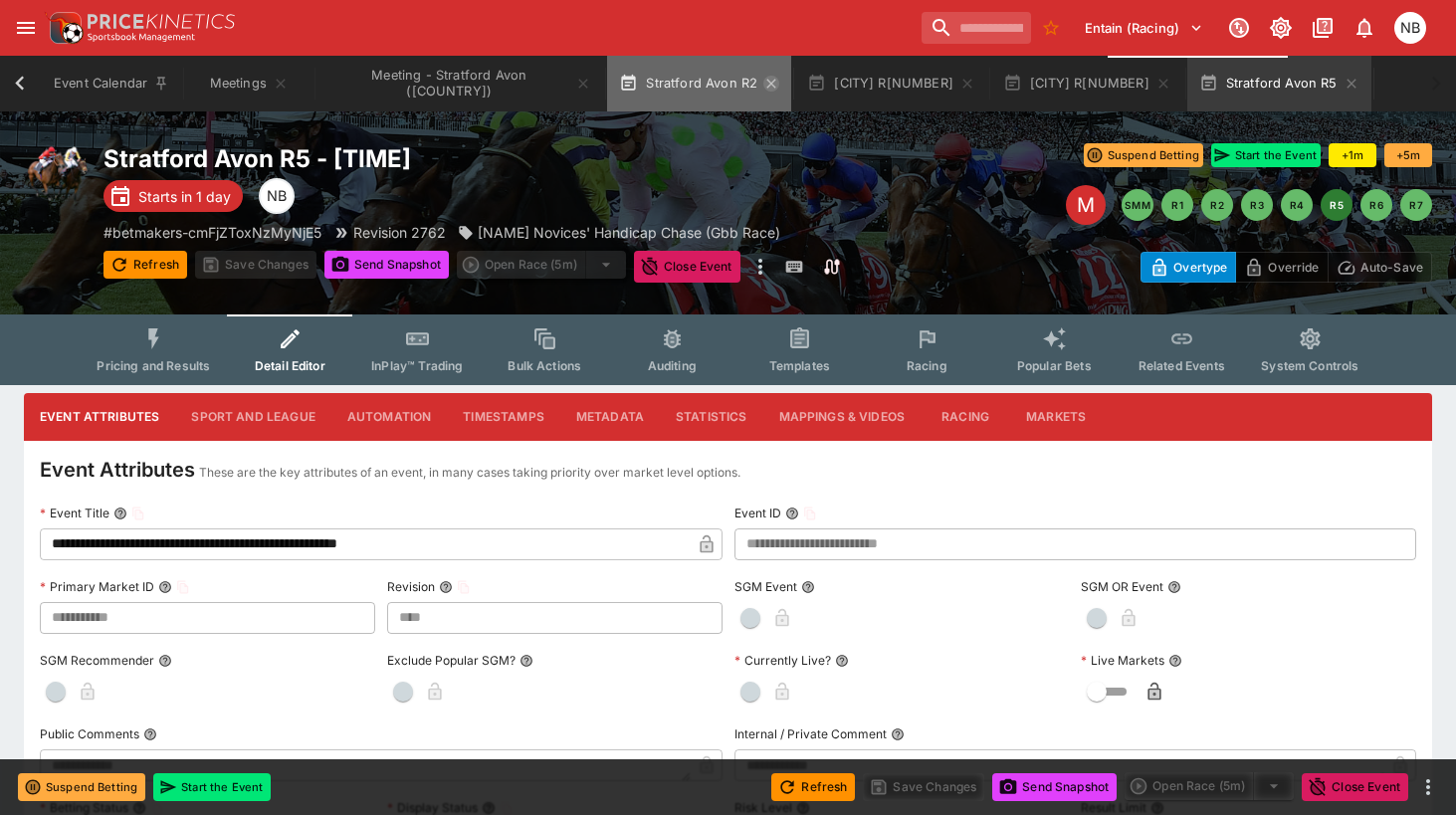 click 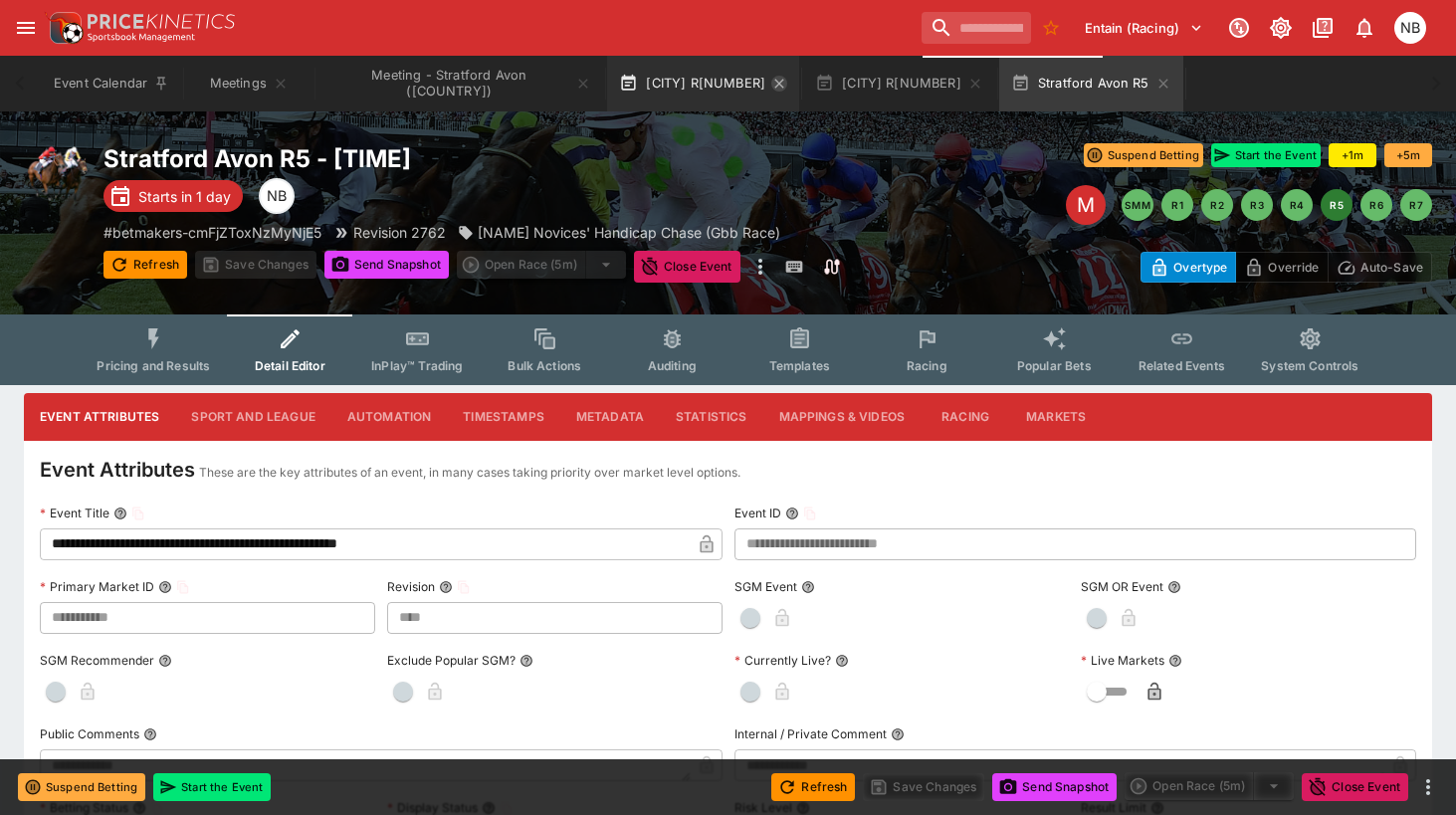 click 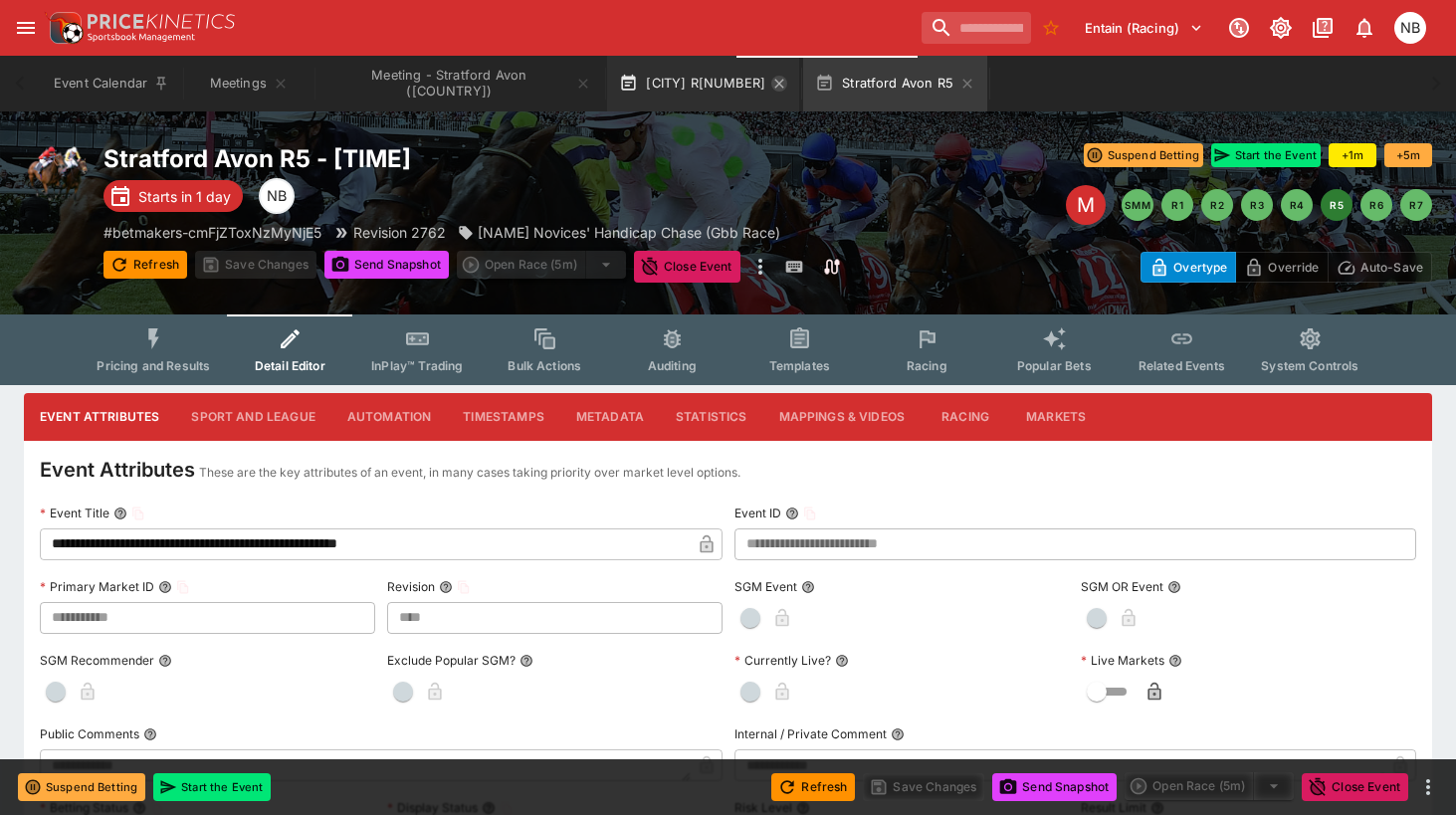 click 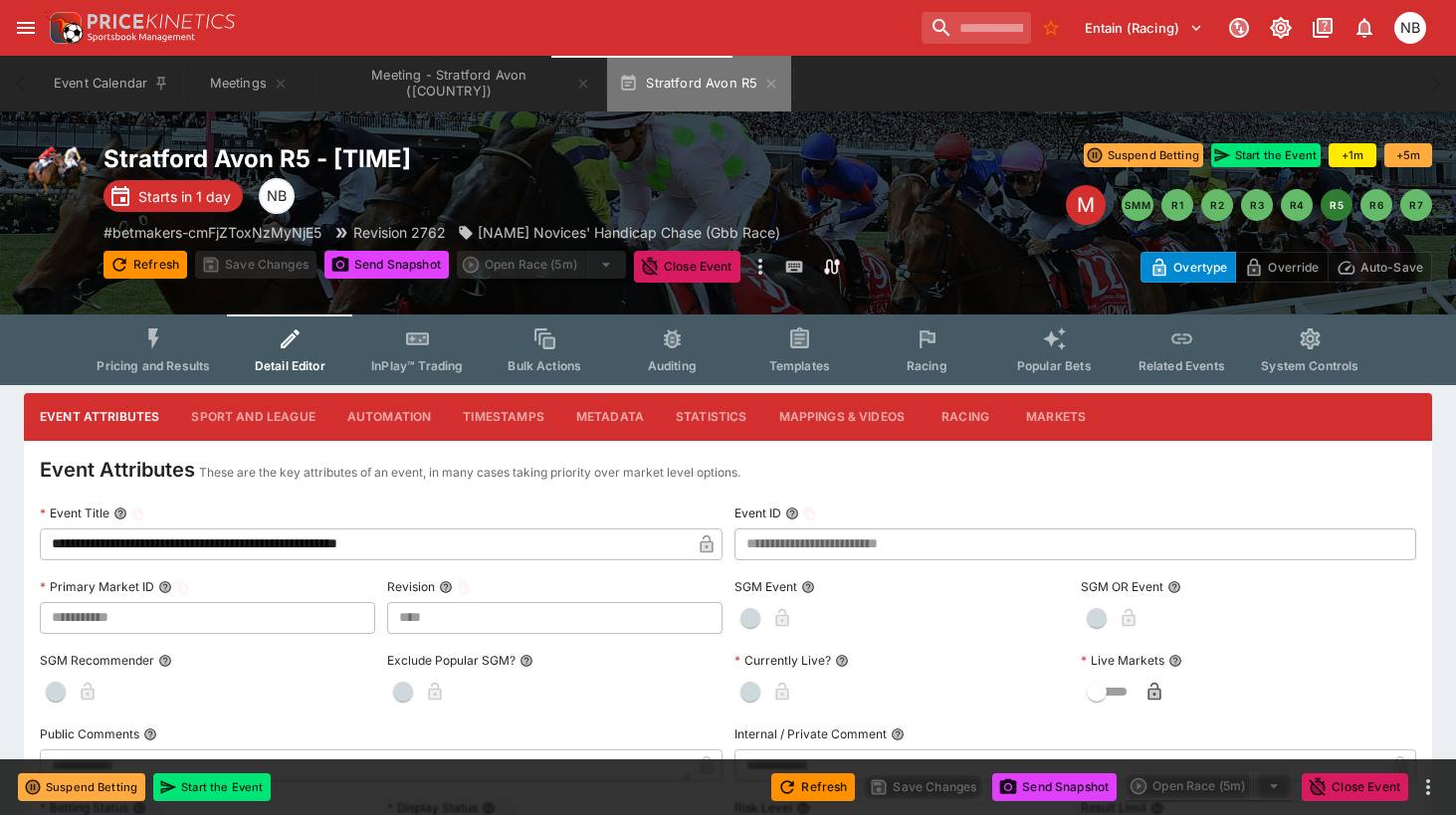 click 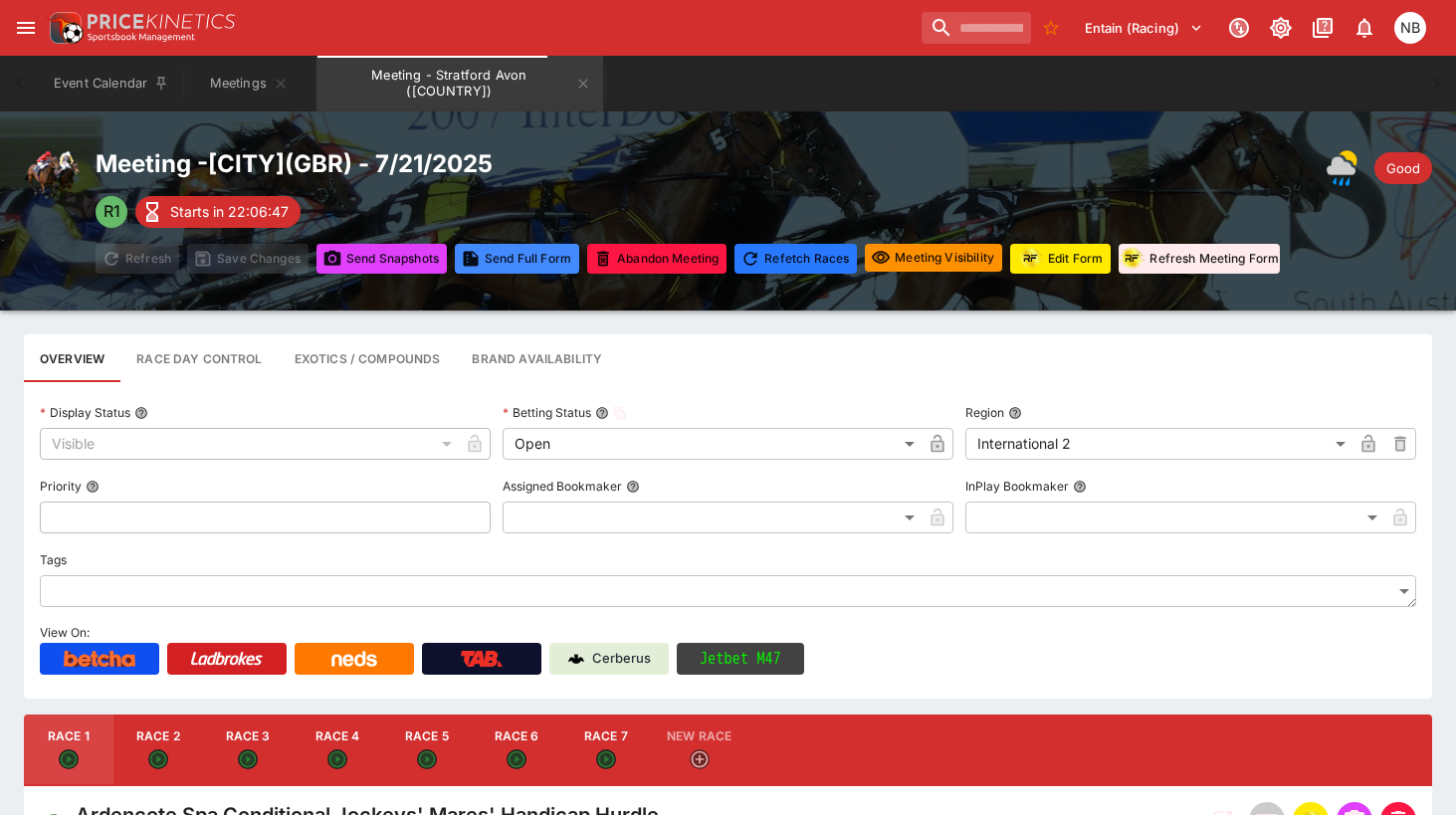 click on "Jetbet M47" at bounding box center (740, 659) 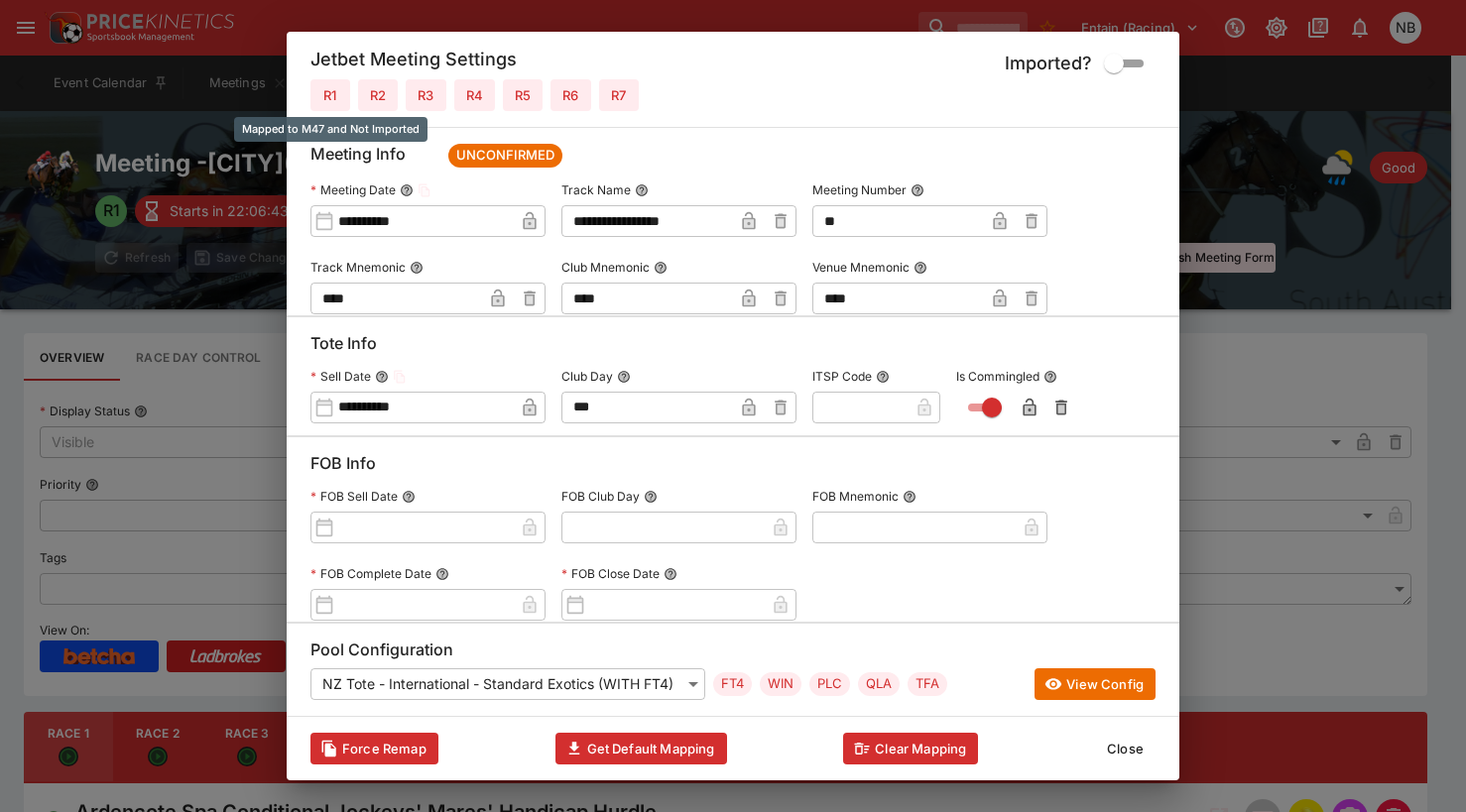 click on "R1" at bounding box center [330, 95] 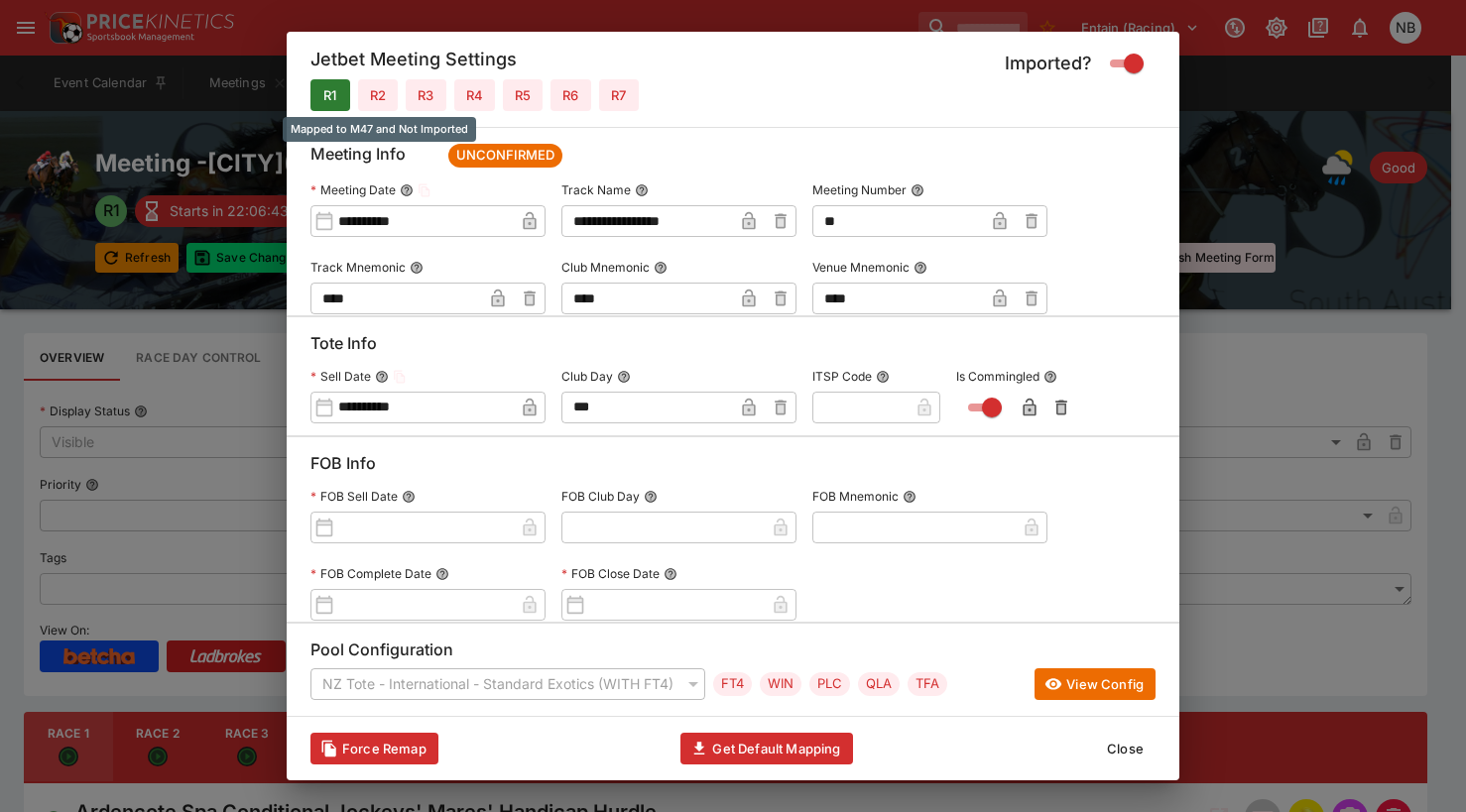click on "R2" at bounding box center (378, 95) 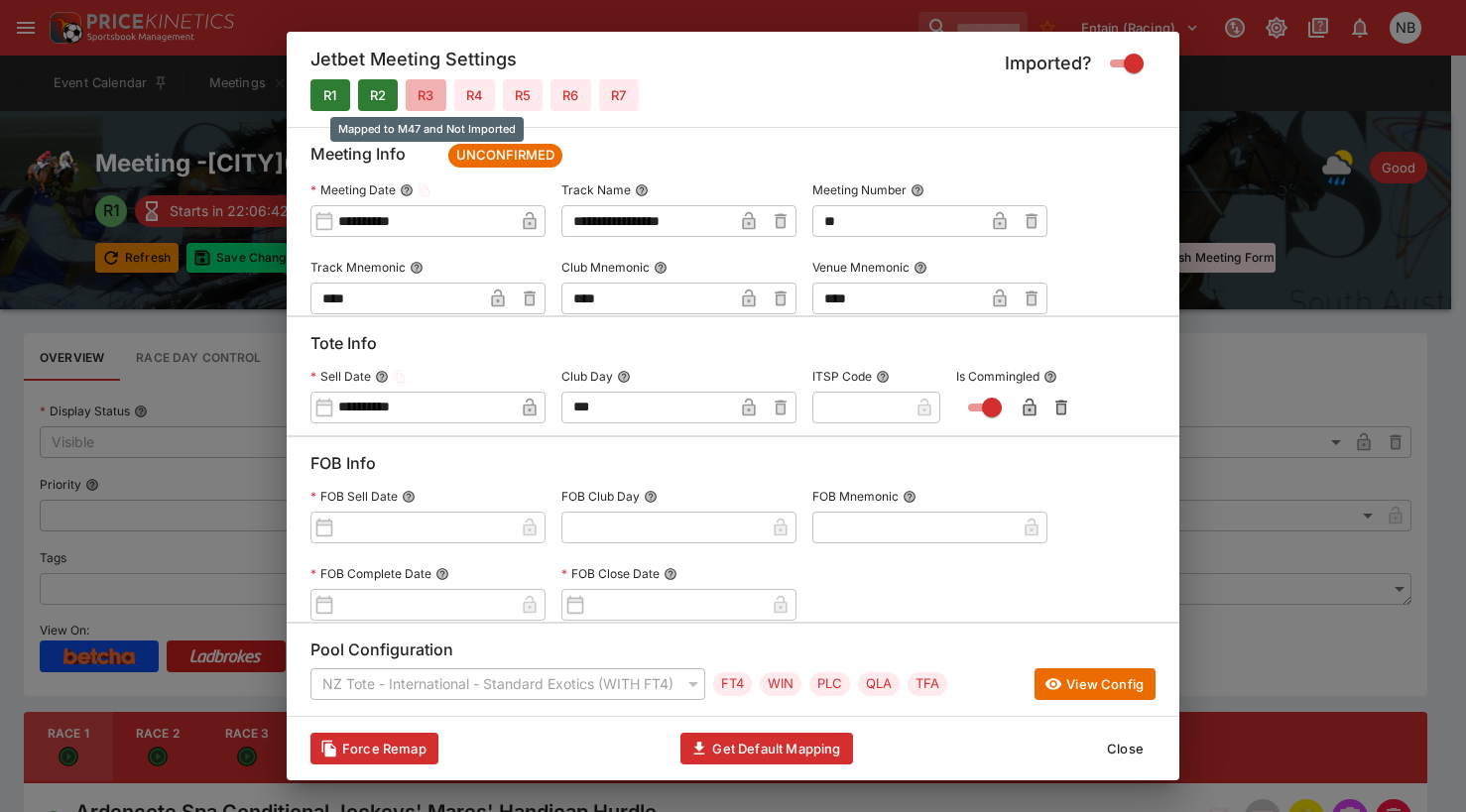 click on "R3" at bounding box center (426, 95) 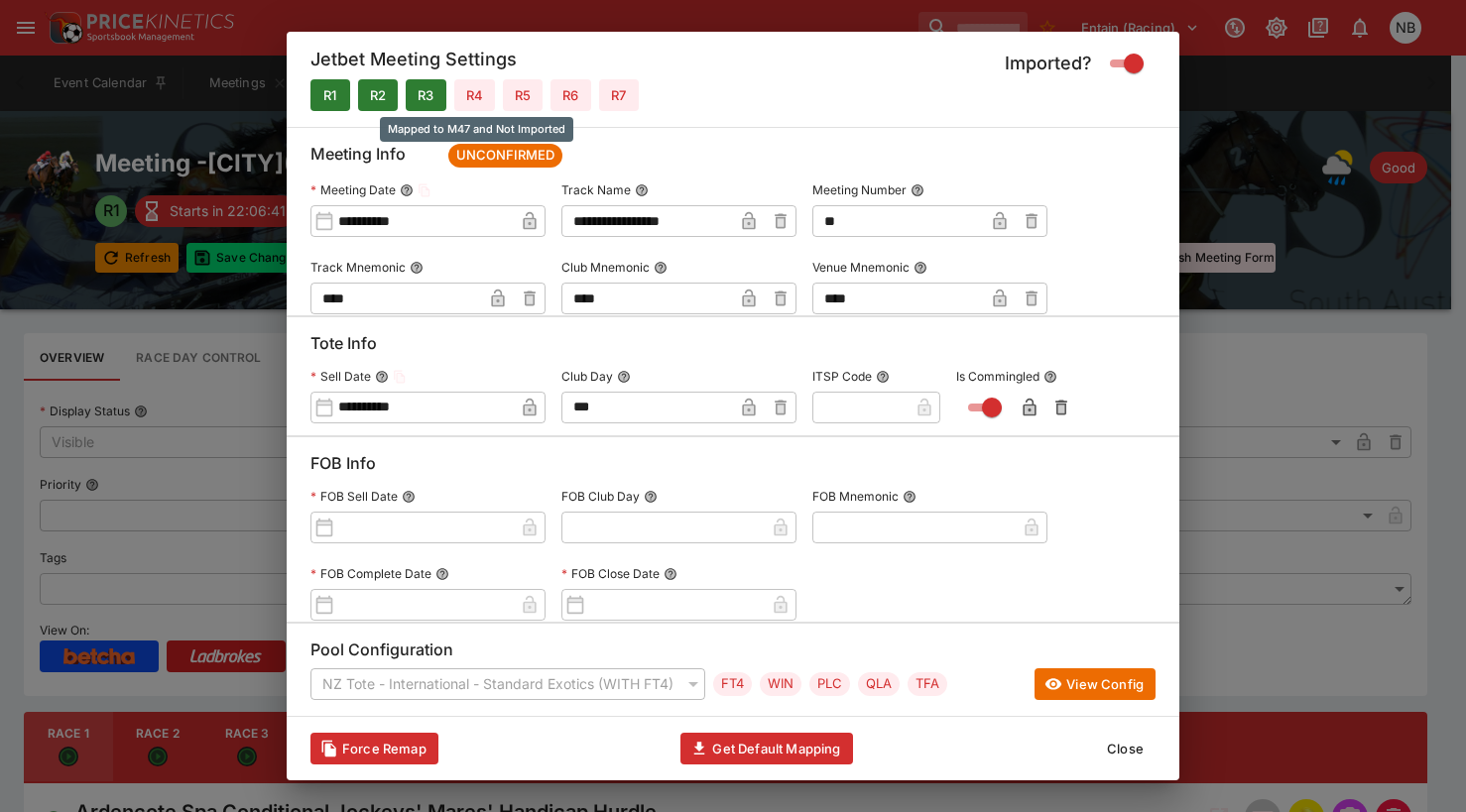 click on "R4" at bounding box center (474, 95) 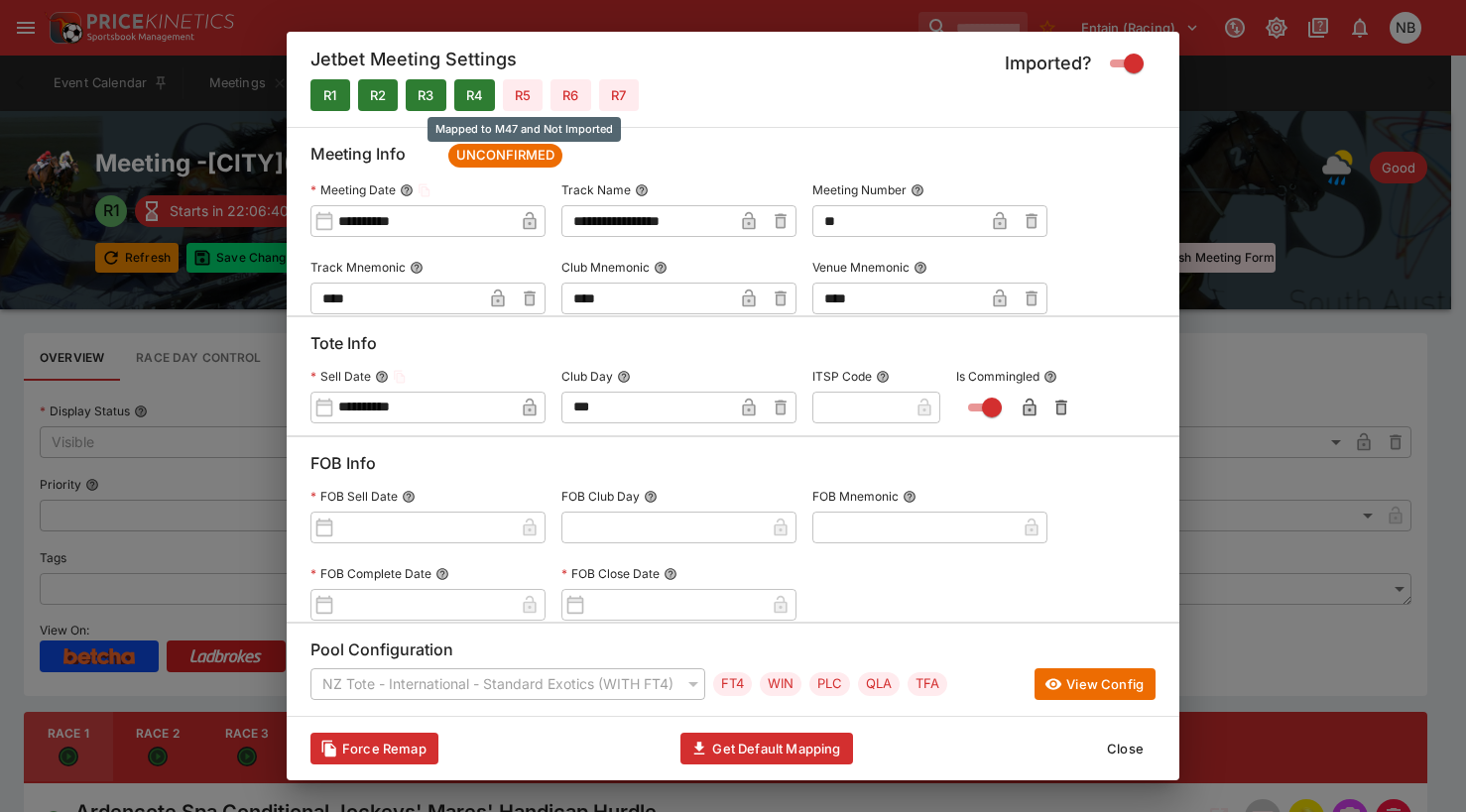 click on "R5" at bounding box center (523, 95) 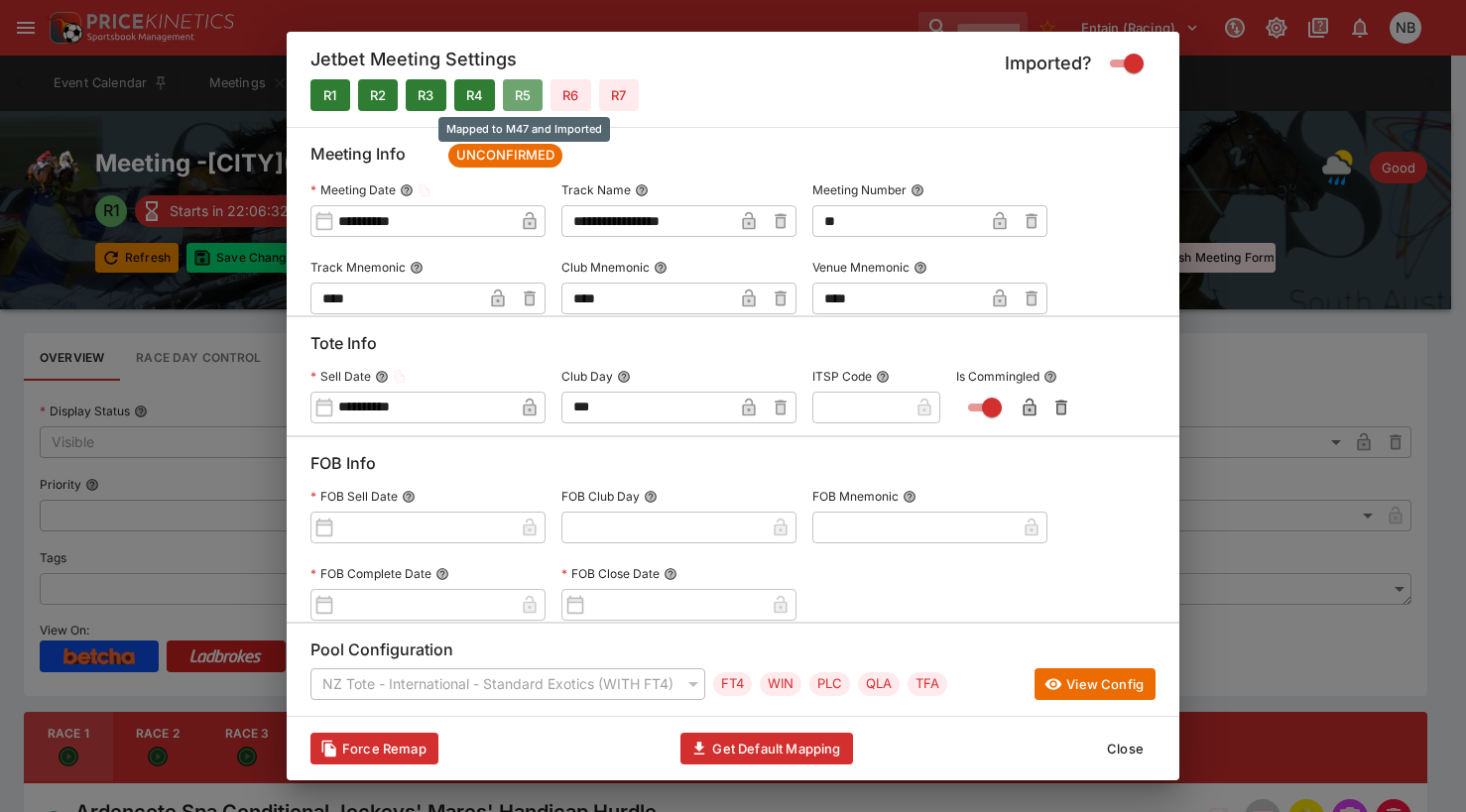 click on "R5" at bounding box center [523, 95] 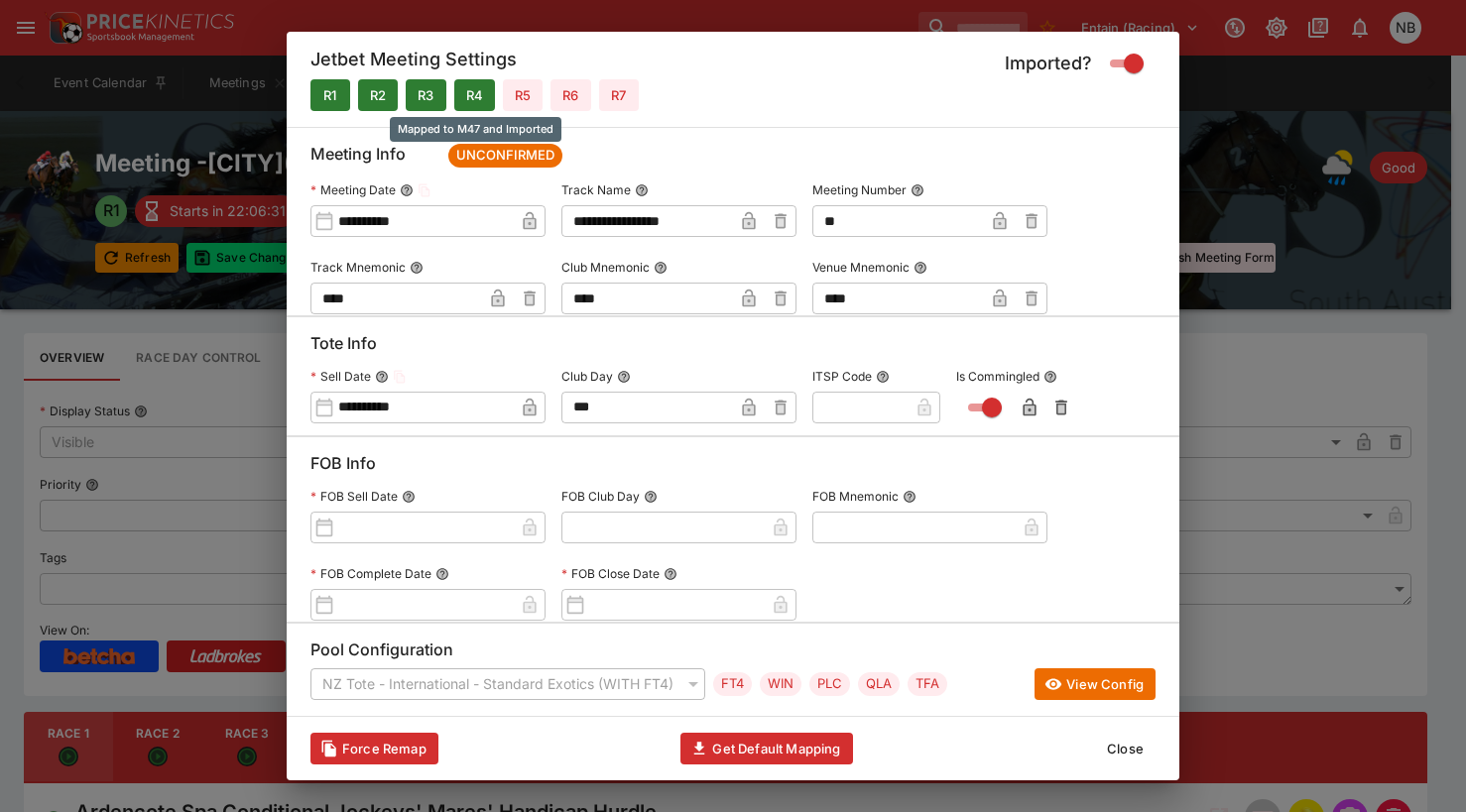 click on "R4" at bounding box center (474, 95) 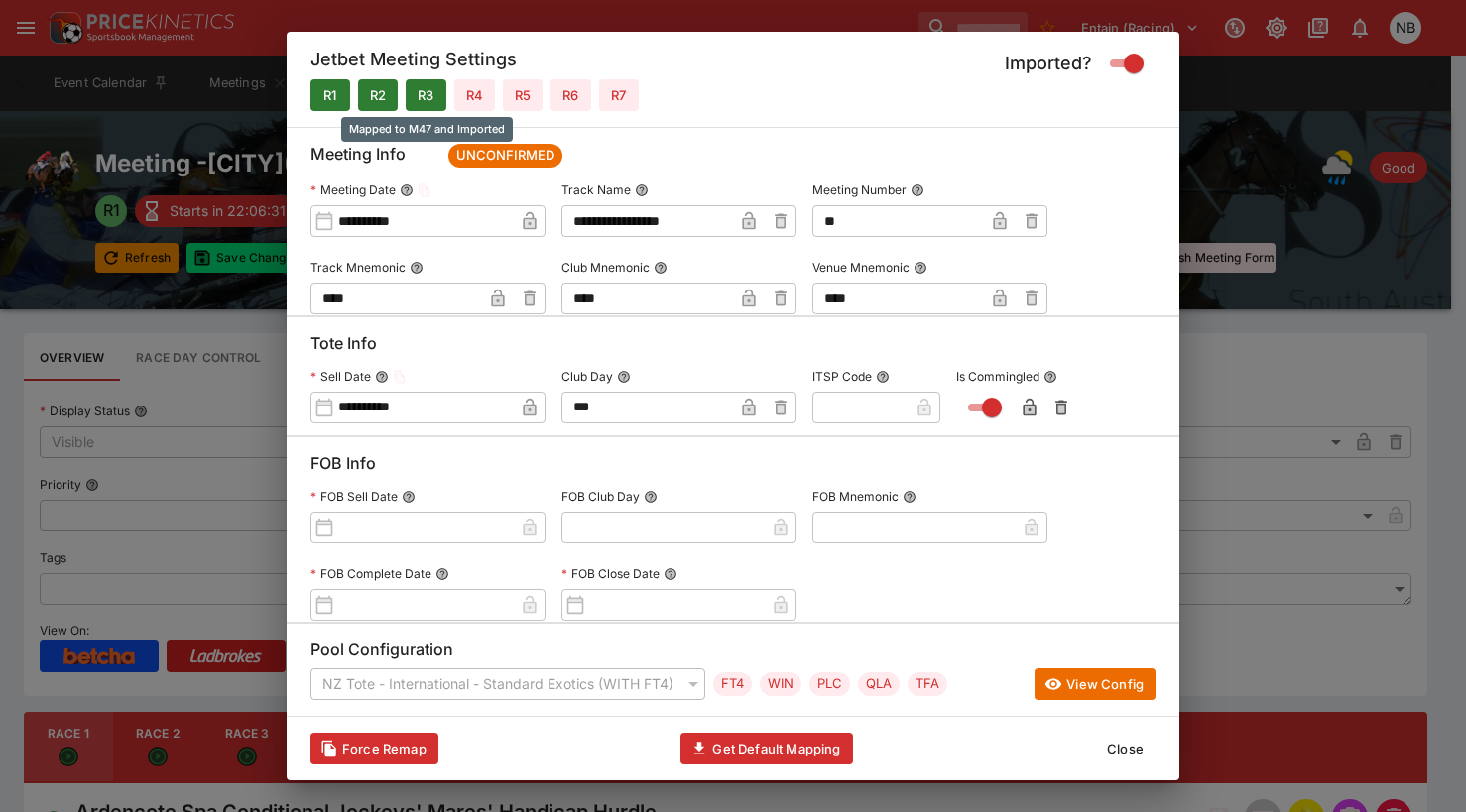 click on "R3" at bounding box center (426, 95) 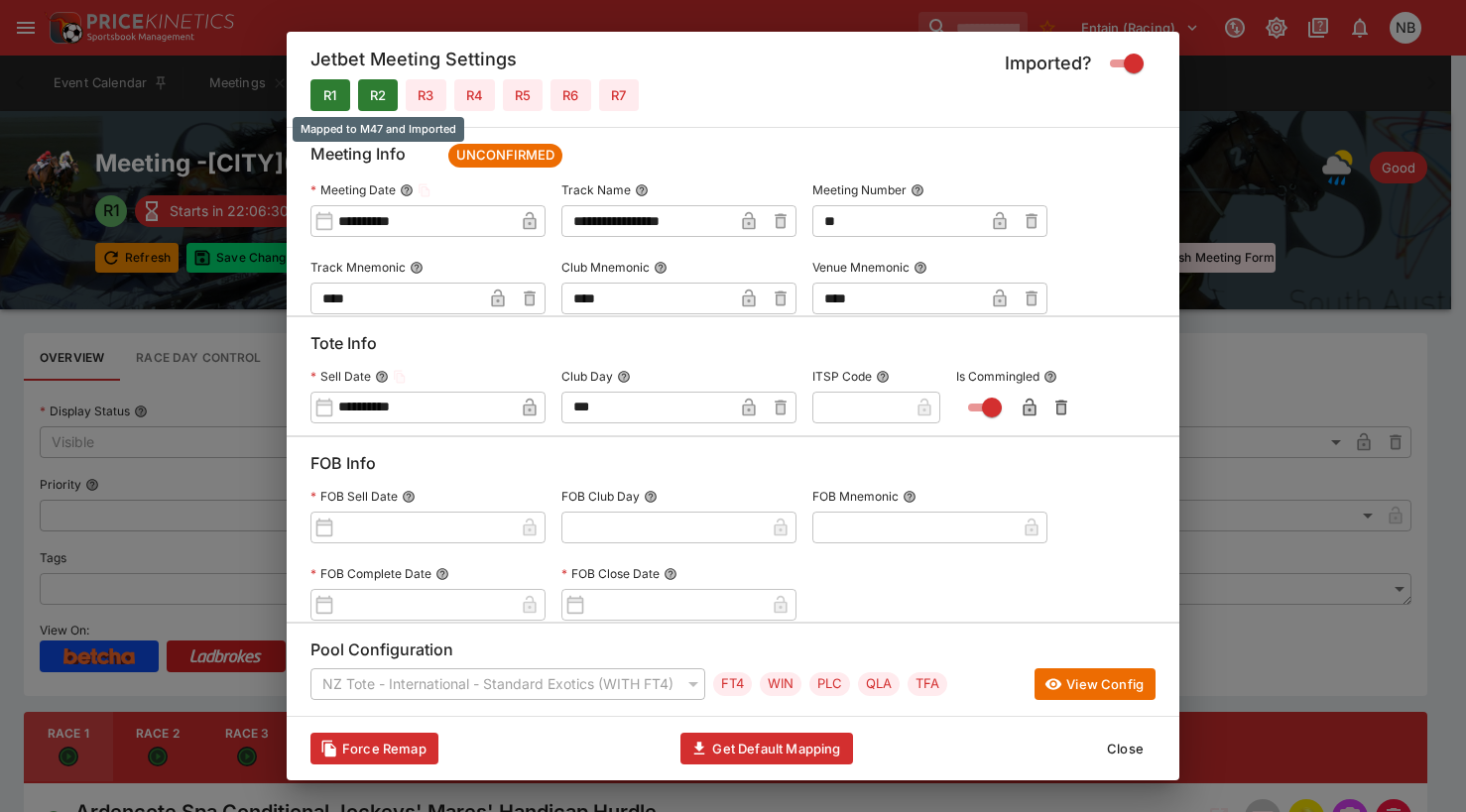 click on "R2" at bounding box center [378, 95] 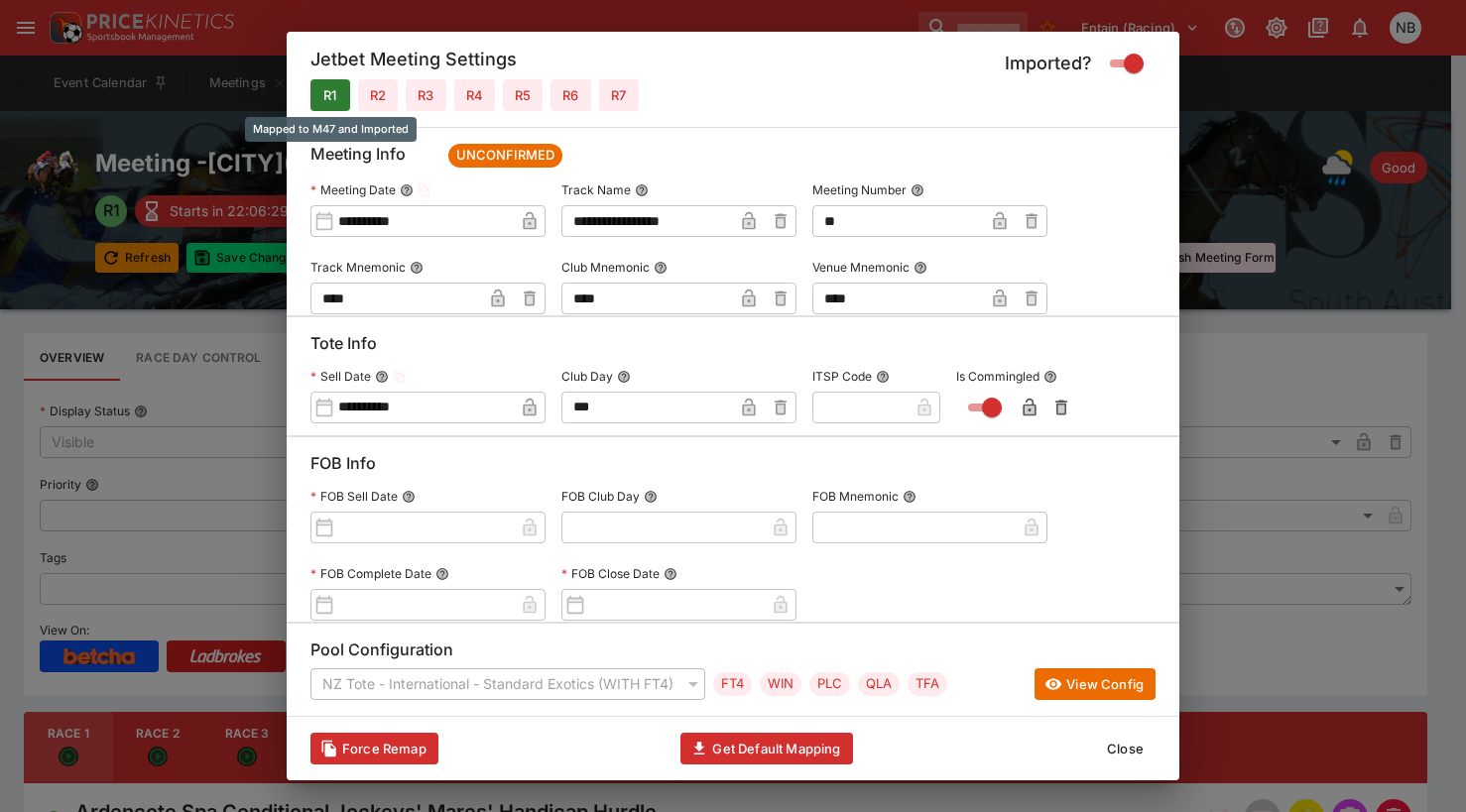 click on "R1" at bounding box center (330, 95) 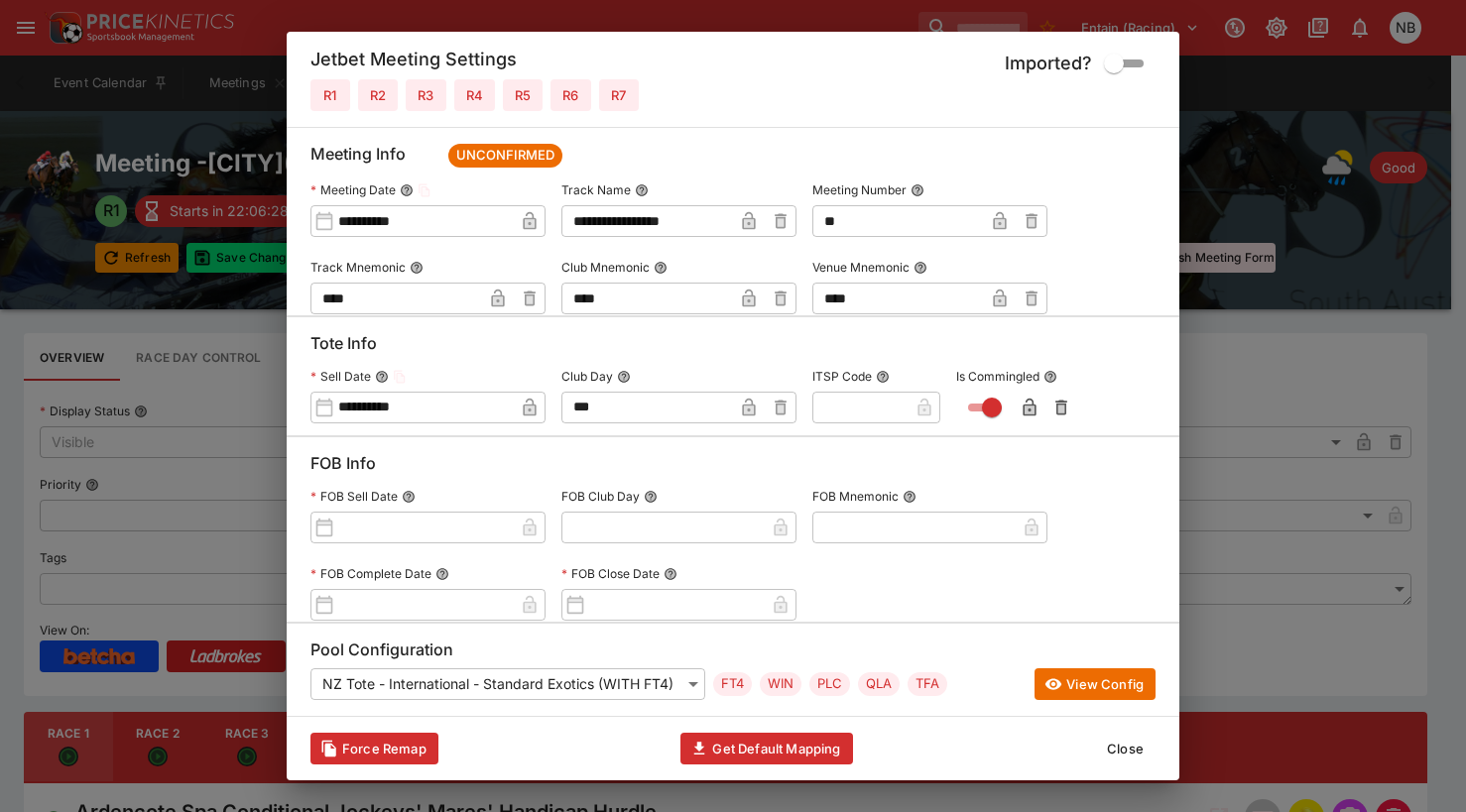 click on "Close" at bounding box center (1125, 749) 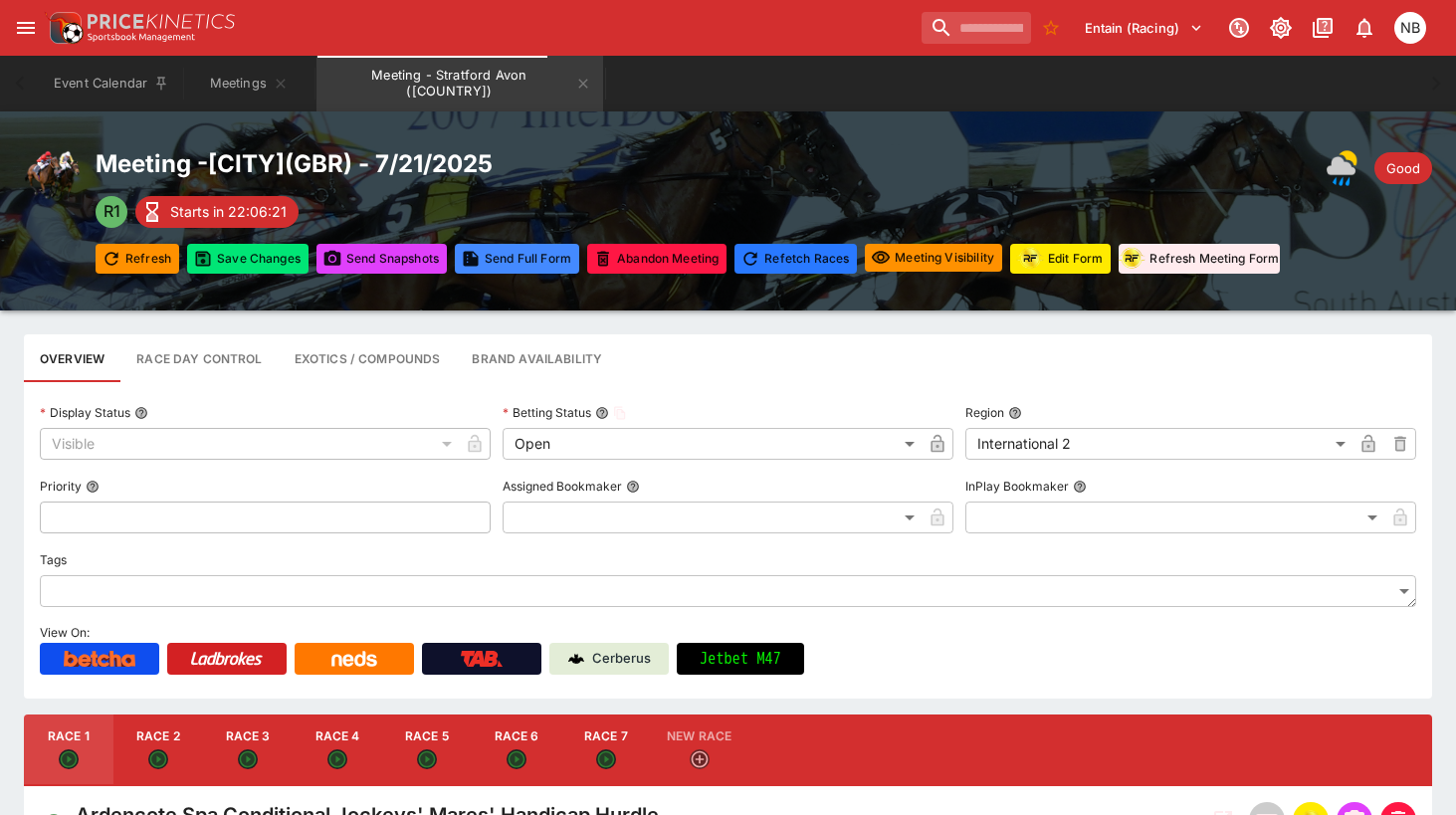 click 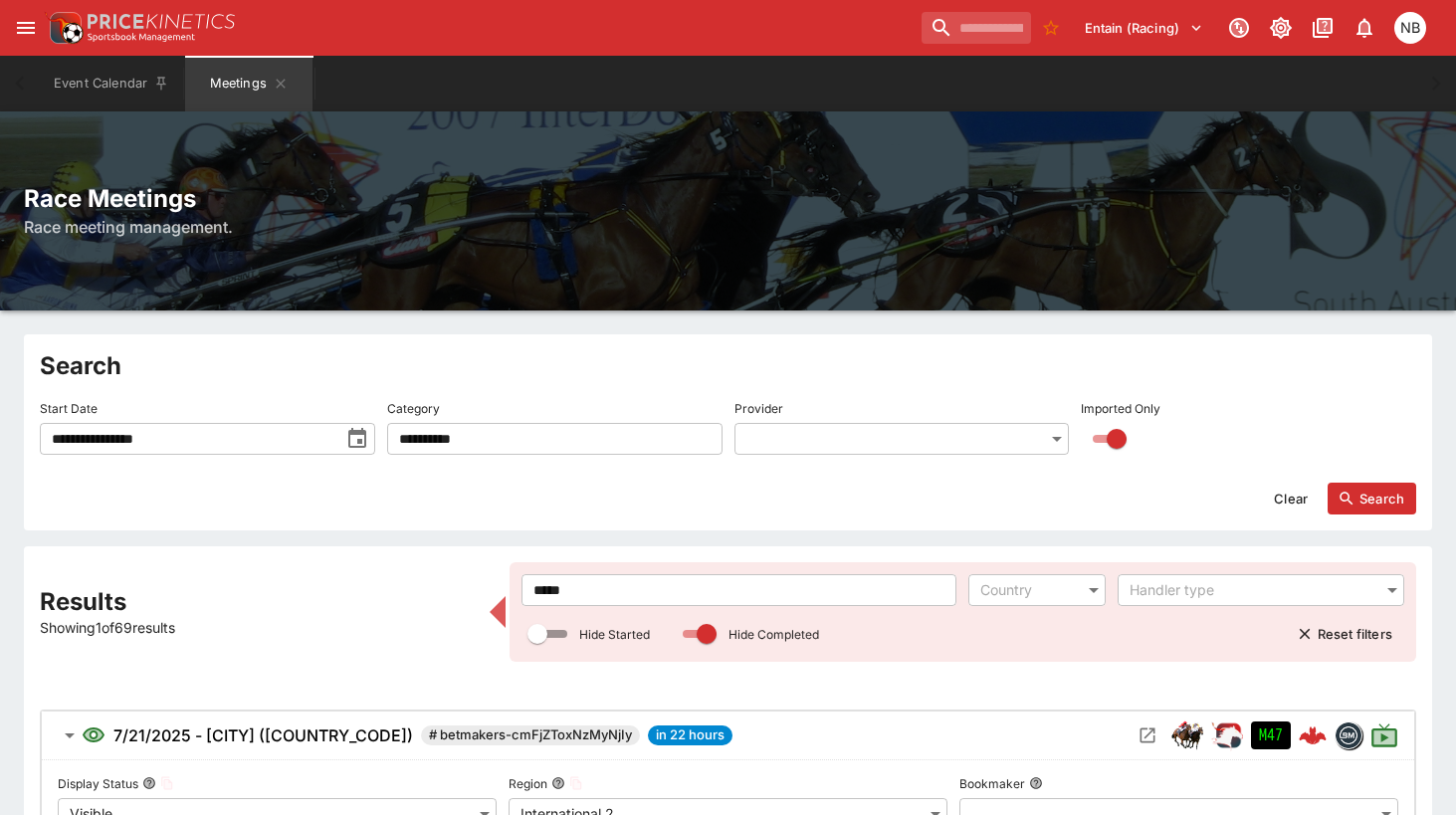 click on "Search" at bounding box center (1371, 499) 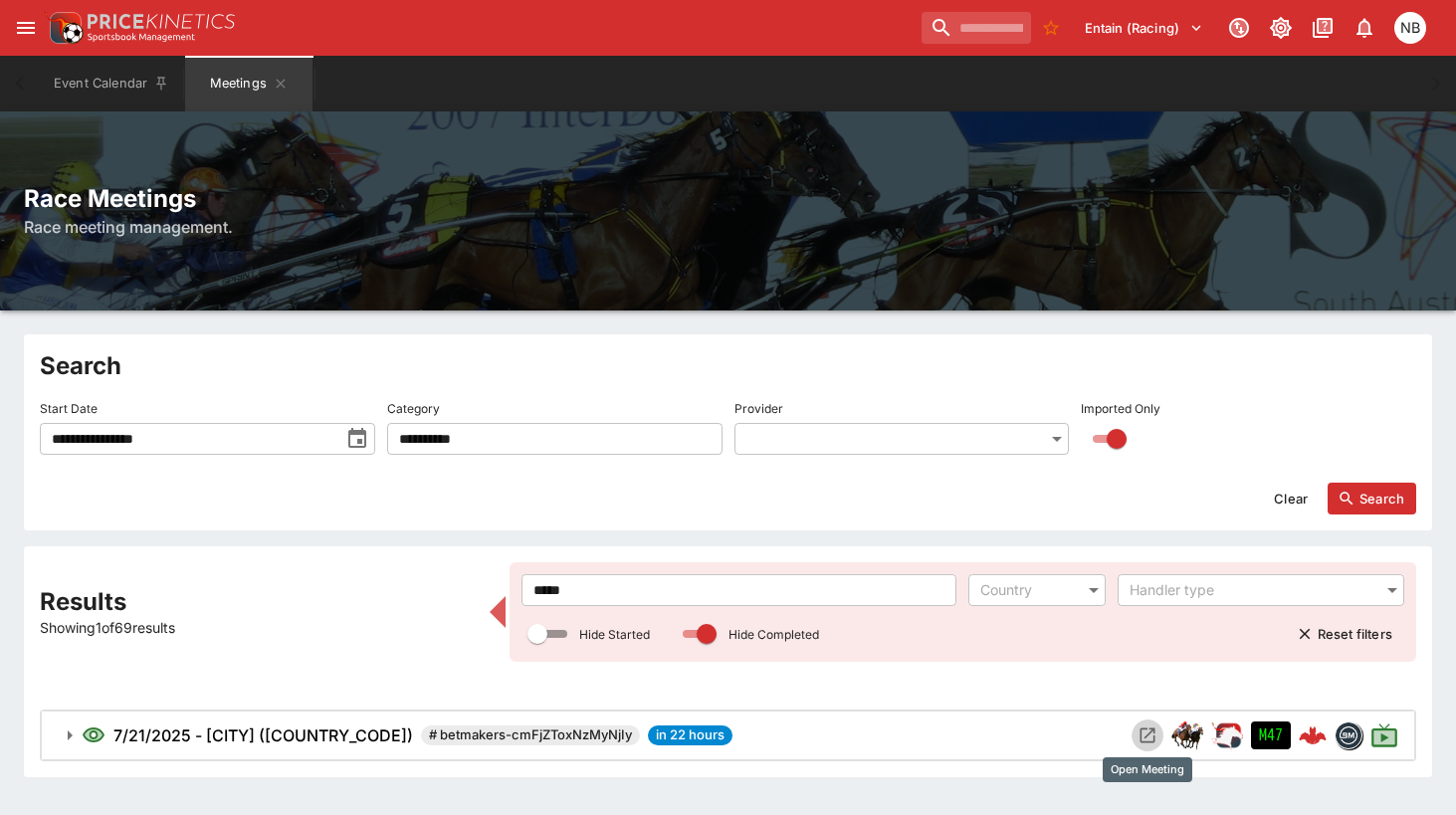 click 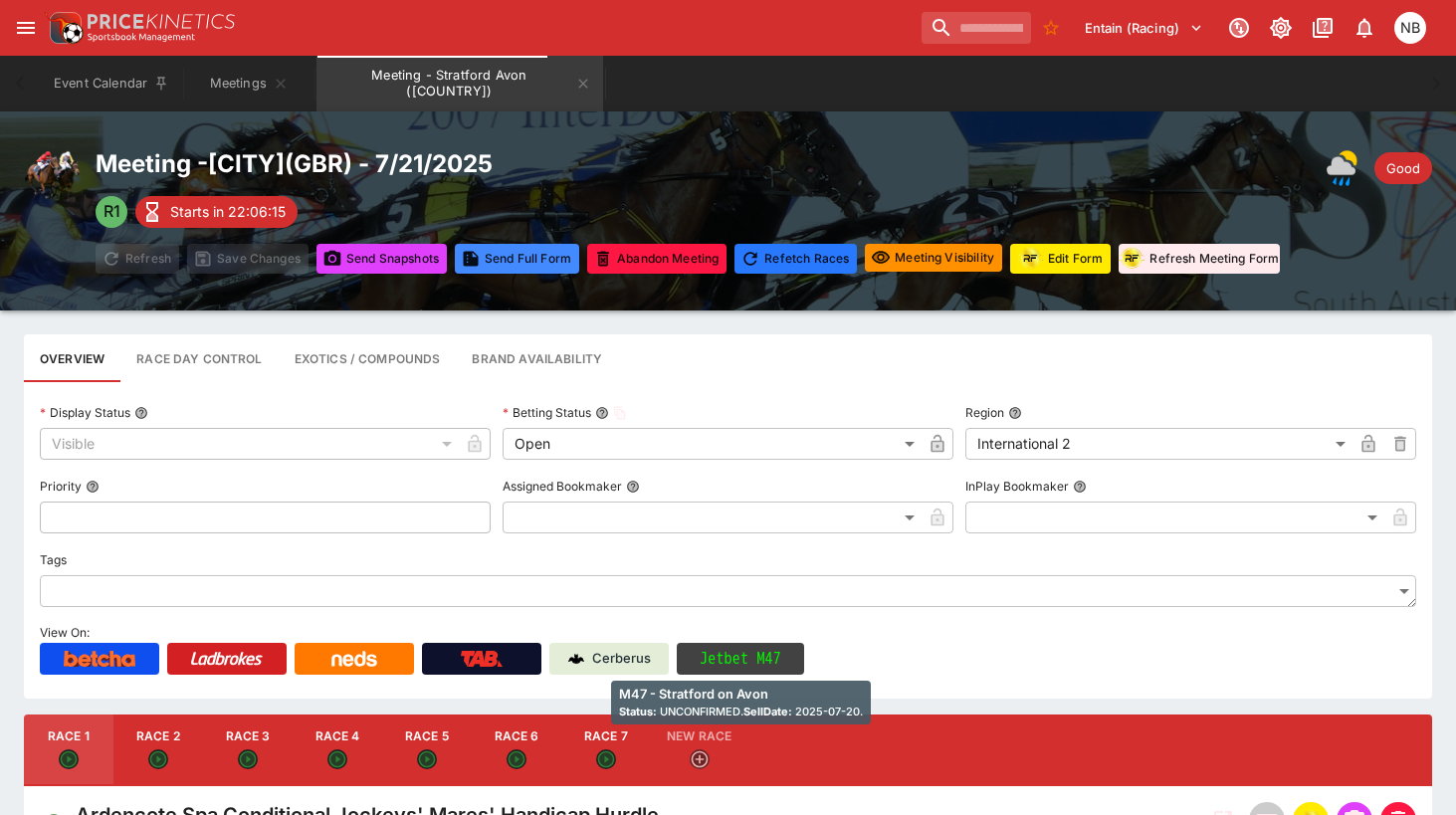 click on "Jetbet M47" at bounding box center (740, 659) 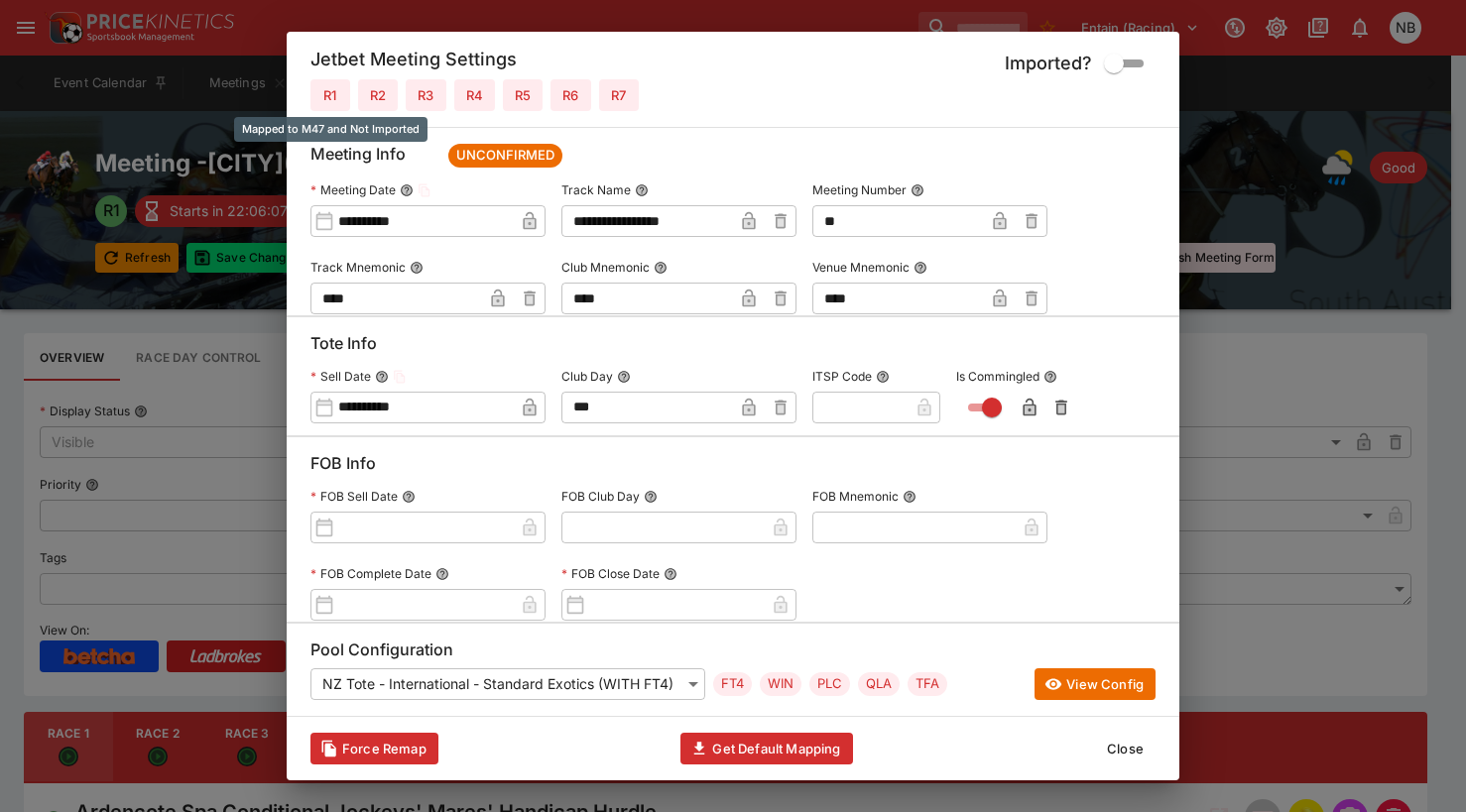 click on "R1" at bounding box center [330, 95] 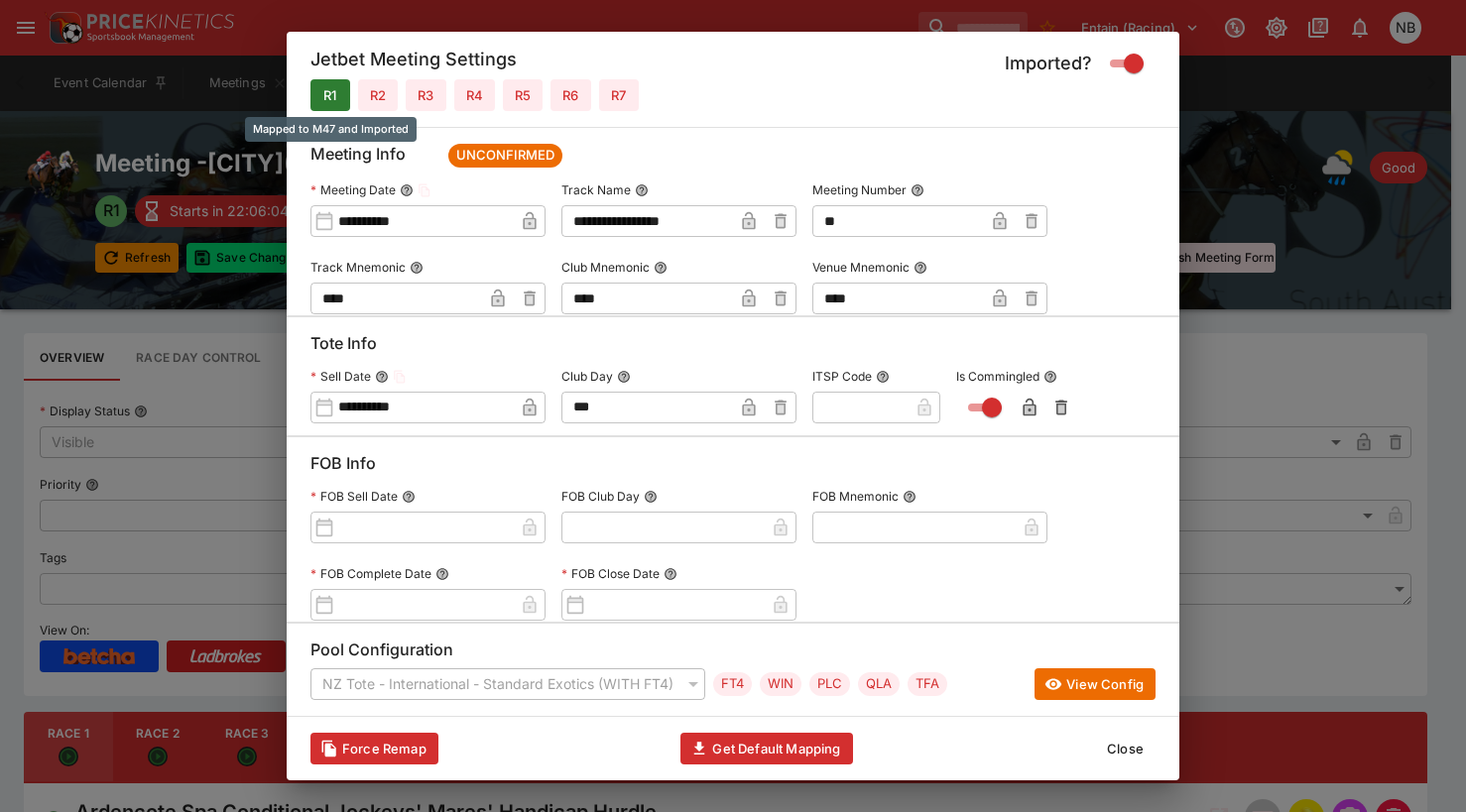 click on "R1" at bounding box center [330, 95] 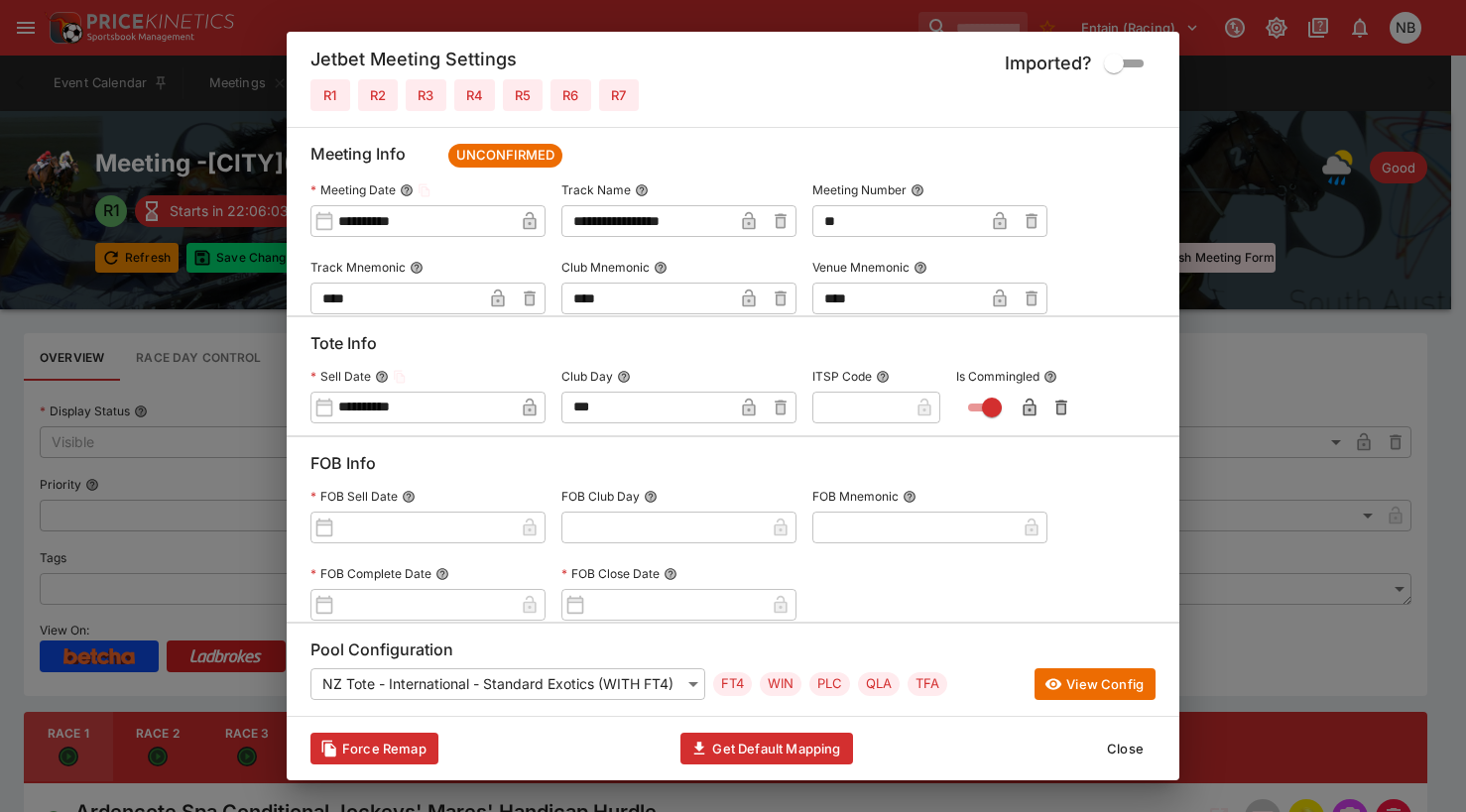 click on "Close" at bounding box center (1125, 749) 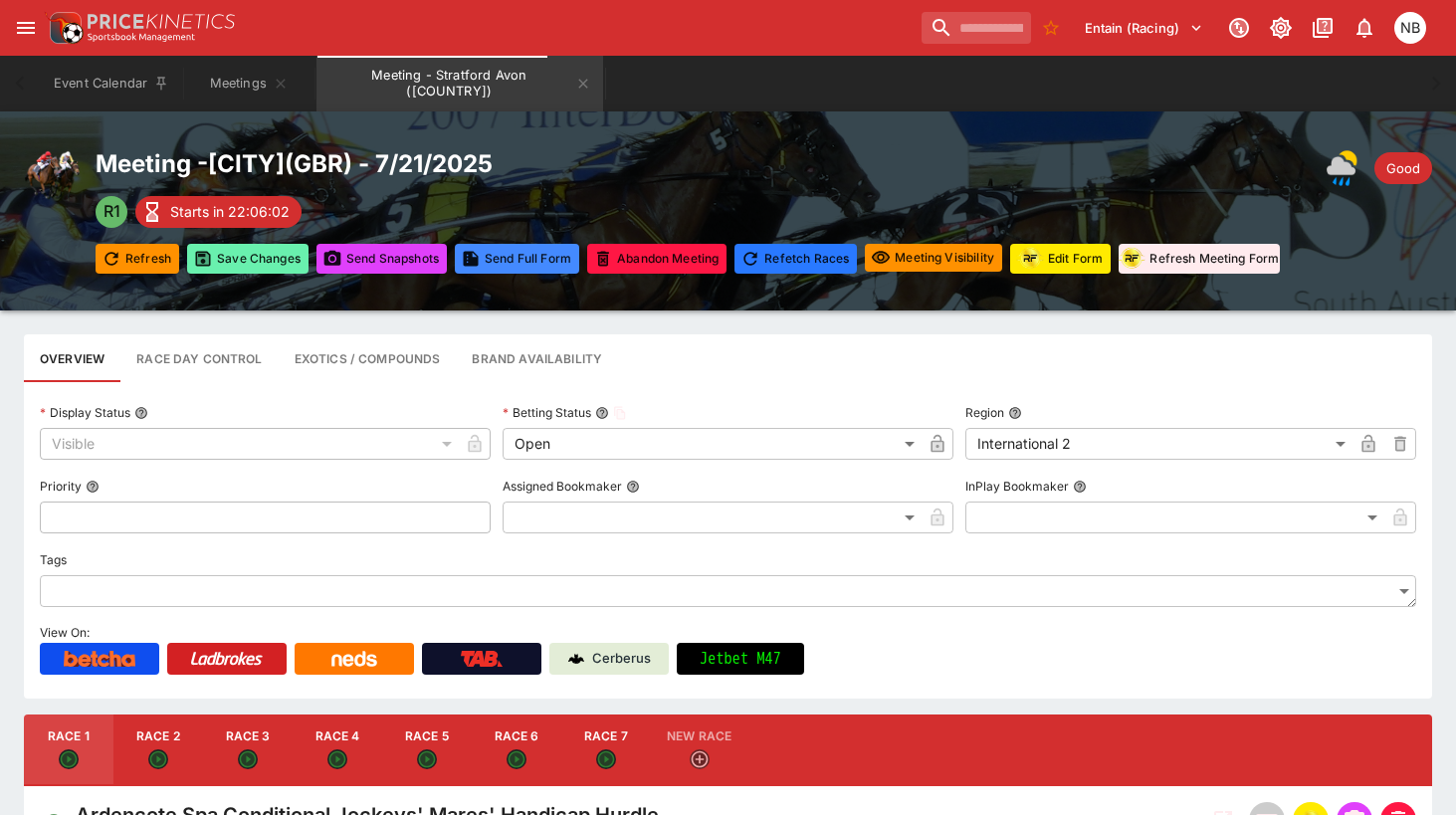 click on "Save Changes" at bounding box center [248, 259] 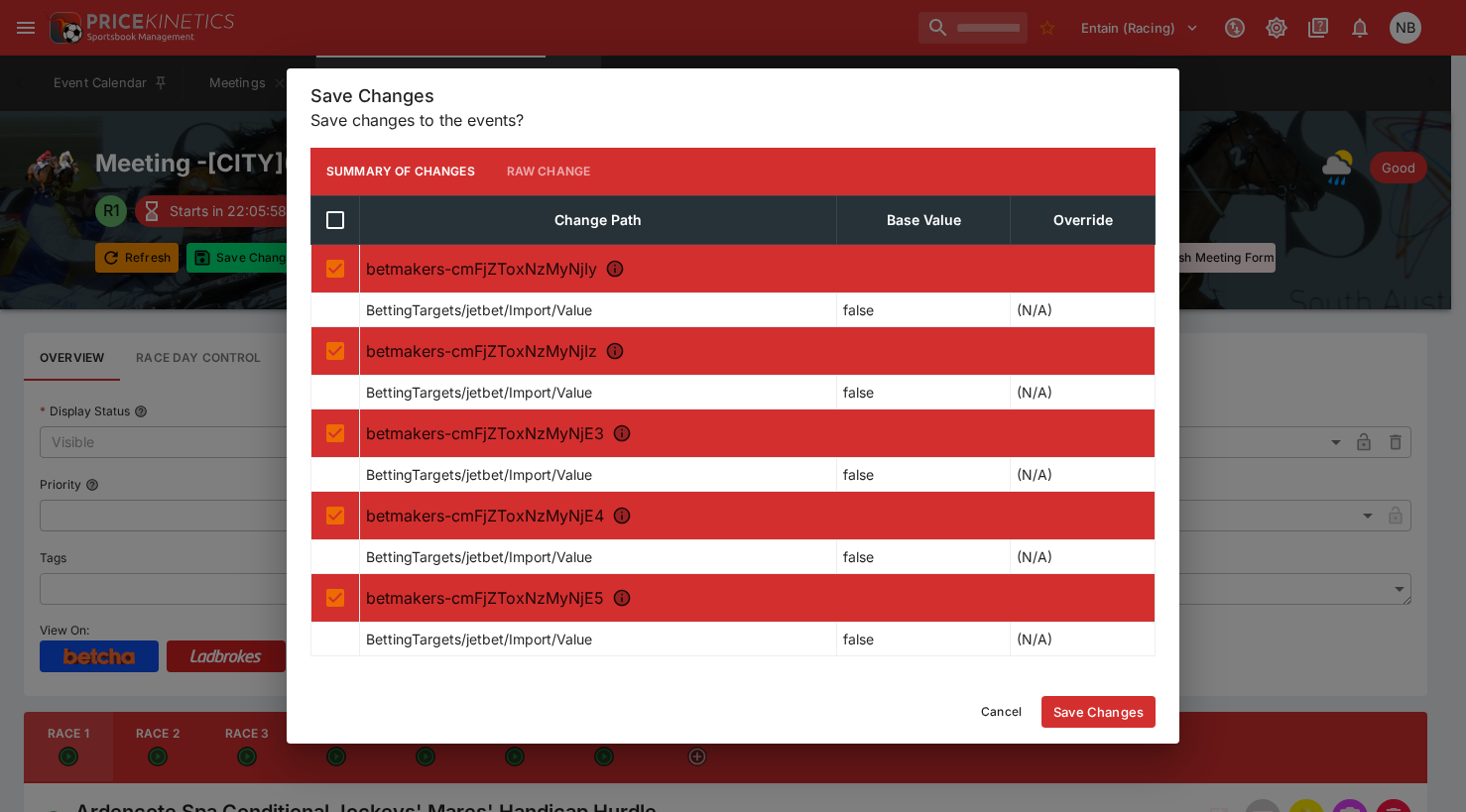 click on "Save Changes" at bounding box center [1098, 712] 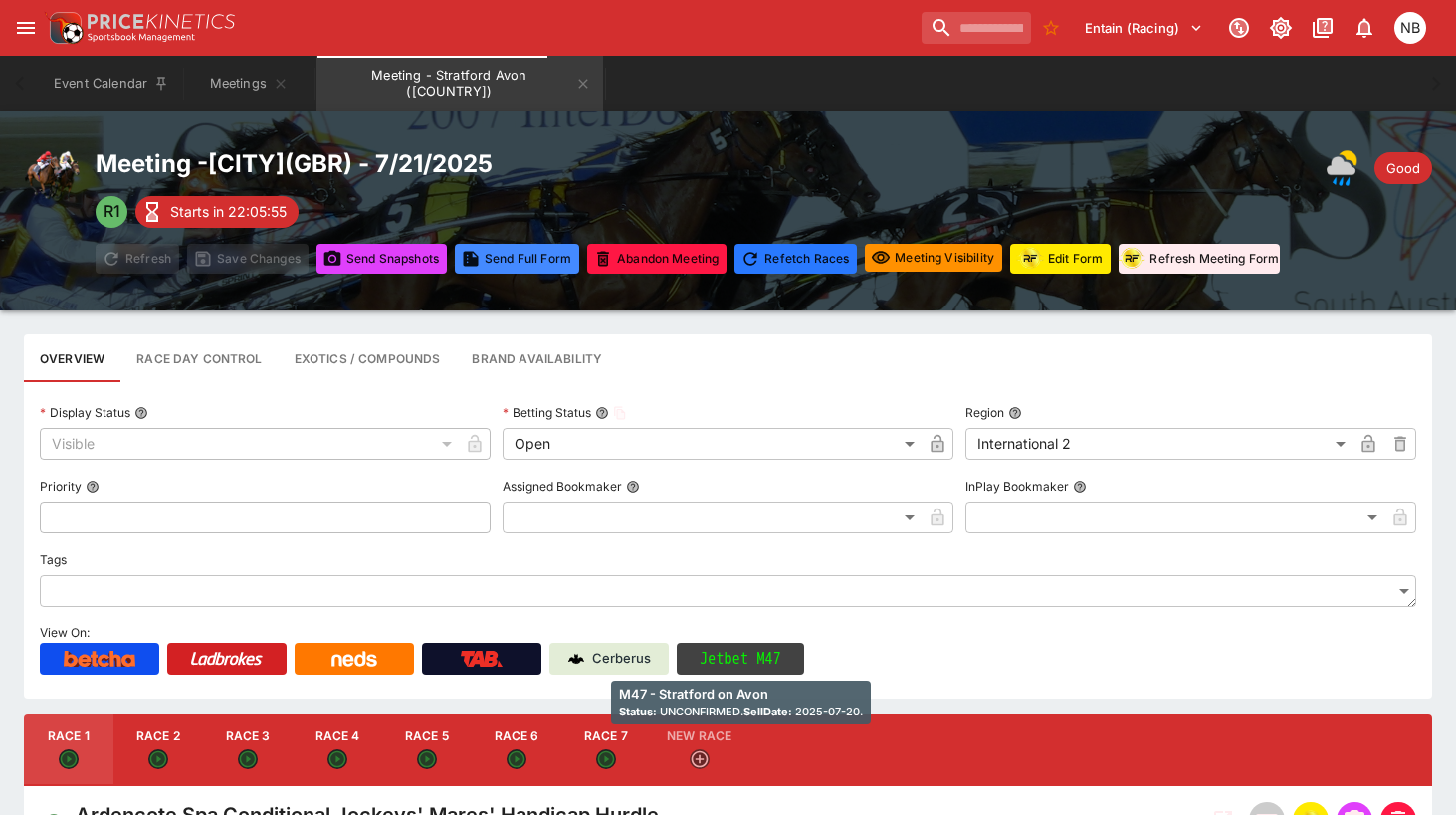 click on "Jetbet M47" at bounding box center [740, 659] 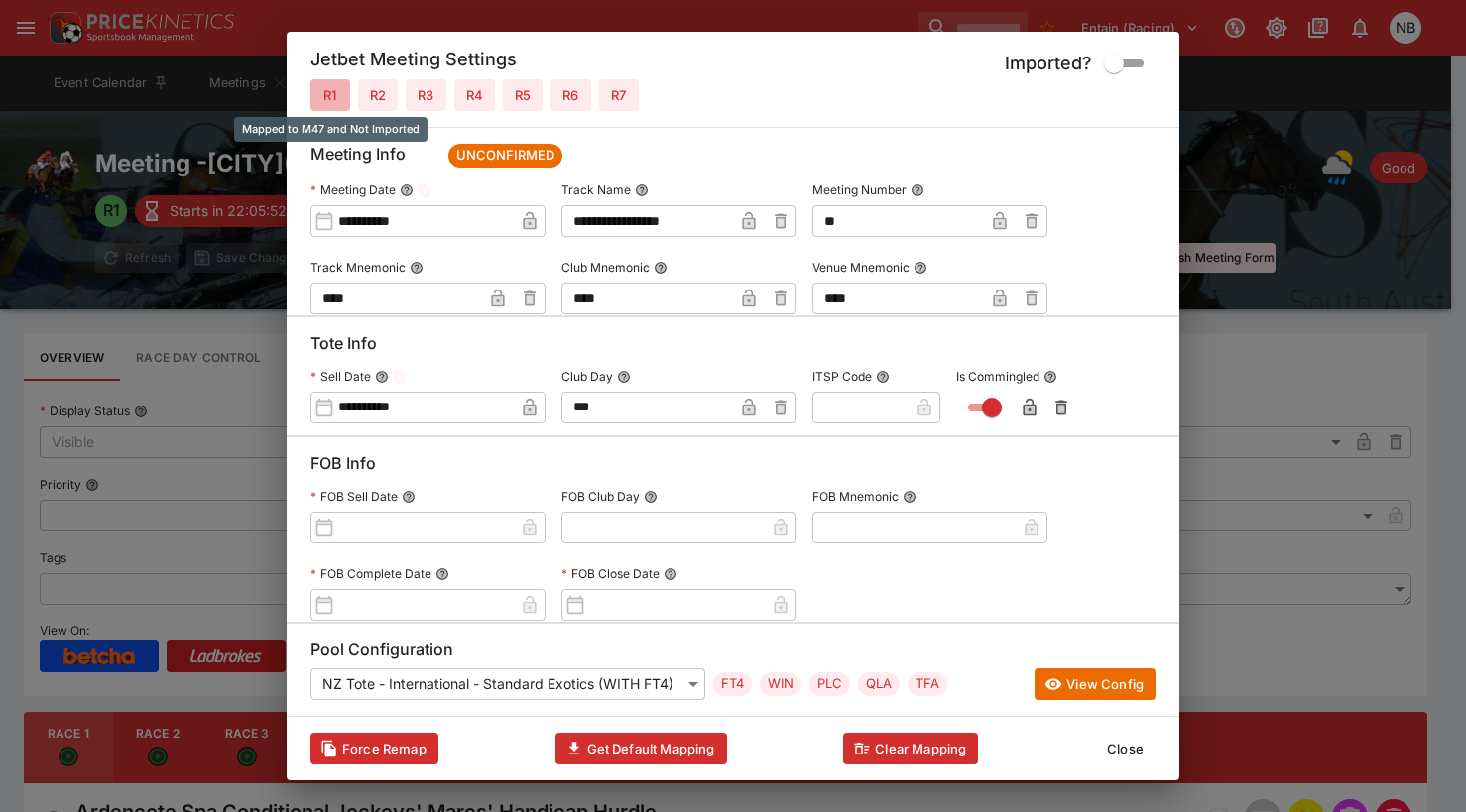 drag, startPoint x: 330, startPoint y: 93, endPoint x: 367, endPoint y: 97, distance: 37.215588 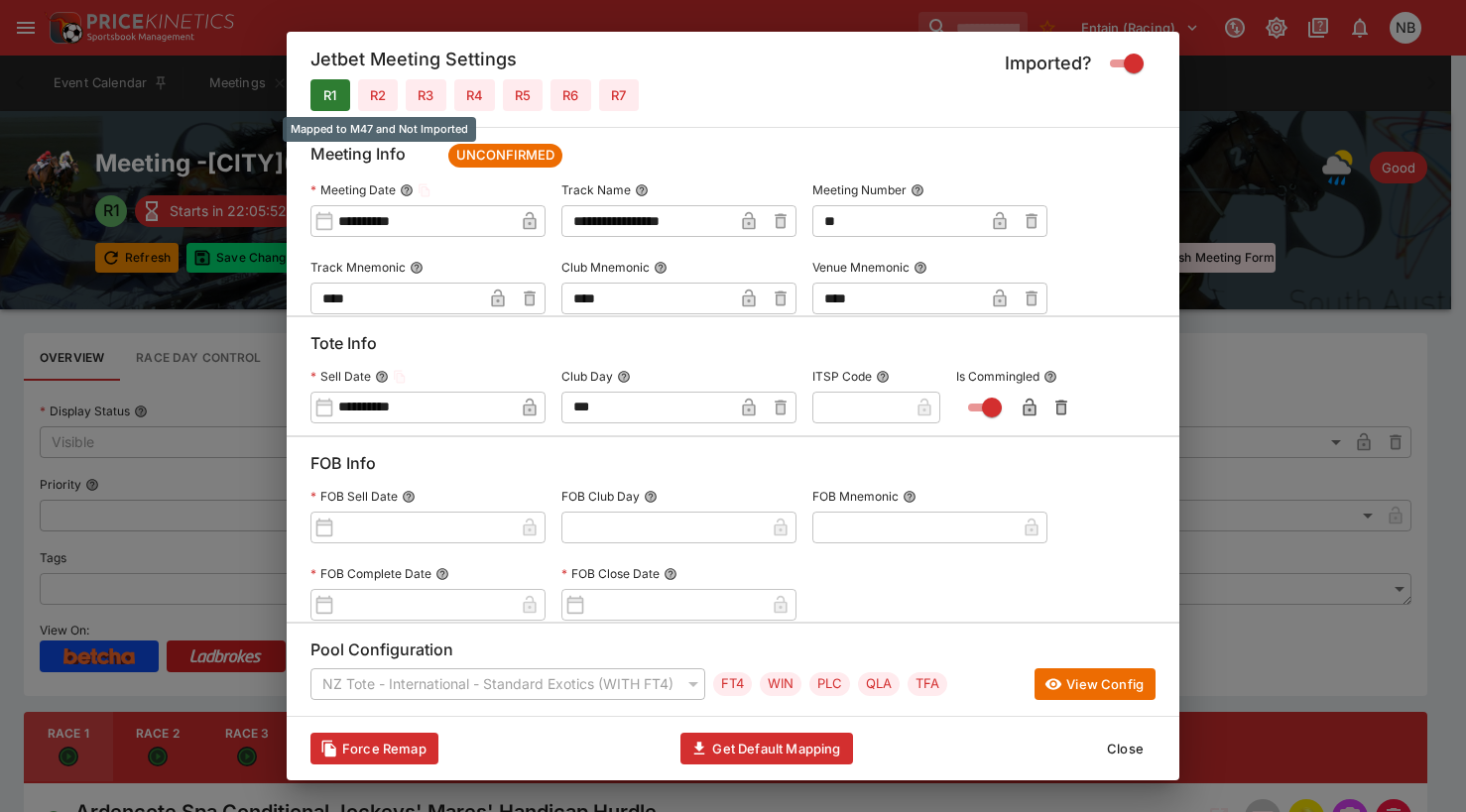 click on "R2" at bounding box center [378, 95] 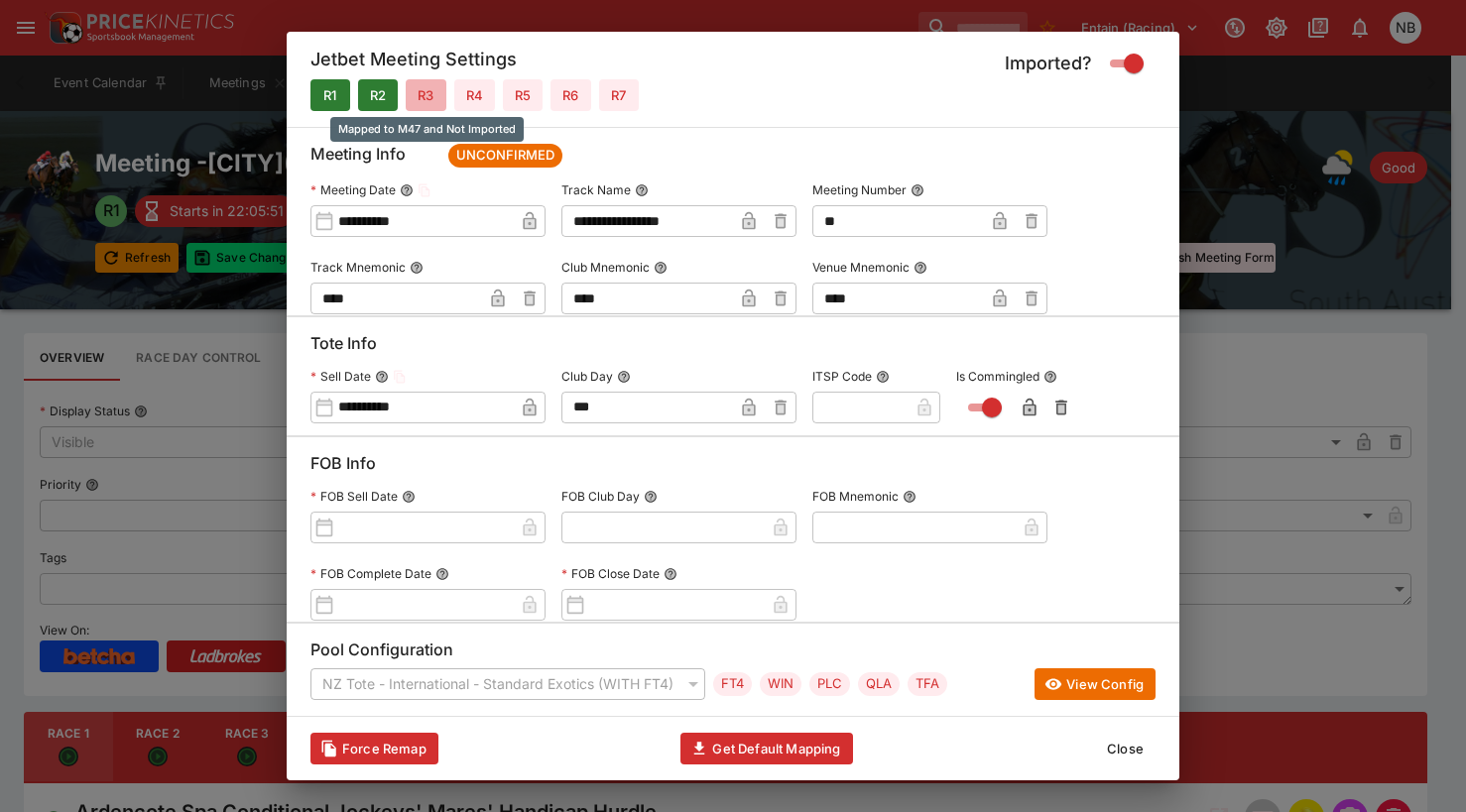 click on "R3" at bounding box center (426, 95) 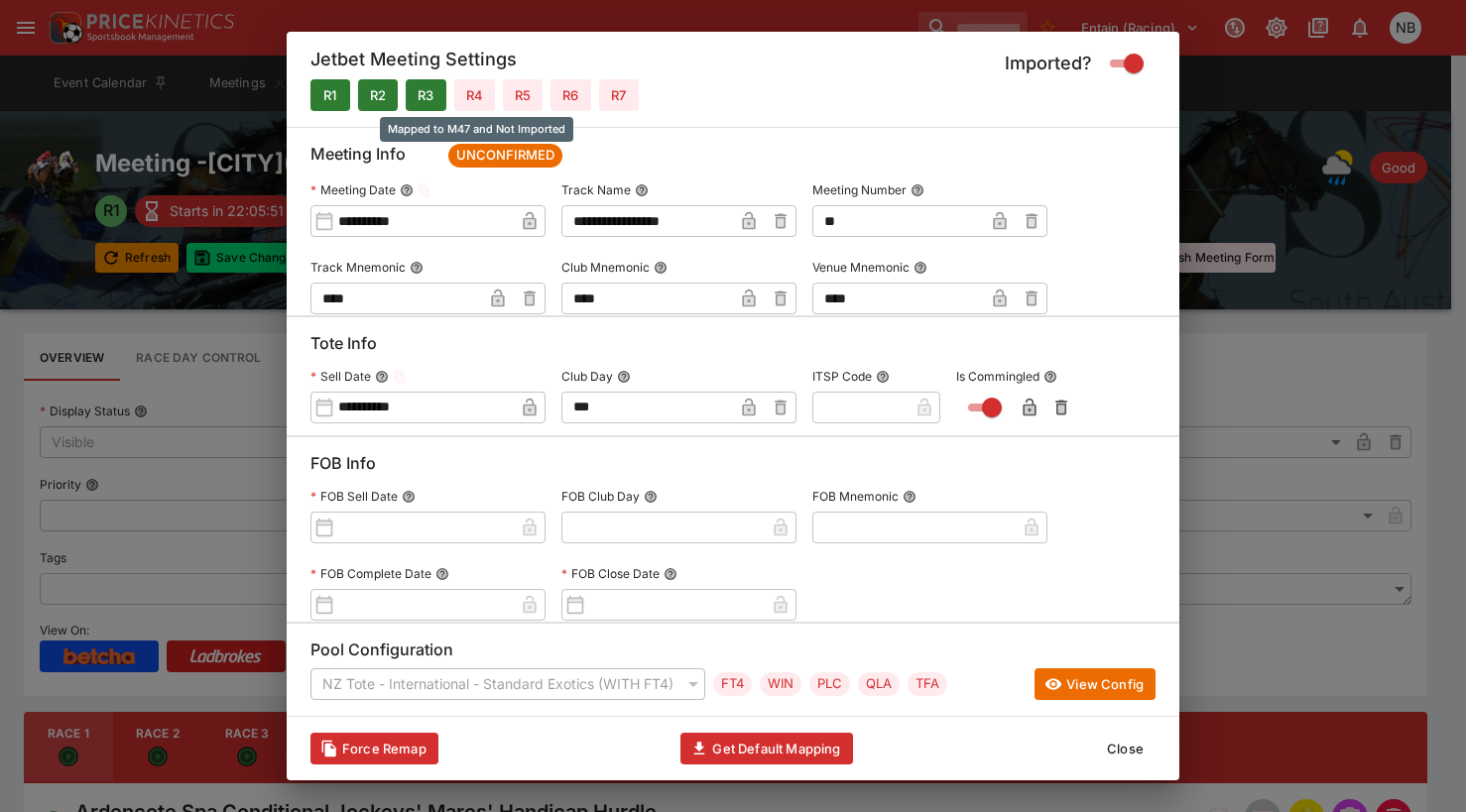 click on "R4" at bounding box center (474, 95) 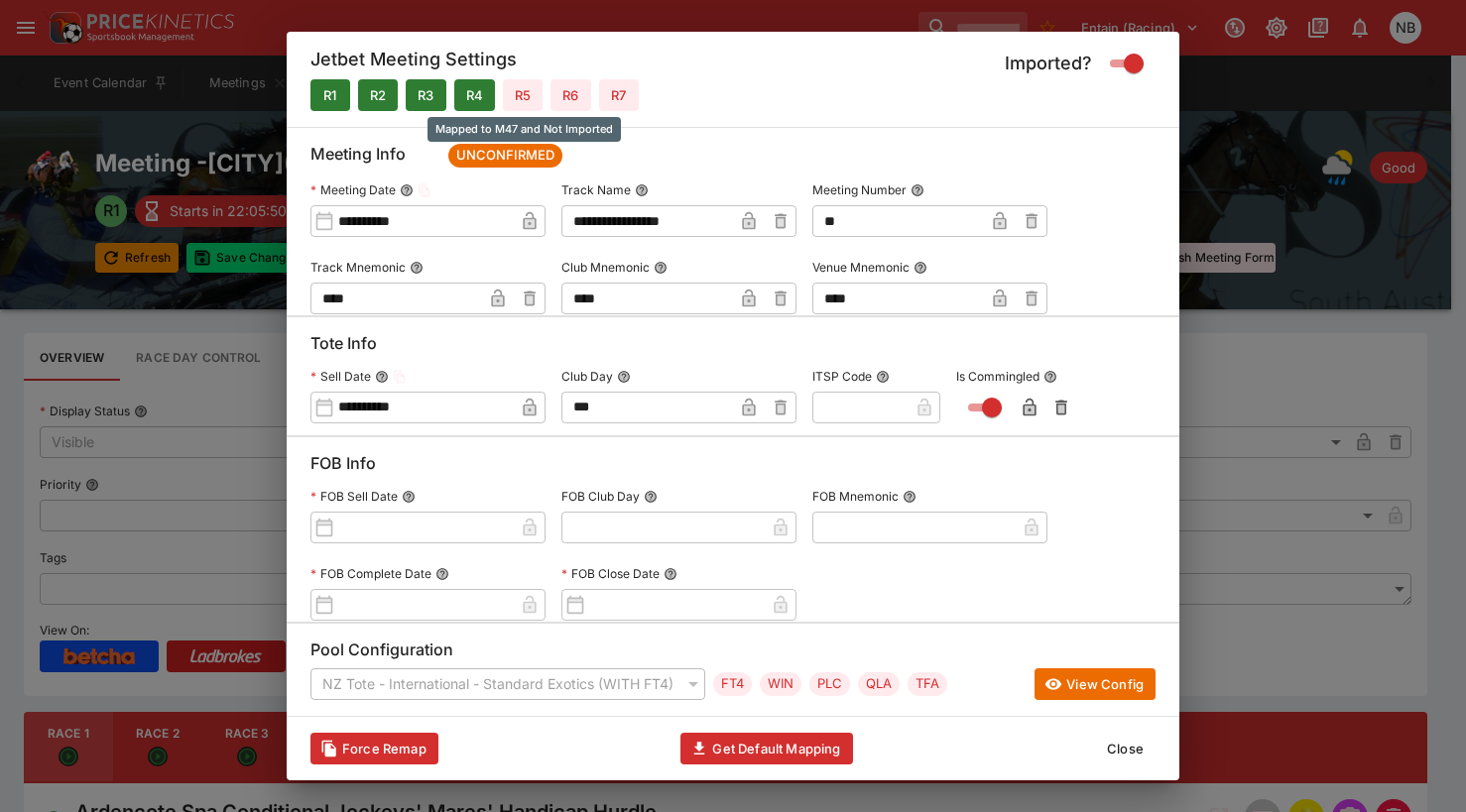 click on "R5" at bounding box center (523, 95) 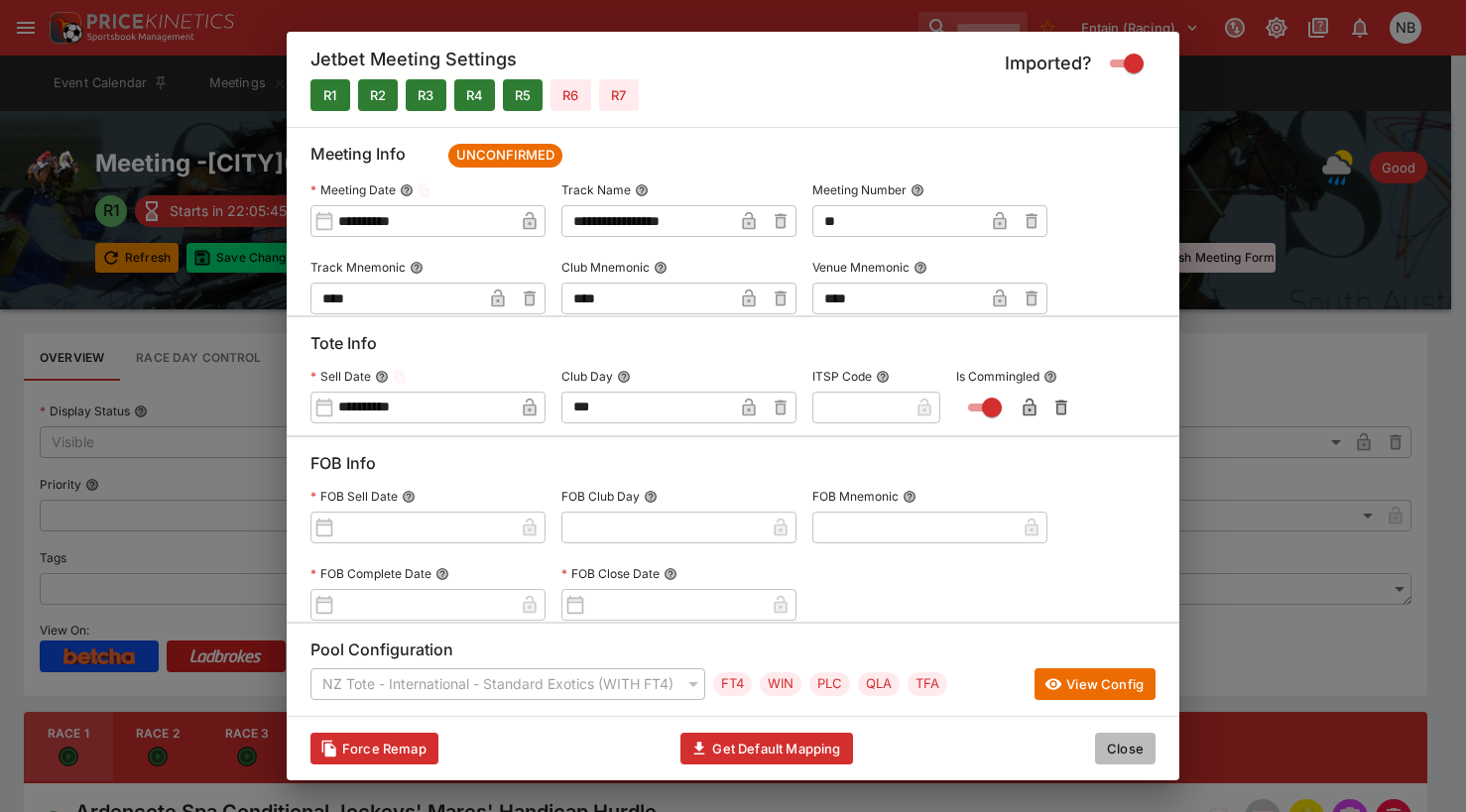 click on "Close" at bounding box center (1125, 749) 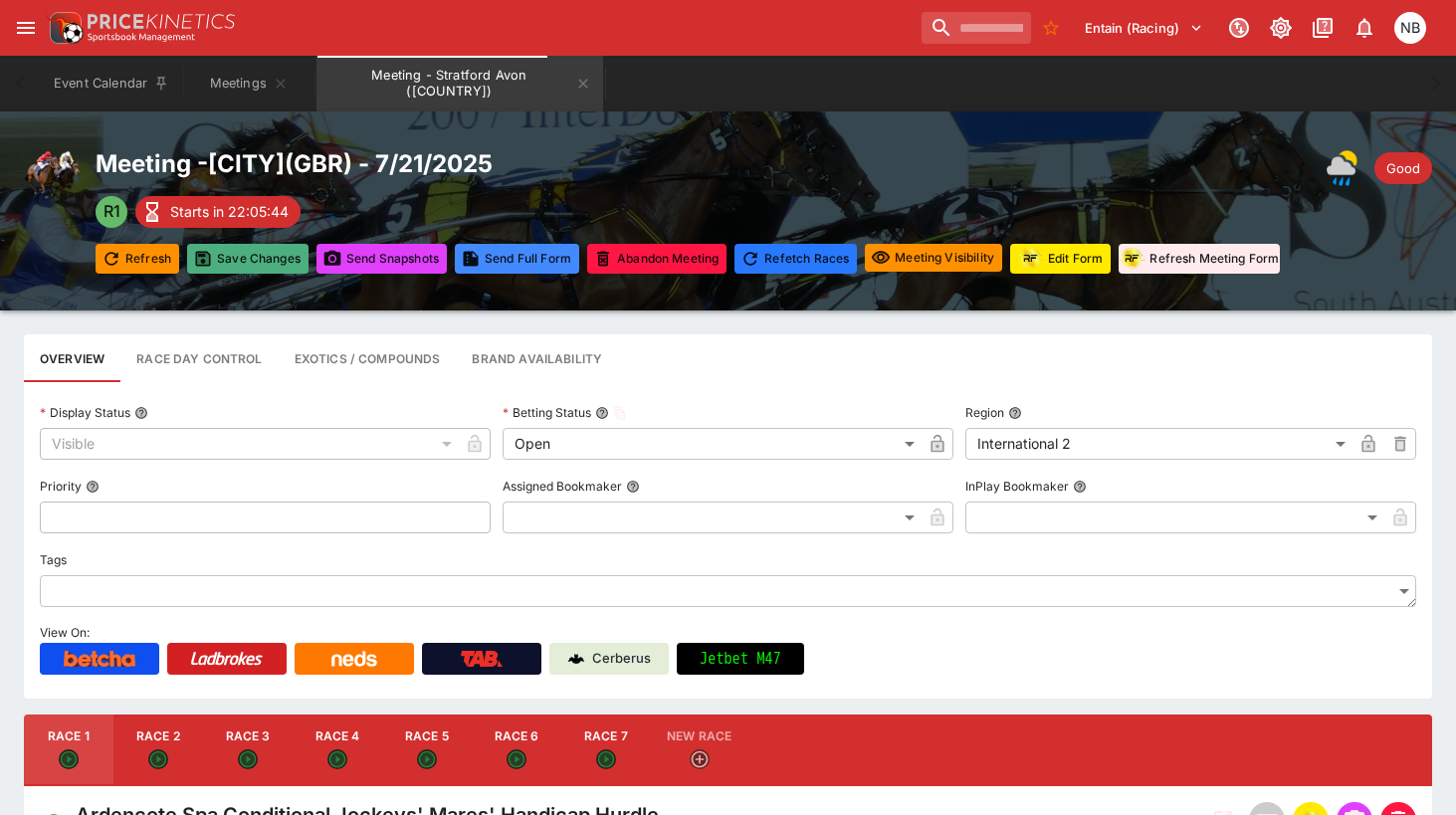 click on "Save Changes" at bounding box center [248, 259] 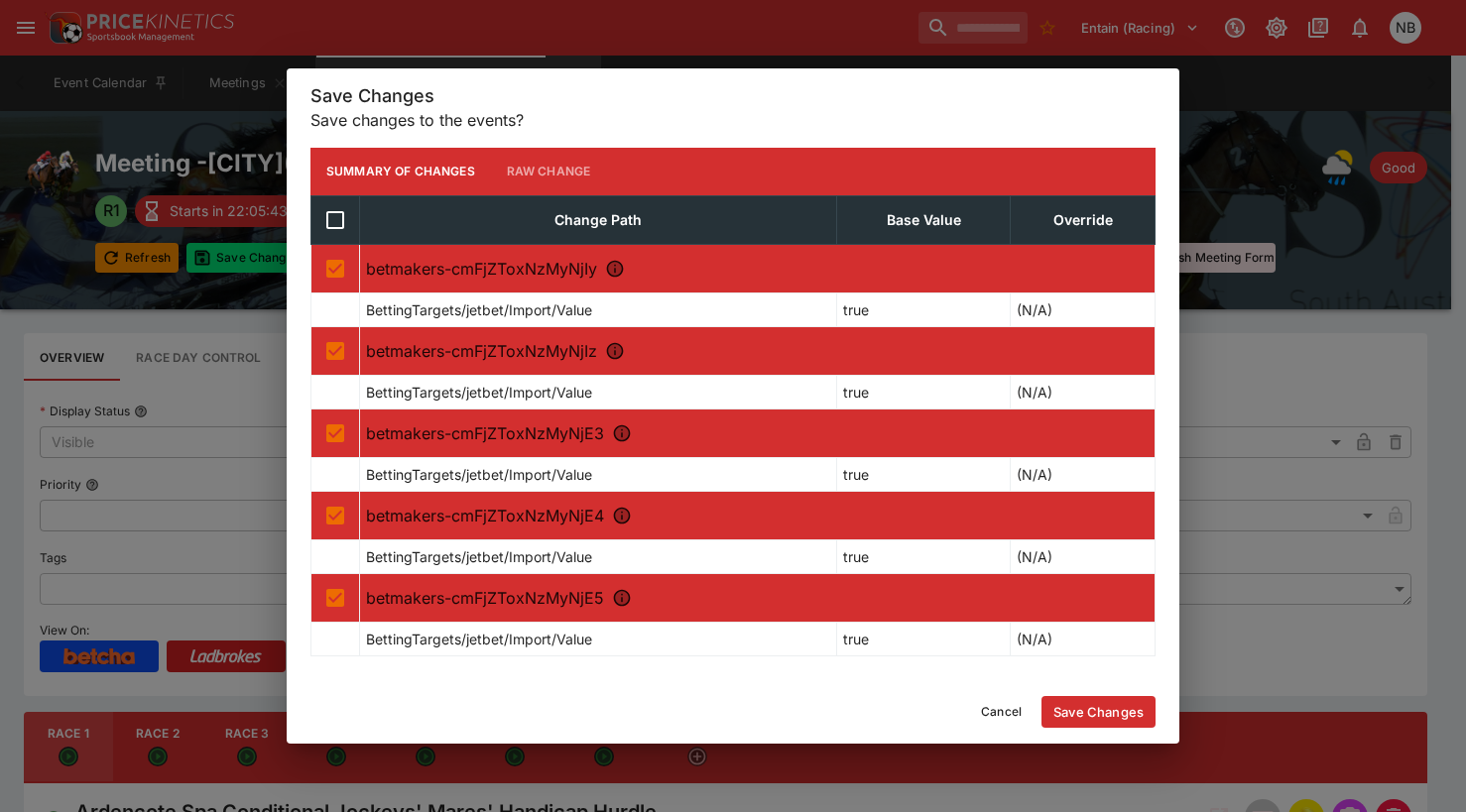 click on "Save Changes" at bounding box center [1098, 712] 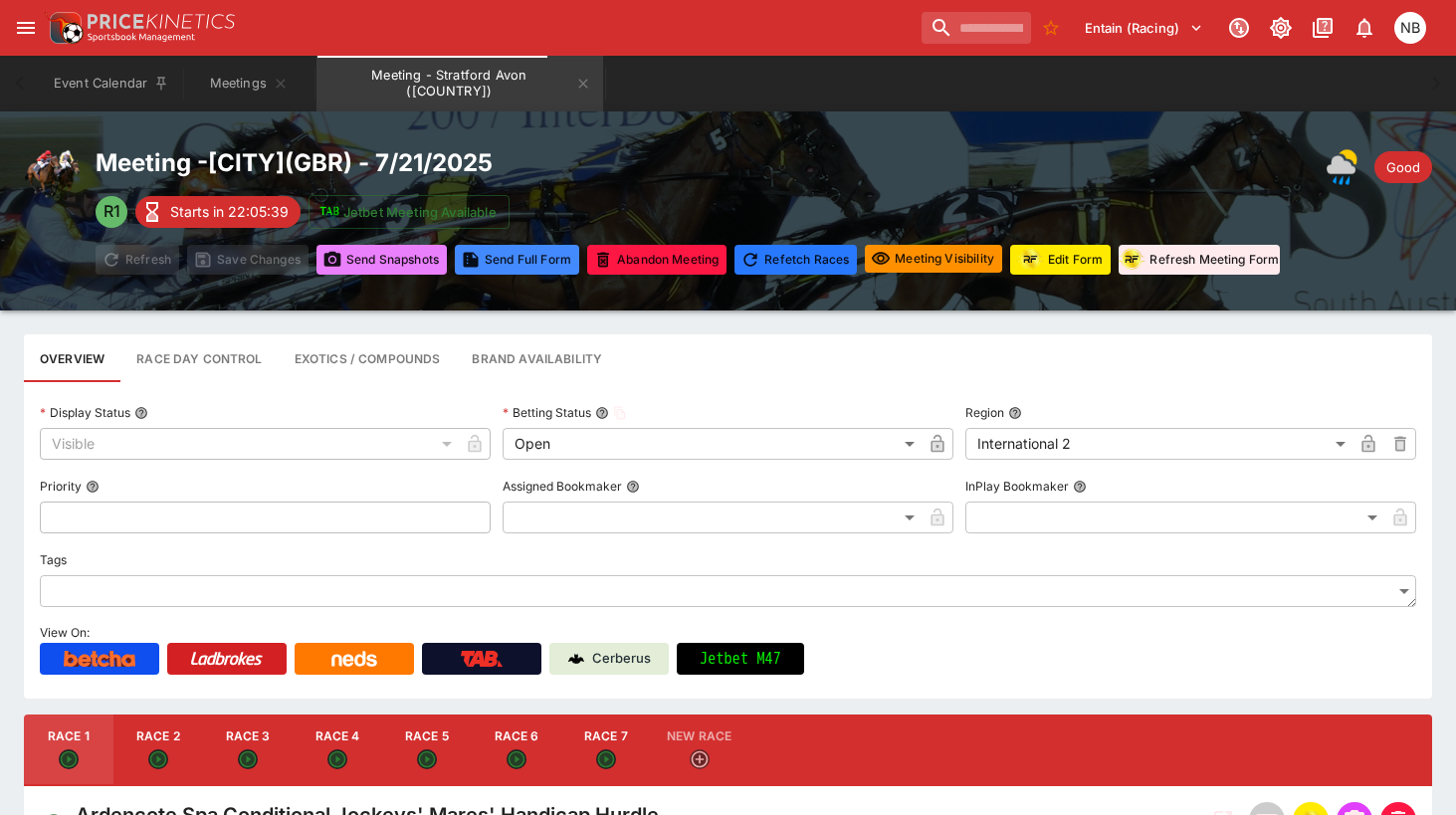 click on "Send Snapshot s" at bounding box center [381, 260] 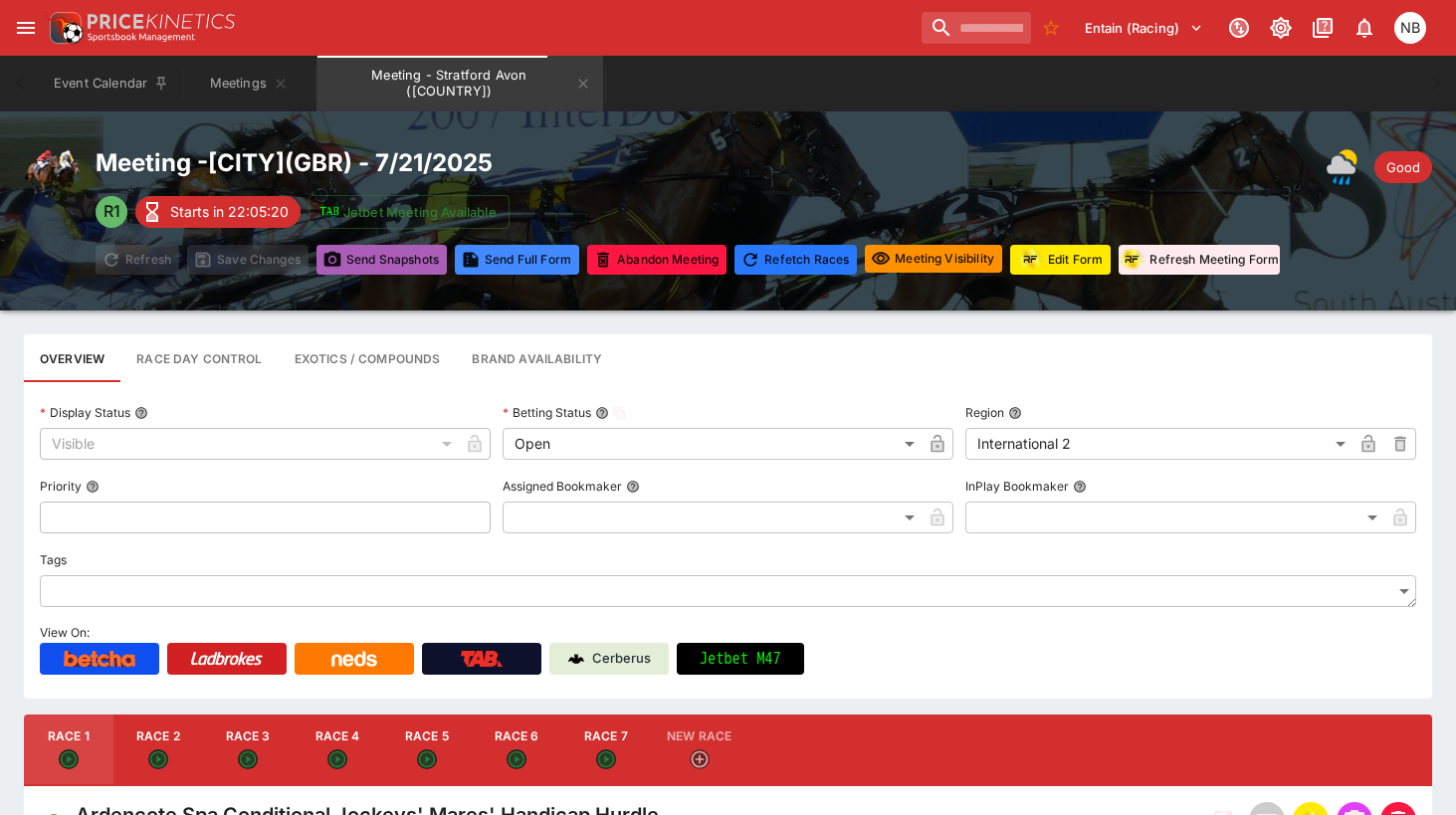 click on "Send Snapshot s" at bounding box center [381, 260] 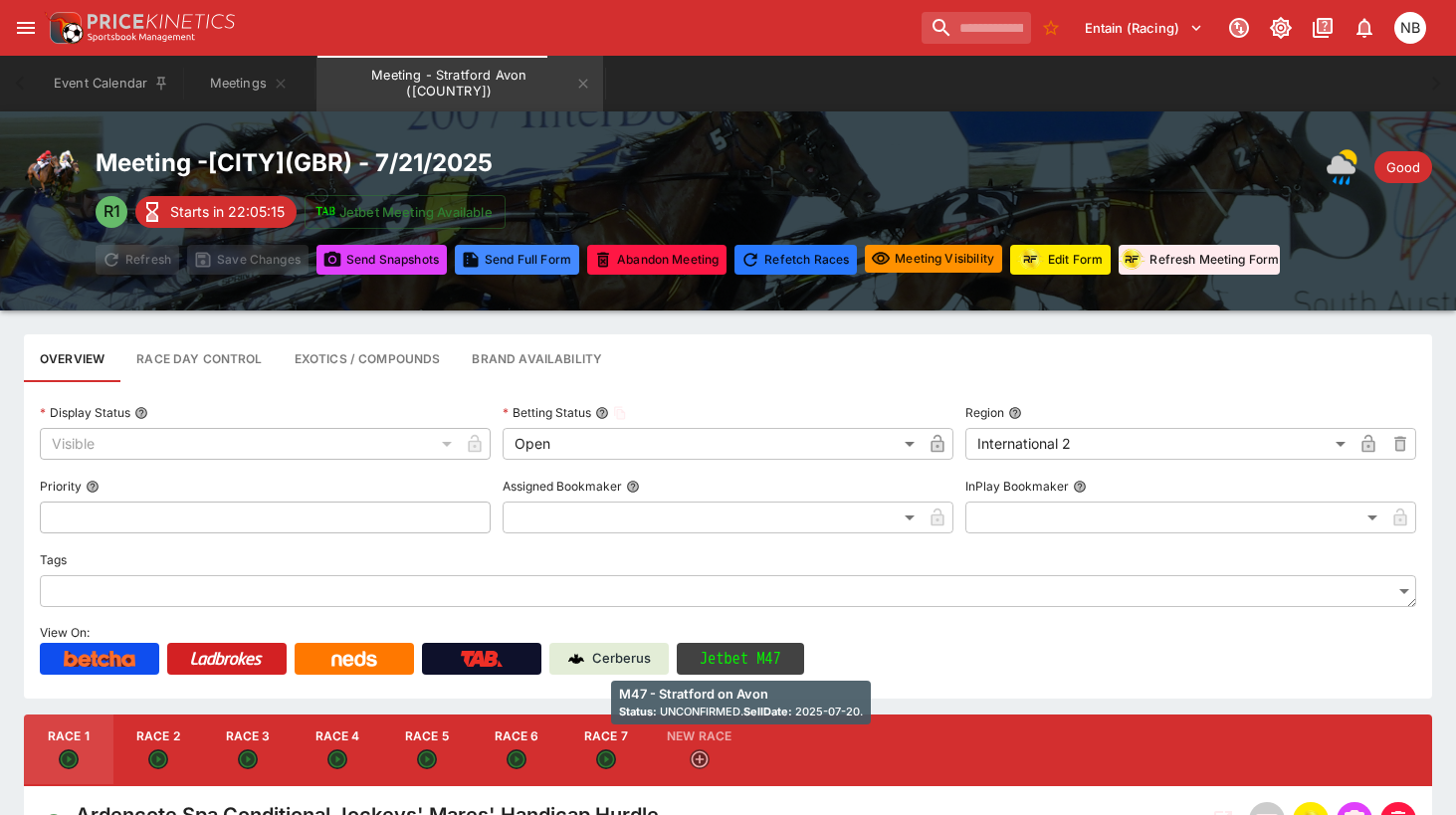 click on "Jetbet M47" at bounding box center (740, 659) 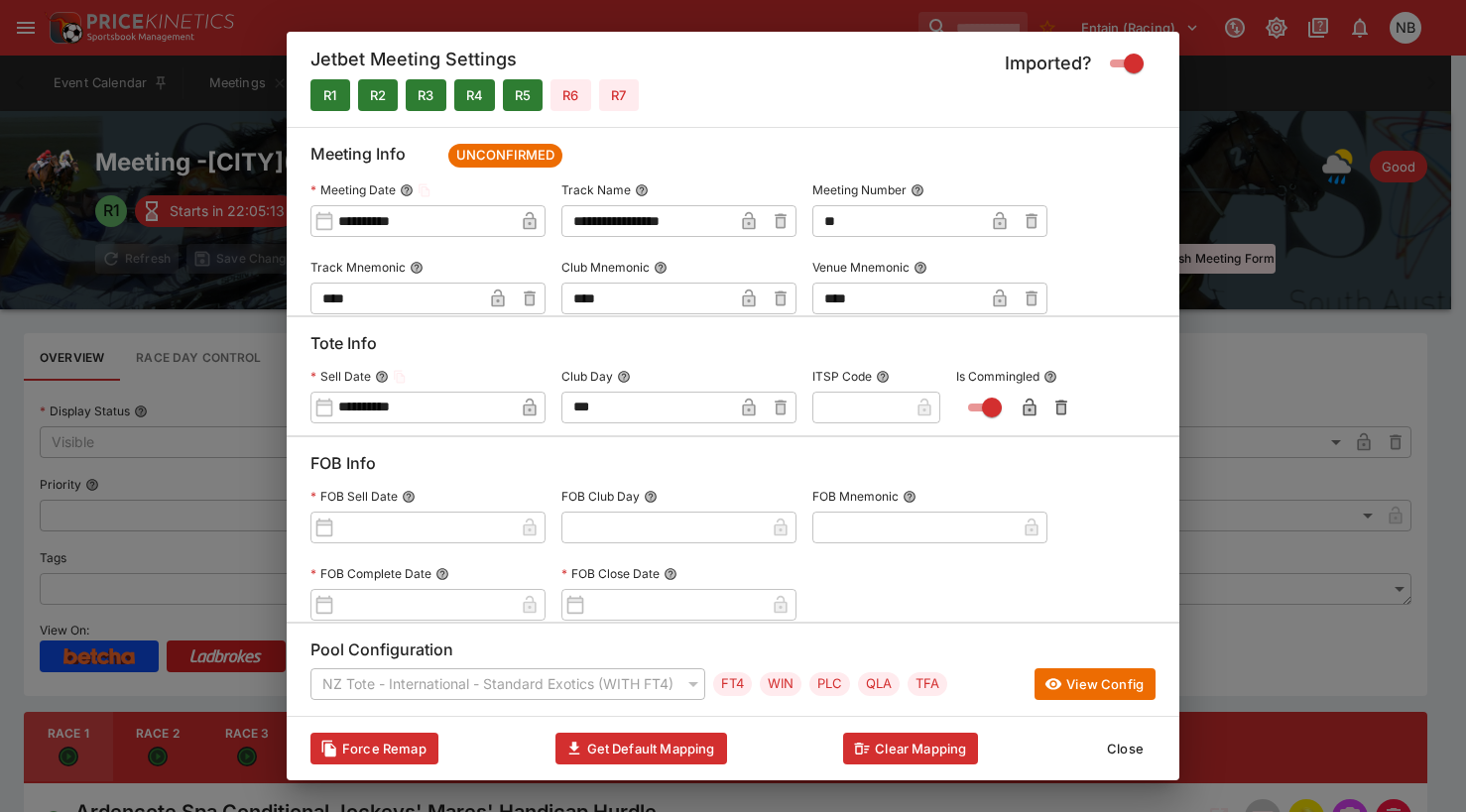 click on "Close" at bounding box center (1125, 749) 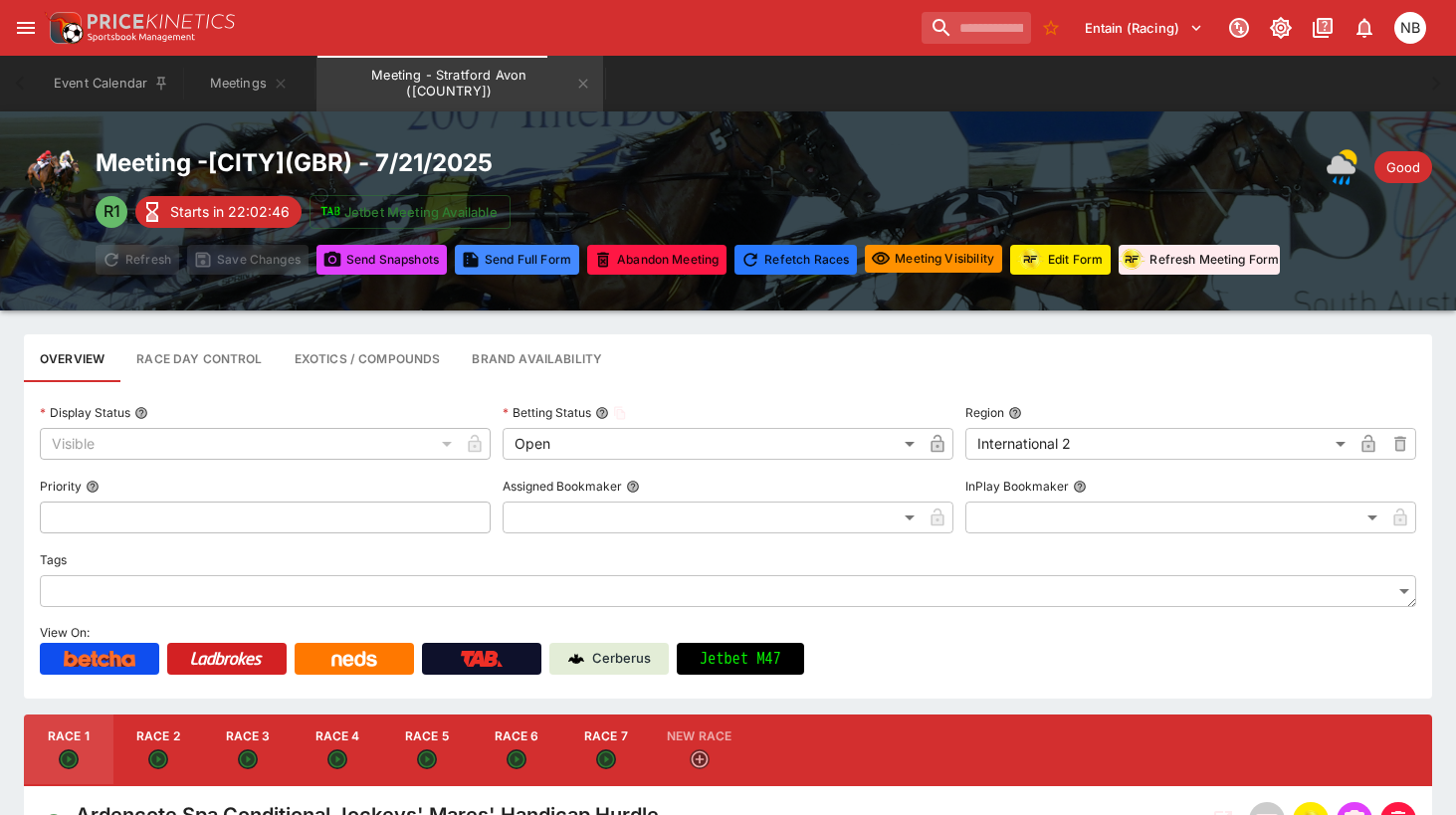 type 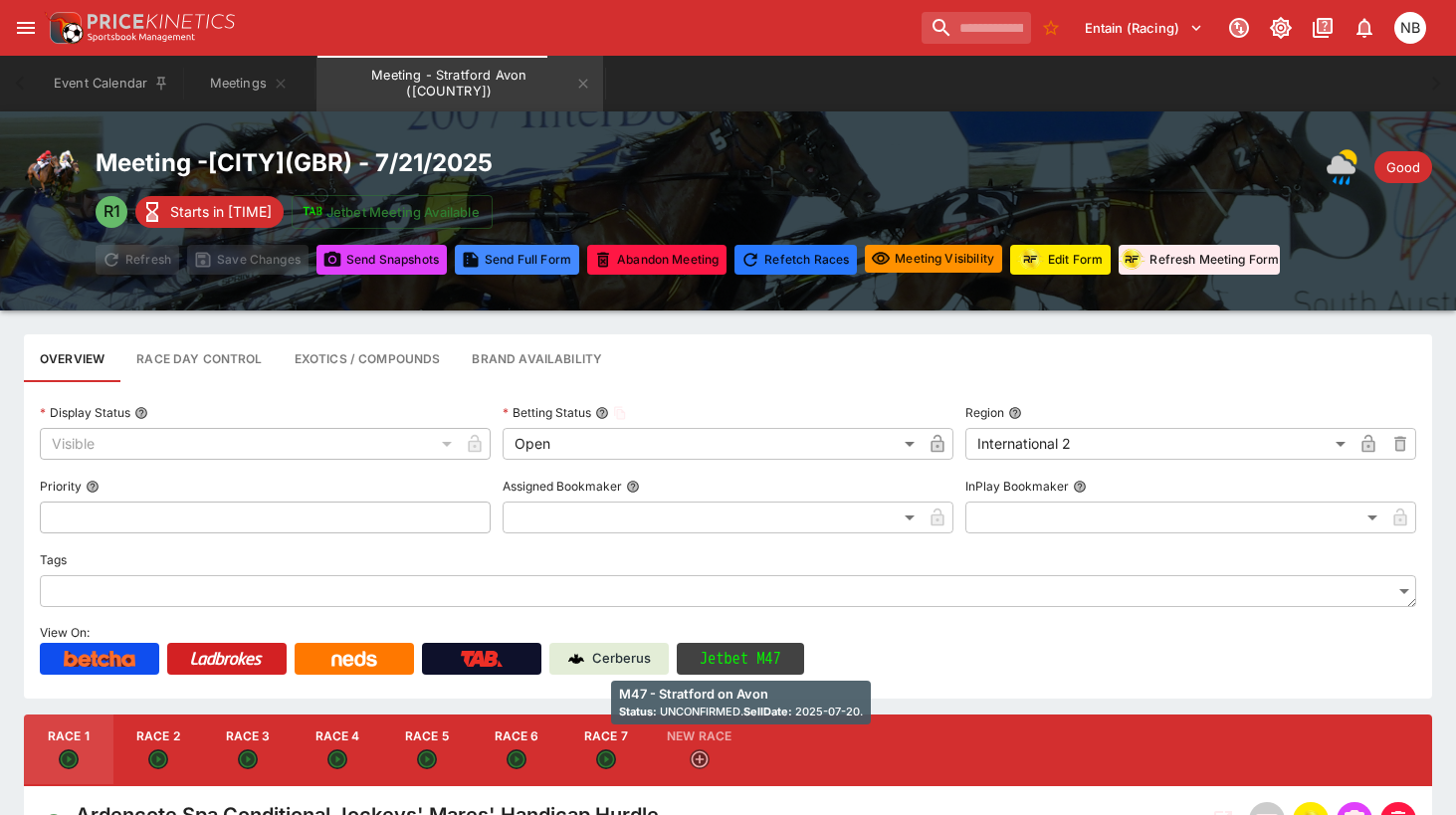 click on "Jetbet M47" at bounding box center (740, 659) 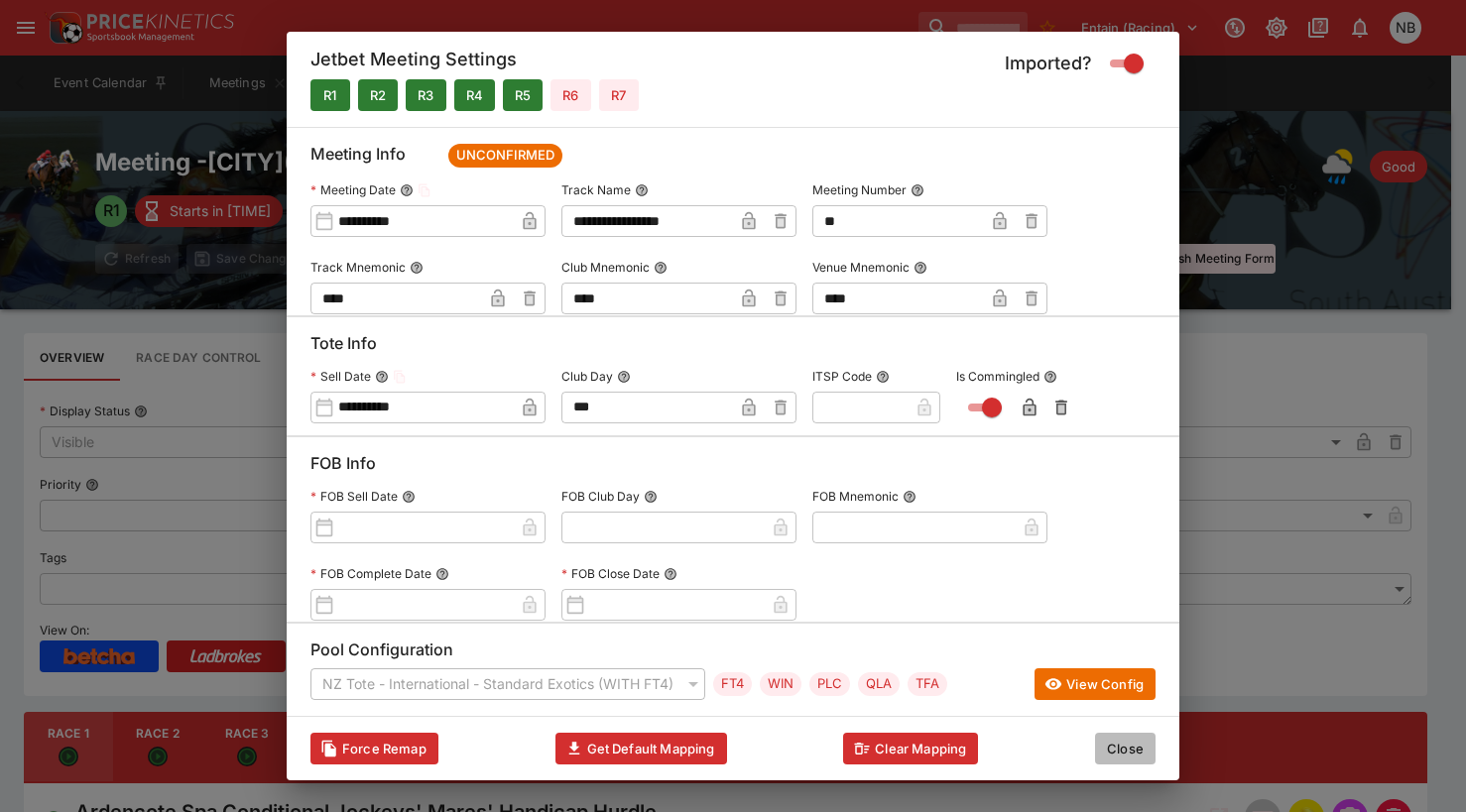 click on "Close" at bounding box center [1125, 749] 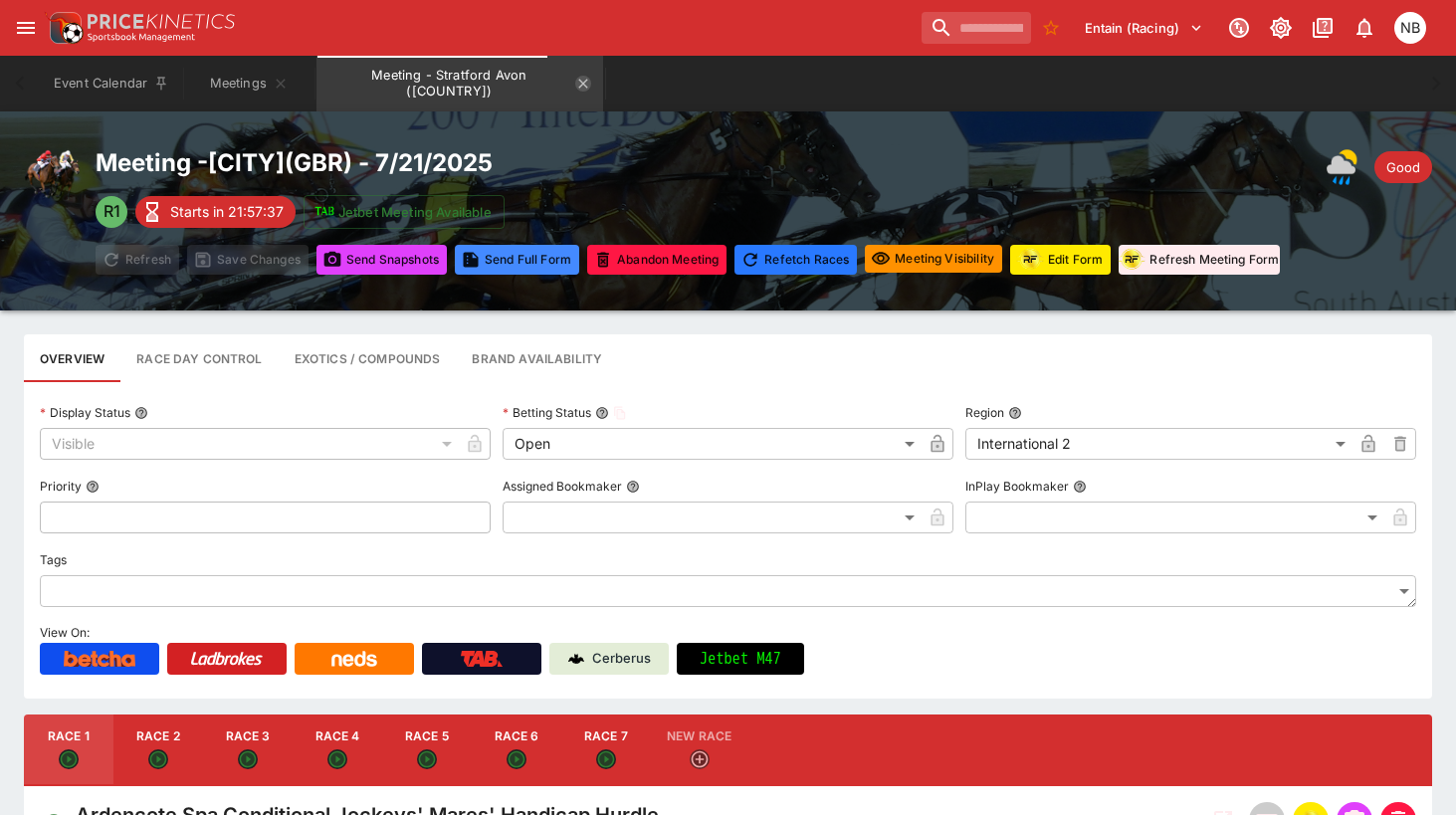 click 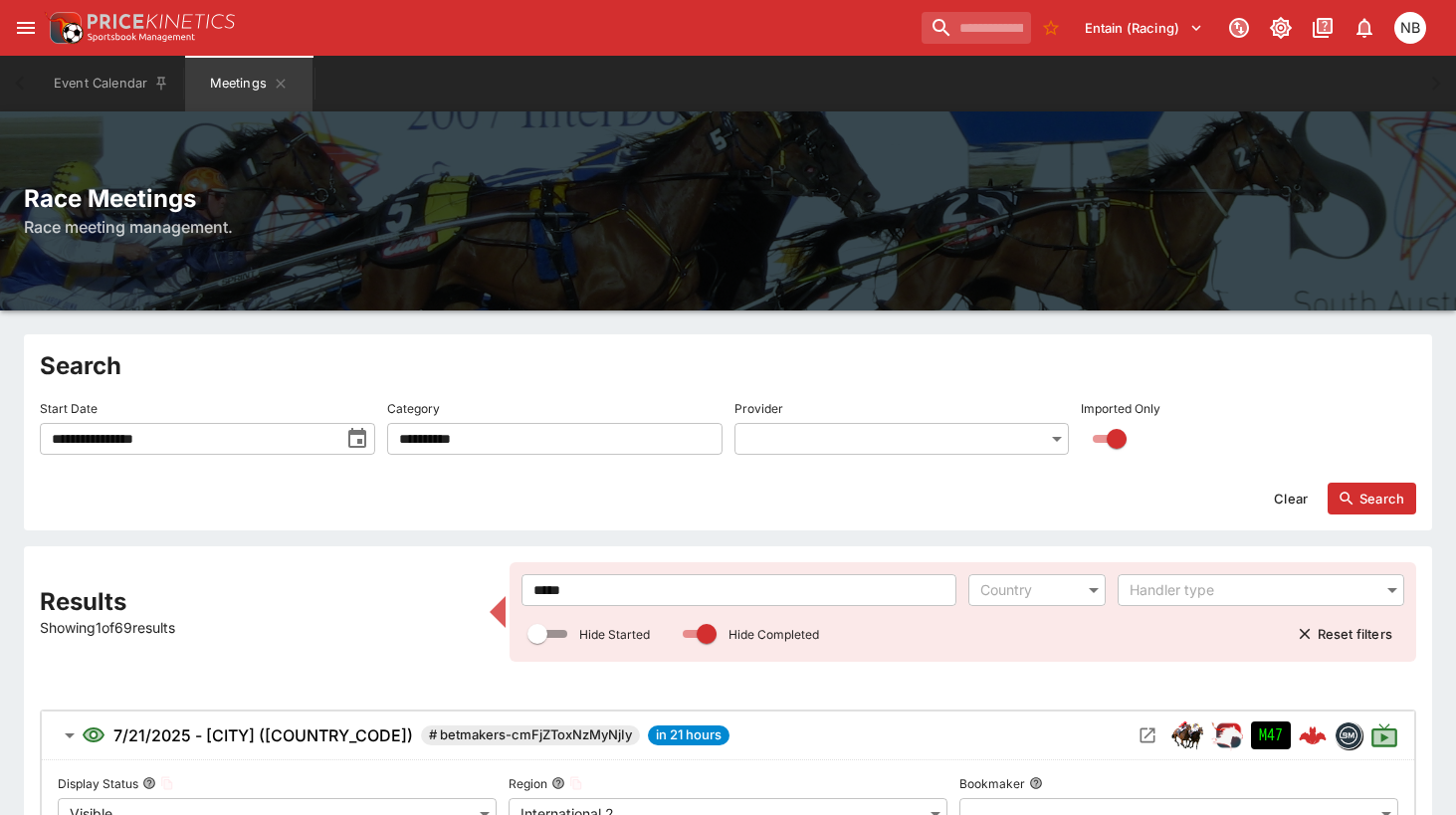click on "*****" at bounding box center (739, 590) 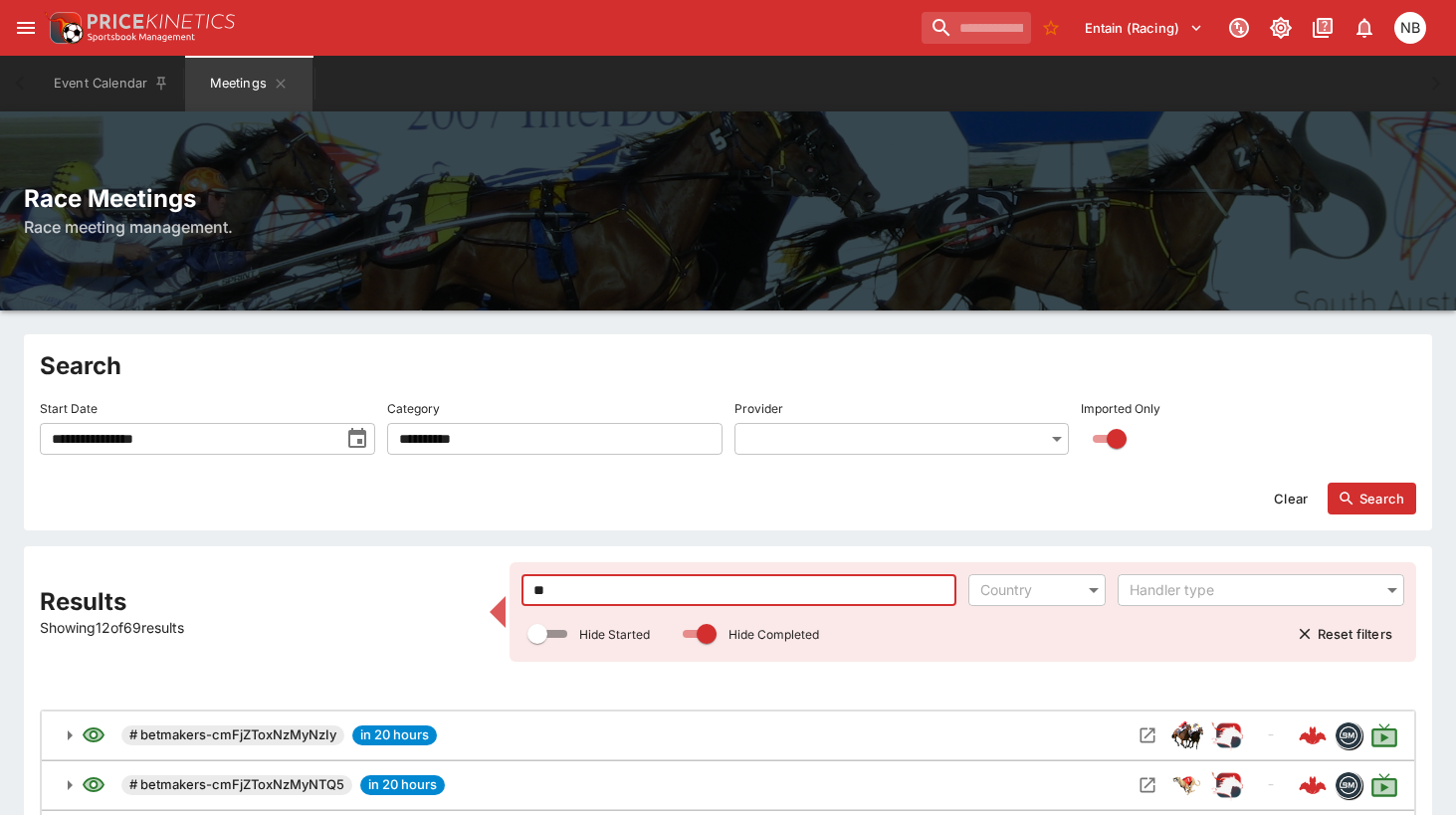 type on "*" 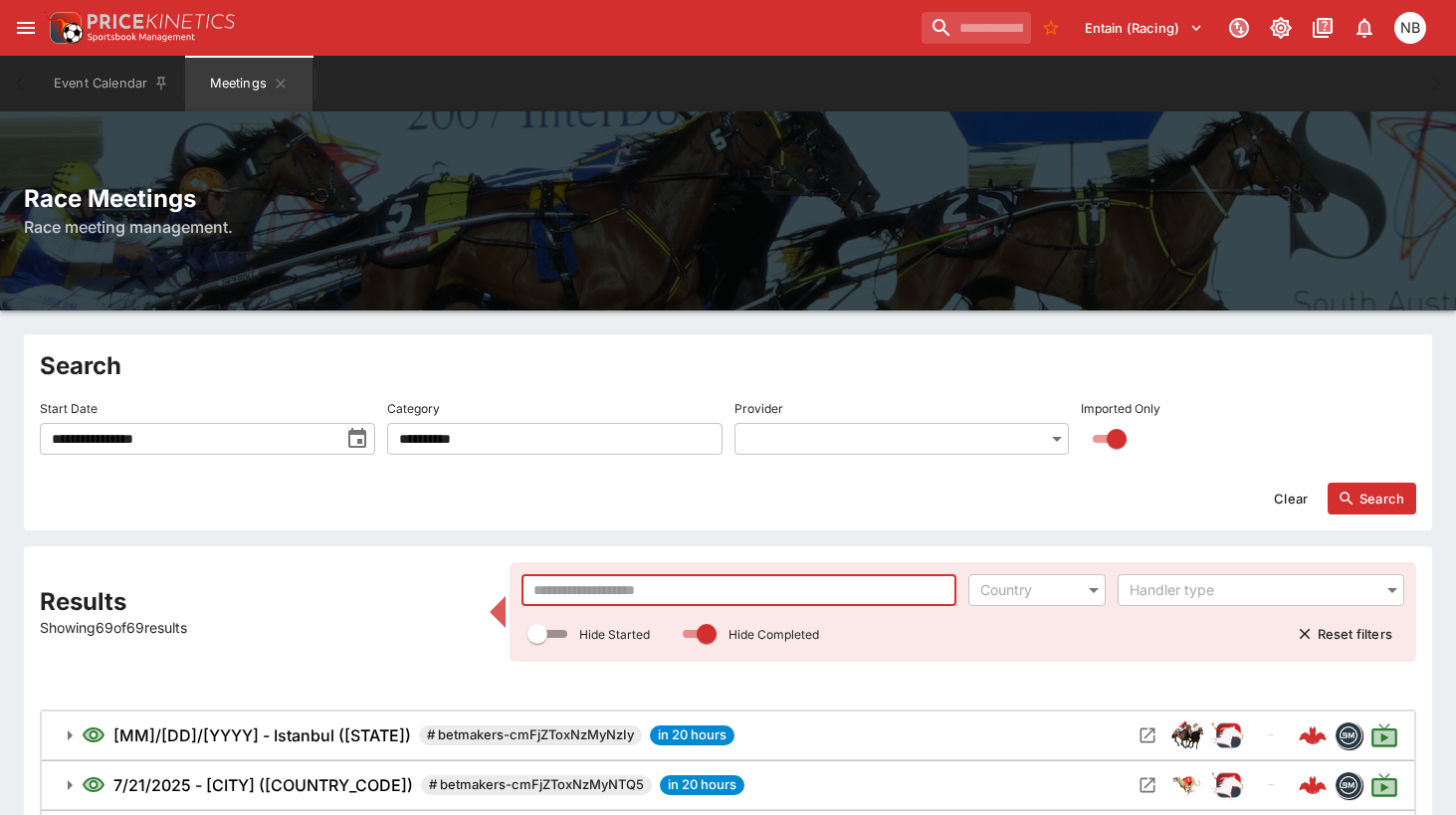 type 